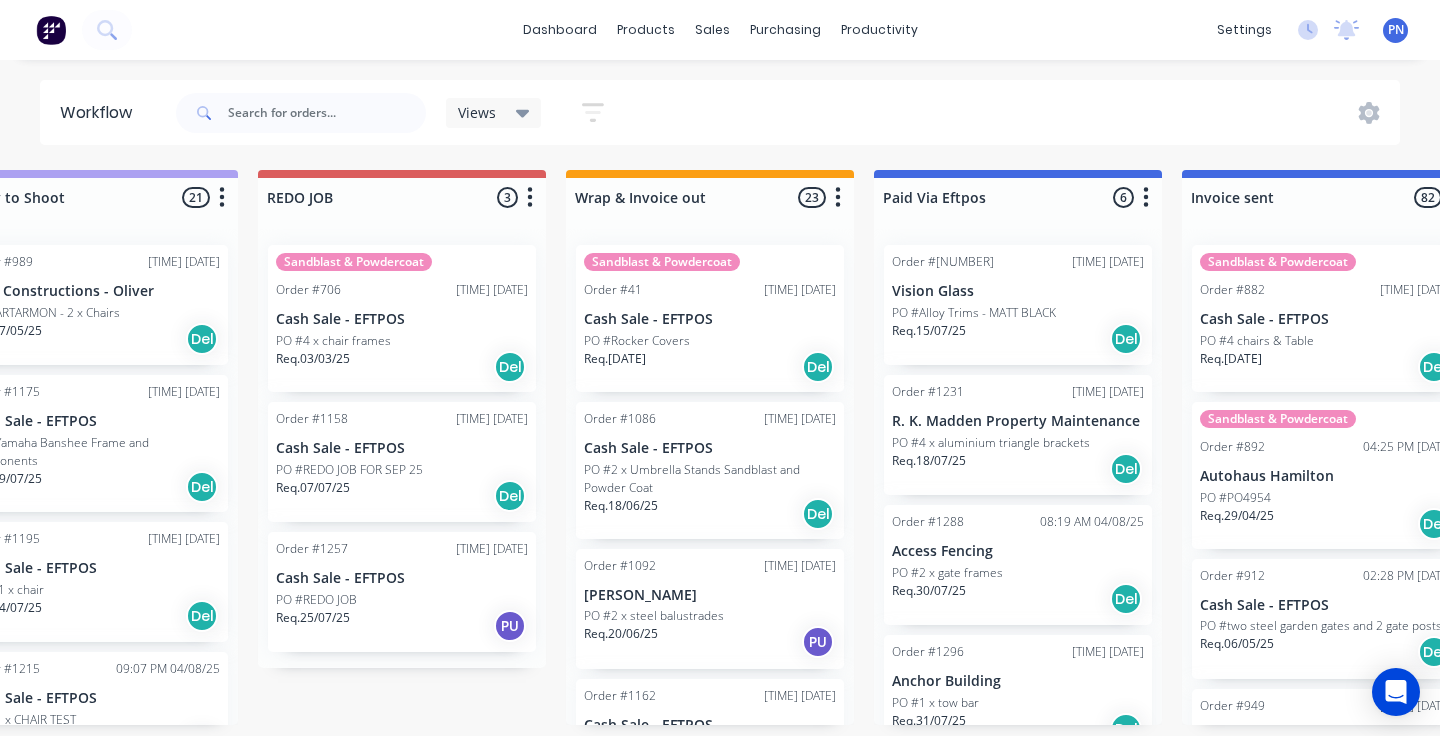 scroll, scrollTop: 0, scrollLeft: 1017, axis: horizontal 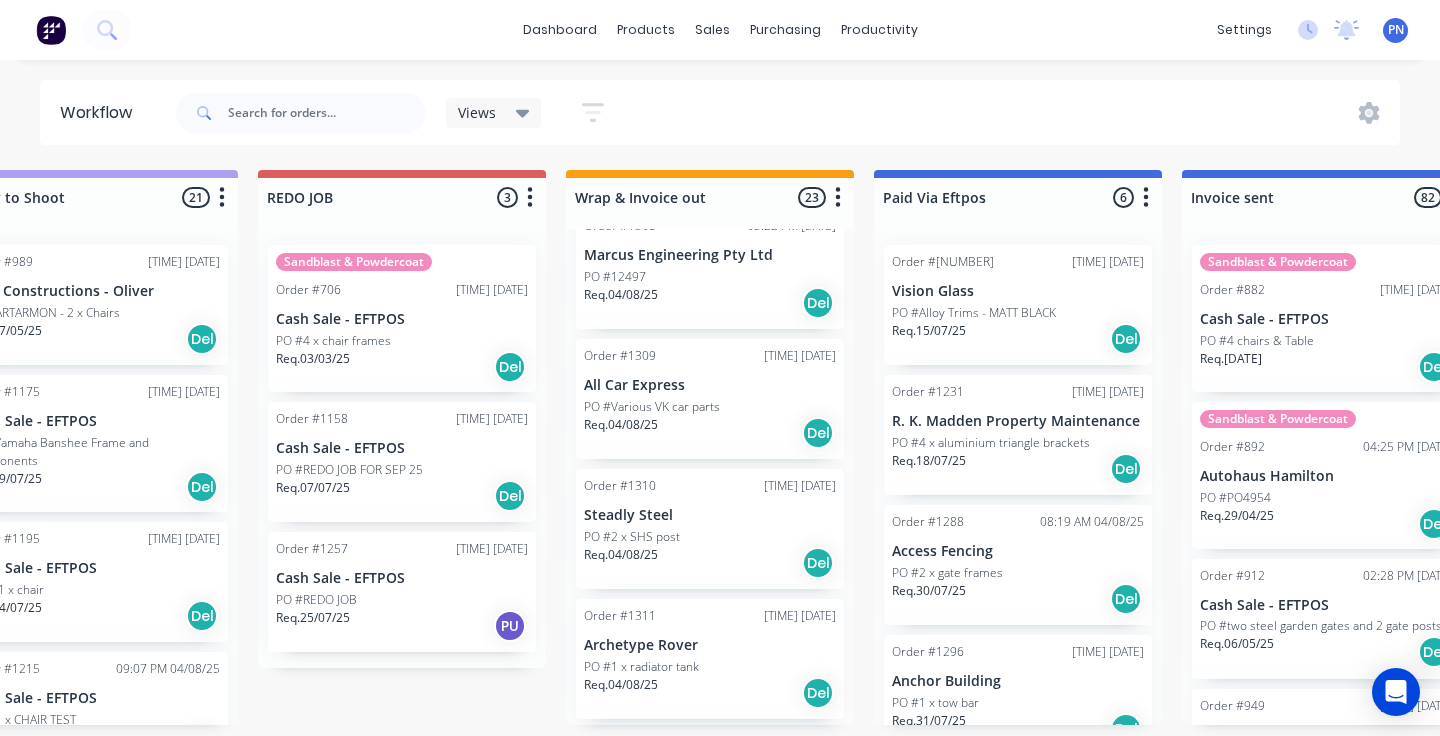 click on "Req. [DATE] Del" at bounding box center [710, 433] 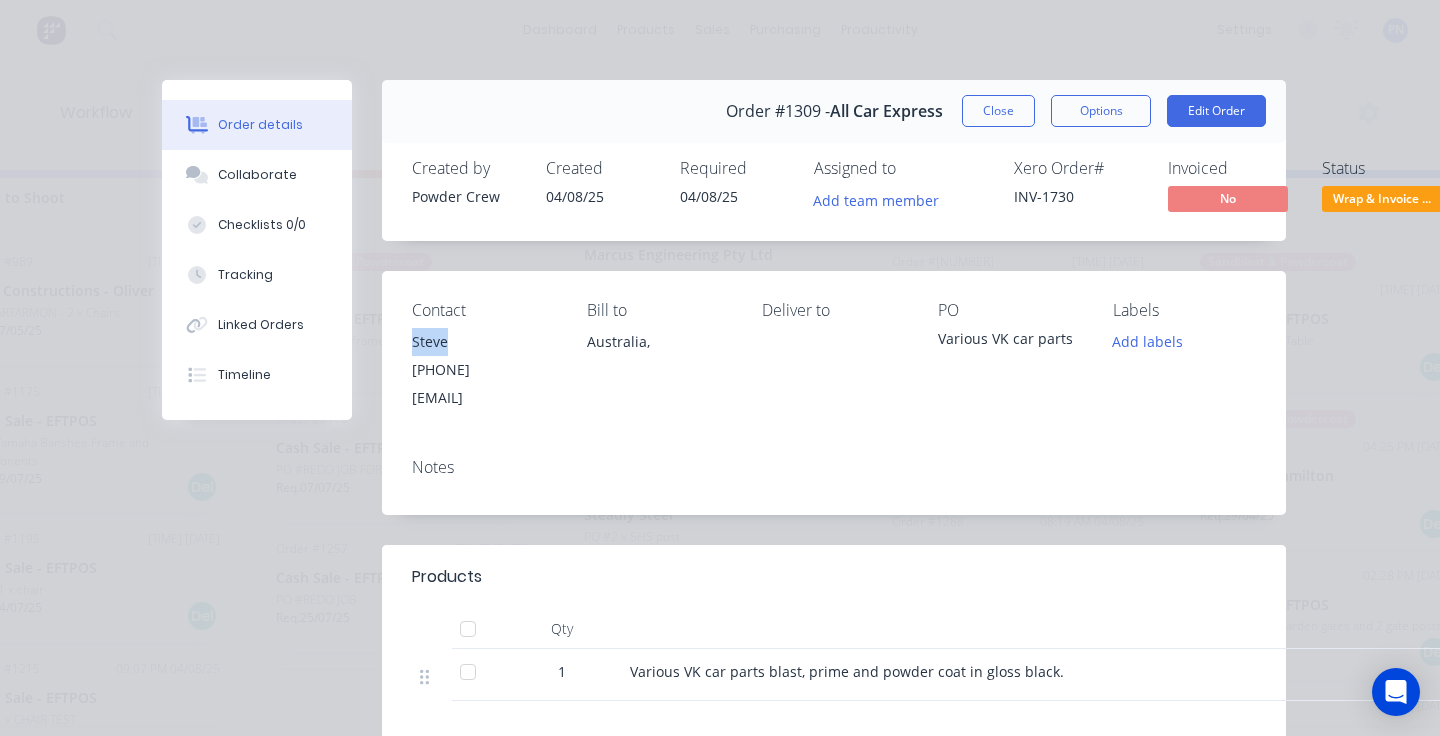 drag, startPoint x: 457, startPoint y: 345, endPoint x: 388, endPoint y: 344, distance: 69.00725 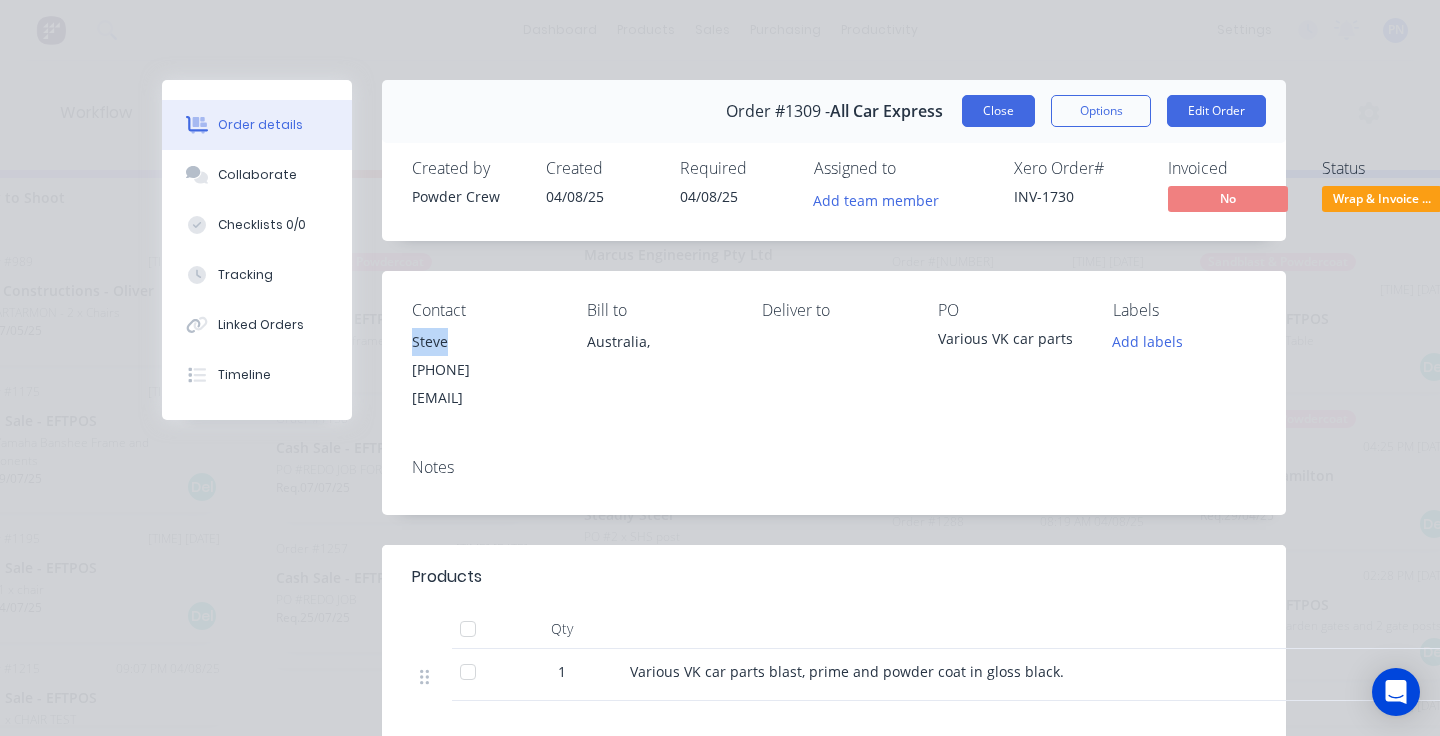 click on "Close" at bounding box center [998, 111] 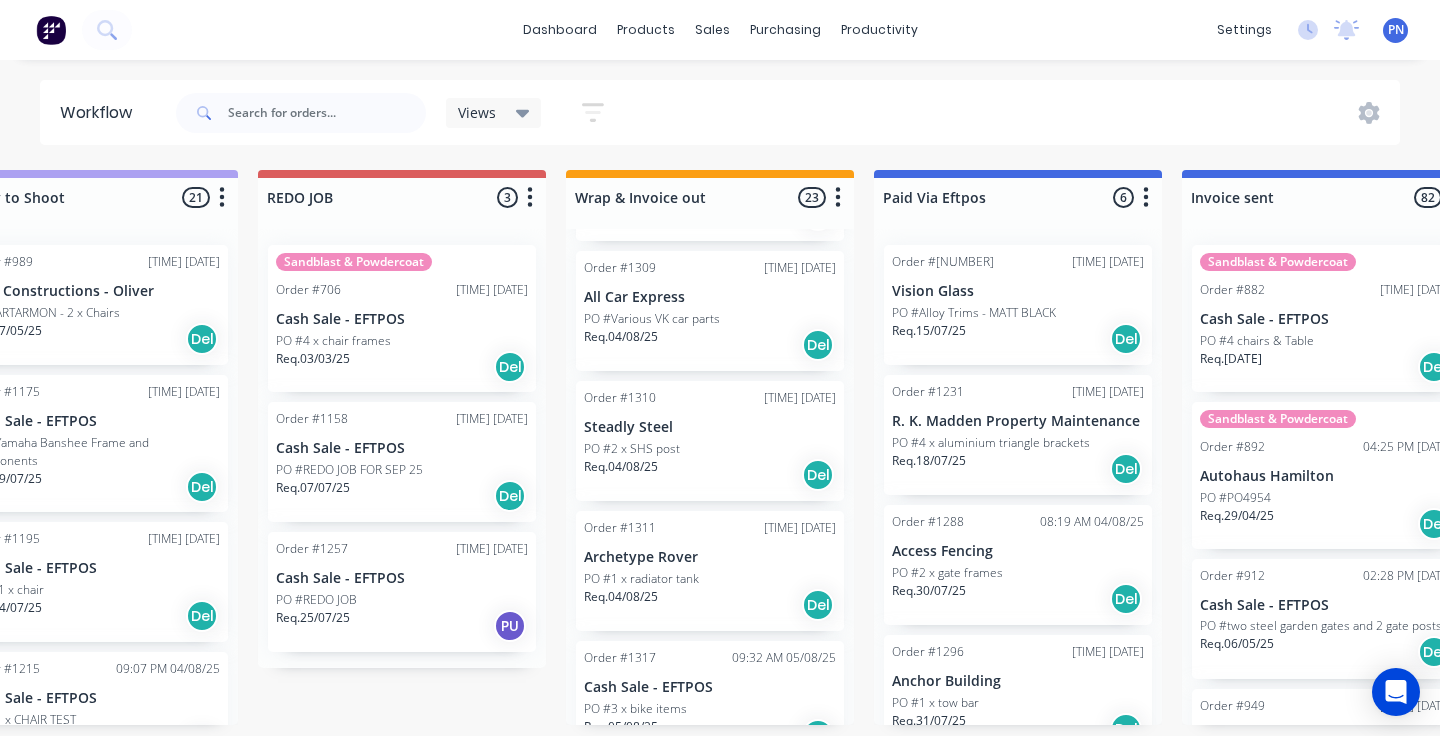 scroll, scrollTop: 2567, scrollLeft: 0, axis: vertical 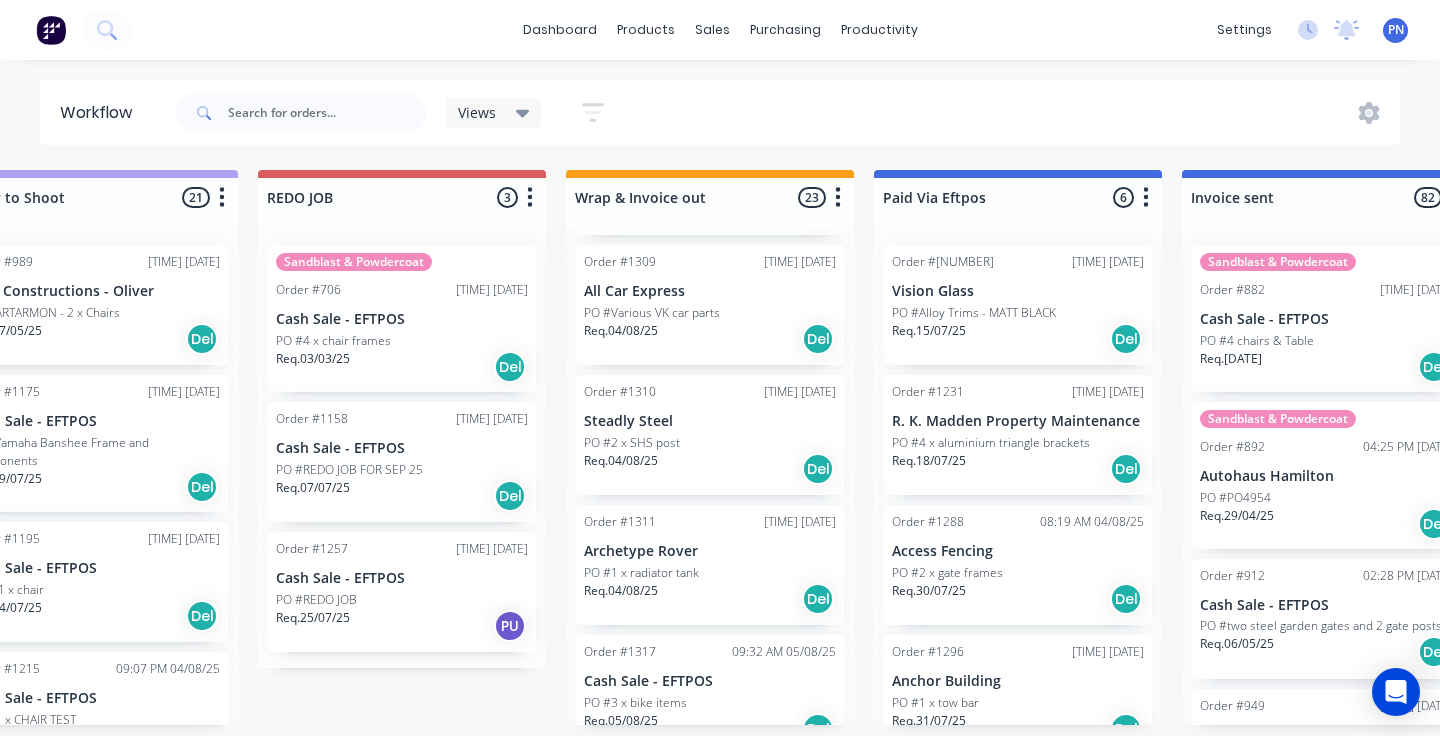 click on "Req. [DATE] Del" at bounding box center [710, 469] 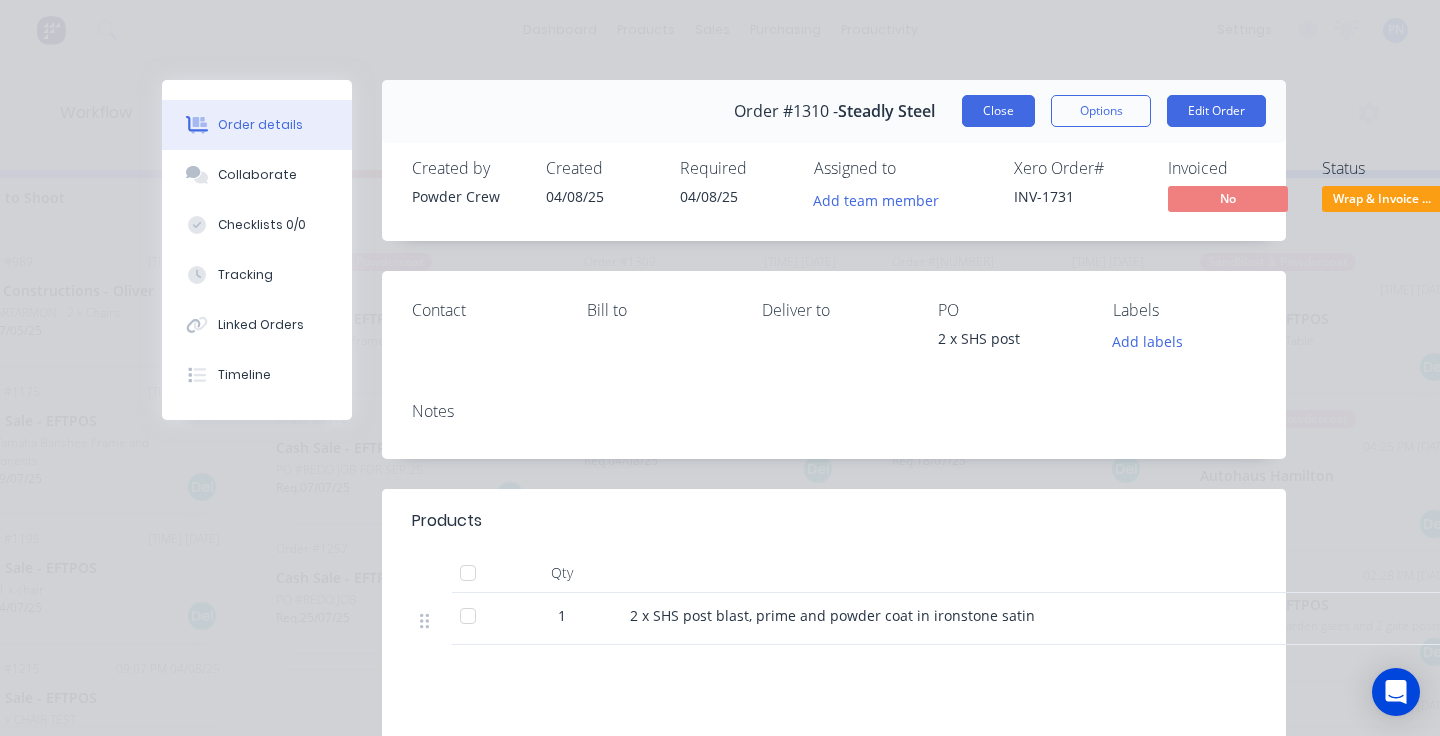 click on "Close" at bounding box center [998, 111] 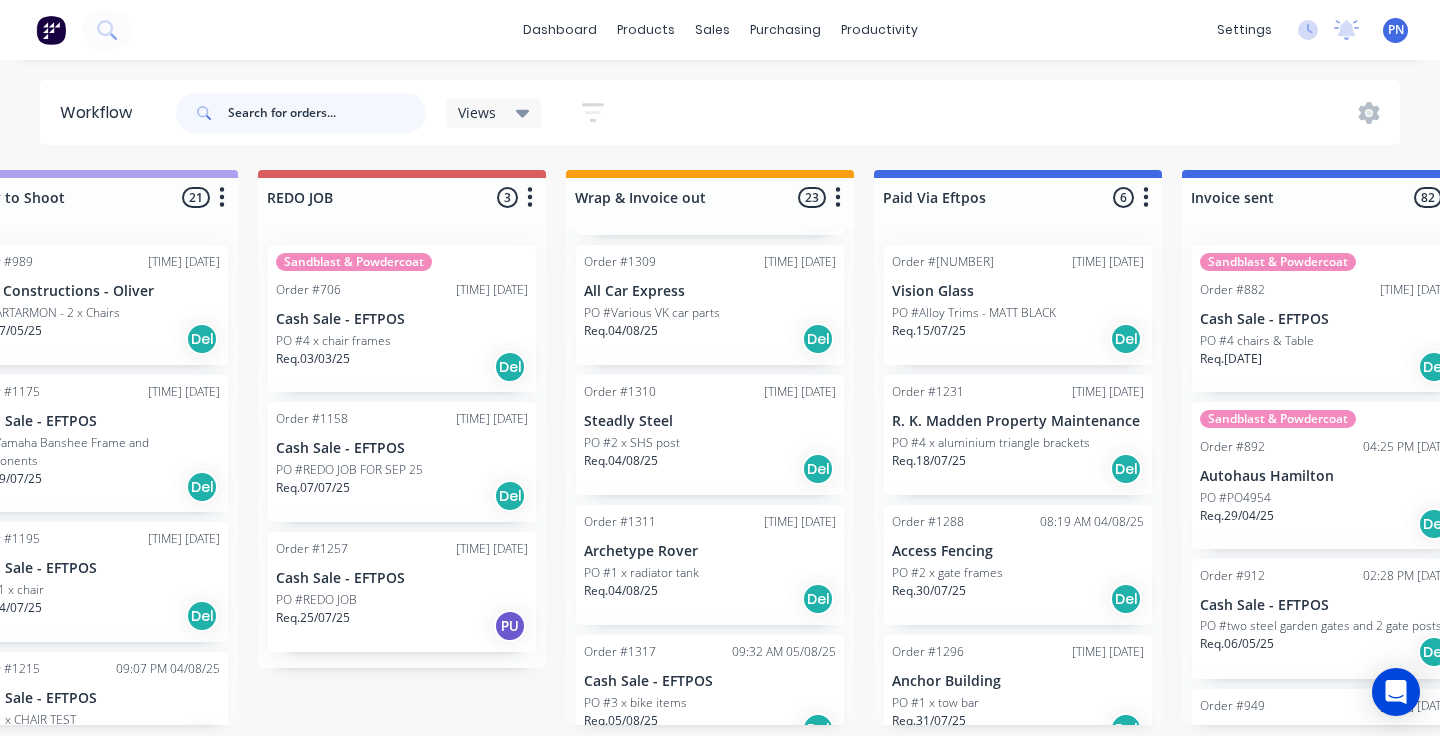 click at bounding box center [327, 113] 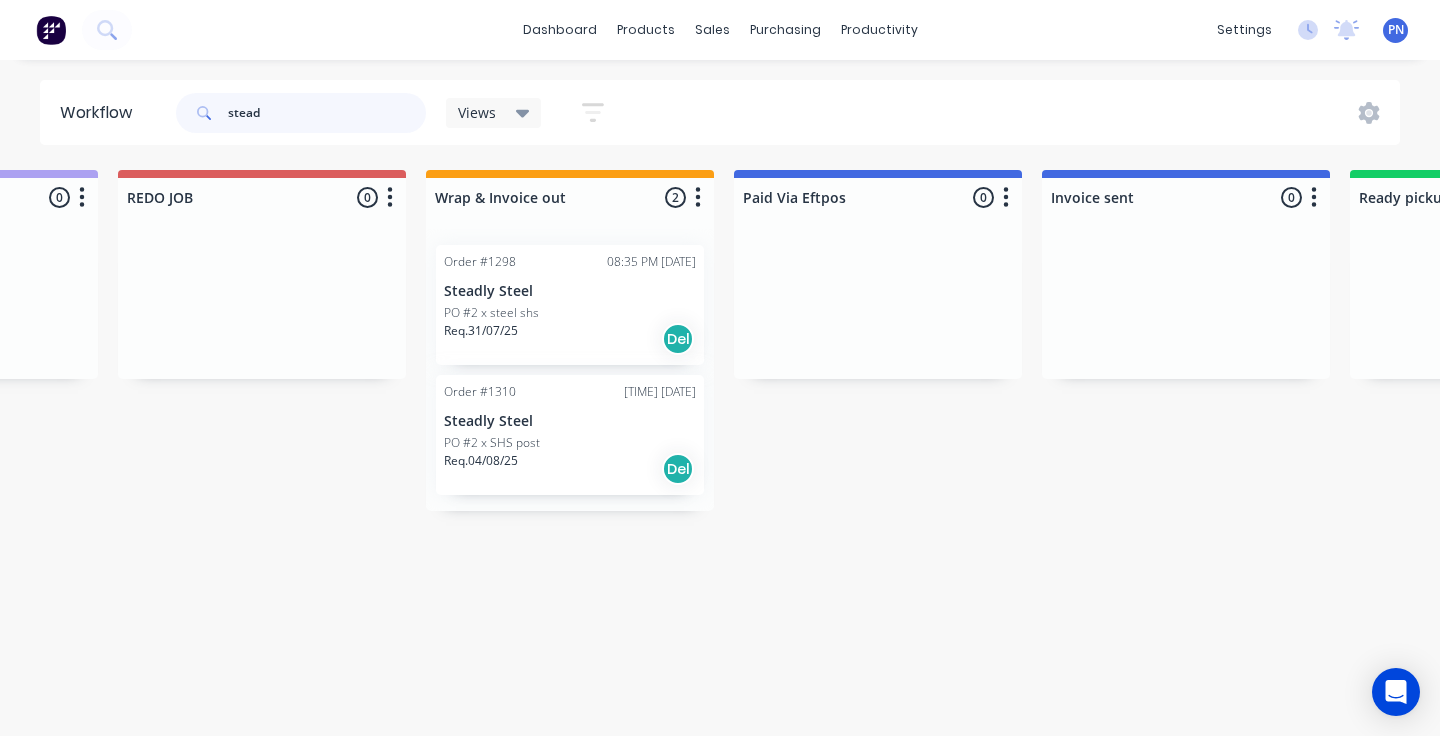 scroll, scrollTop: 0, scrollLeft: 1161, axis: horizontal 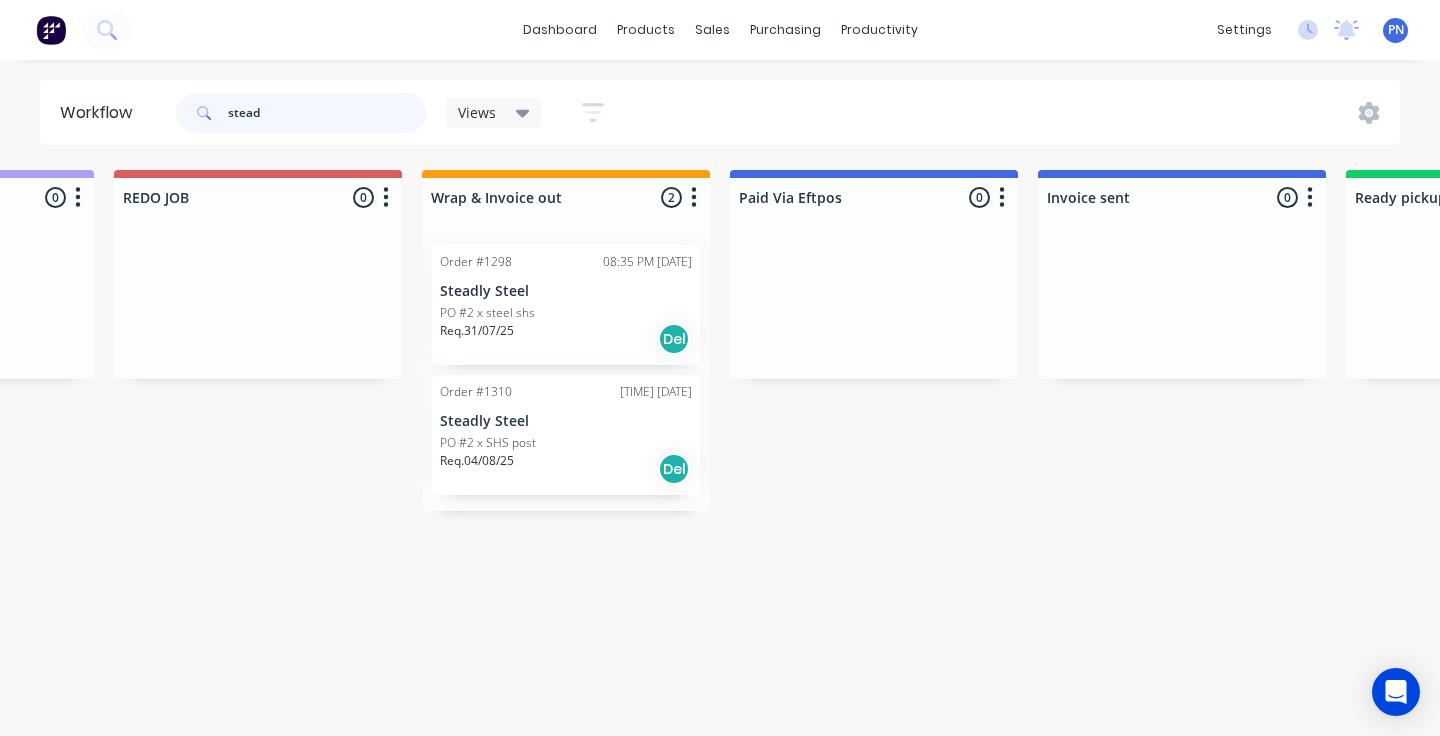 type on "stead" 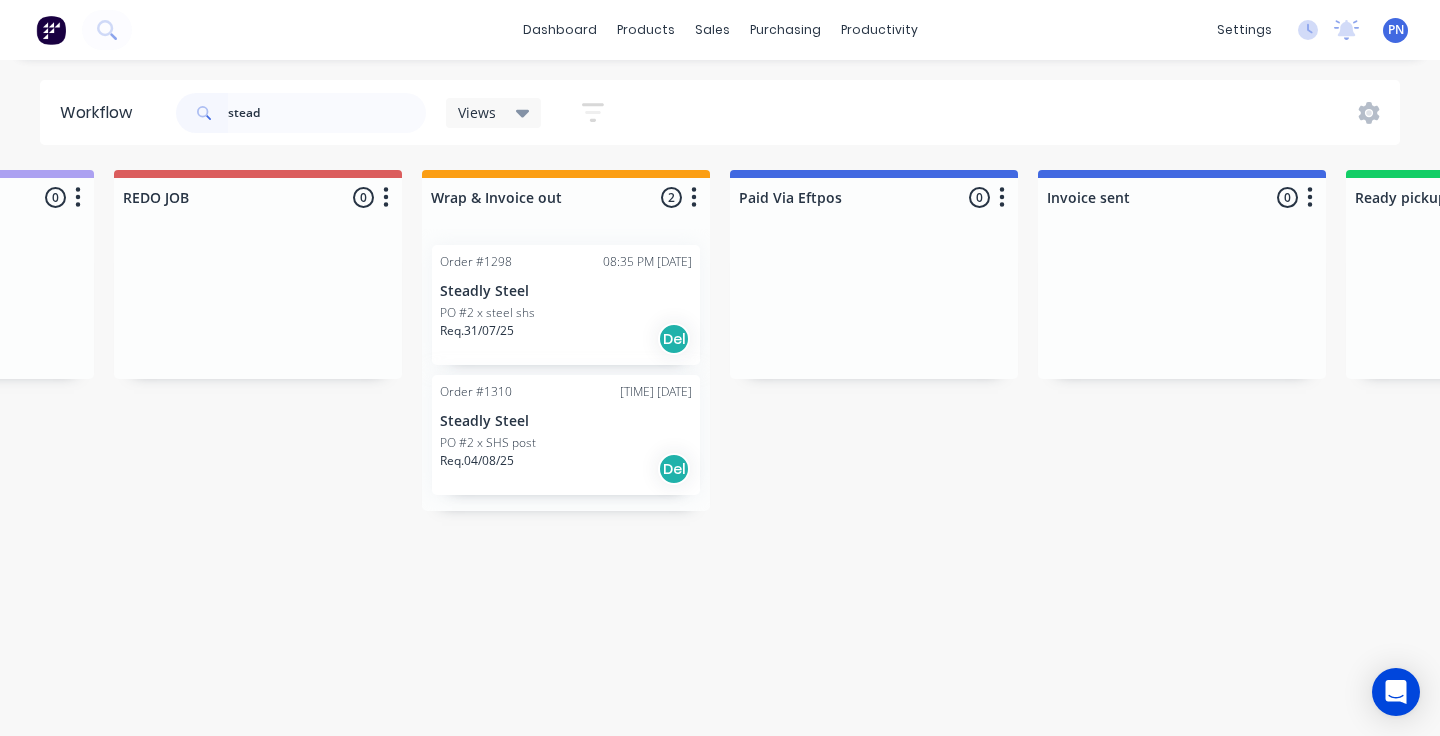 click on "Req. 31/07/25 Del" at bounding box center (566, 339) 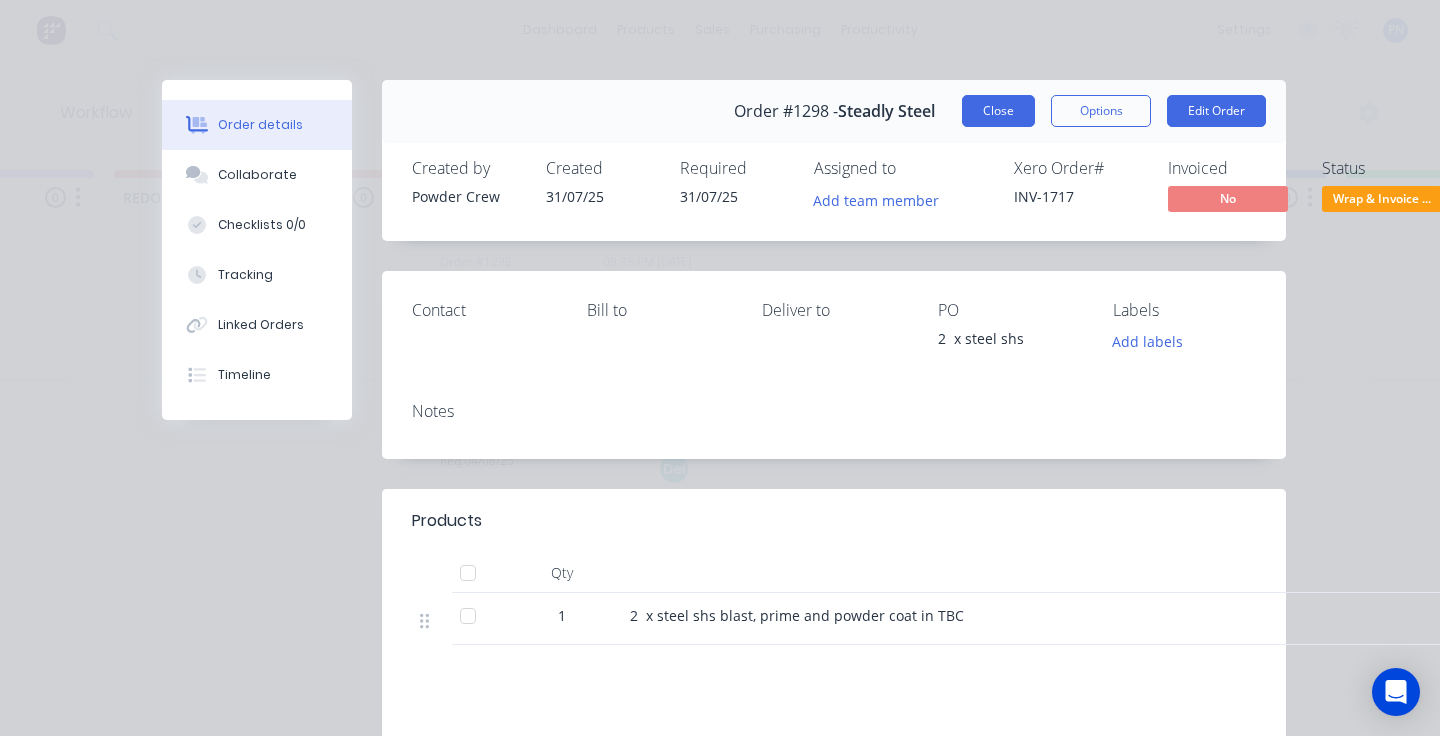 click on "Close" at bounding box center [998, 111] 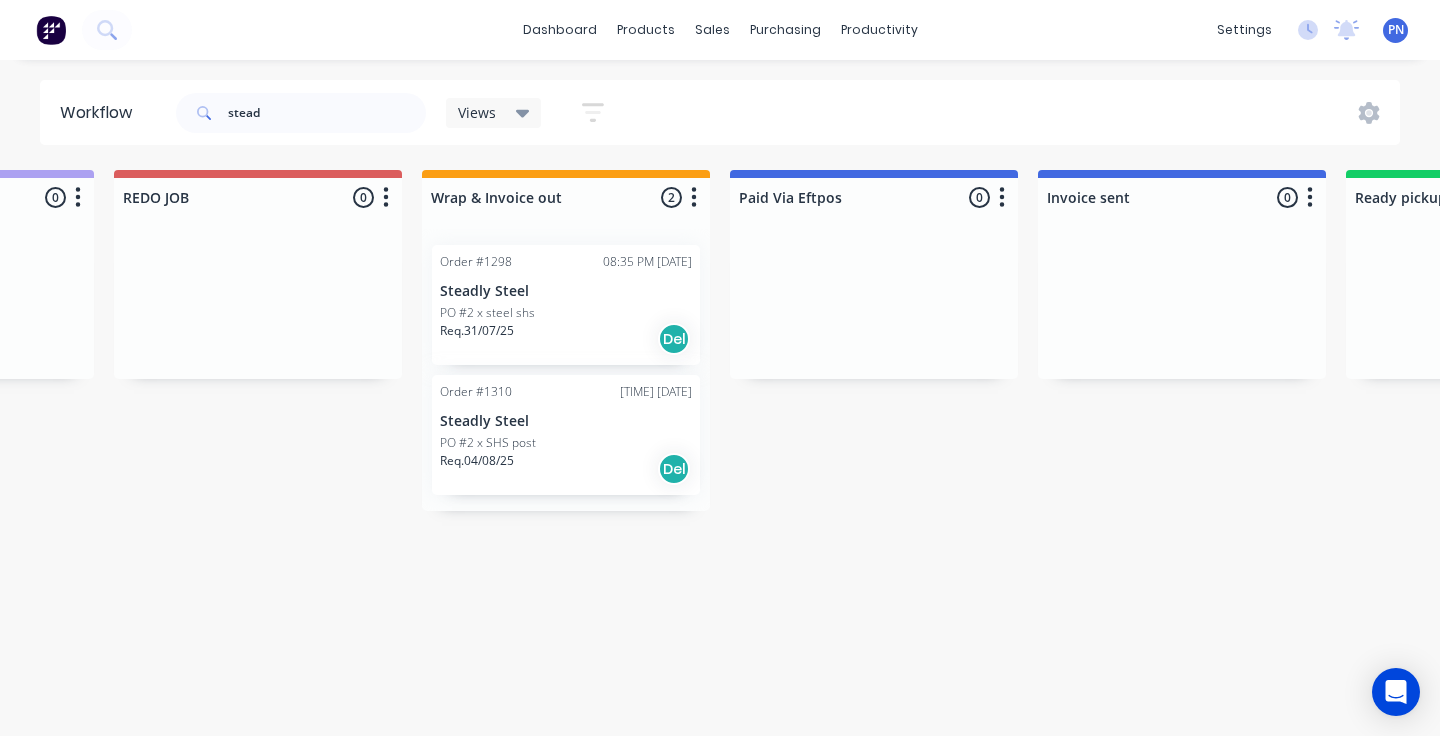 click on "PO #2 x SHS post" at bounding box center (566, 443) 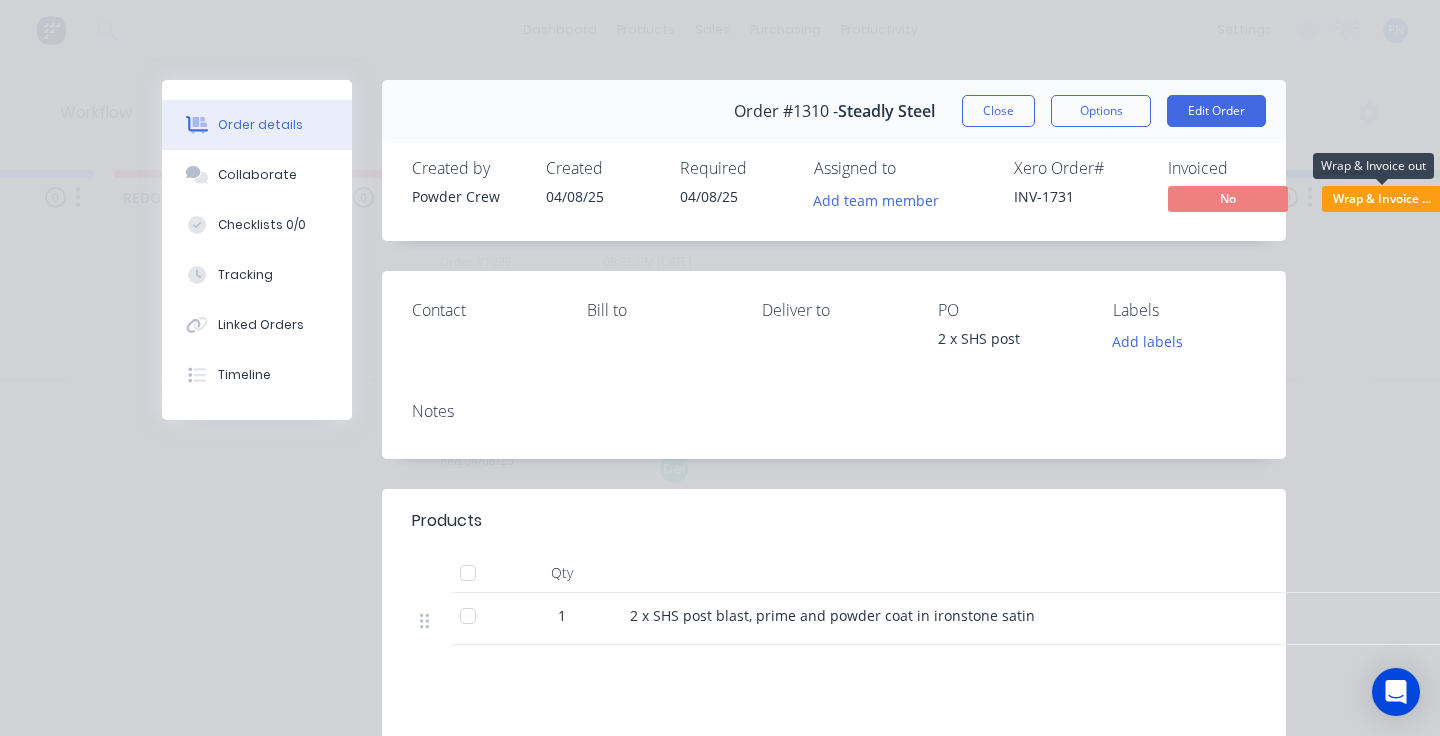 click on "Wrap & Invoice ..." at bounding box center (1382, 198) 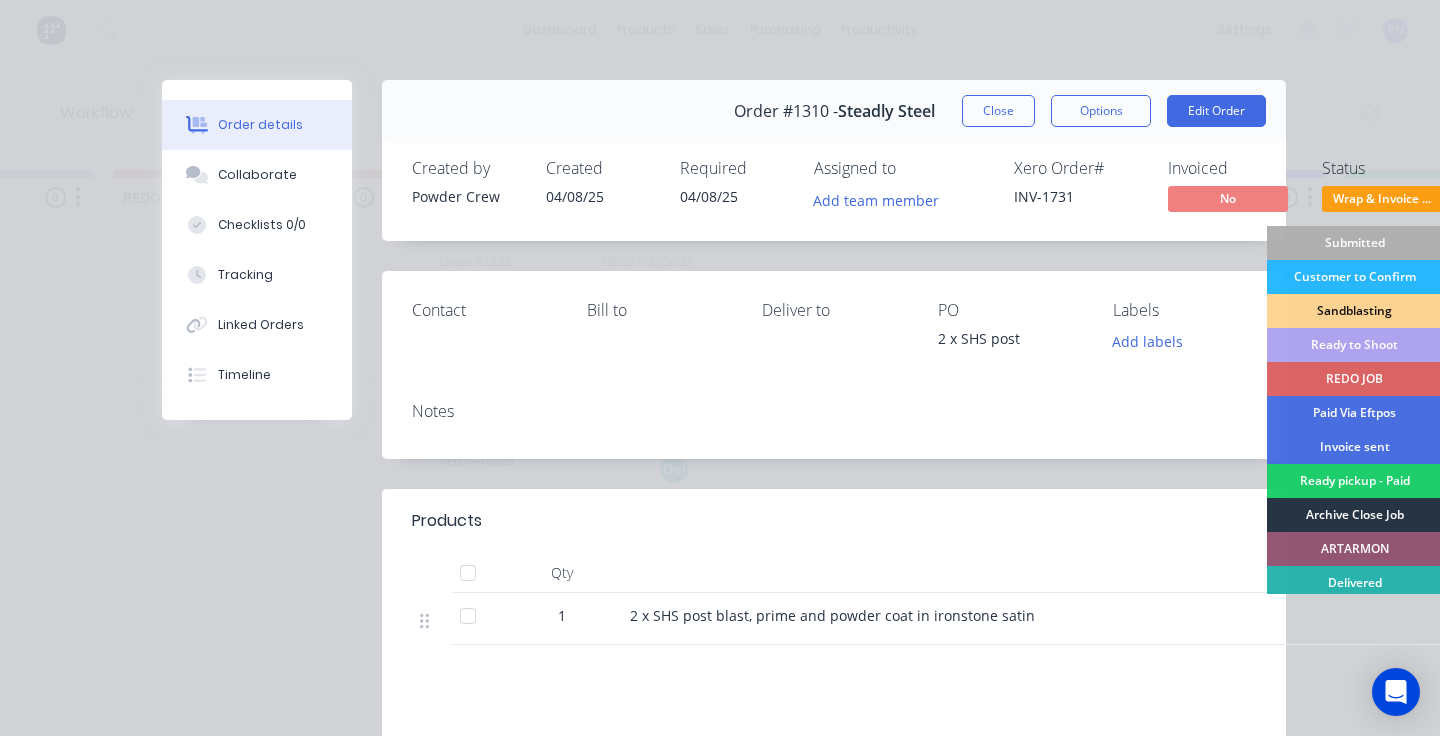 click on "Archive Close Job" at bounding box center (1354, 515) 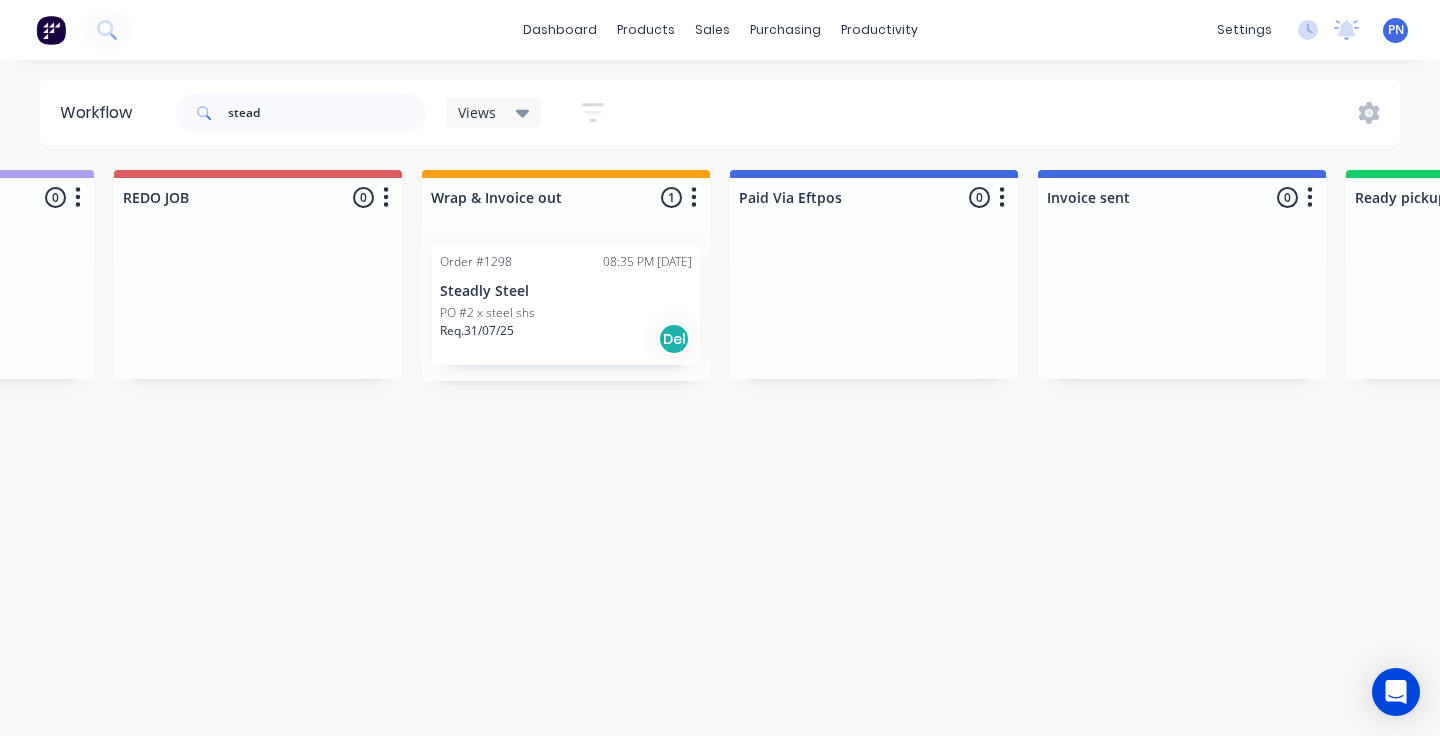 click on "Steadly Steel" at bounding box center [566, 291] 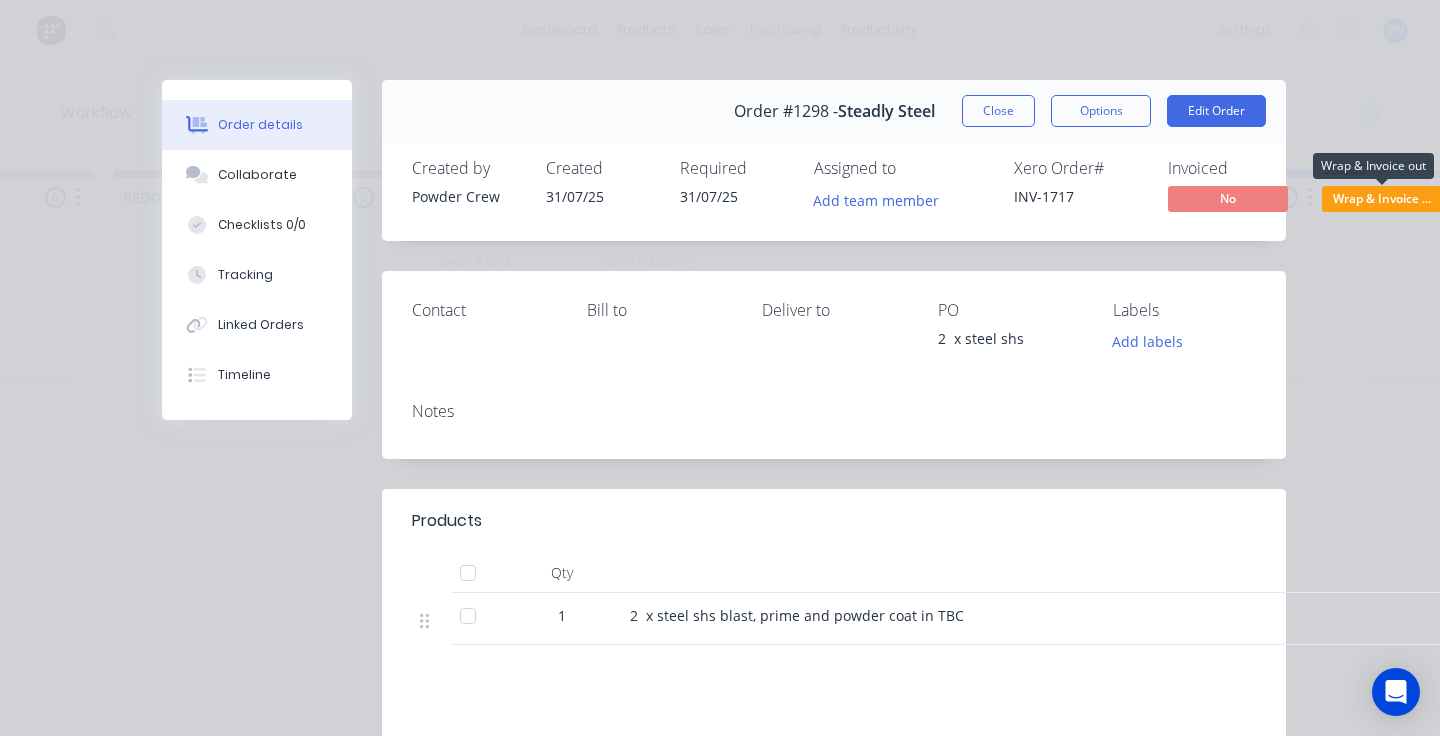 click on "Wrap & Invoice ..." at bounding box center [1382, 198] 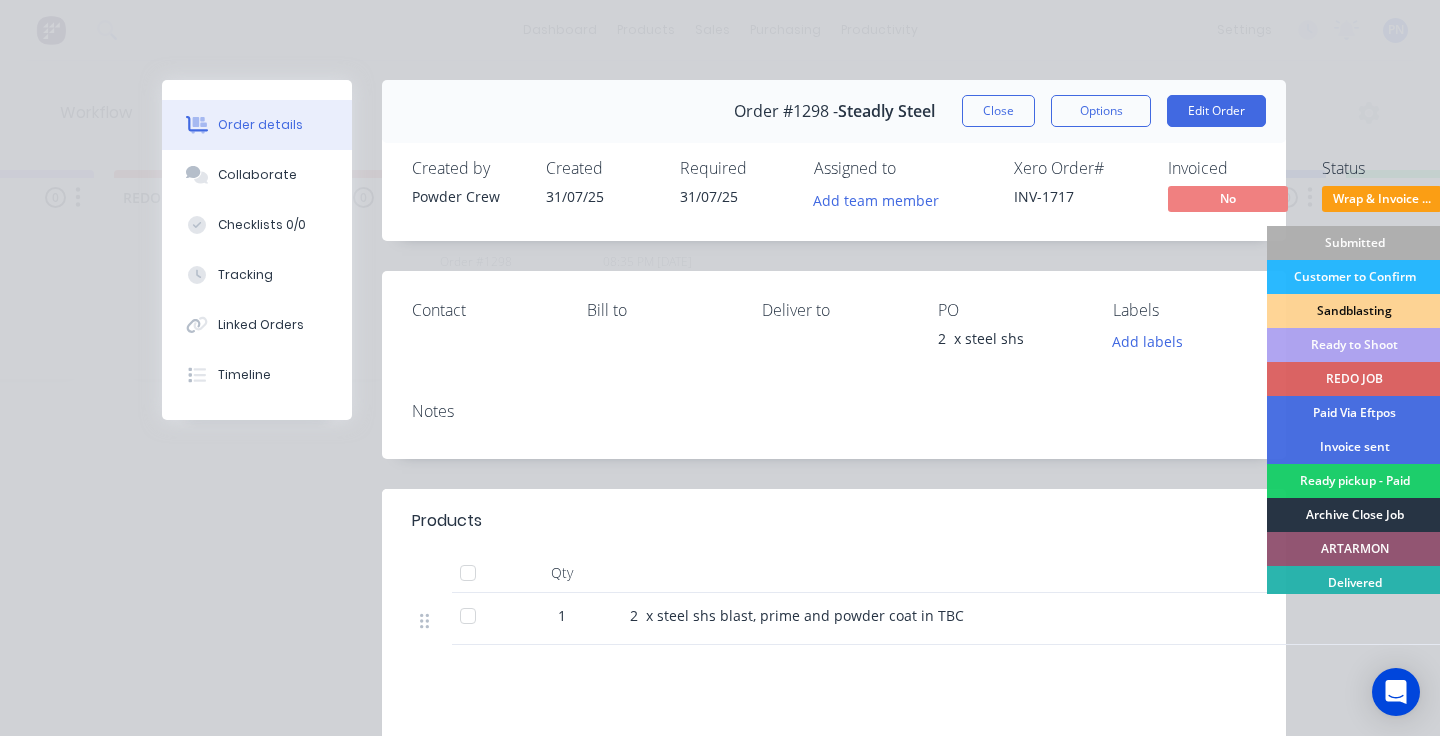 click on "Archive Close Job" at bounding box center [1354, 515] 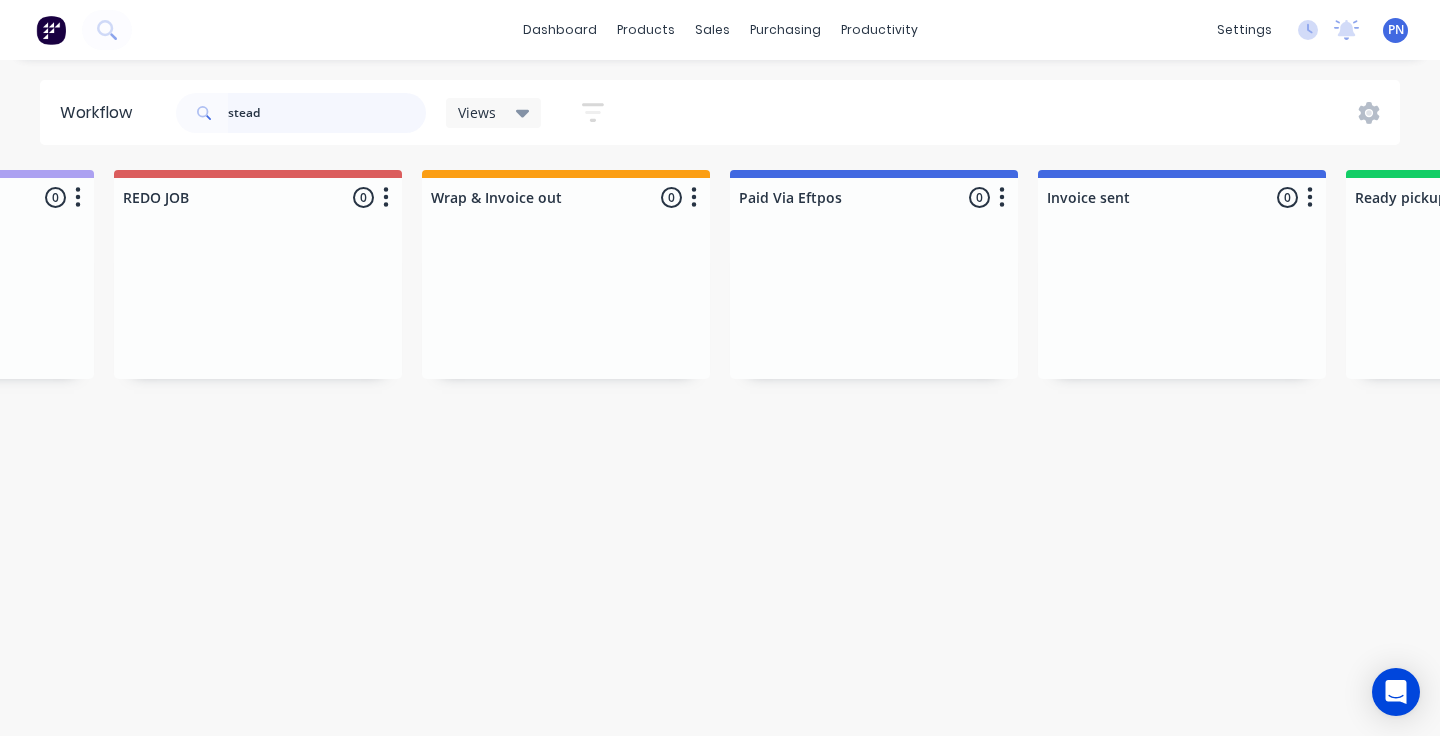 click on "stead" at bounding box center [327, 113] 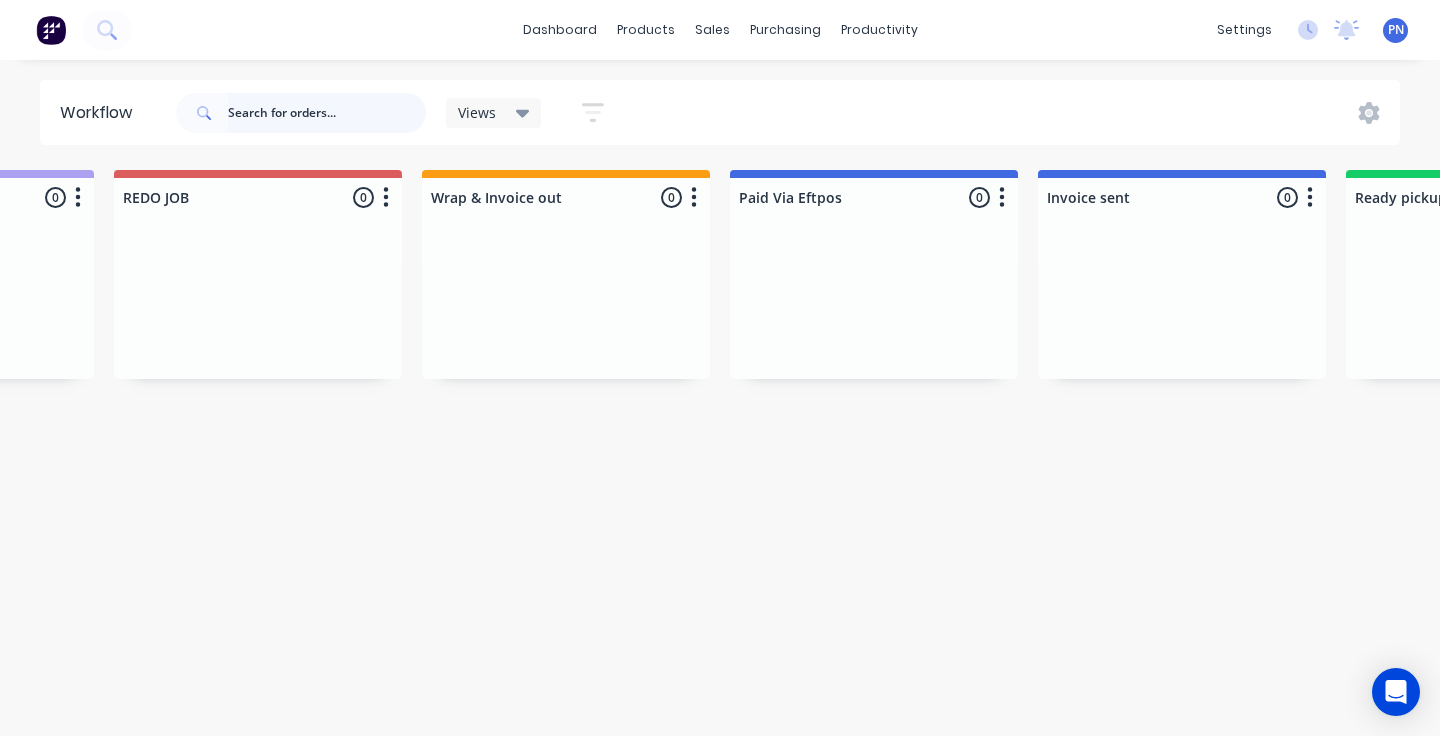 scroll, scrollTop: 0, scrollLeft: 0, axis: both 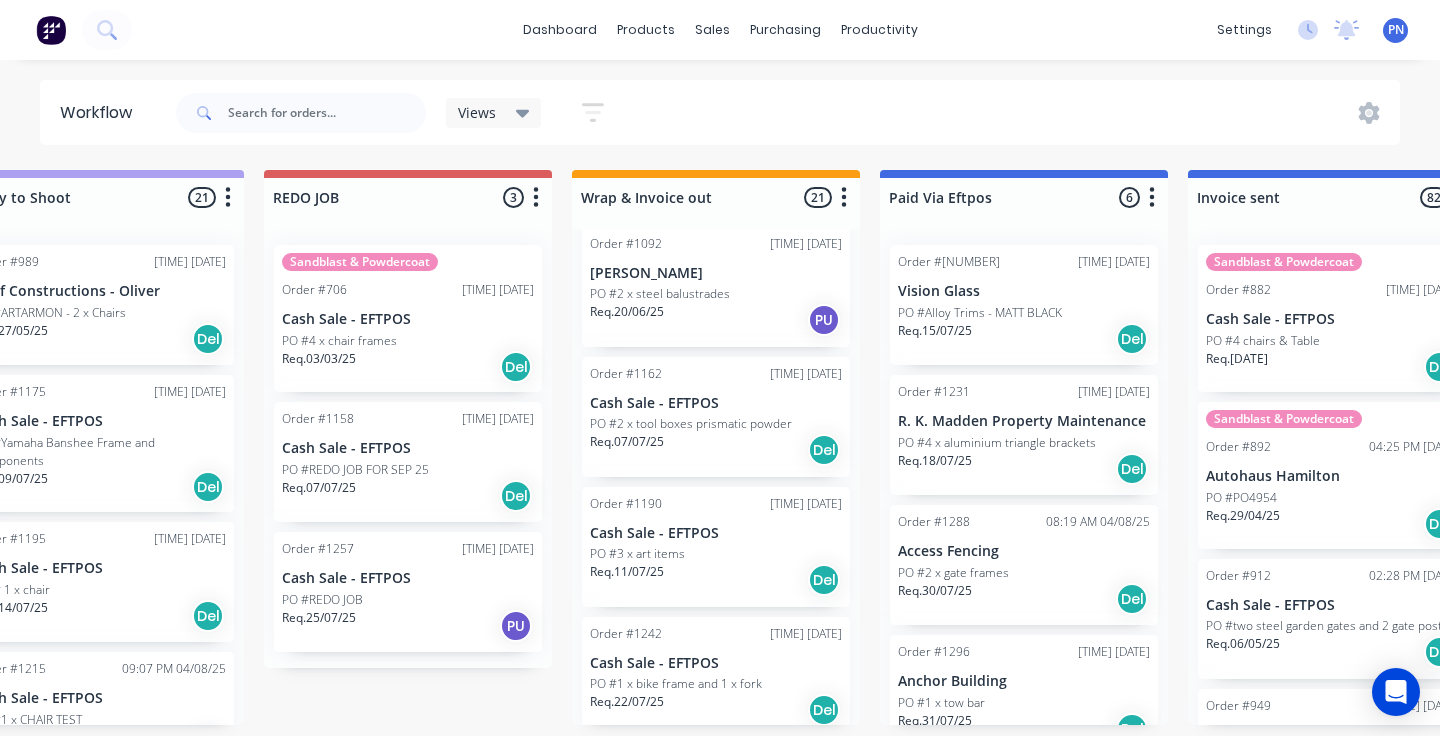 click on "Req. [DATE] Del" at bounding box center (716, 450) 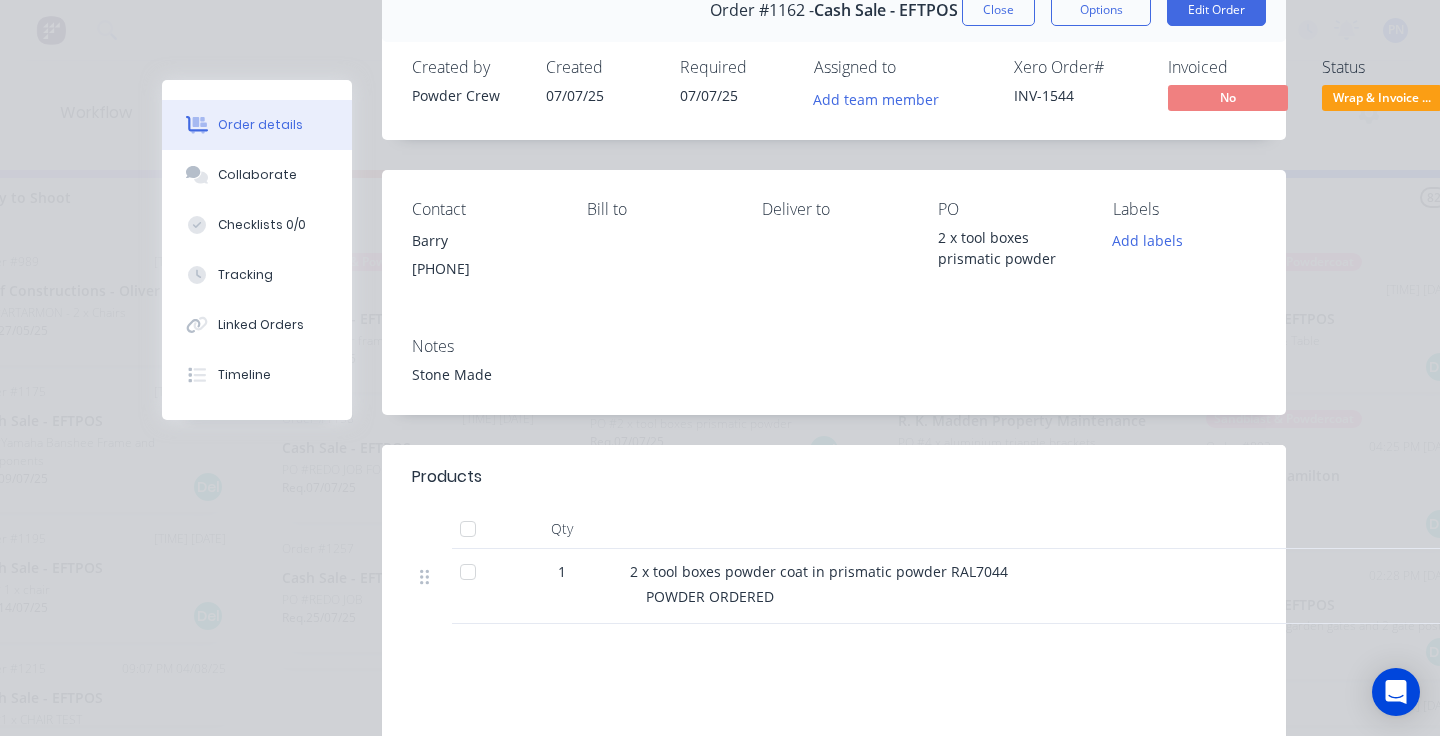 scroll, scrollTop: 0, scrollLeft: 0, axis: both 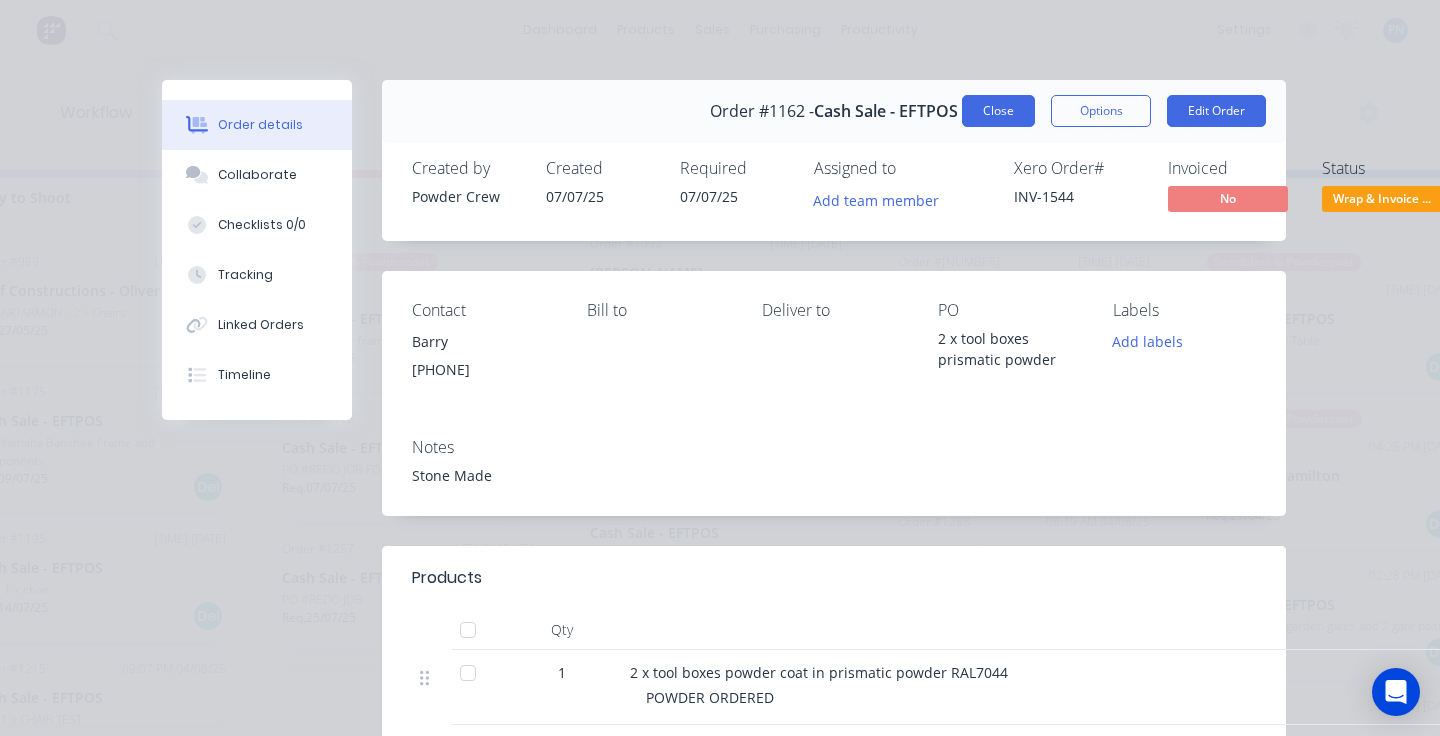 click on "Close" at bounding box center (998, 111) 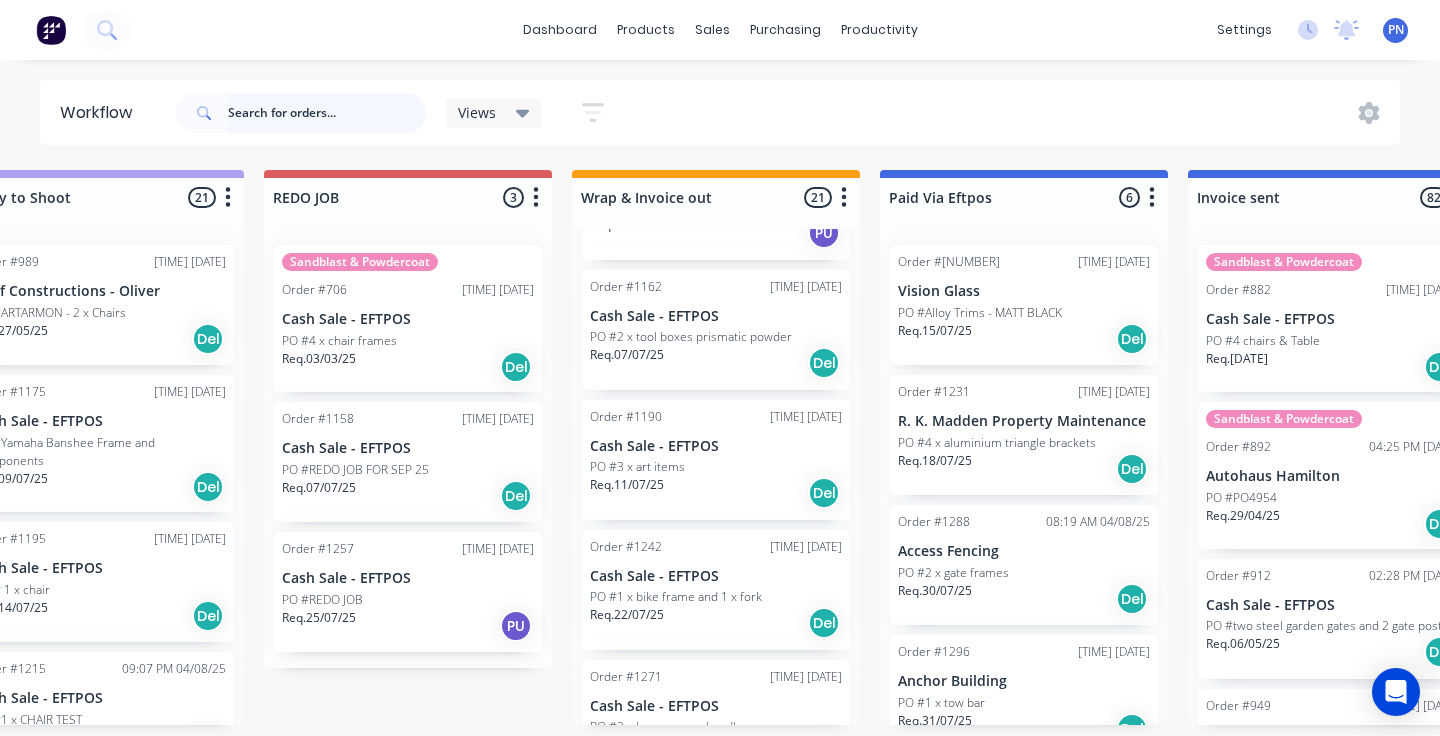 scroll, scrollTop: 413, scrollLeft: 0, axis: vertical 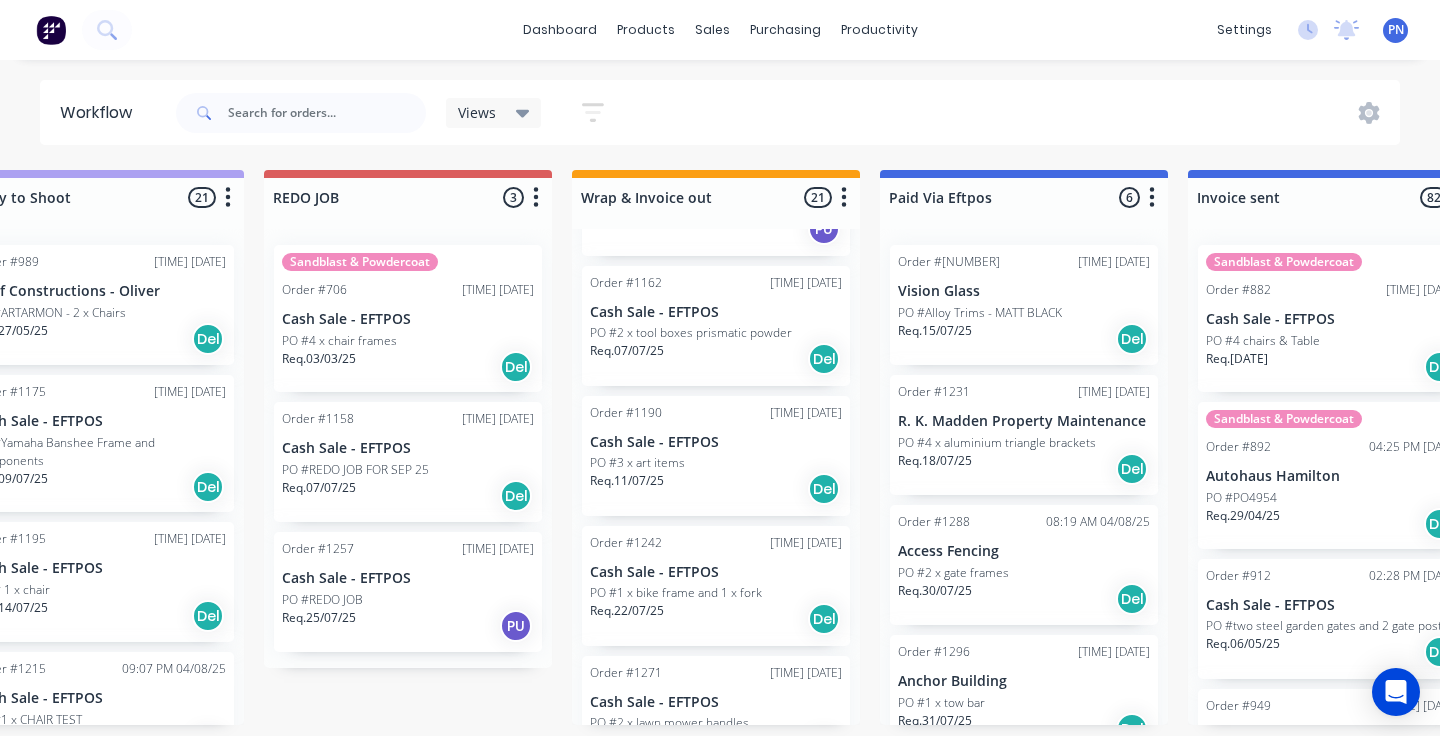 click on "Req. [DATE] Del" at bounding box center (716, 489) 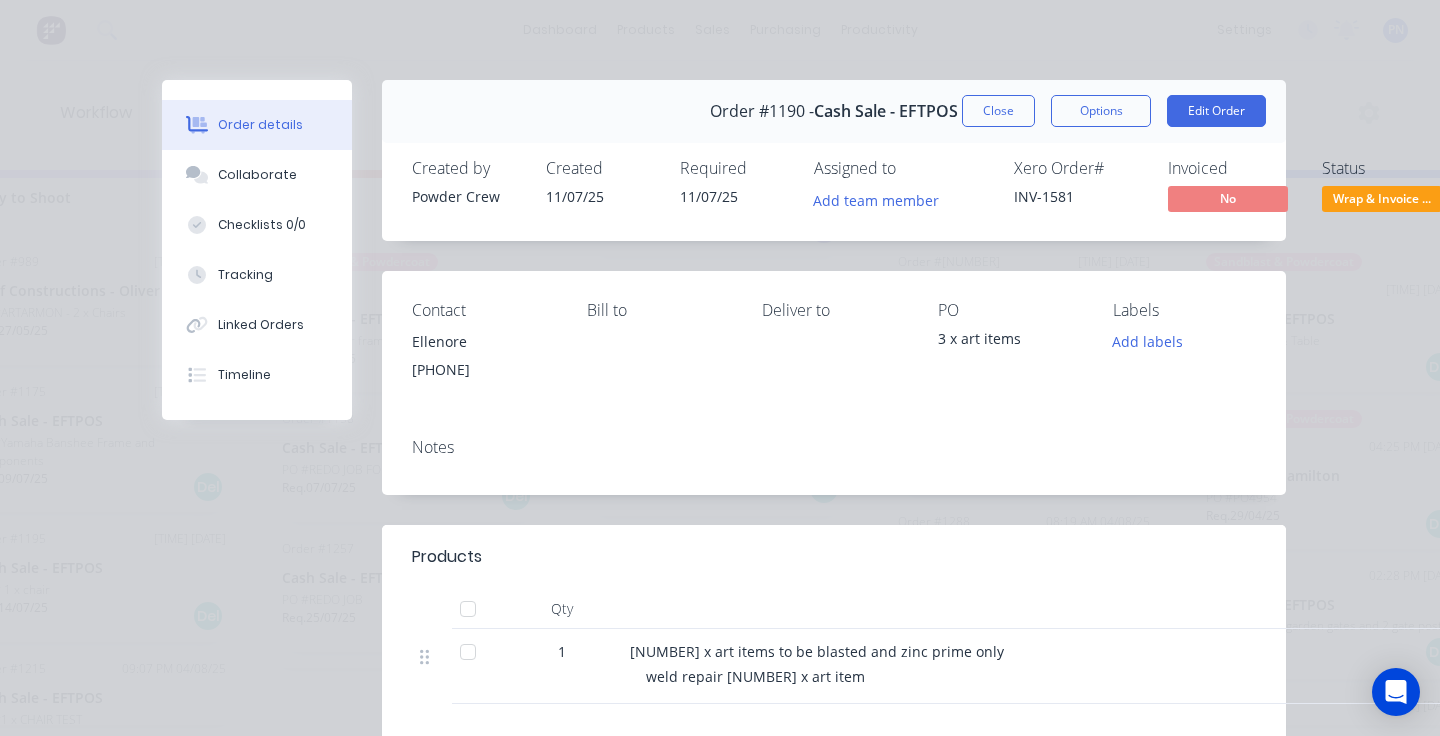 click on "Wrap & Invoice ..." at bounding box center [1382, 198] 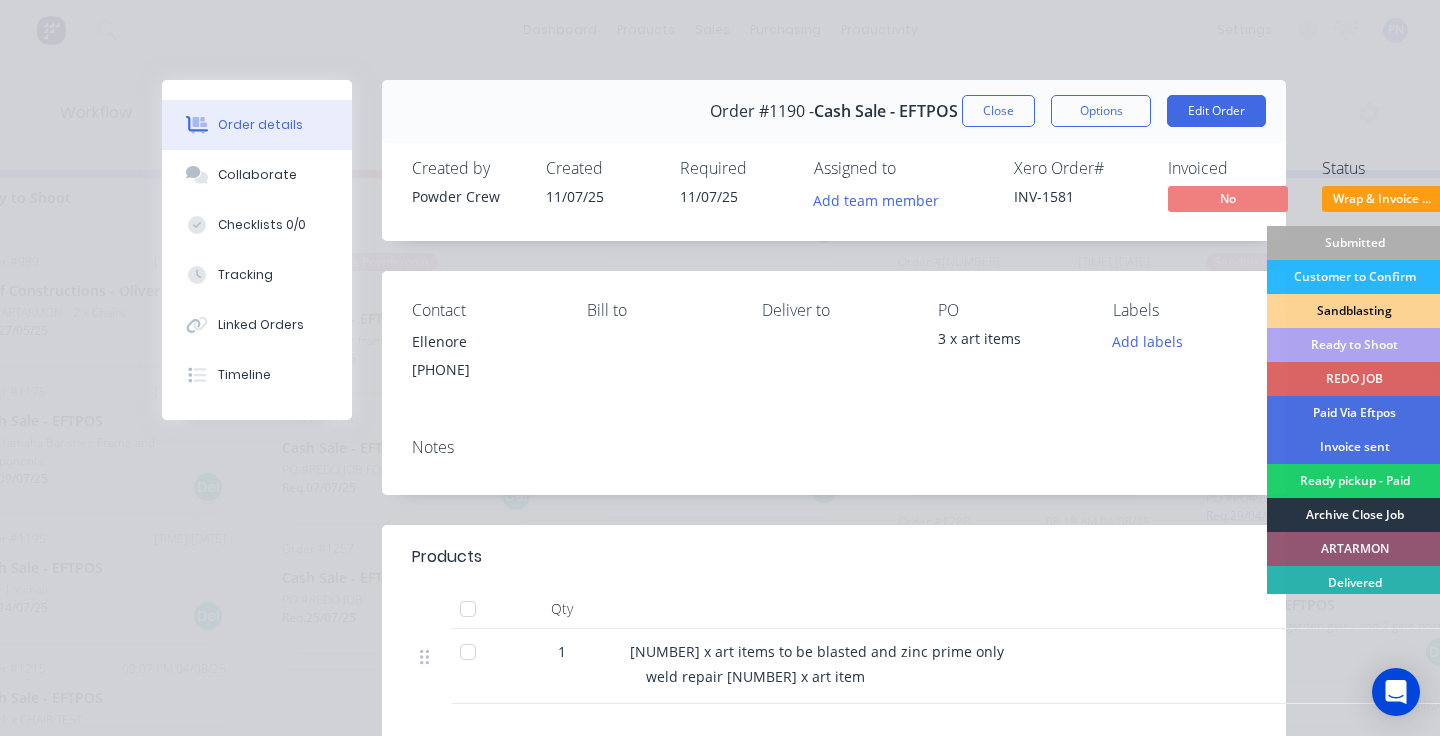click on "Archive Close Job" at bounding box center [1354, 515] 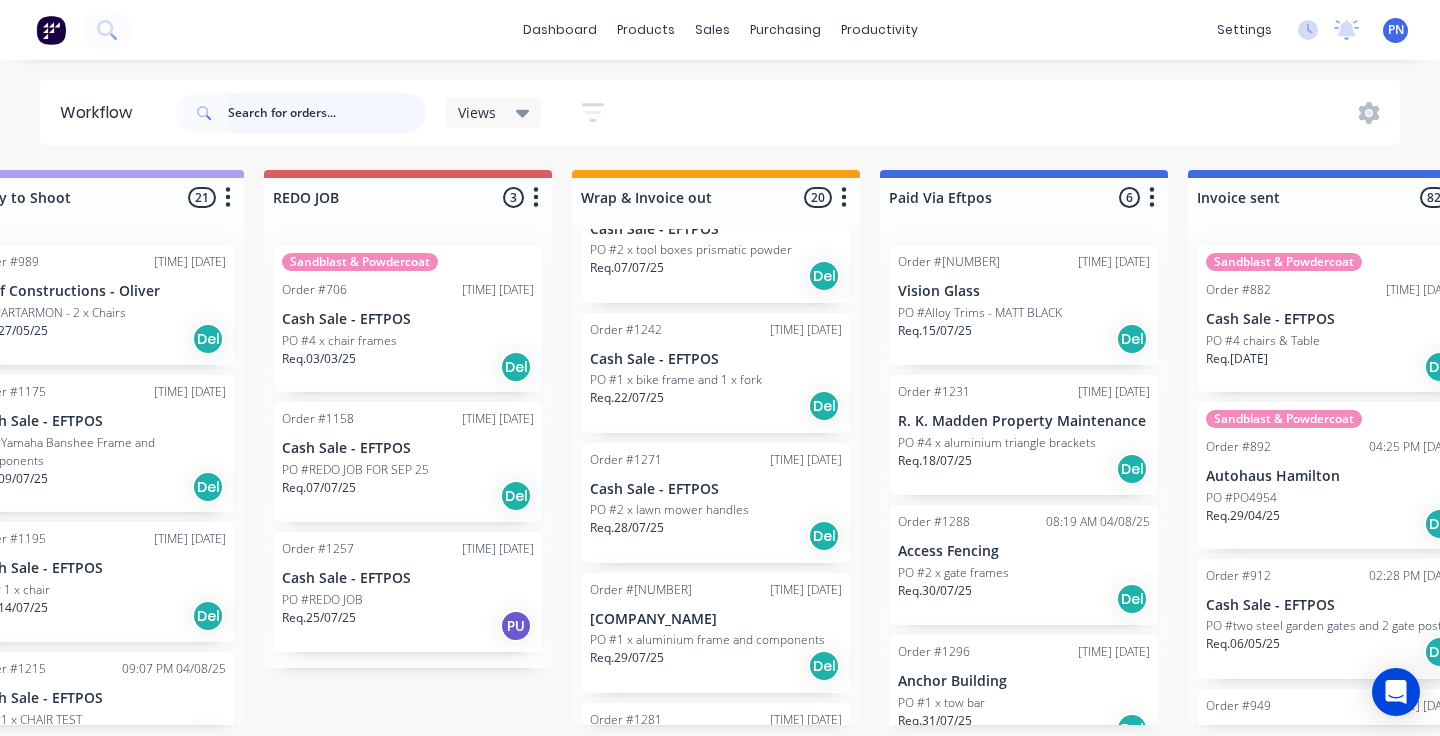 scroll, scrollTop: 500, scrollLeft: 0, axis: vertical 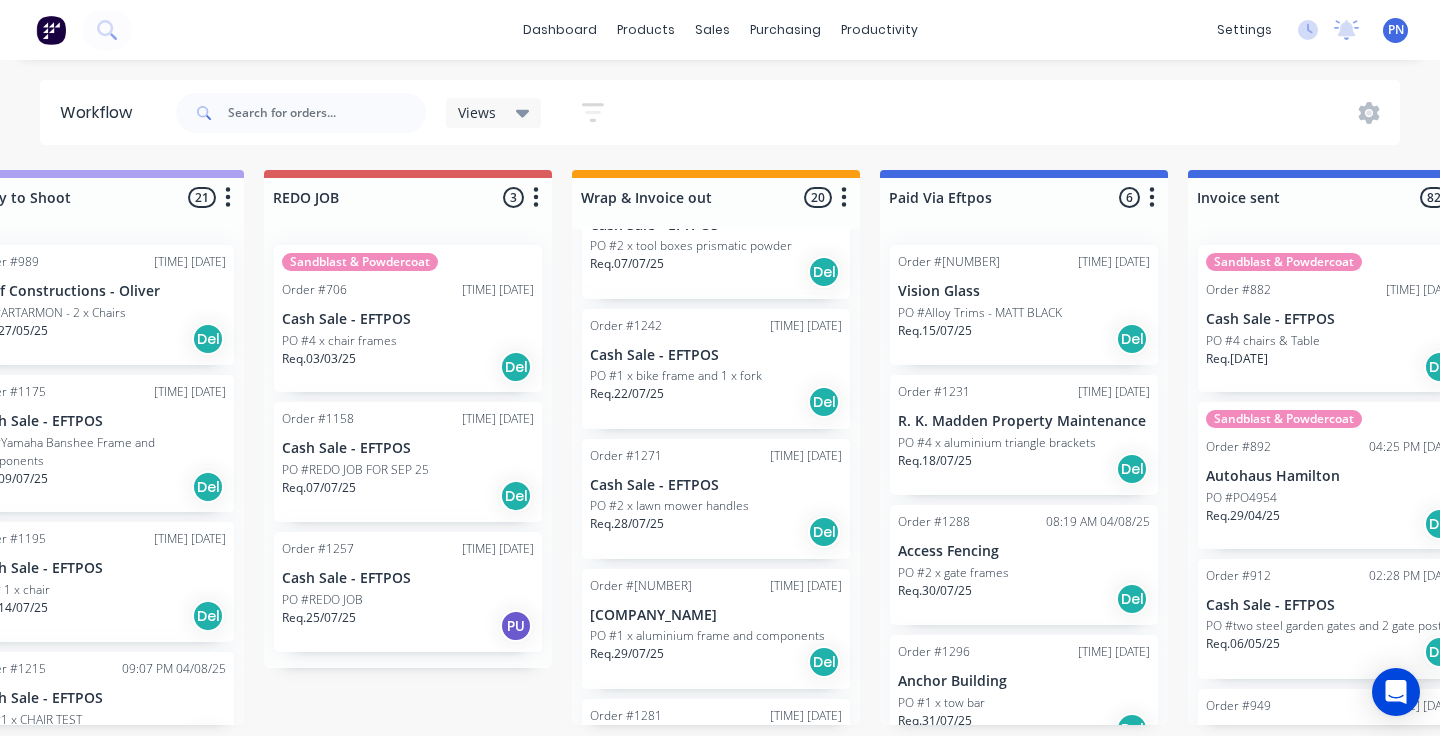 click on "Req. 22/07/25 Del" at bounding box center [716, 402] 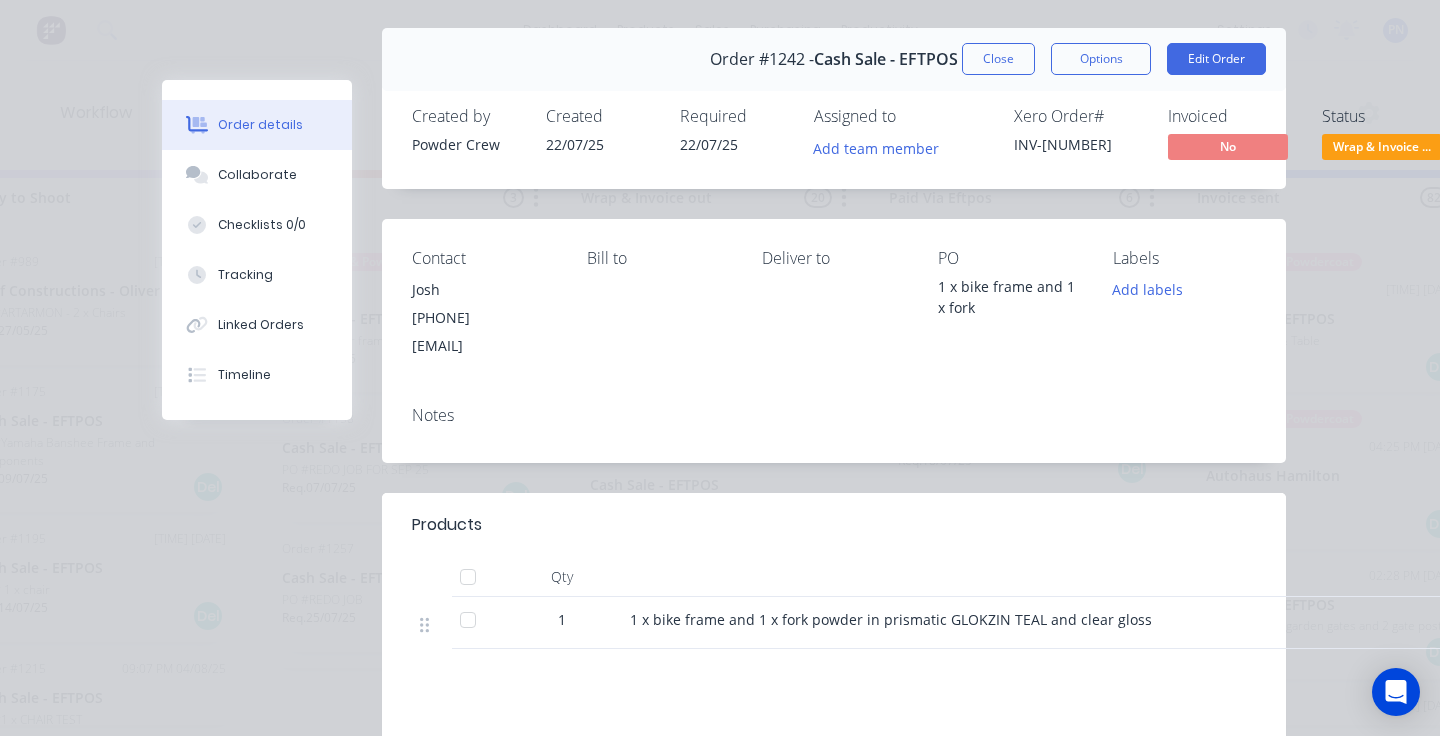 scroll, scrollTop: 25, scrollLeft: 0, axis: vertical 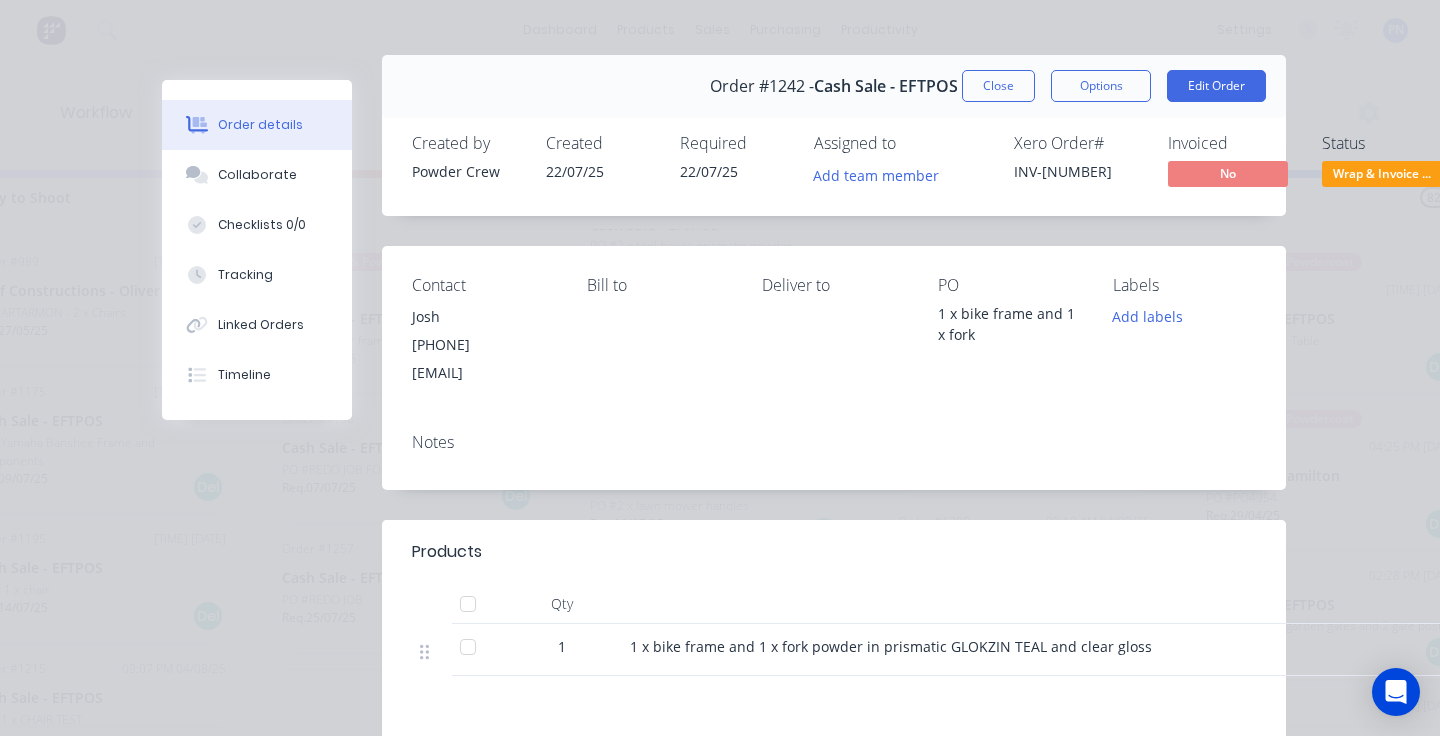 drag, startPoint x: 610, startPoint y: 375, endPoint x: 407, endPoint y: 373, distance: 203.00986 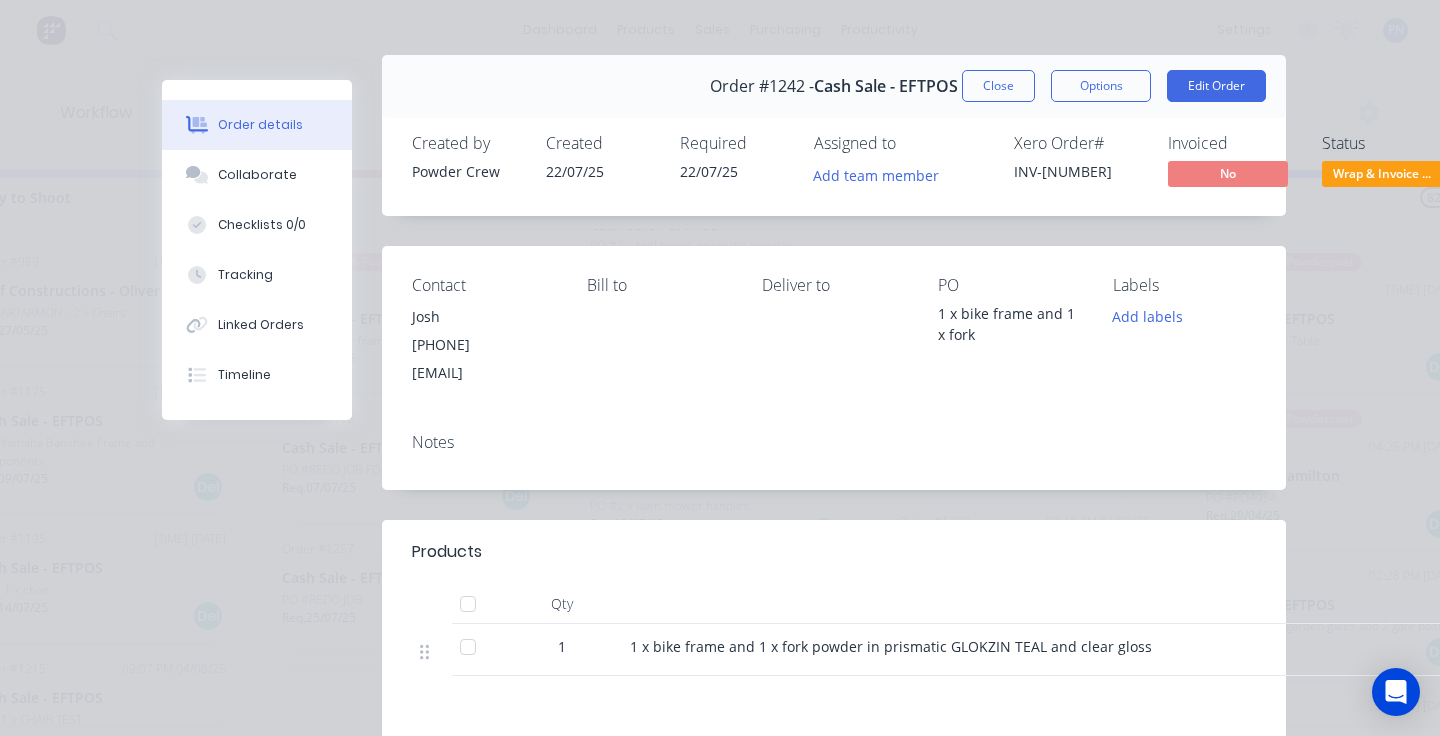 click on "Contact [FIRST] [PHONE] [EMAIL] Bill to Deliver to PO [NUMBER] x bike frame and [NUMBER] x fork Labels Add labels" at bounding box center (834, 331) 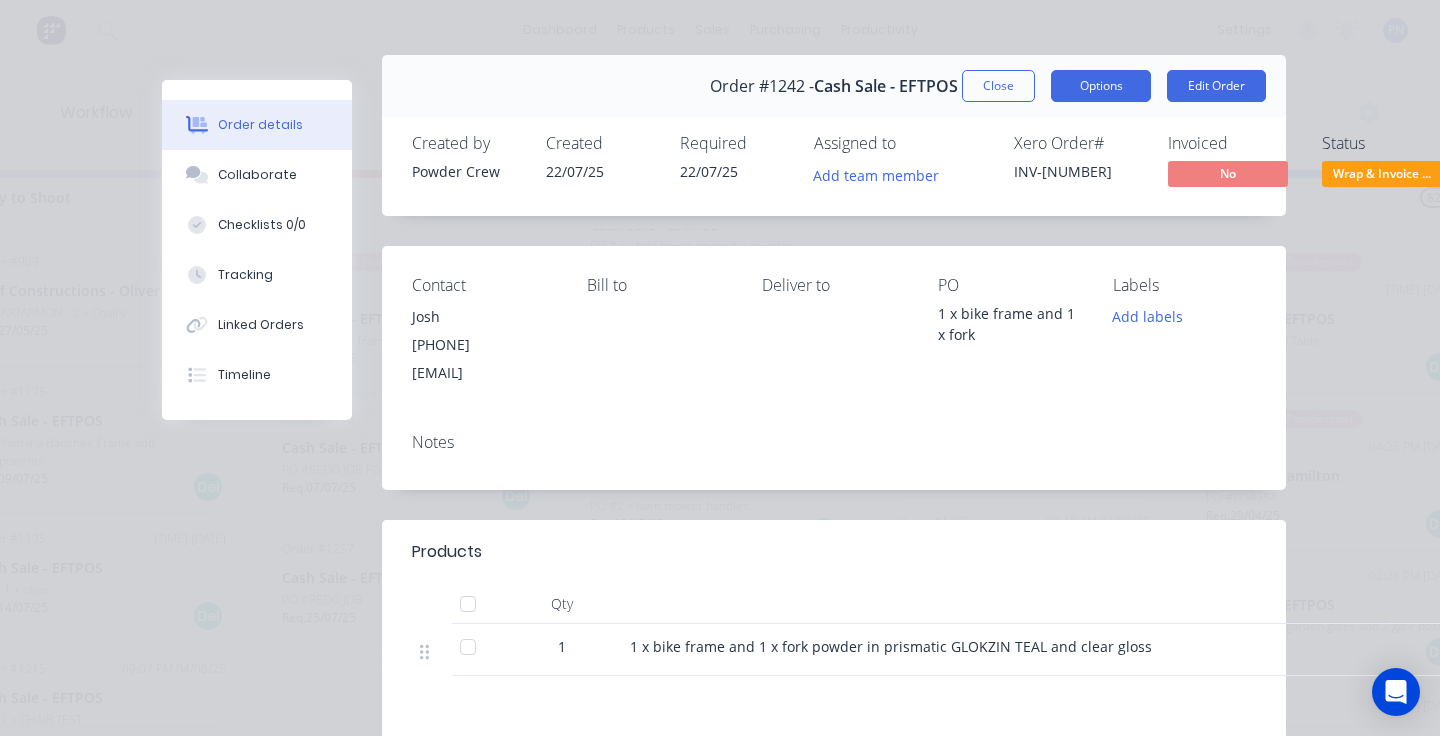click on "Options" at bounding box center (1101, 86) 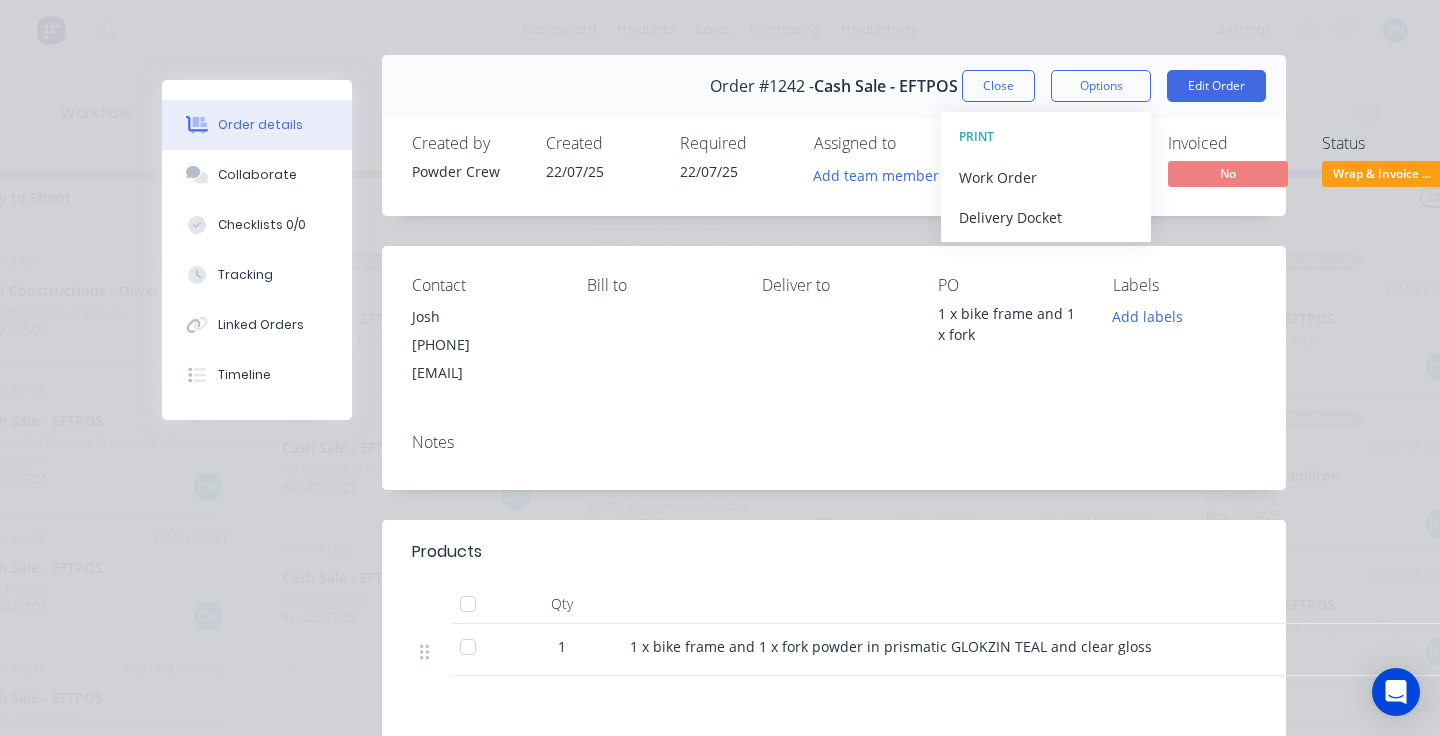 click on "Order details Collaborate Checklists 0/0 Tracking Linked Orders Timeline Order details Collaborate Checklists Tracking Linked Orders Timeline Order #1242 - Cash Sale - EFTPOS Close Options PRINT Work Order DeliveryDocket Edit Order Created by Powder Crew Created [DATE] Required [DATE] Assigned to Add team member Xero Order # INV-1647 Invoiced No Status Wrap & Invoice ... Contact [PERSON_NAME] [PHONE] [EMAIL] Bill to Deliver to PO 1 x bike frame and 1 x fork Labels Add labels Notes Products Qty 1 1 x bike frame and 1 x fork powder in prismatic GLOKZIN TEAL and clear gloss Labour $0.00 Sub total $500.00 Margin $0.00 ( 0.00 %) Tax $50.00 Total $550.00" at bounding box center [720, 368] 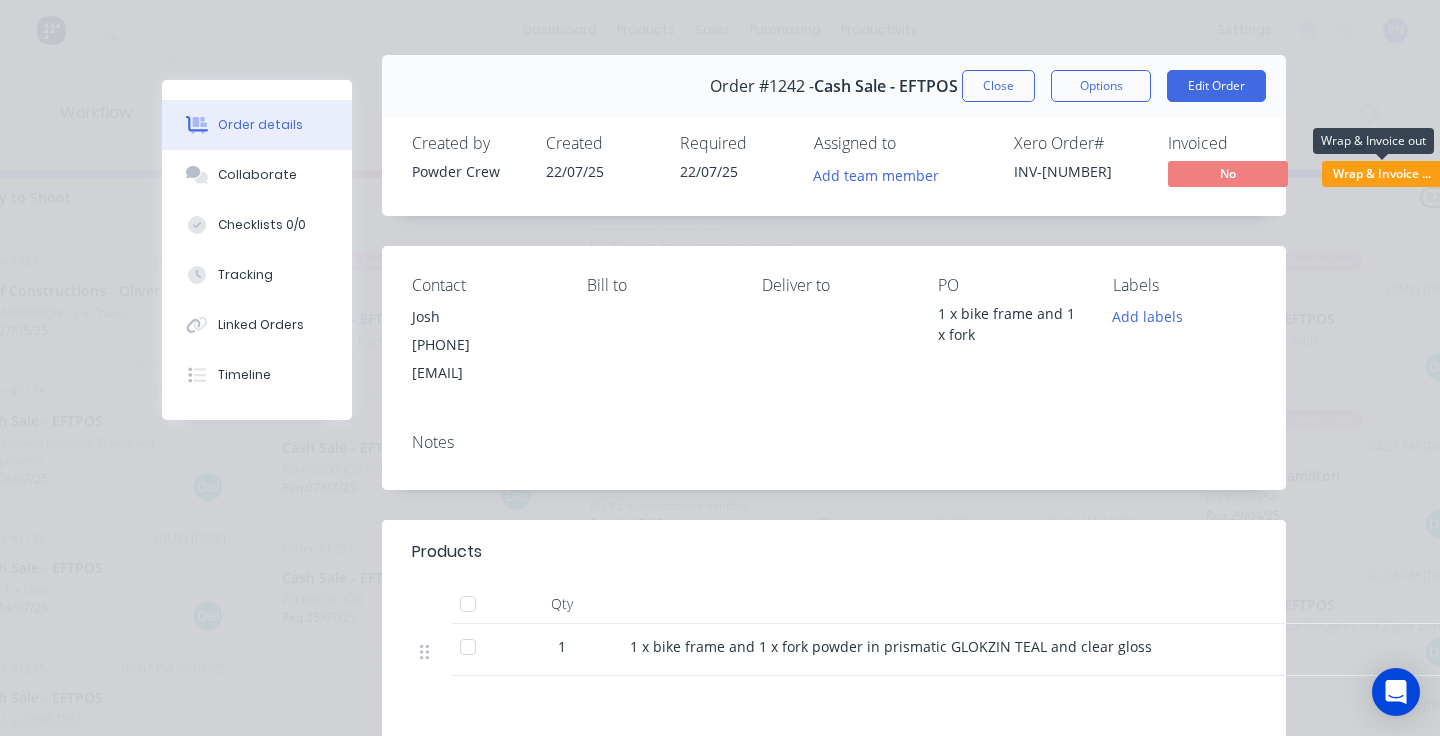 click on "Wrap & Invoice ..." at bounding box center [1382, 173] 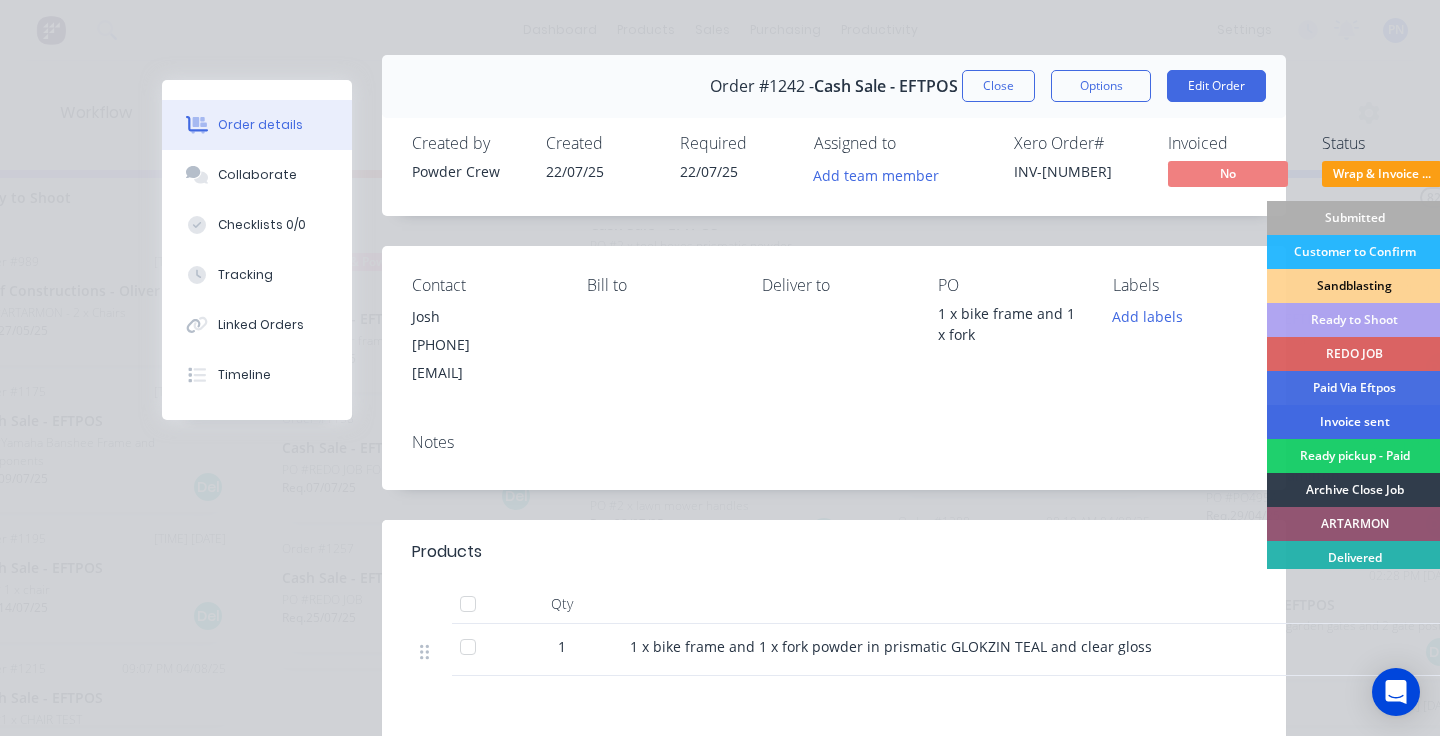 click on "Invoice sent" at bounding box center (1354, 422) 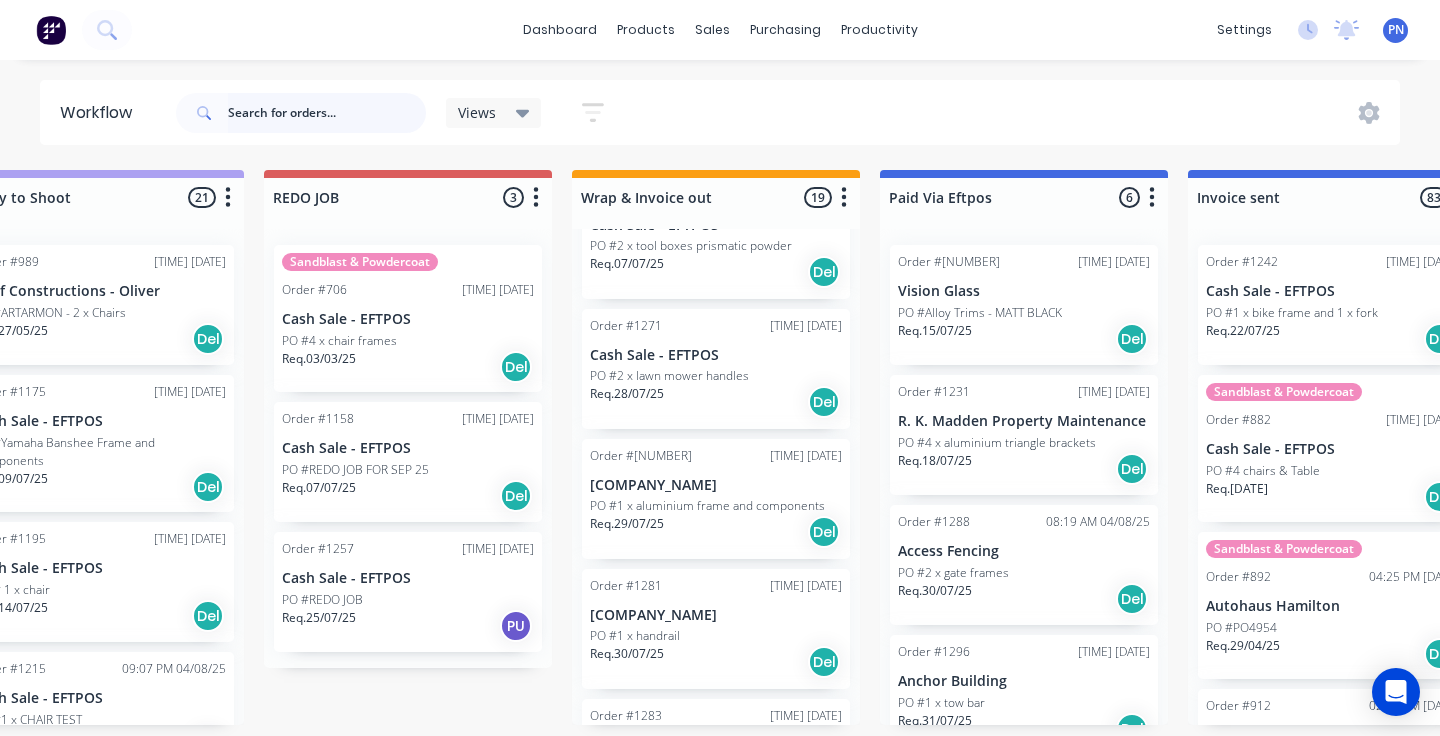 click at bounding box center [327, 113] 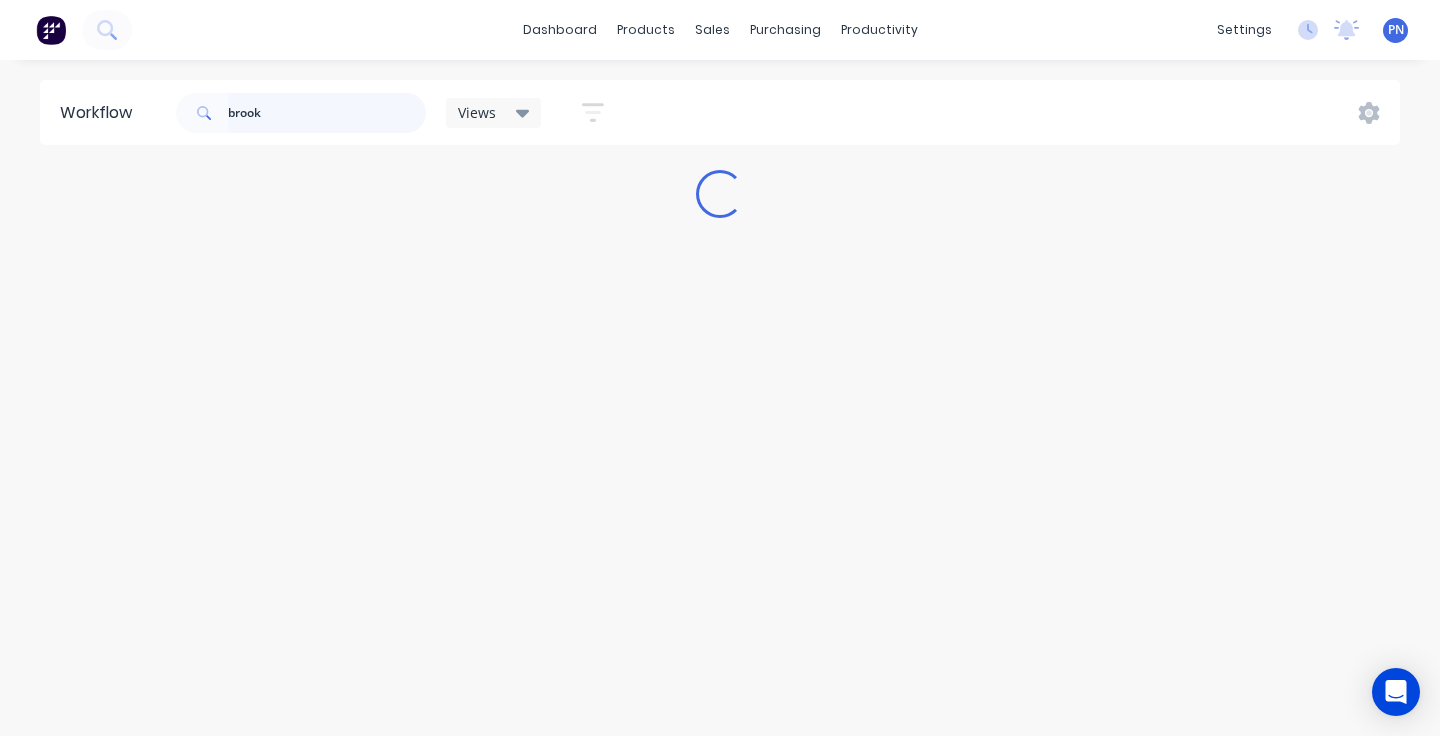 scroll, scrollTop: 0, scrollLeft: 0, axis: both 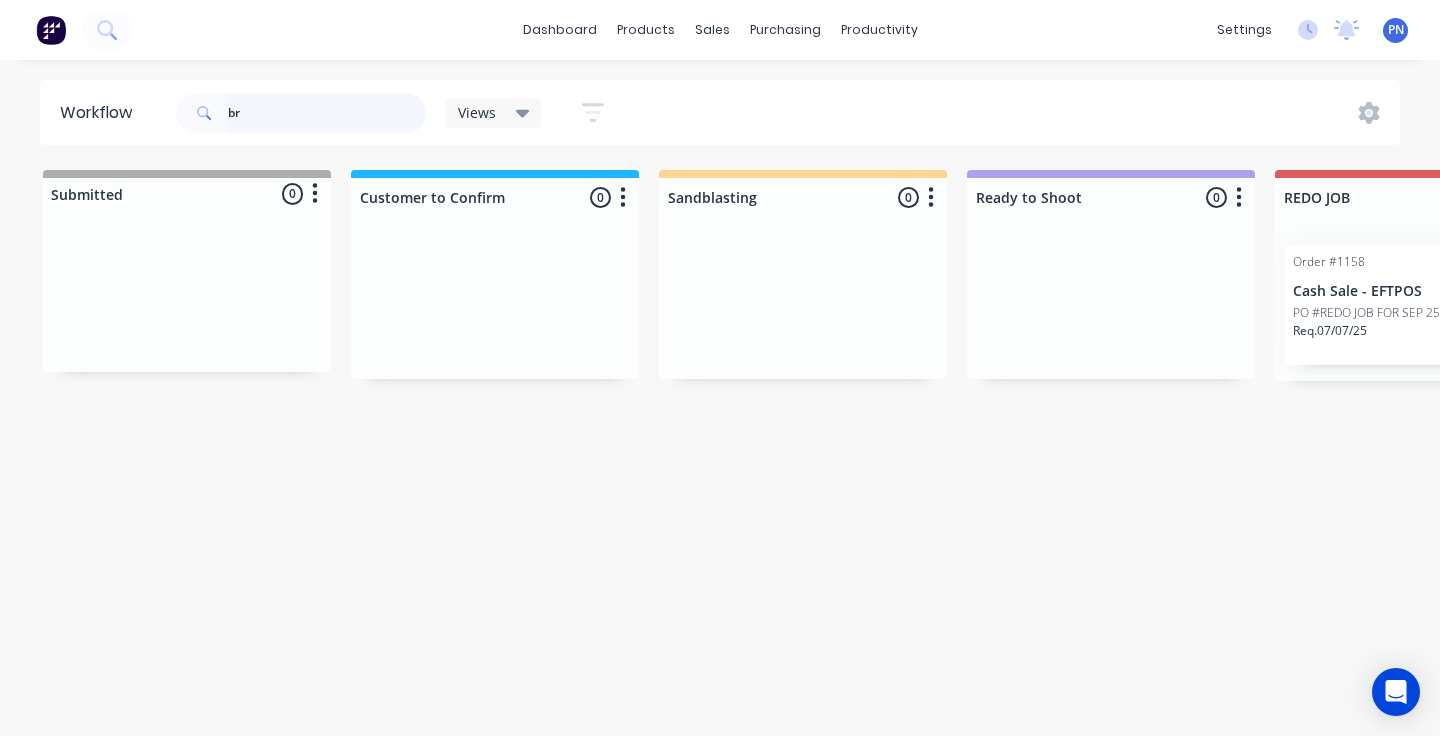 type on "b" 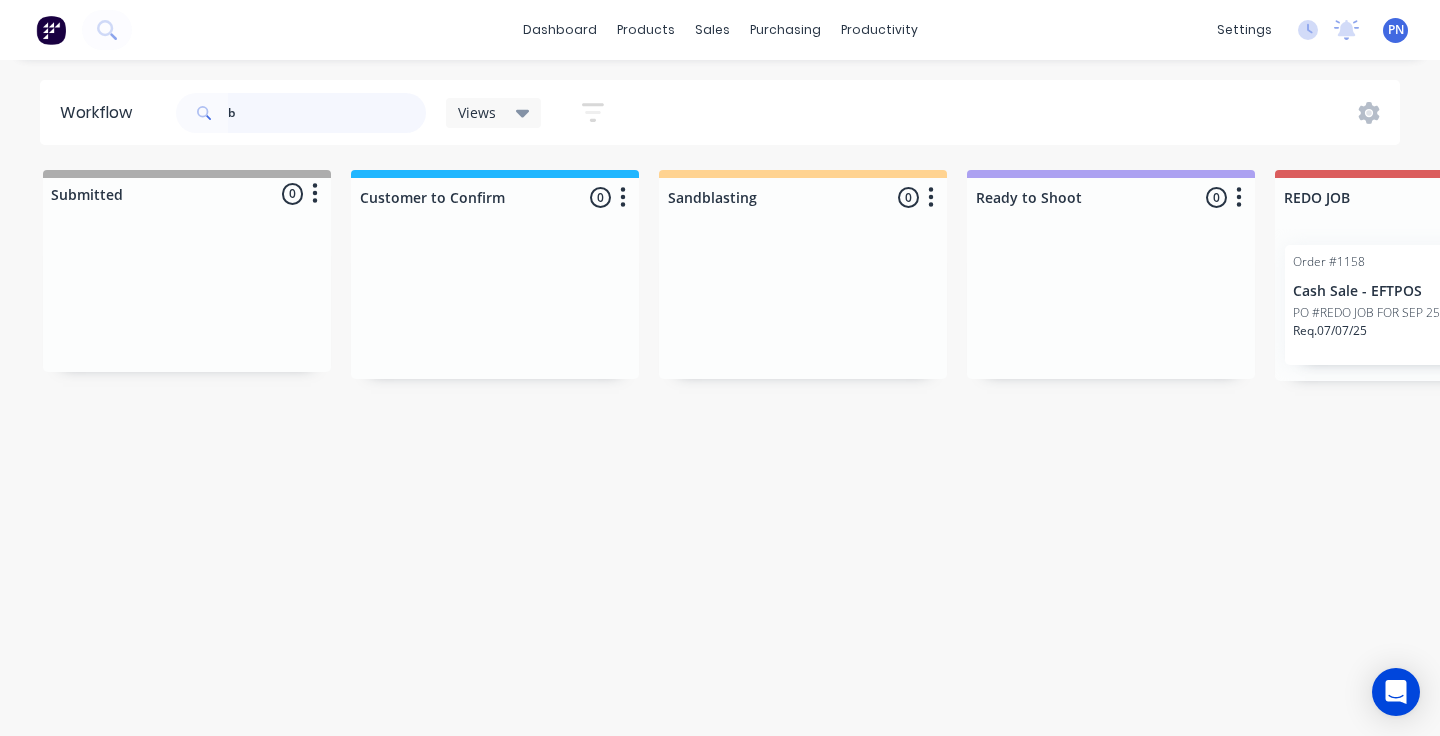 type 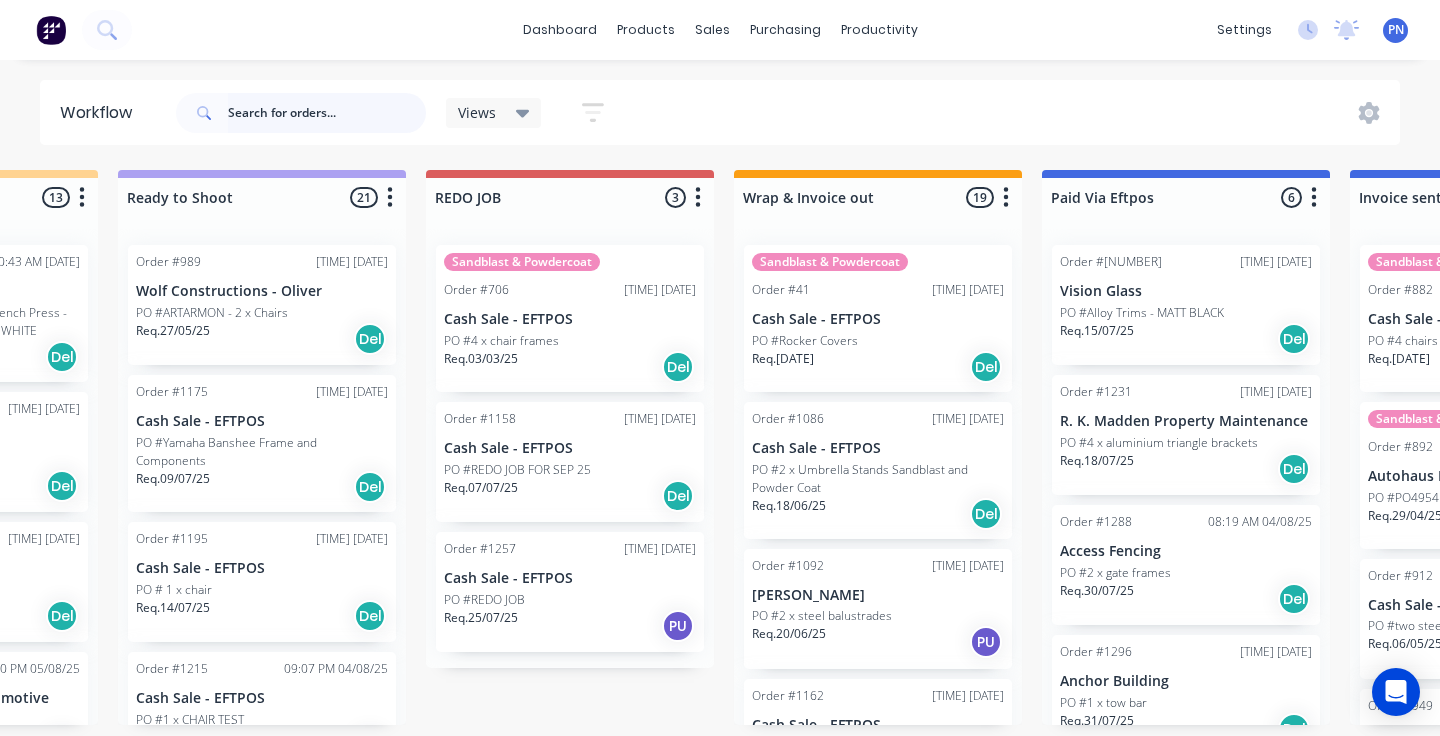 scroll, scrollTop: 0, scrollLeft: 852, axis: horizontal 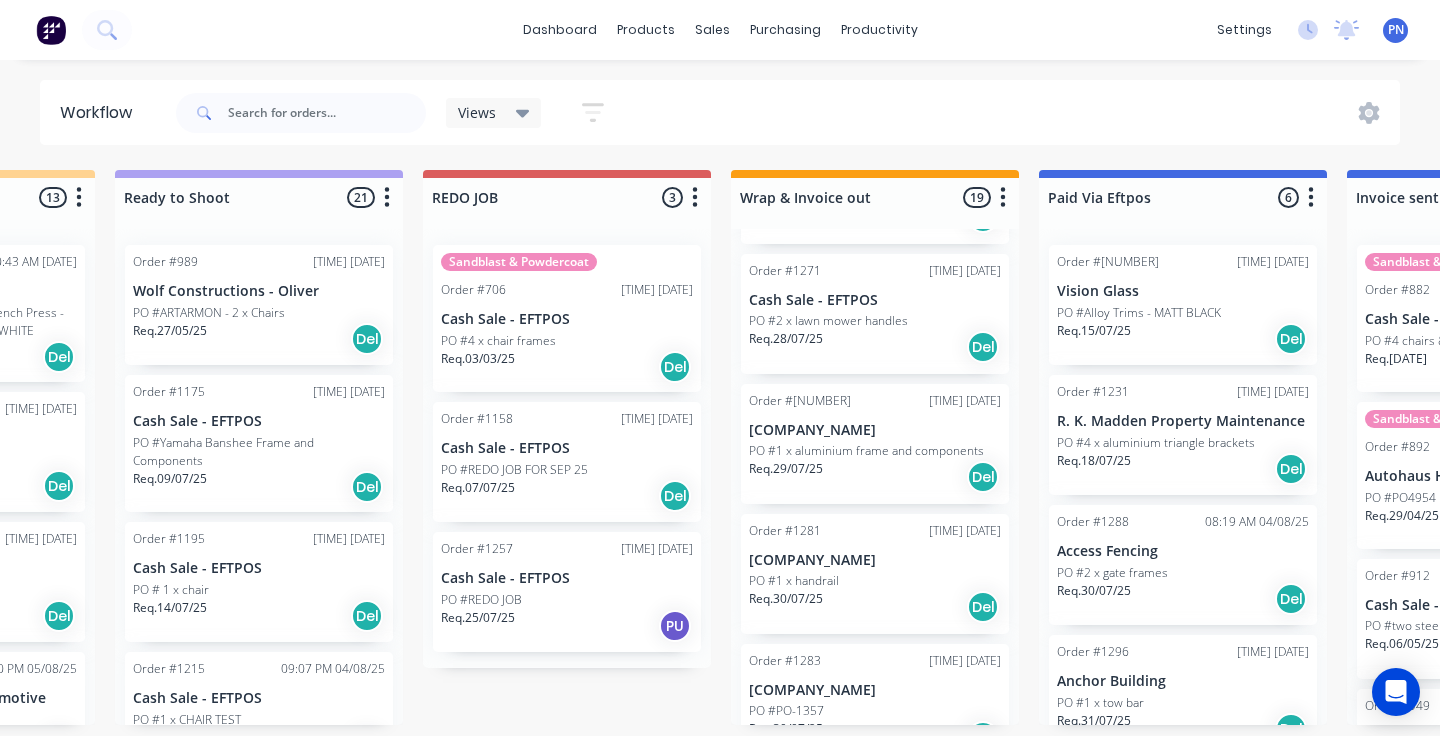 click on "Req. [DATE] Del" at bounding box center (875, 477) 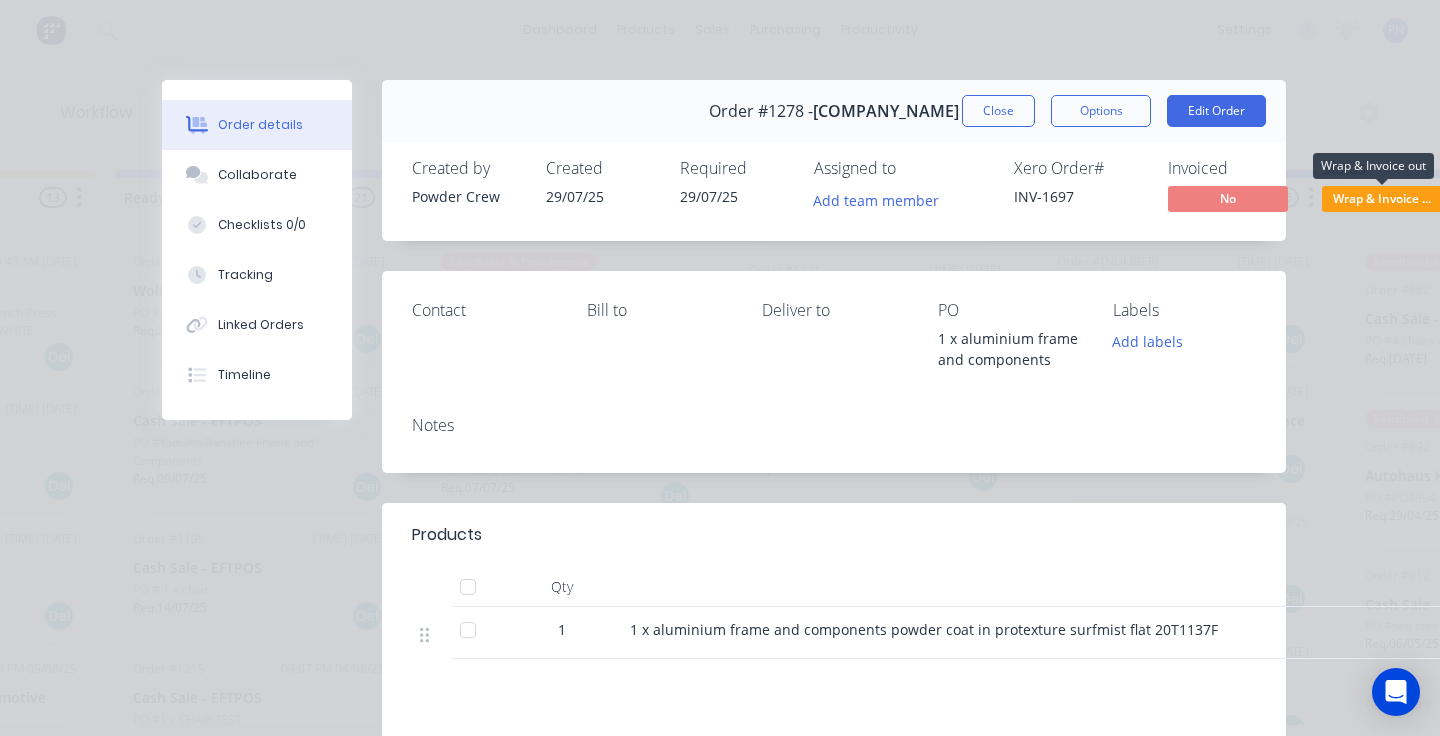 click on "Wrap & Invoice ..." at bounding box center [1382, 198] 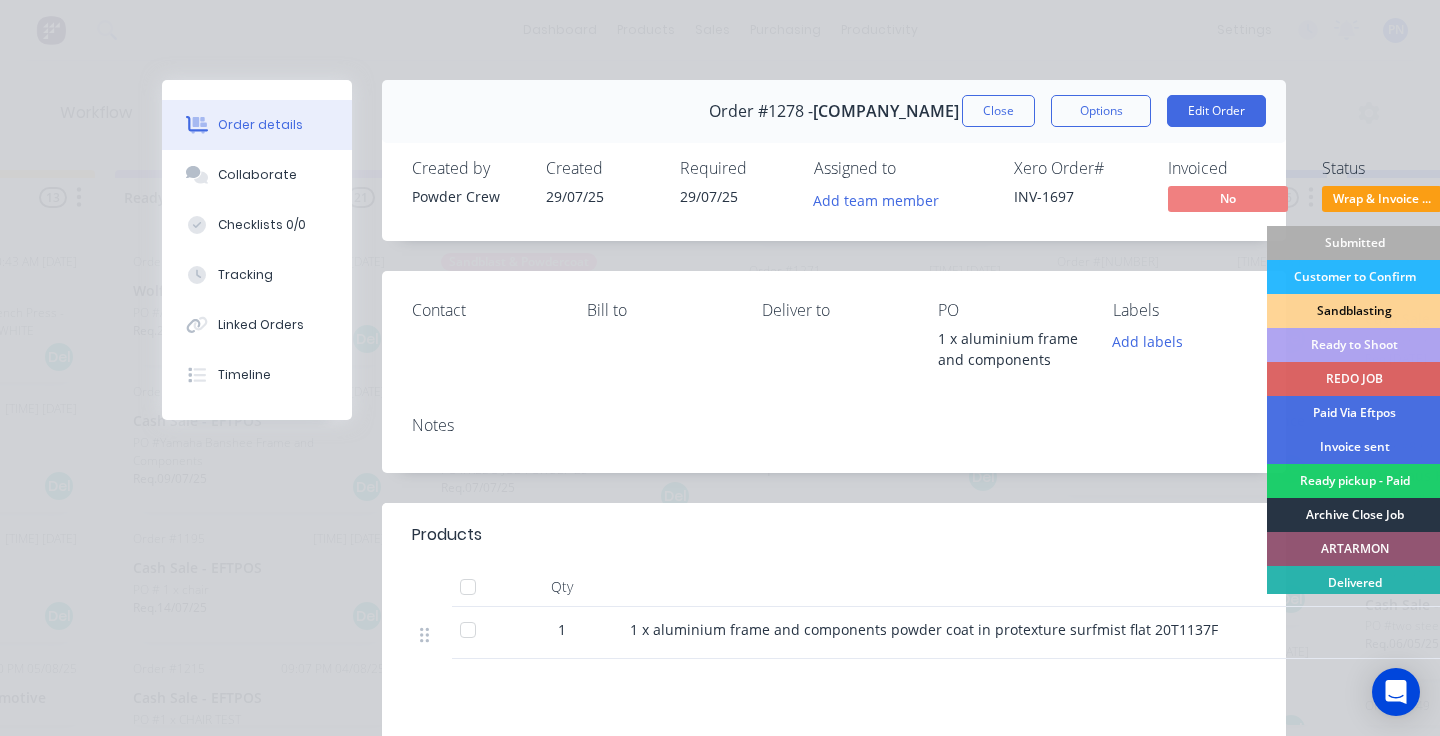 click on "Archive Close Job" at bounding box center [1354, 515] 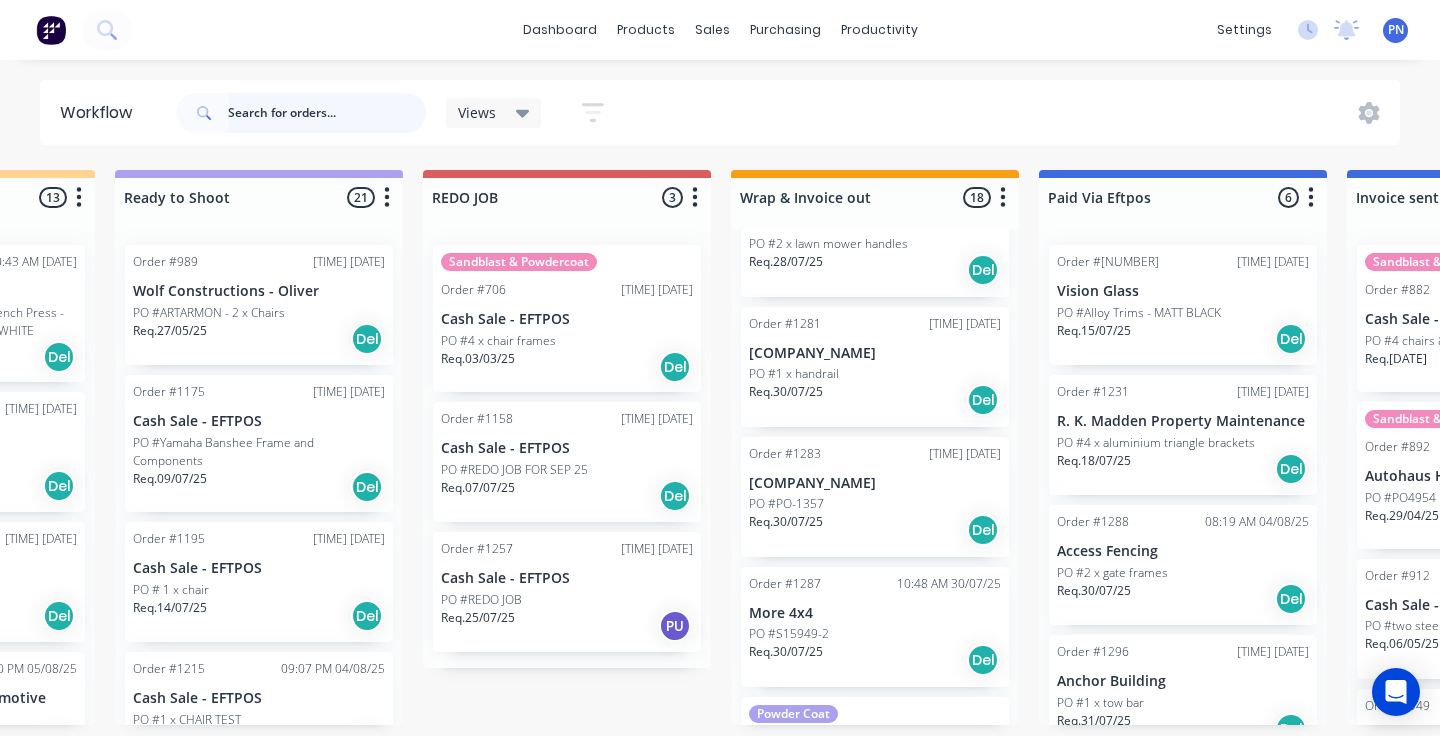 scroll, scrollTop: 648, scrollLeft: 0, axis: vertical 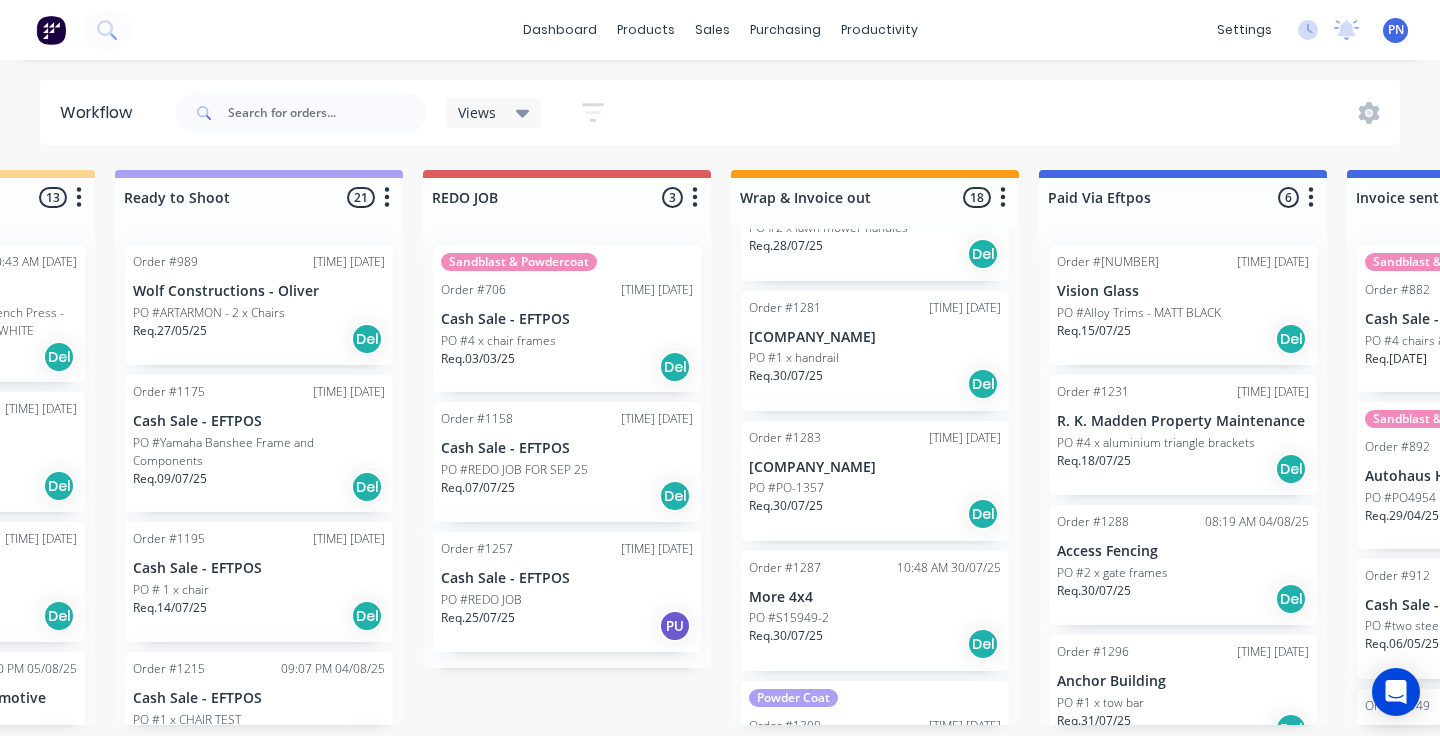 click on "PO #PO-1357" at bounding box center (875, 488) 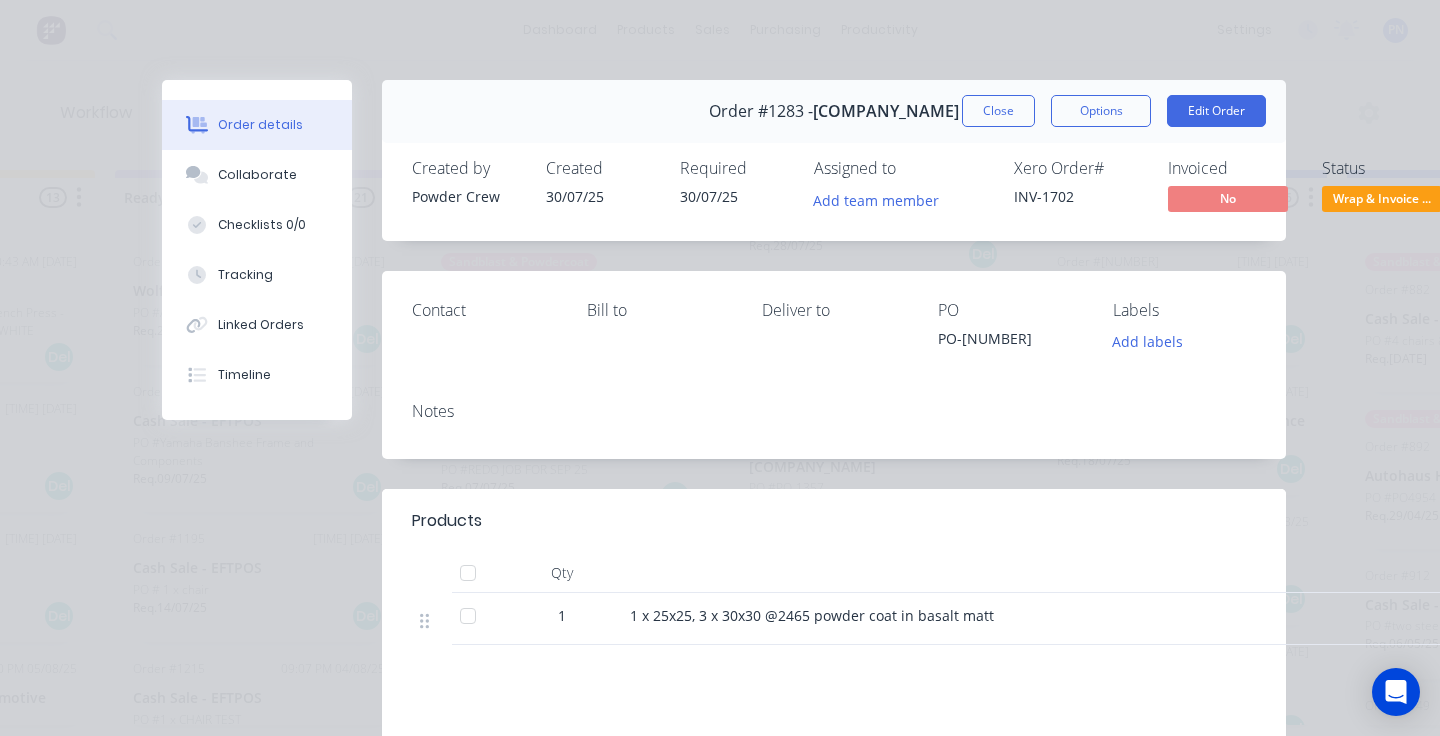 click on "Wrap & Invoice ..." at bounding box center [1382, 201] 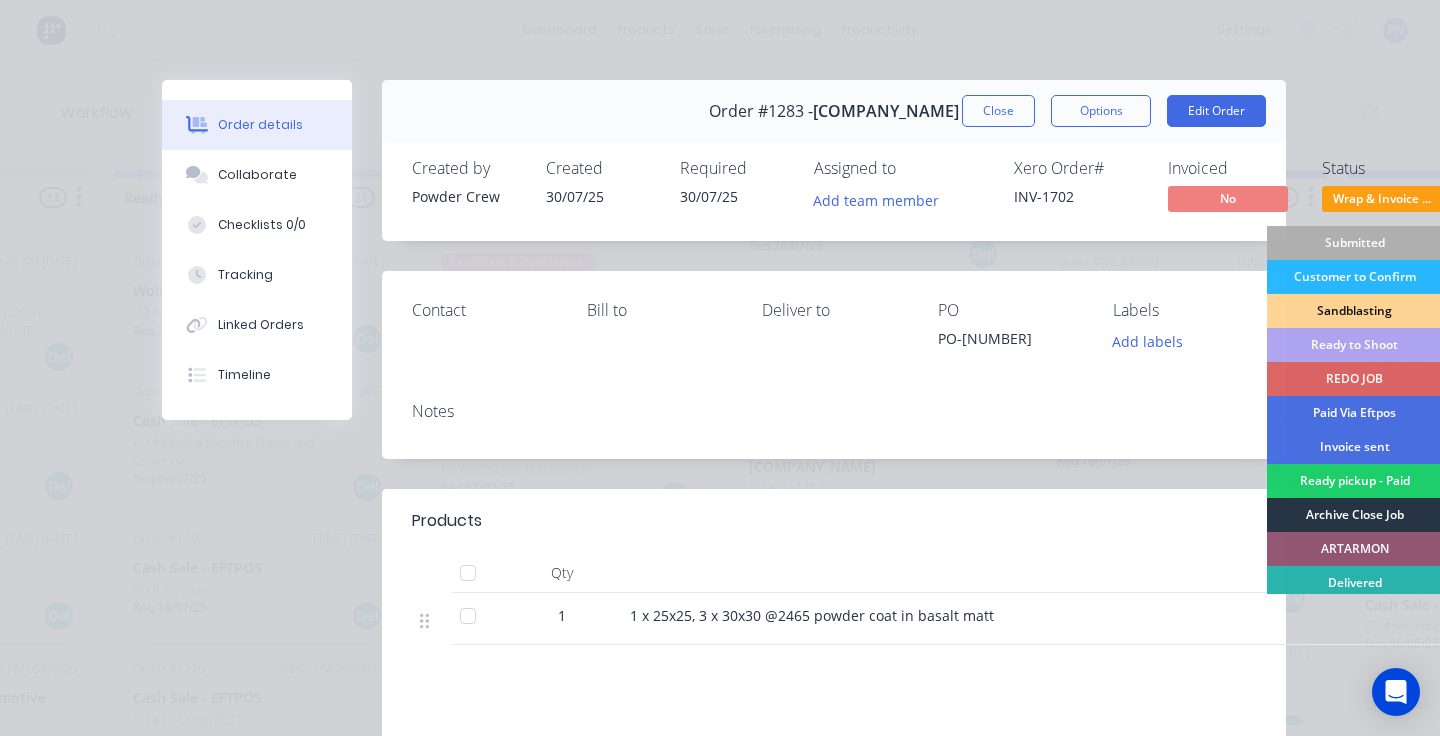 click on "Archive Close Job" at bounding box center [1354, 515] 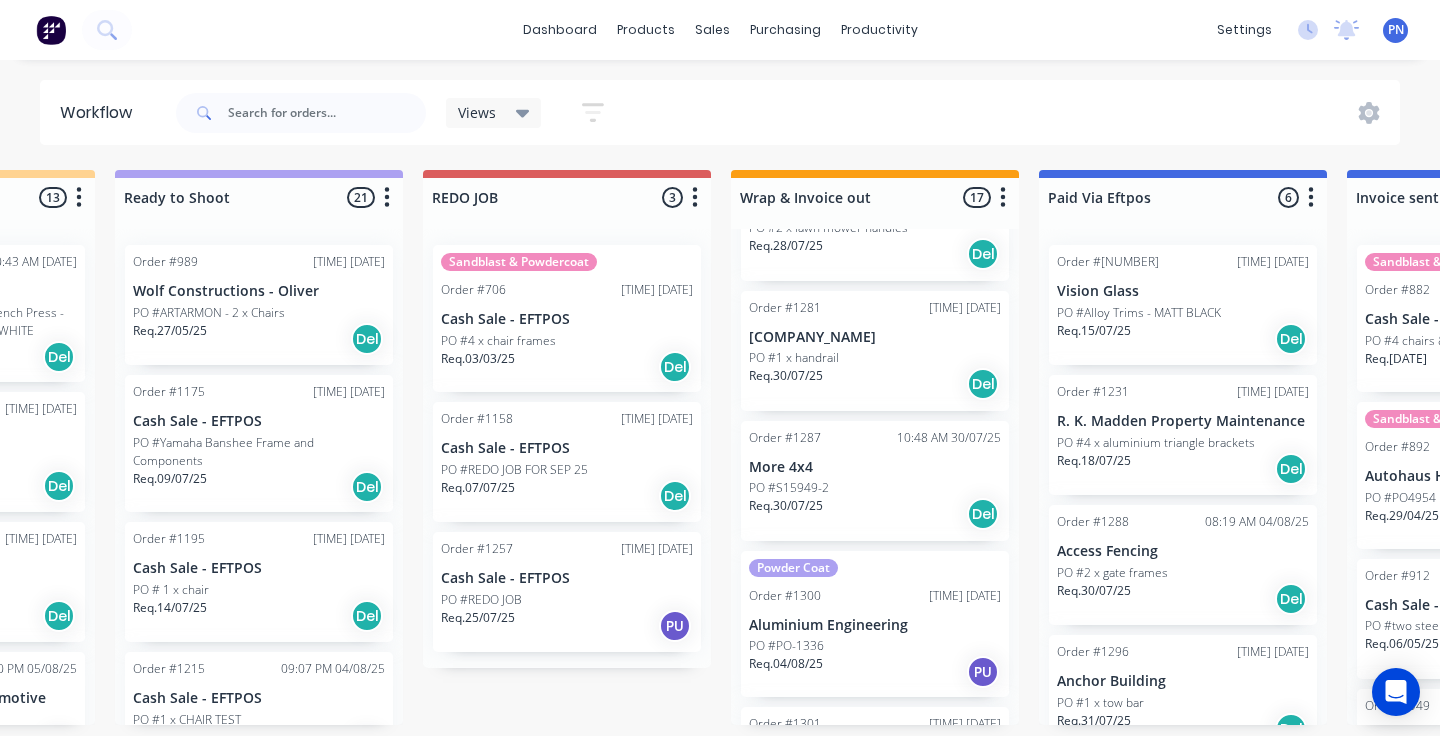 click on "PO #S15949-2" at bounding box center (875, 488) 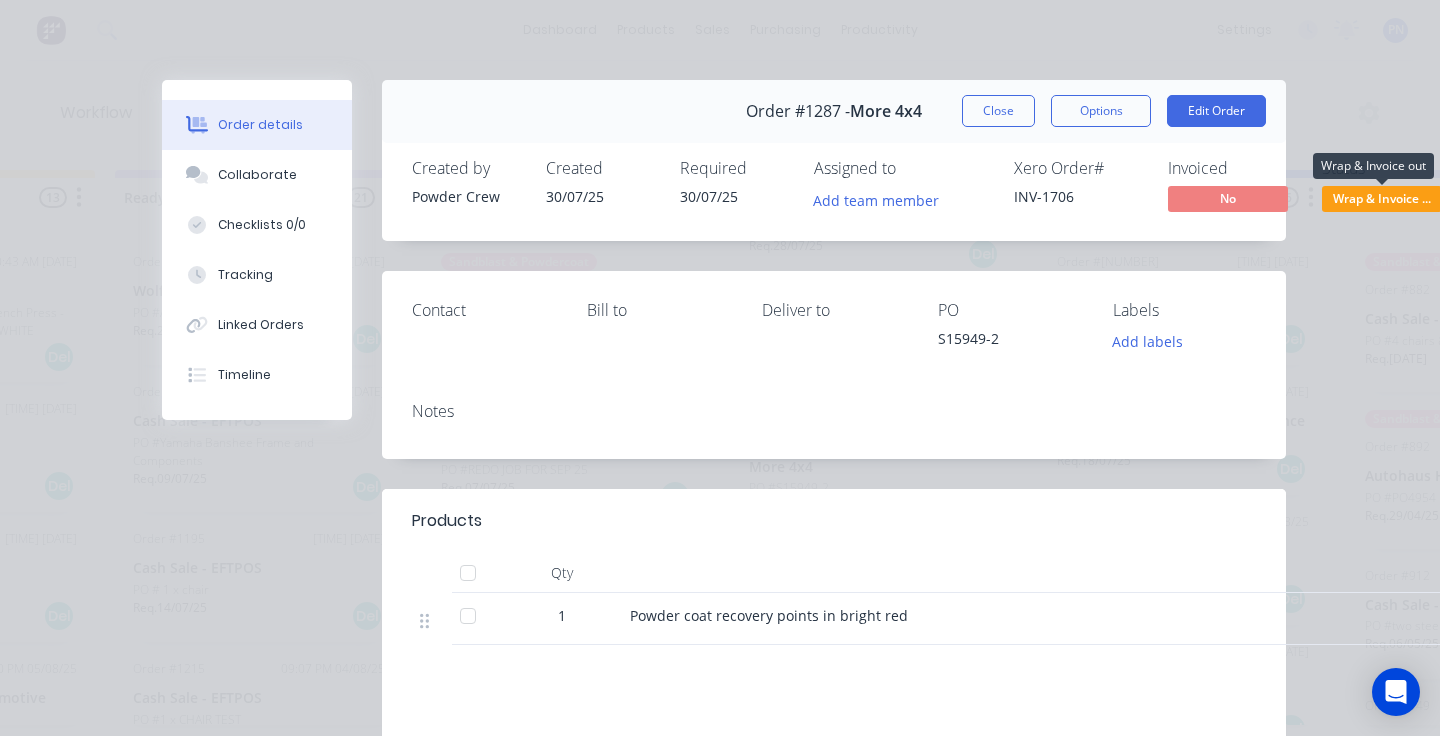 click on "Wrap & Invoice ..." at bounding box center (1382, 198) 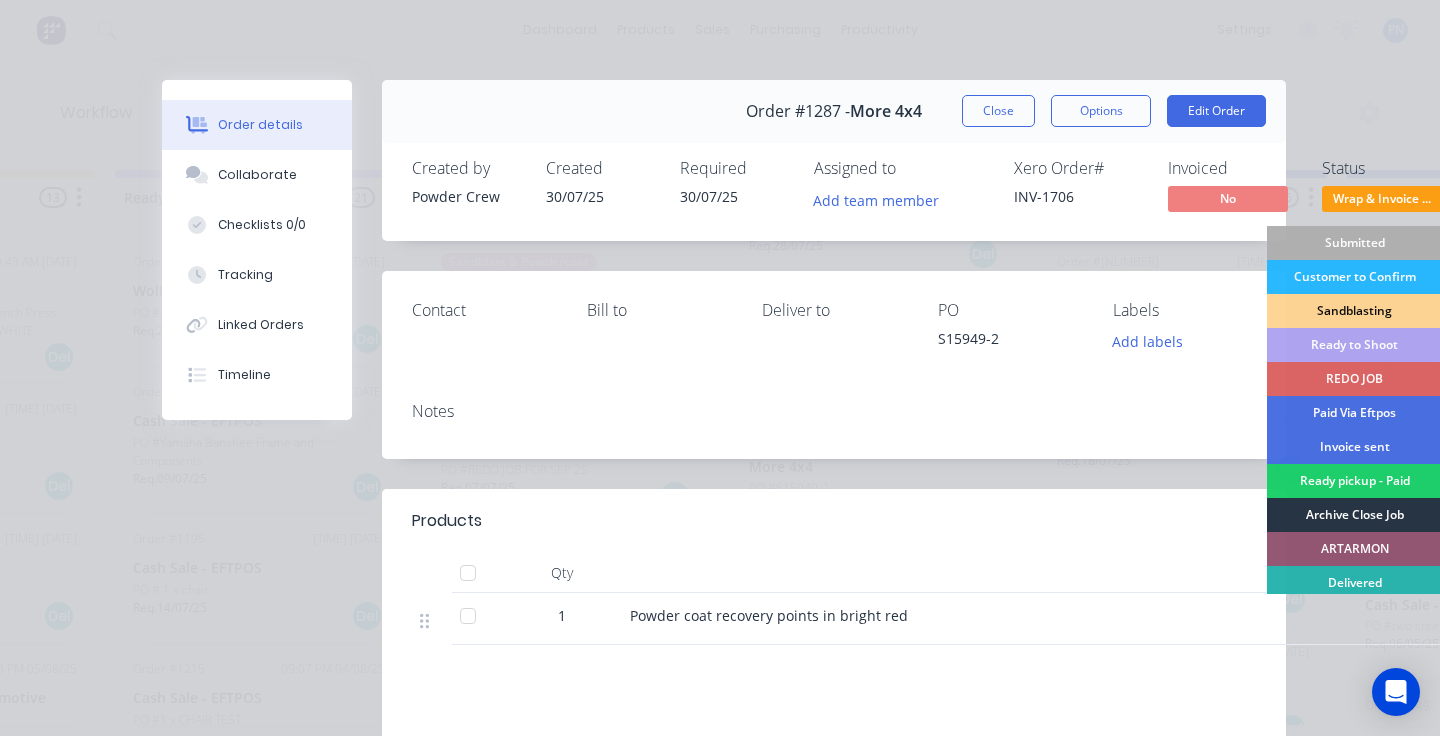 click on "Archive Close Job" at bounding box center [1354, 515] 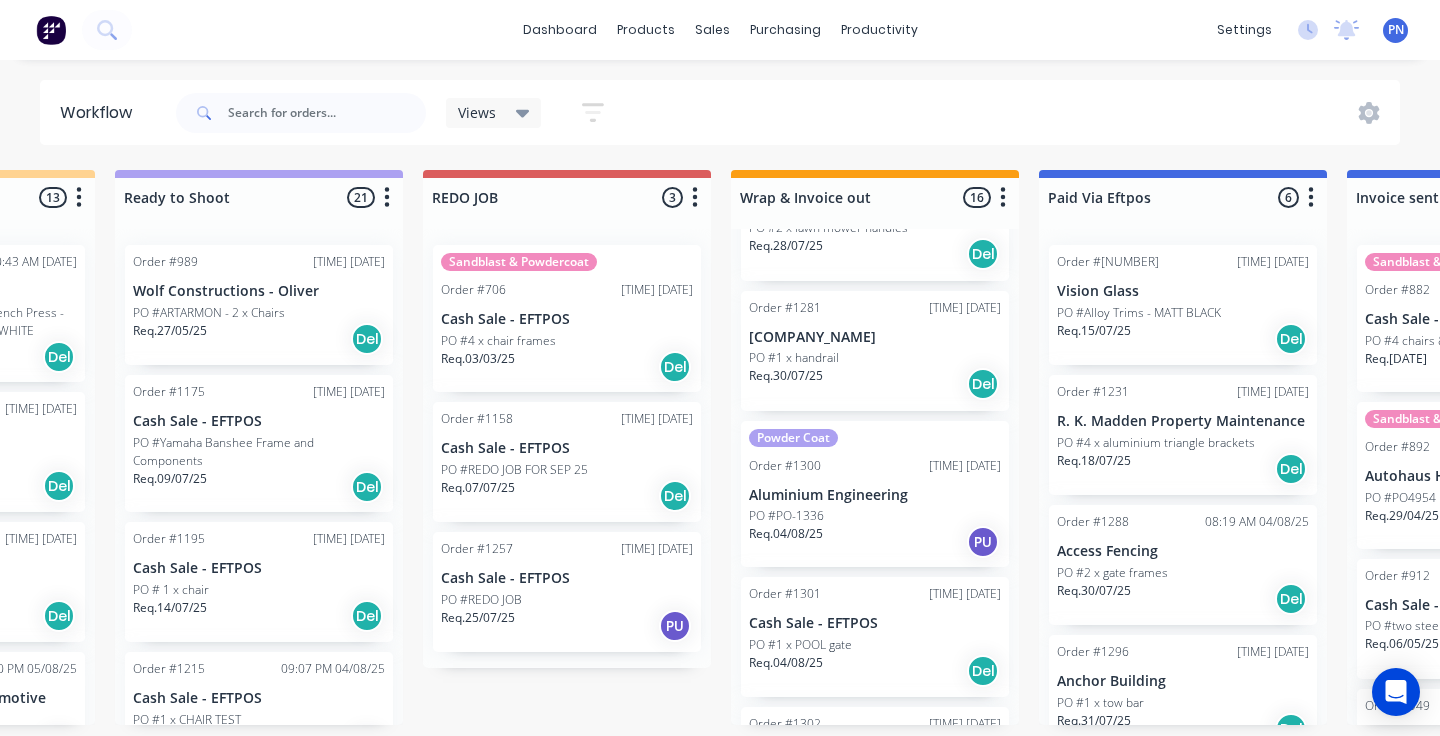 click on "Req. [DATE] Del" at bounding box center (875, 384) 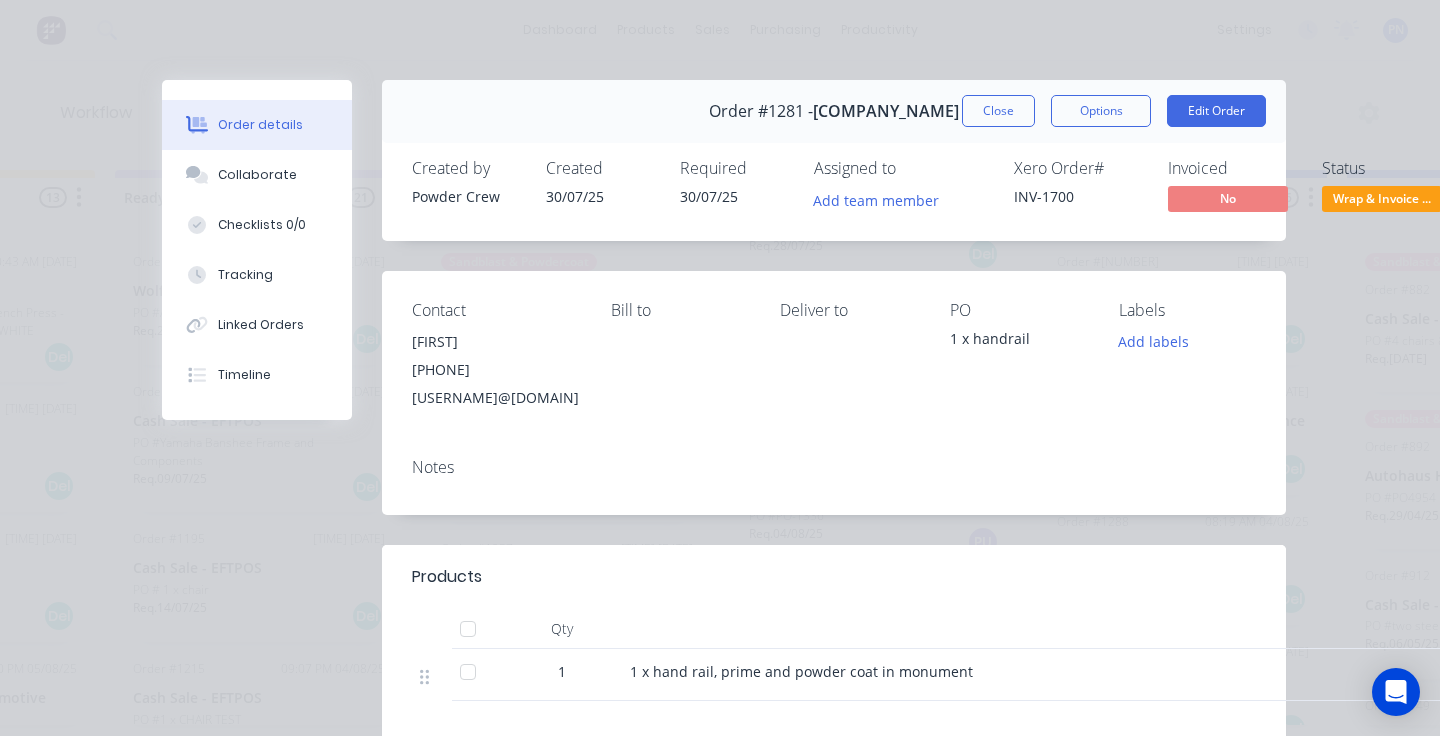 click on "Wrap & Invoice ..." at bounding box center [1382, 198] 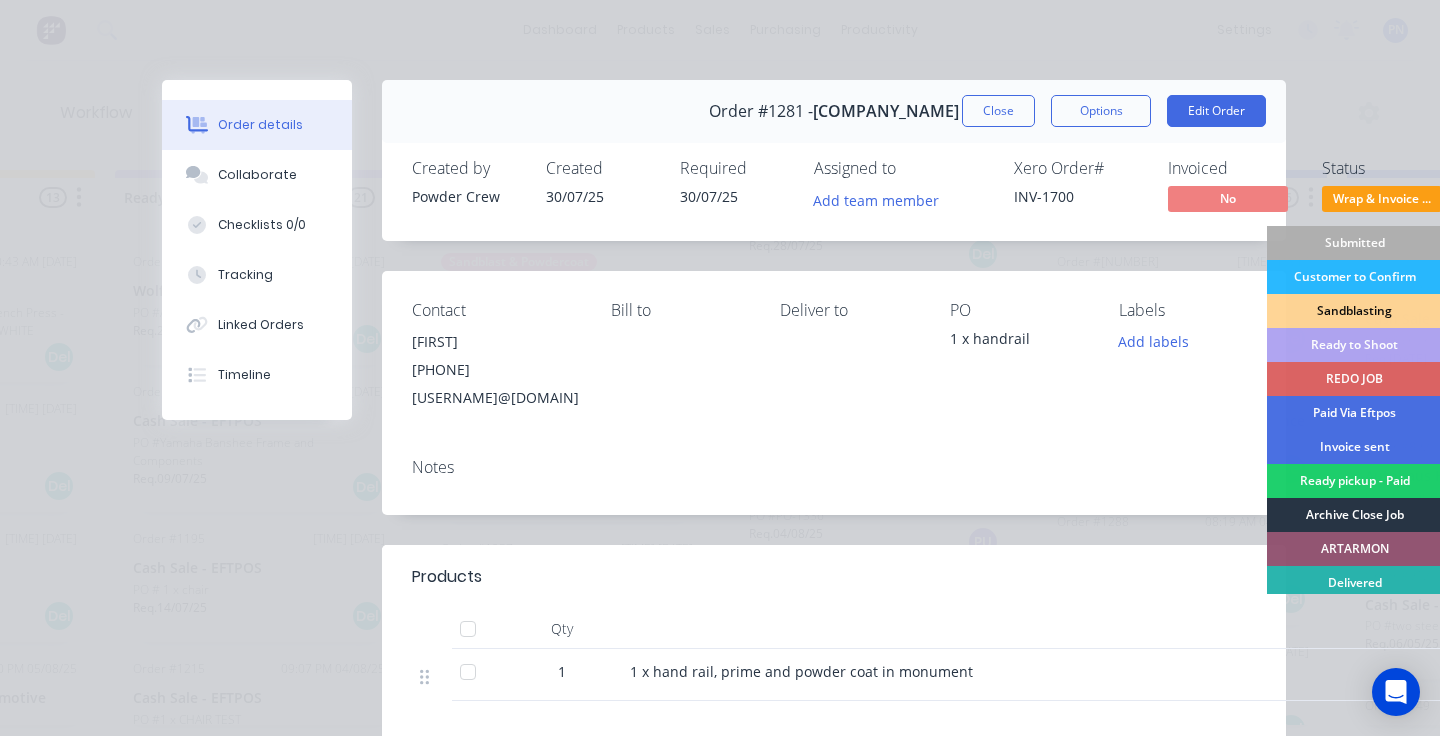 click on "Archive Close Job" at bounding box center [1354, 515] 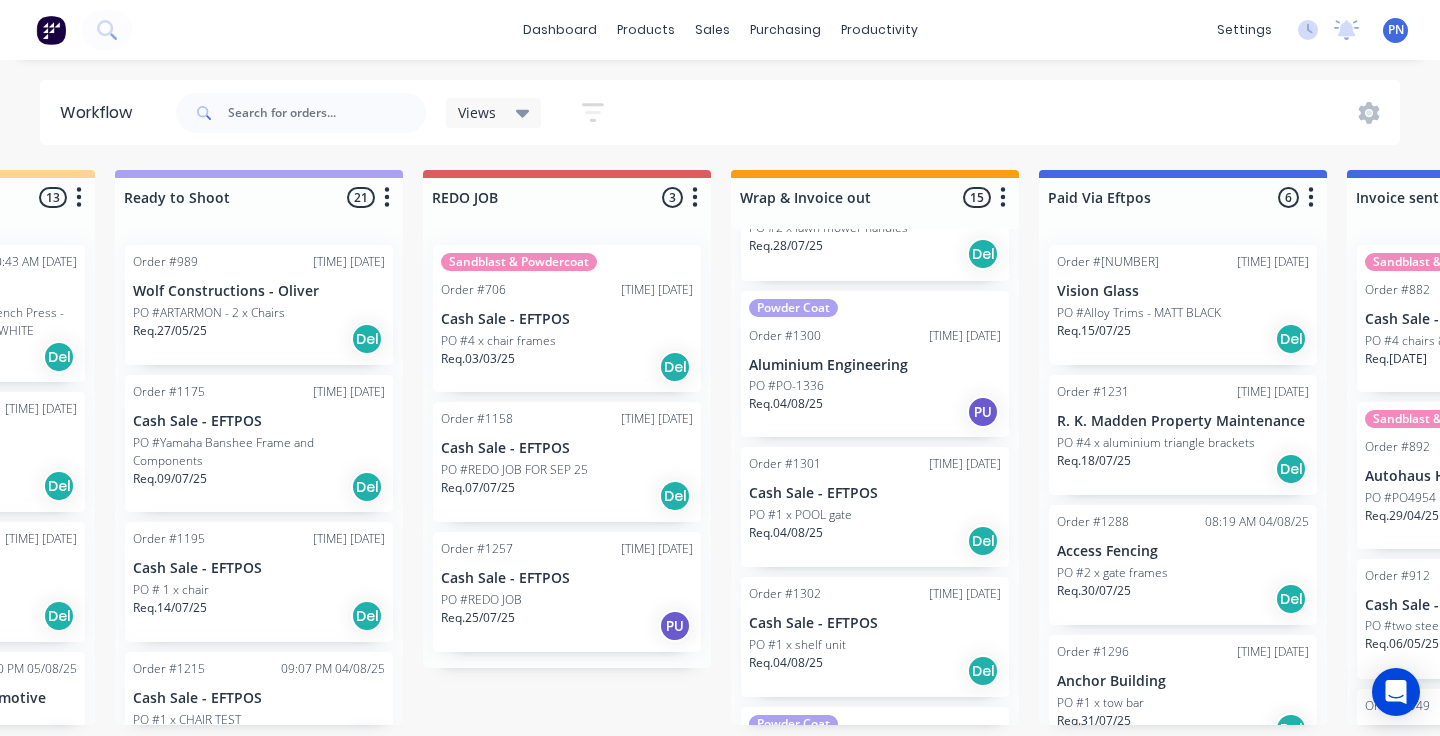 click on "Req. [DATE] PU" at bounding box center [875, 412] 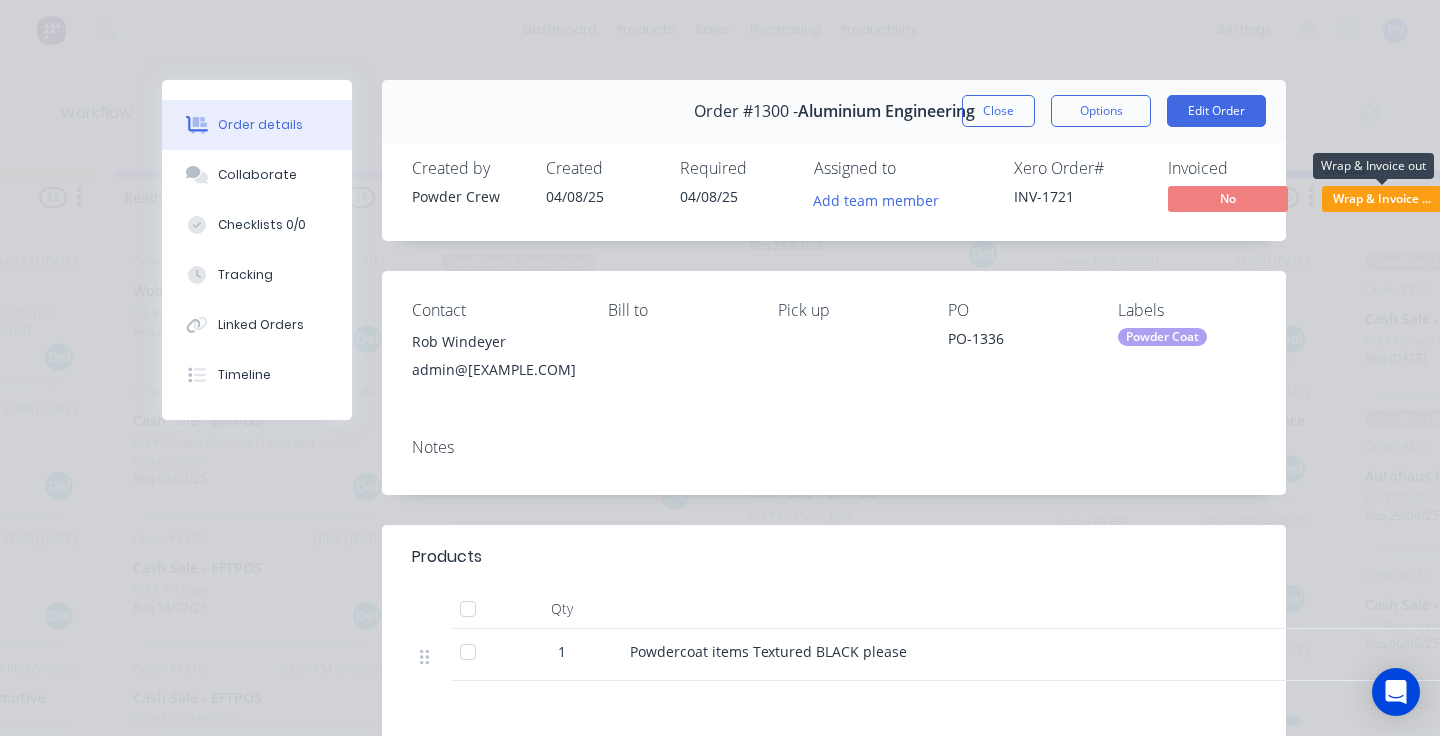 click on "Wrap & Invoice ..." at bounding box center [1382, 198] 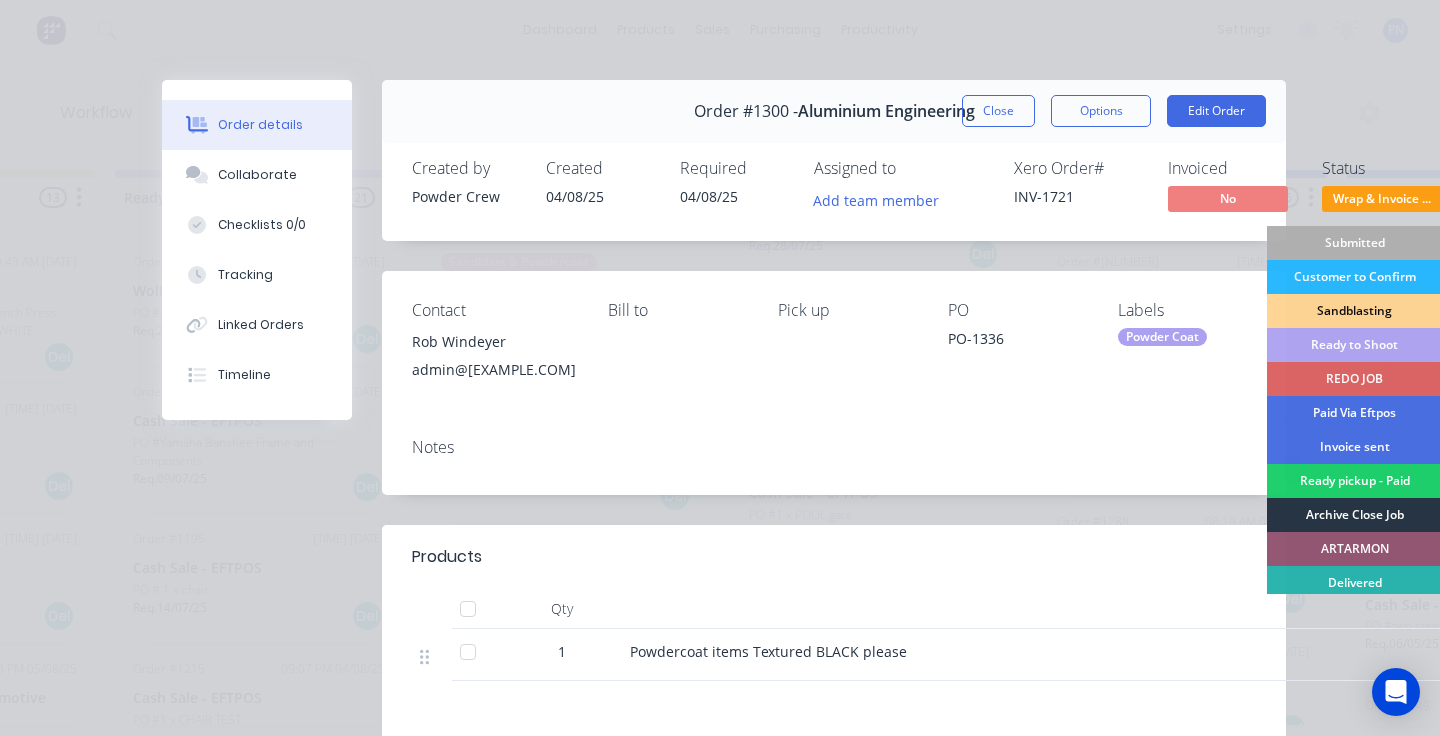 click on "Archive Close Job" at bounding box center (1354, 515) 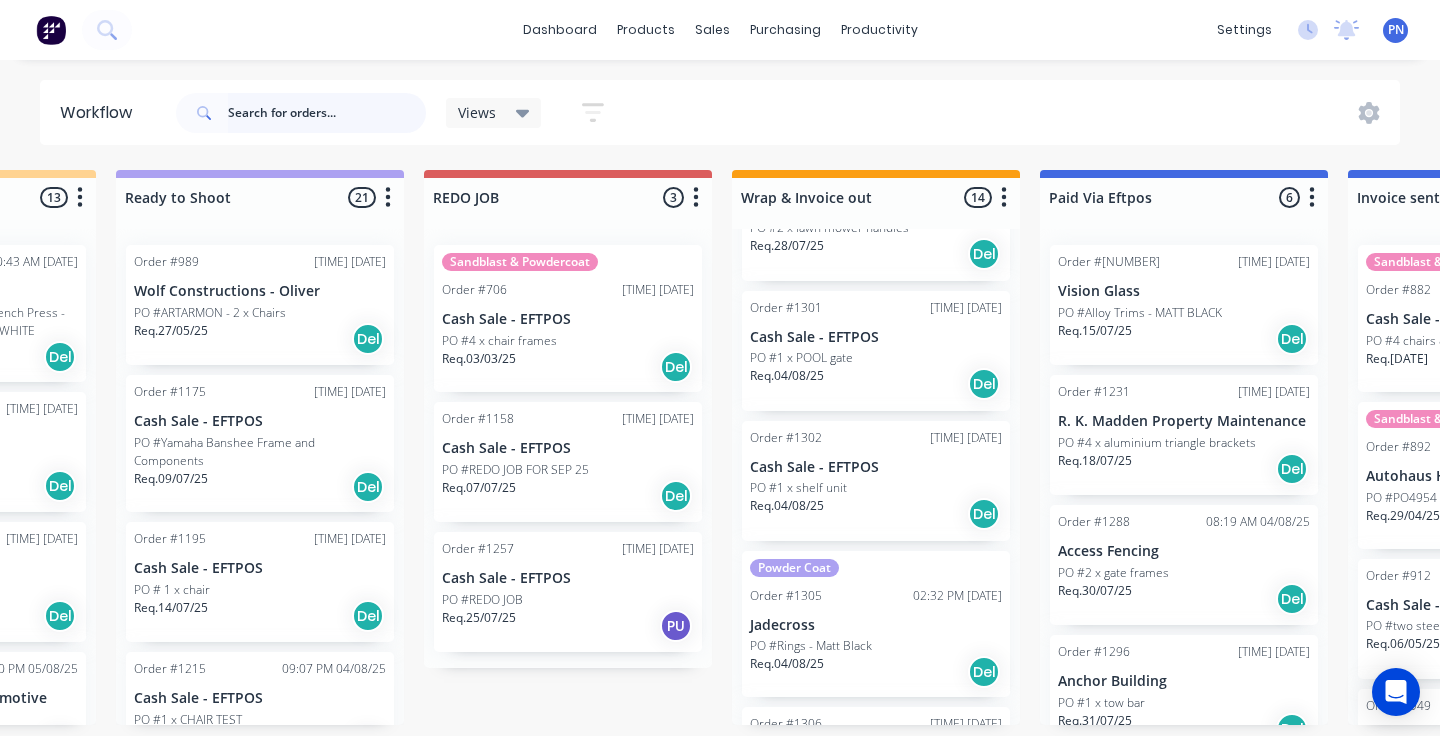 scroll, scrollTop: 0, scrollLeft: 851, axis: horizontal 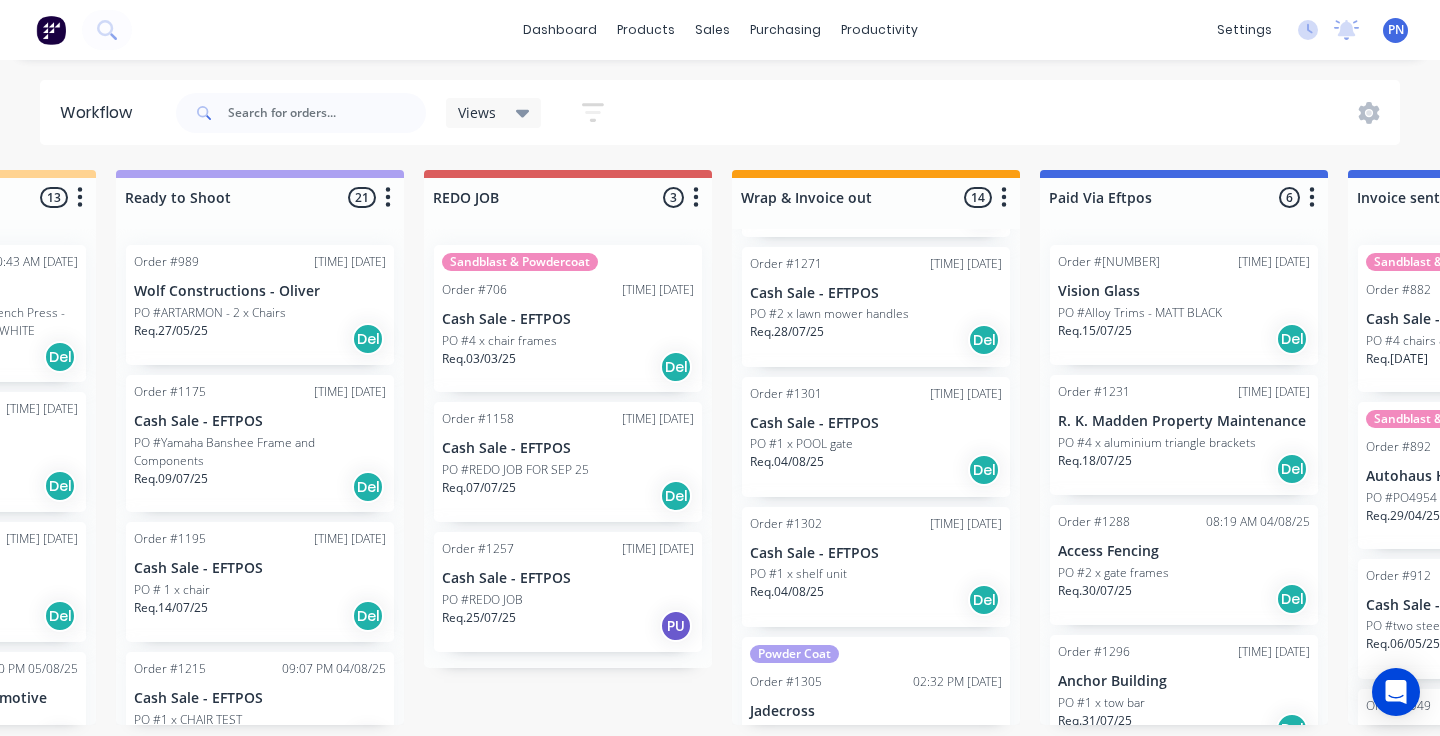 click on "Req. [DATE] Del" at bounding box center [876, 470] 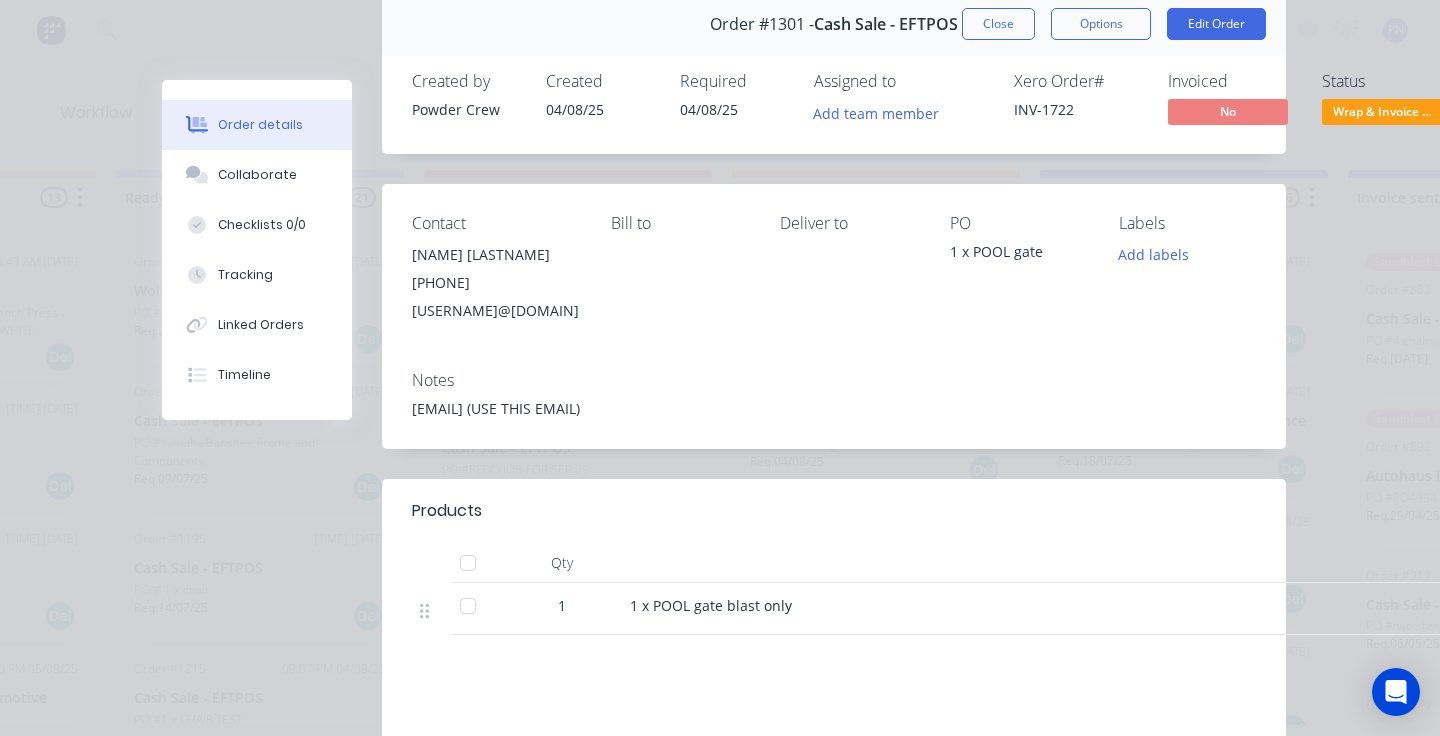 scroll, scrollTop: 76, scrollLeft: 0, axis: vertical 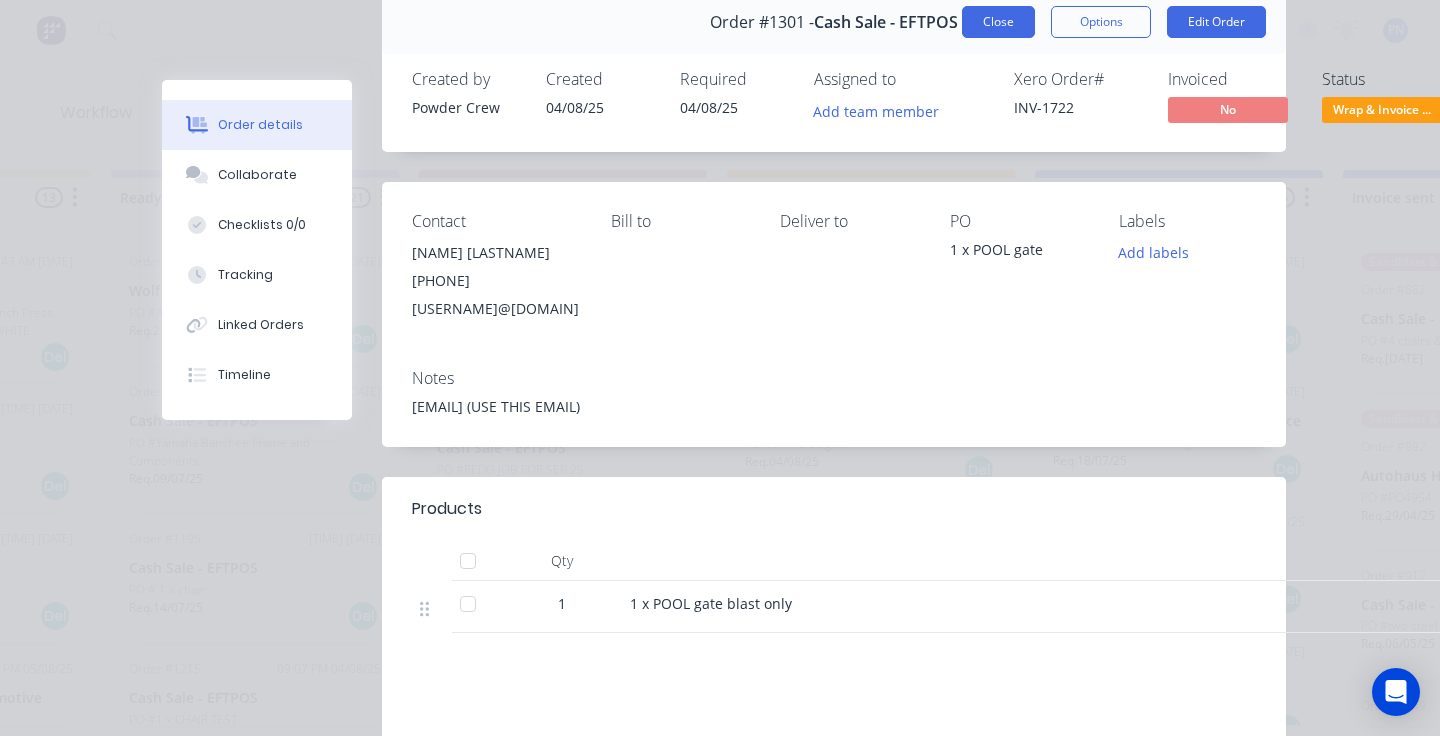 click on "Close" at bounding box center [998, 22] 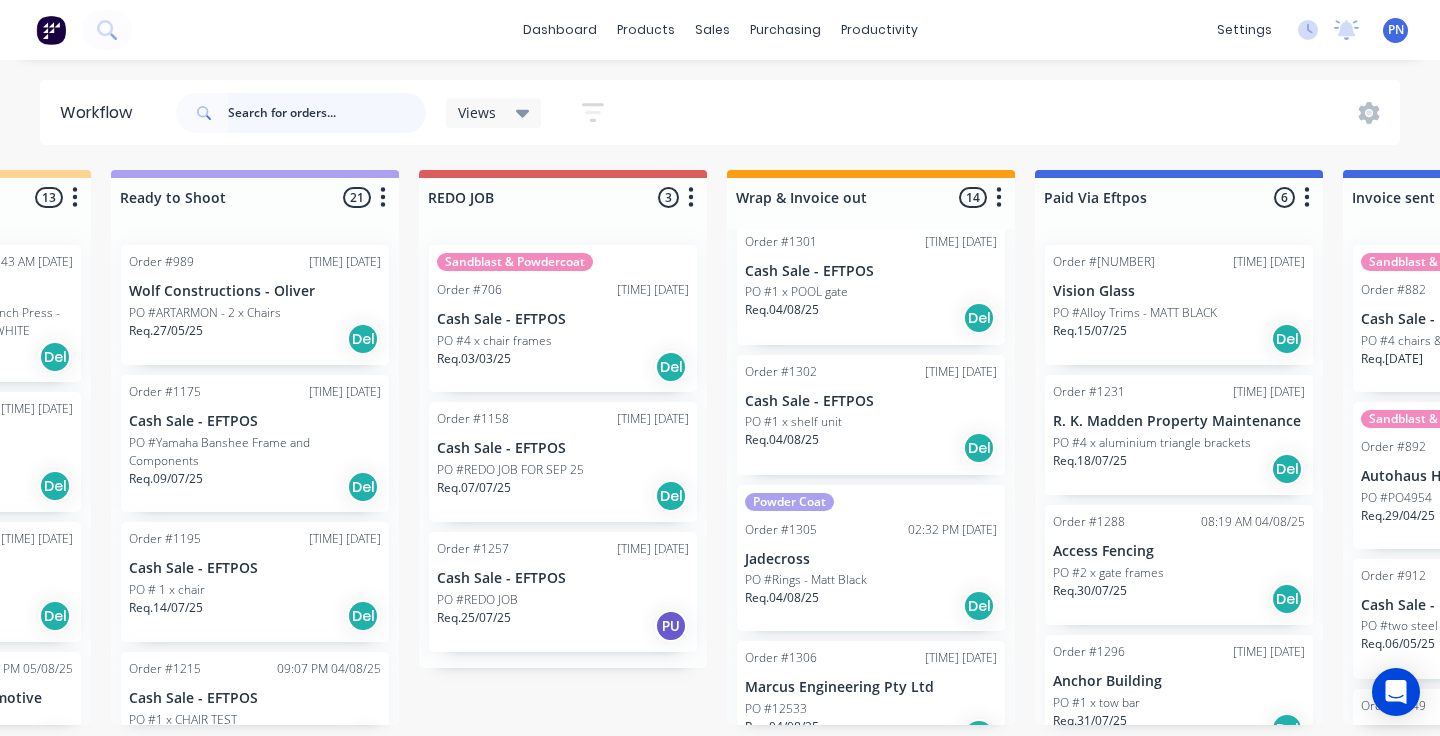 scroll, scrollTop: 717, scrollLeft: 0, axis: vertical 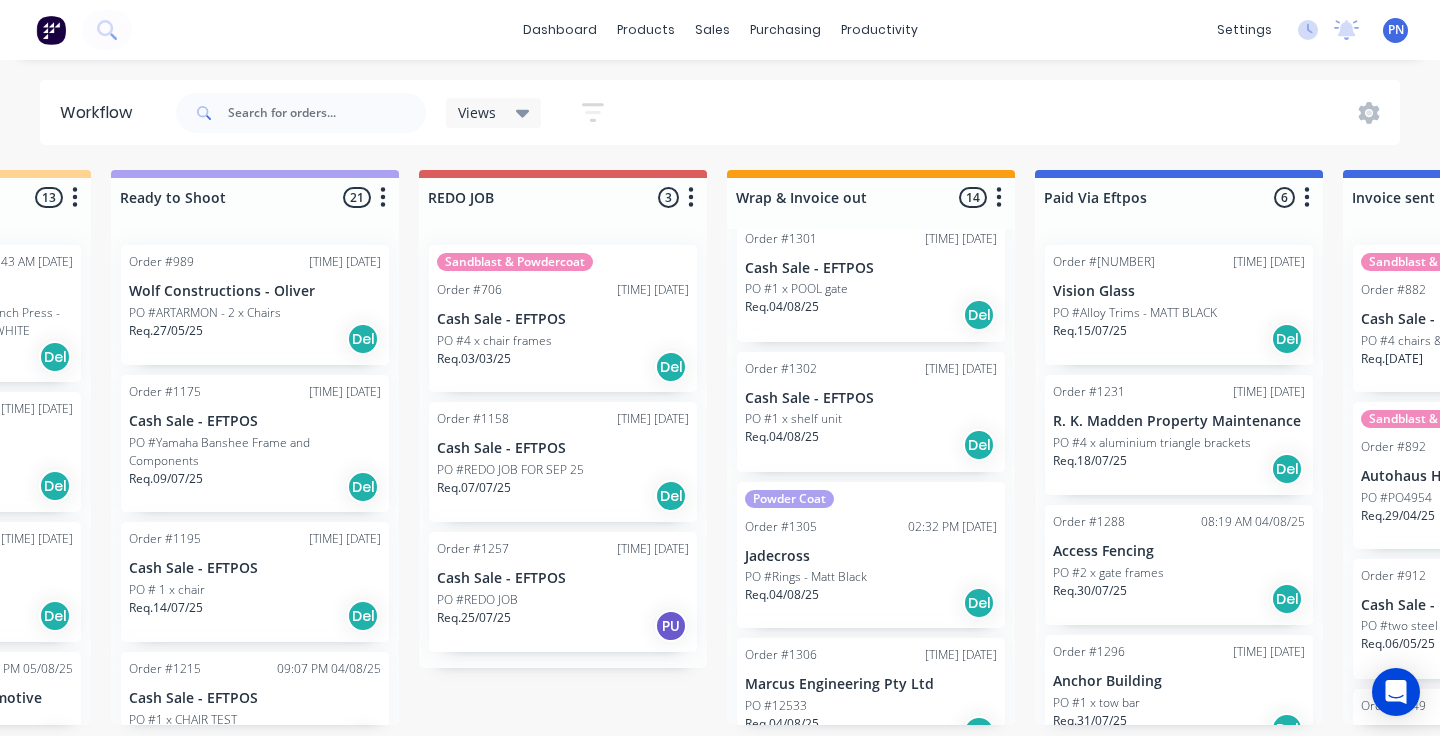 click on "Req. [DATE] Del" at bounding box center [871, 445] 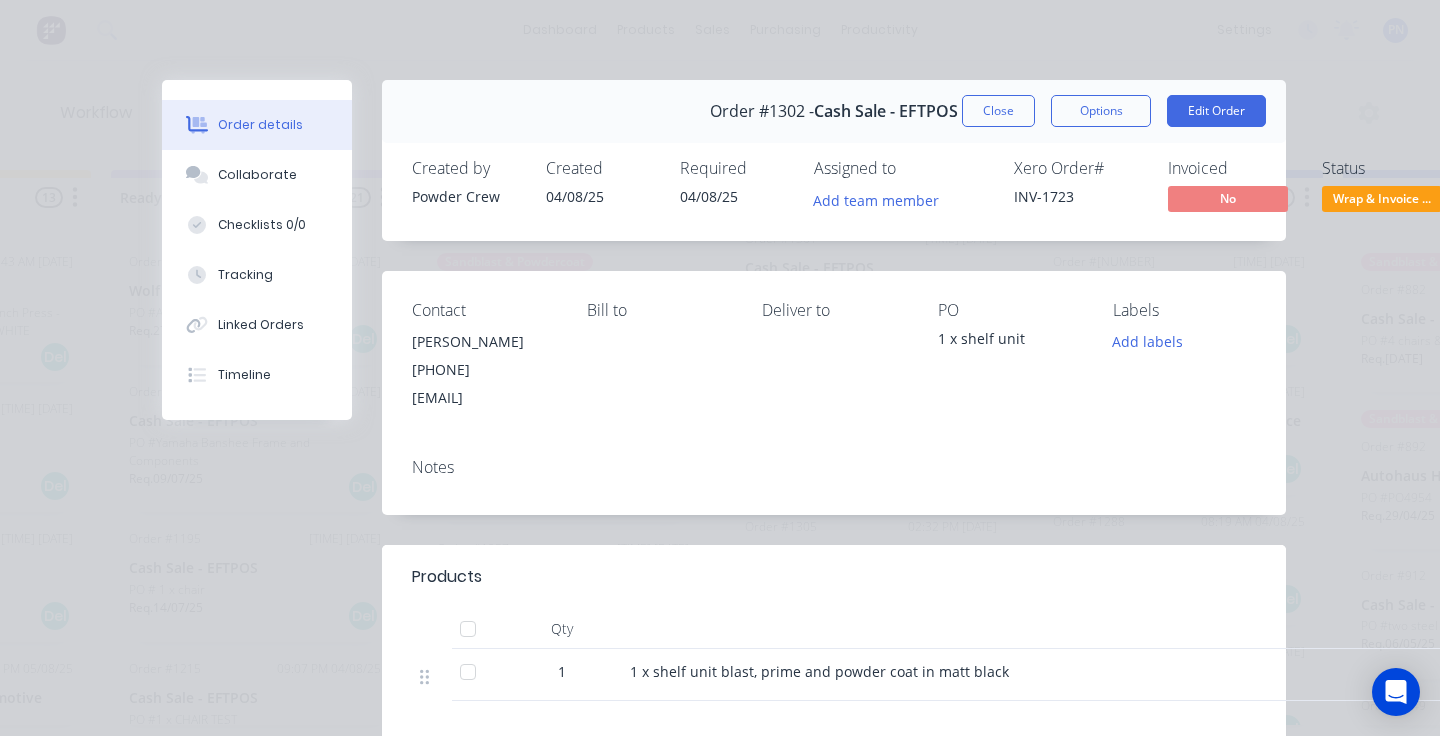 drag, startPoint x: 593, startPoint y: 400, endPoint x: 407, endPoint y: 399, distance: 186.00269 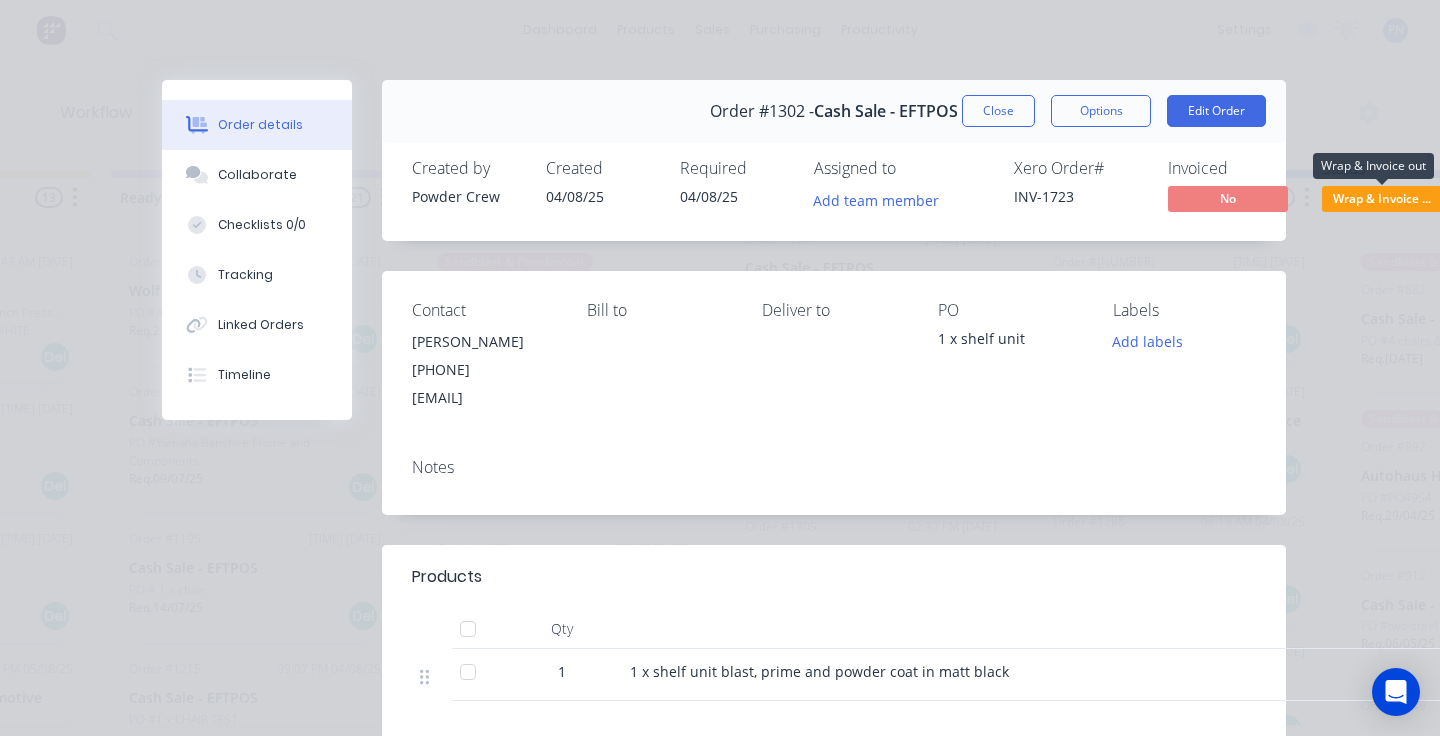 click on "Wrap & Invoice ..." at bounding box center (1382, 198) 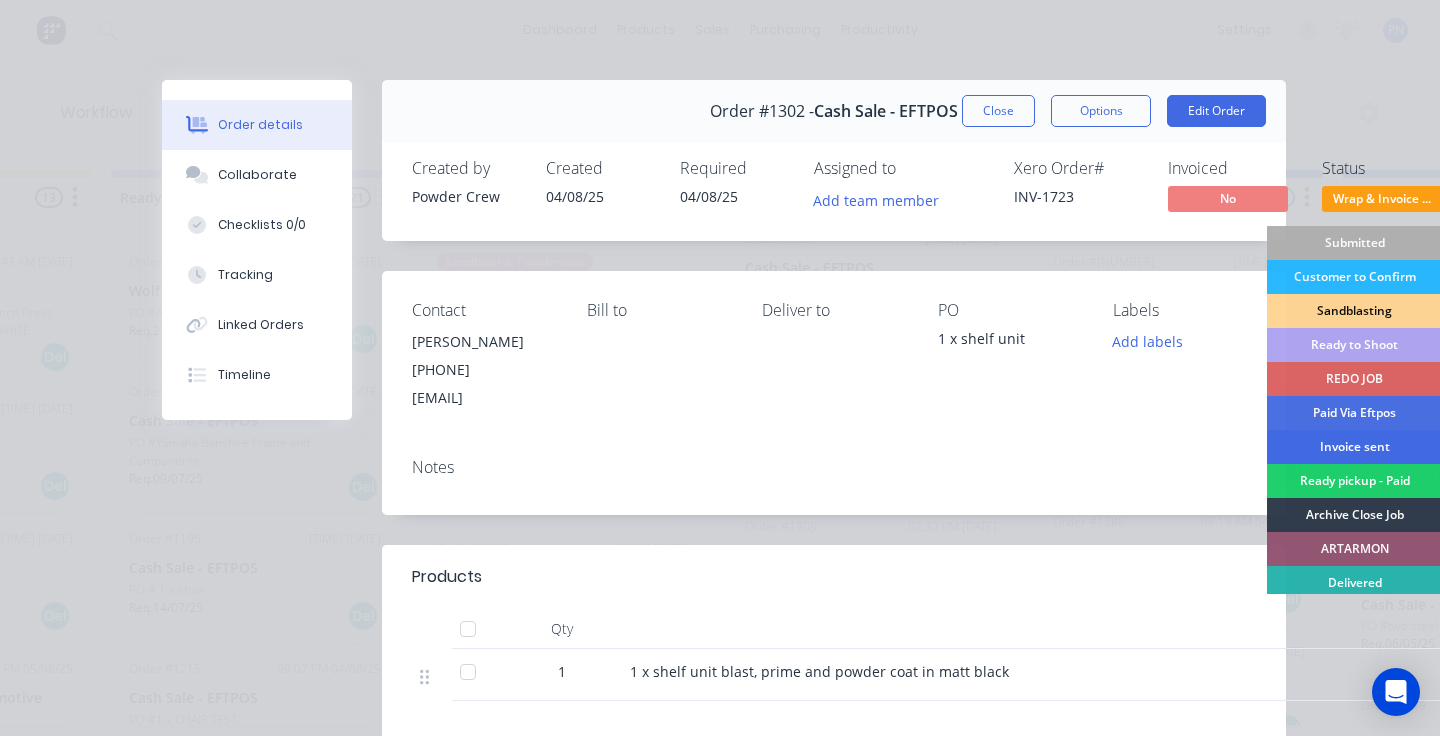 click on "Invoice sent" at bounding box center (1354, 447) 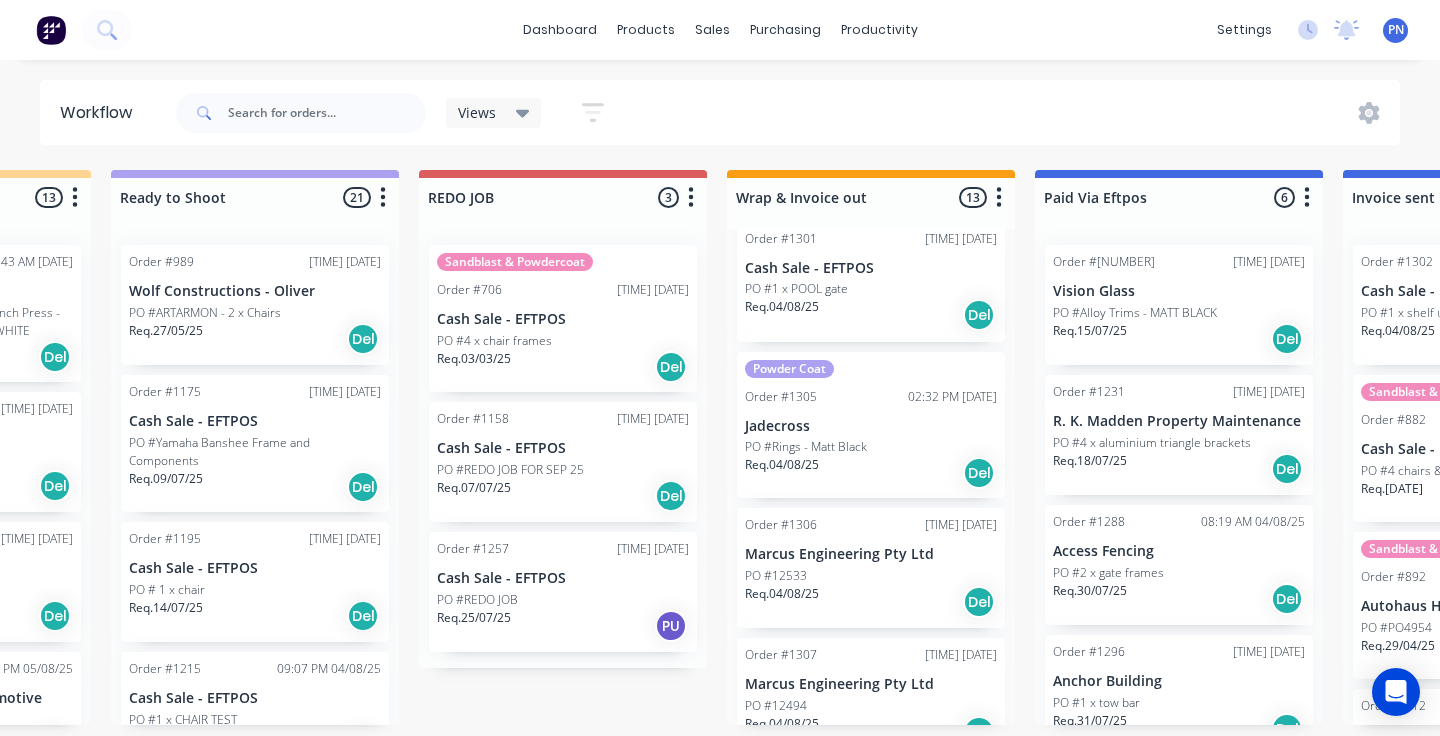 click on "Req. [DATE] Del" at bounding box center [871, 473] 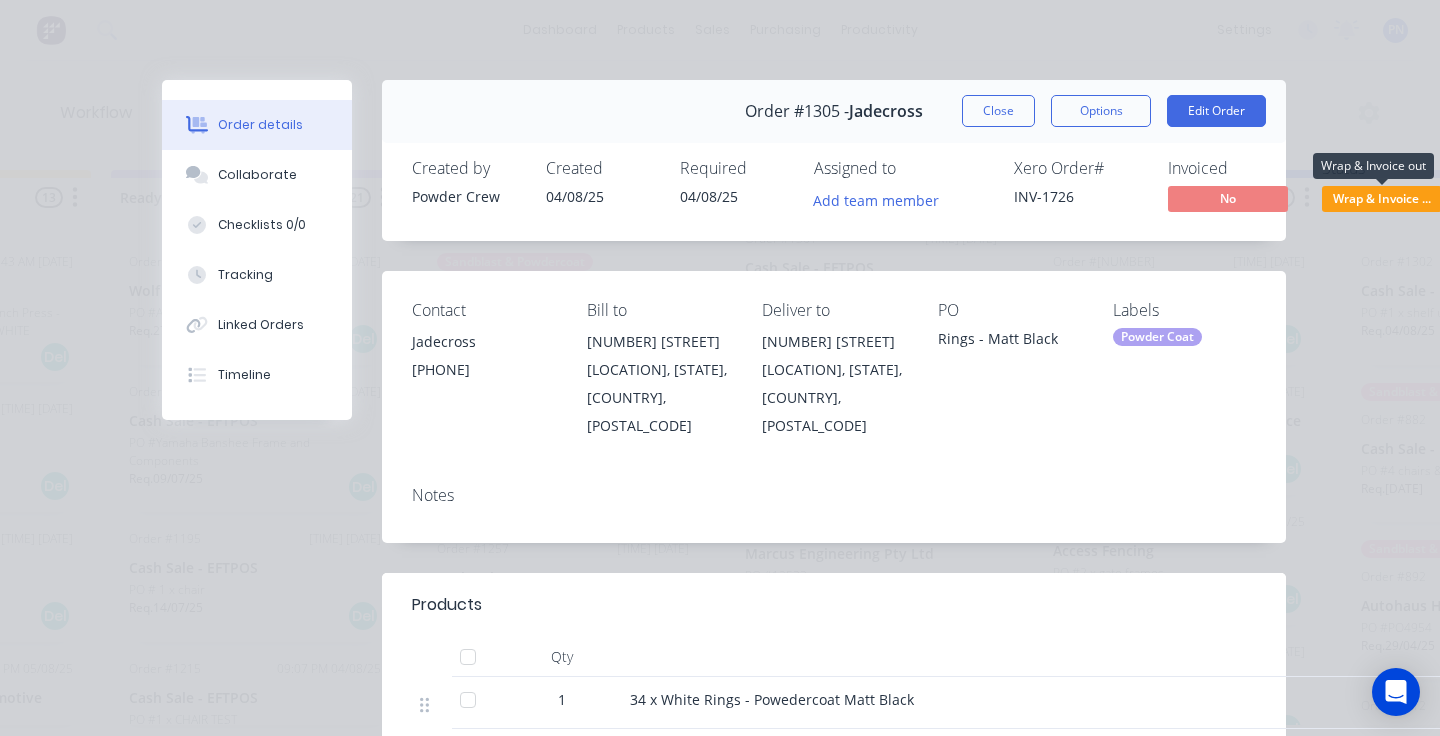 click on "Wrap & Invoice ..." at bounding box center [1382, 198] 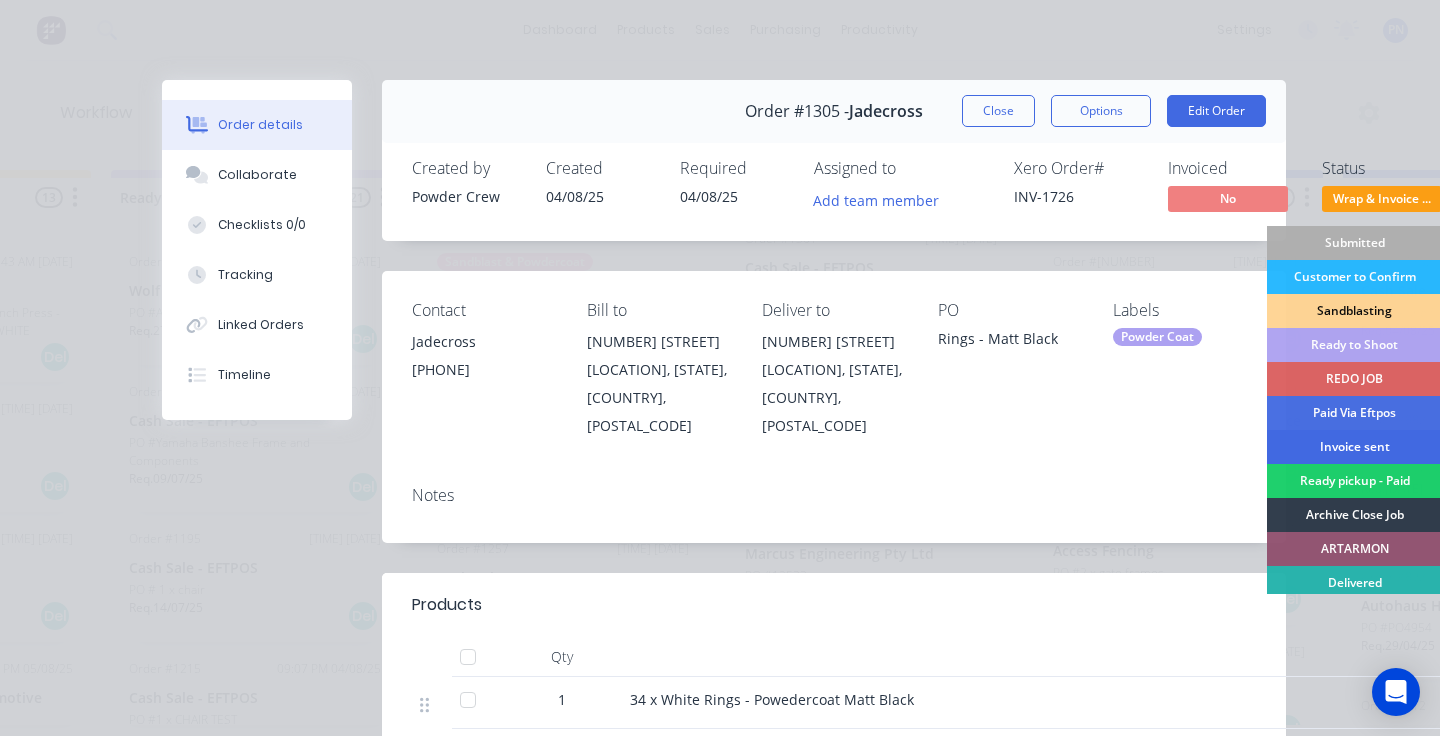 click on "Invoice sent" at bounding box center [1354, 447] 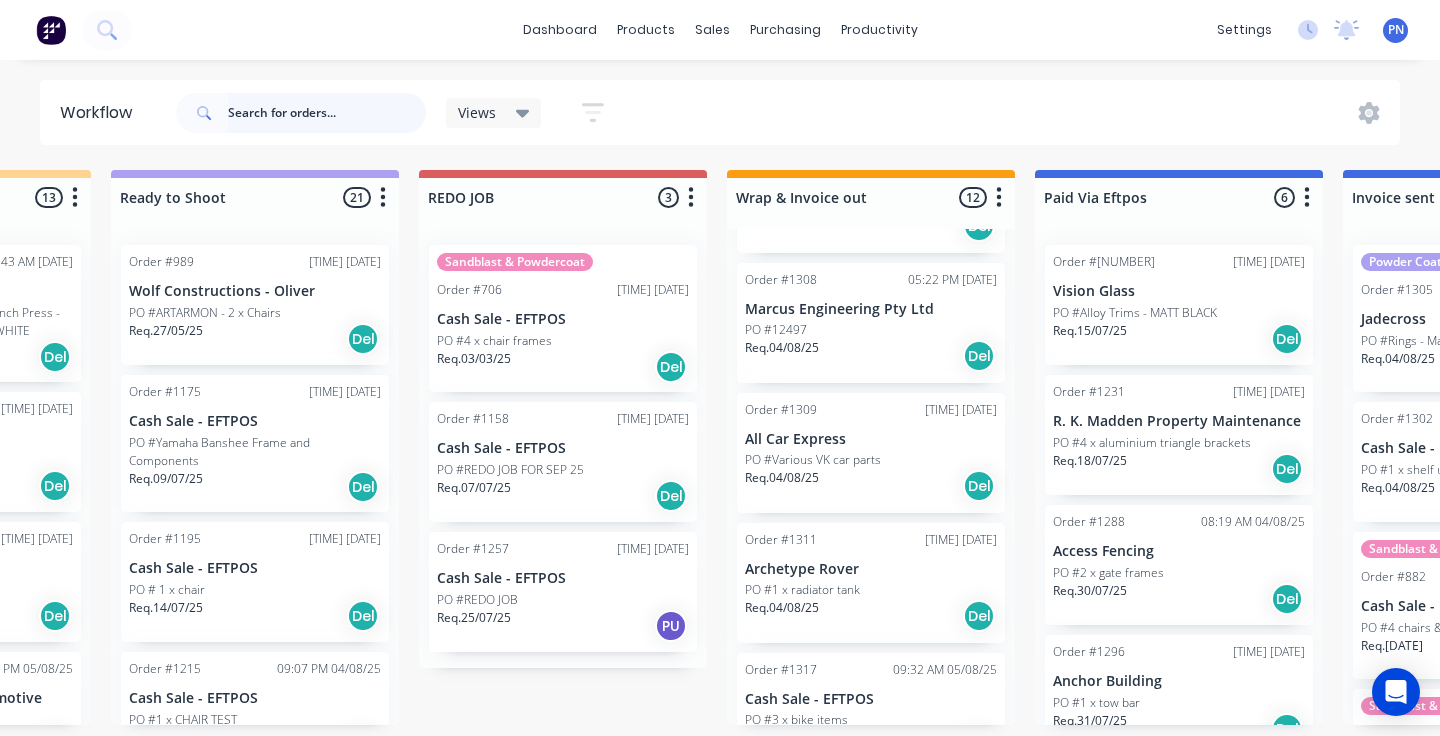 scroll, scrollTop: 1128, scrollLeft: 0, axis: vertical 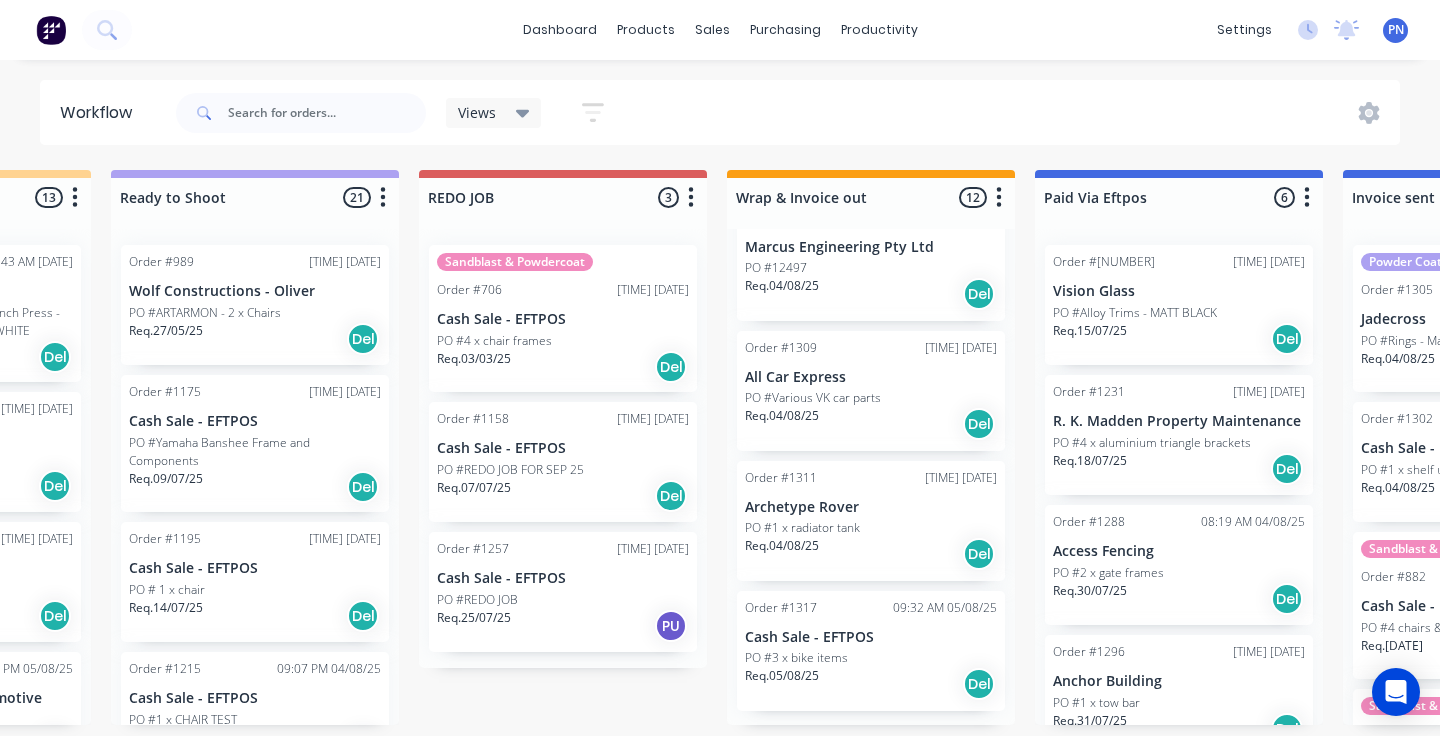 click on "Req. [DATE] Del" at bounding box center (871, 554) 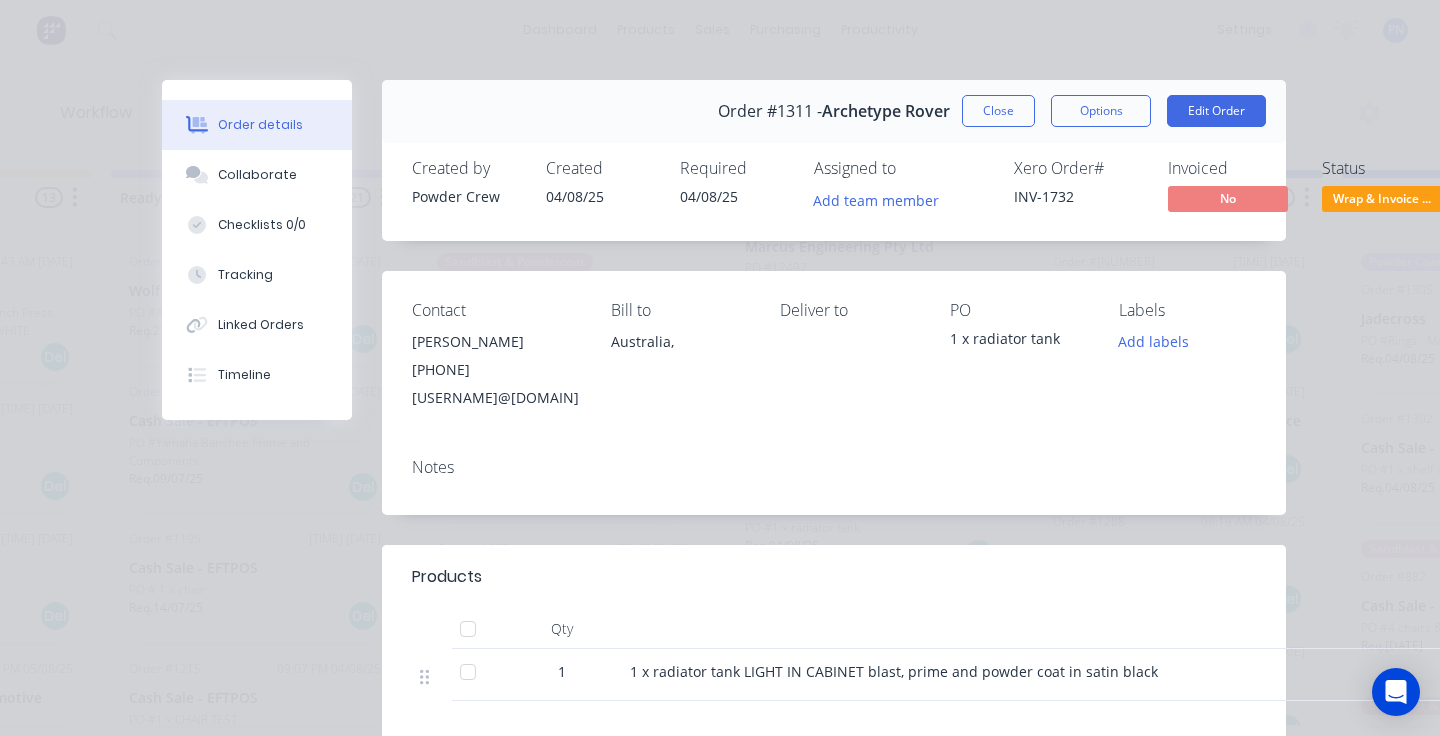 click on "Wrap & Invoice ..." at bounding box center (1382, 198) 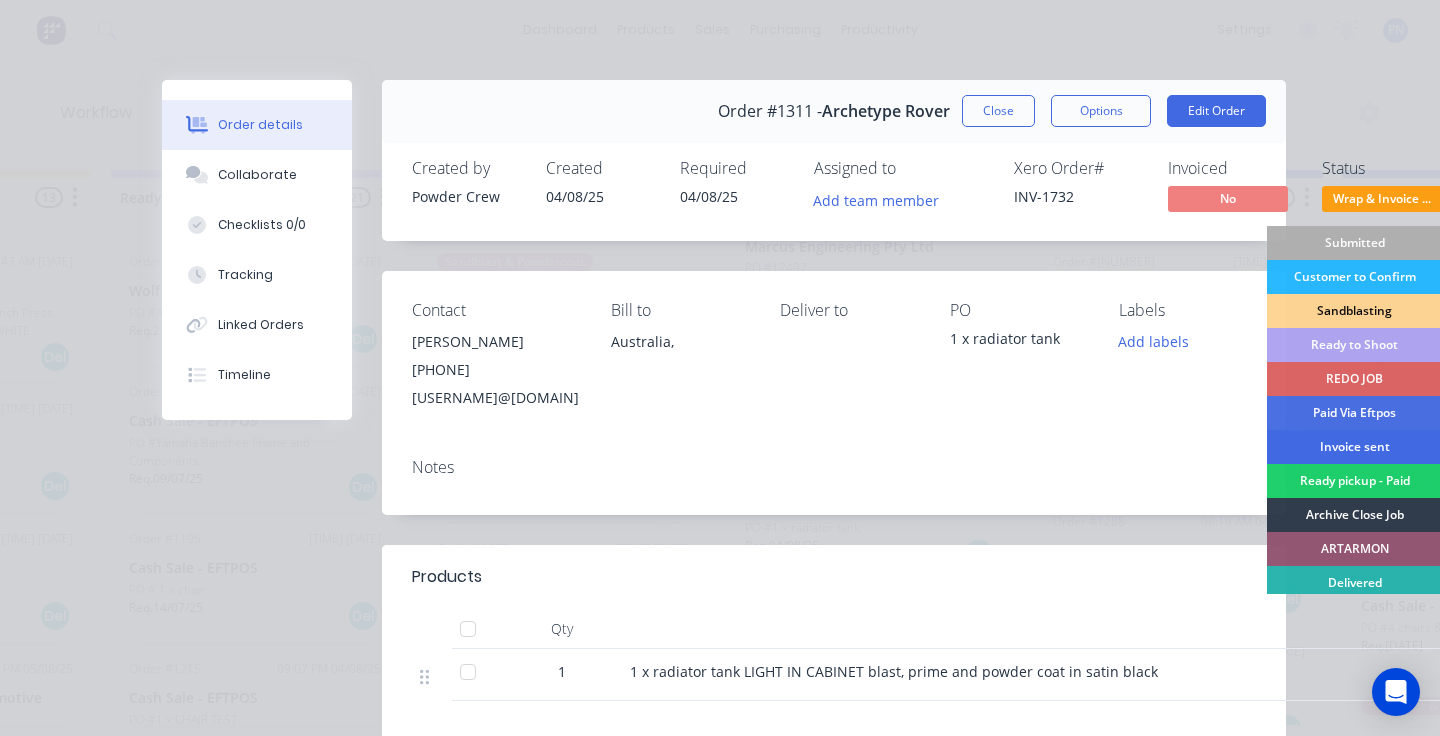 click on "Invoice sent" at bounding box center (1354, 447) 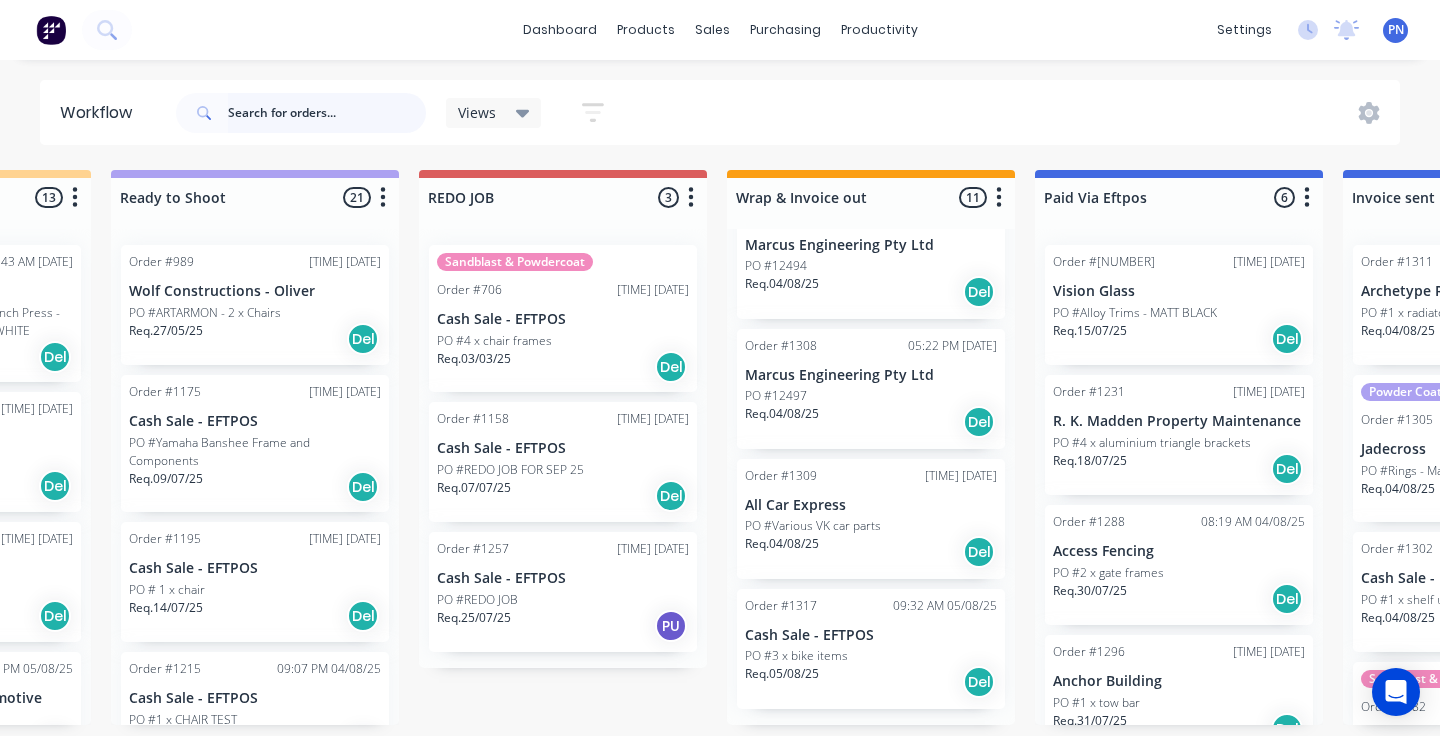 scroll, scrollTop: 998, scrollLeft: 0, axis: vertical 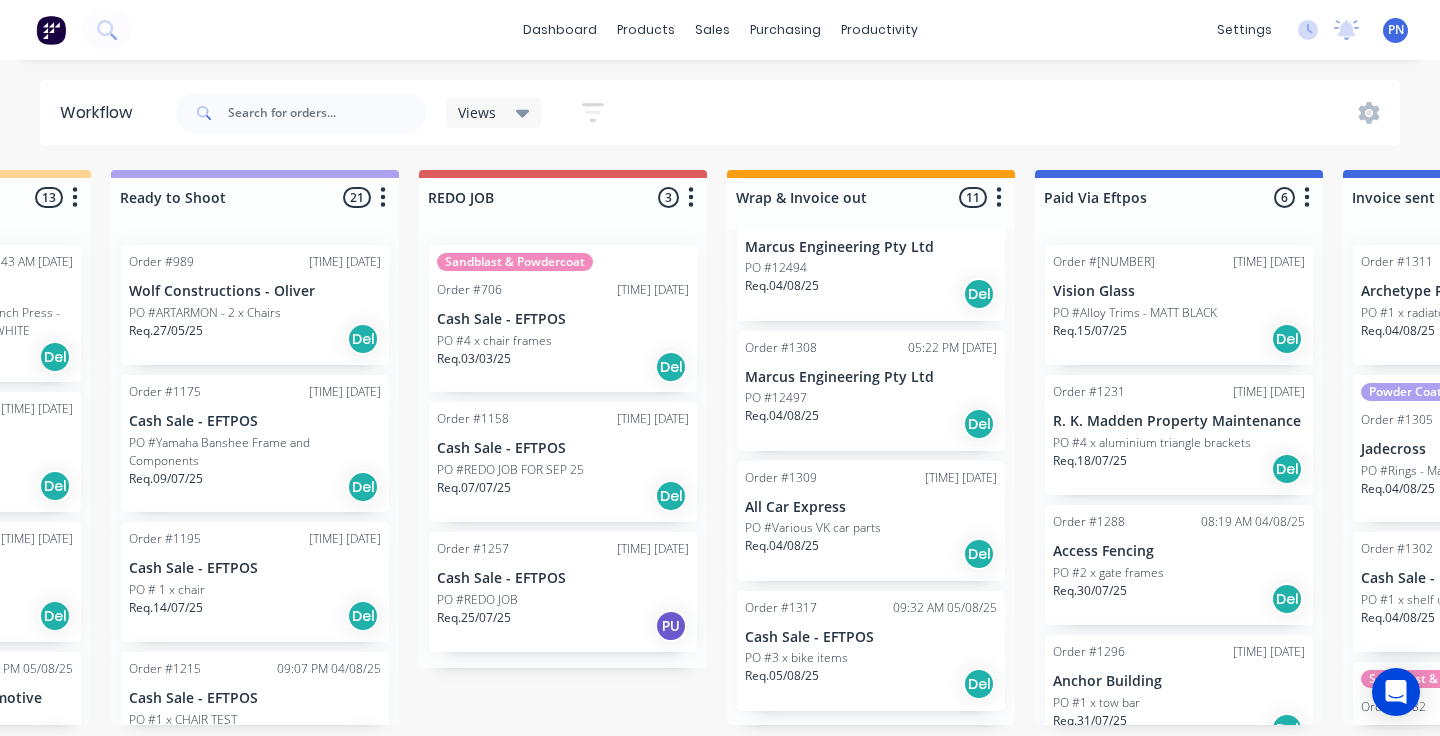 click on "PO #3 x bike items" at bounding box center [871, 658] 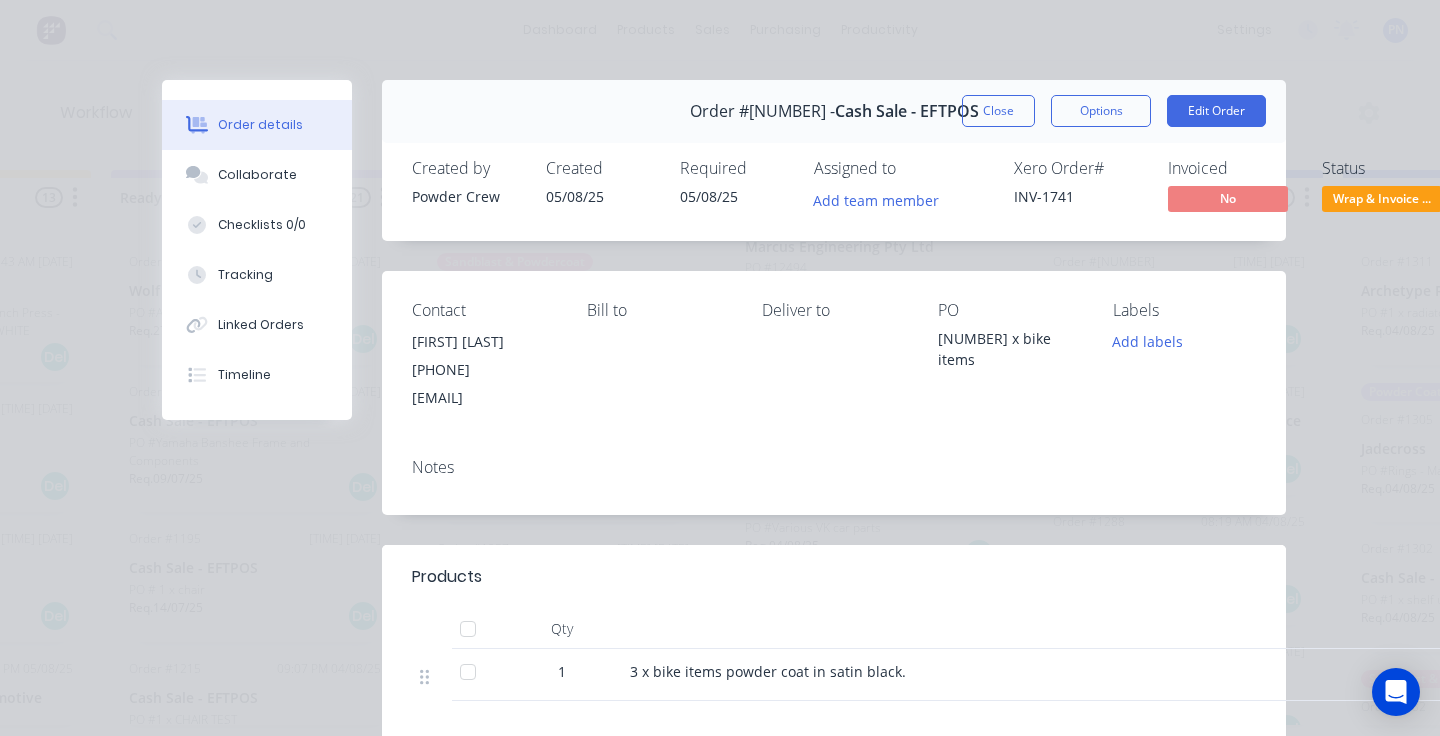 drag, startPoint x: 592, startPoint y: 396, endPoint x: 411, endPoint y: 396, distance: 181 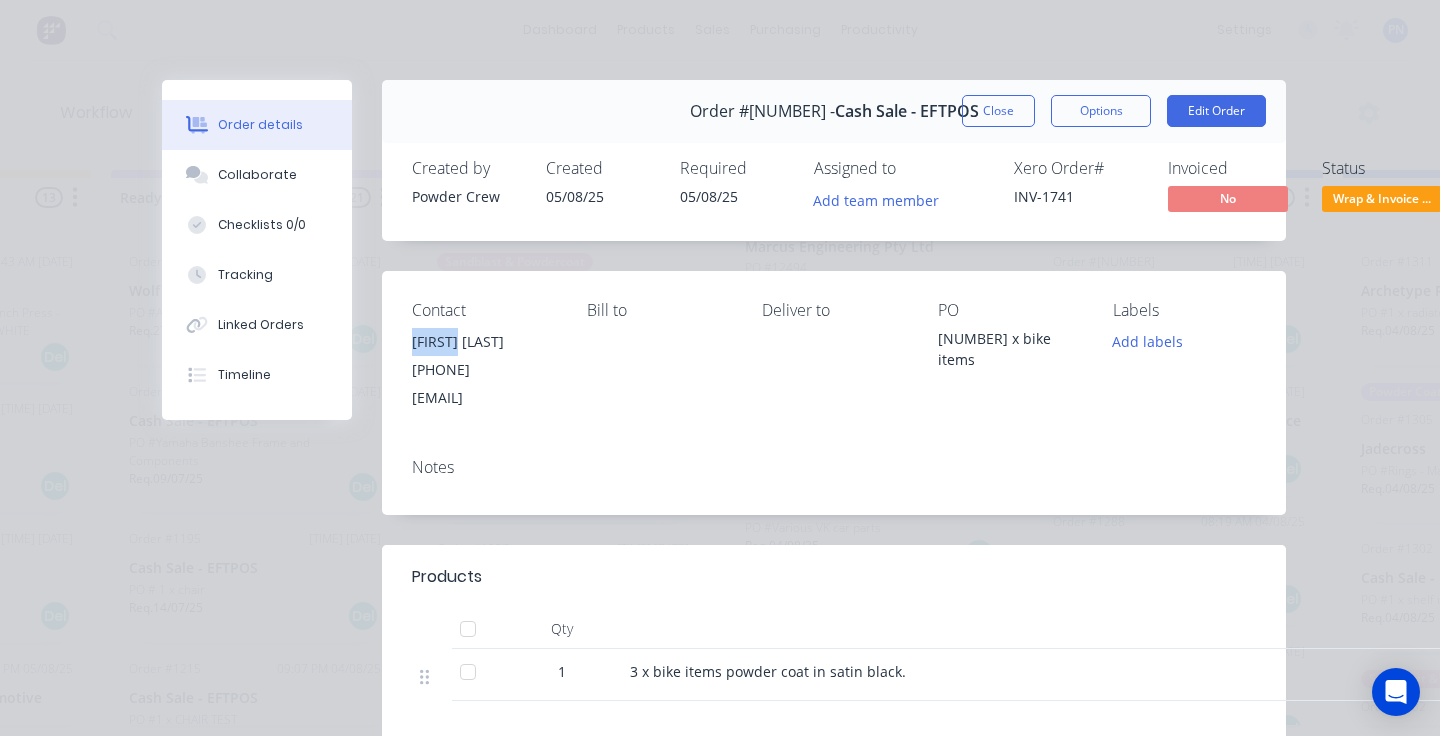 drag, startPoint x: 461, startPoint y: 341, endPoint x: 403, endPoint y: 341, distance: 58 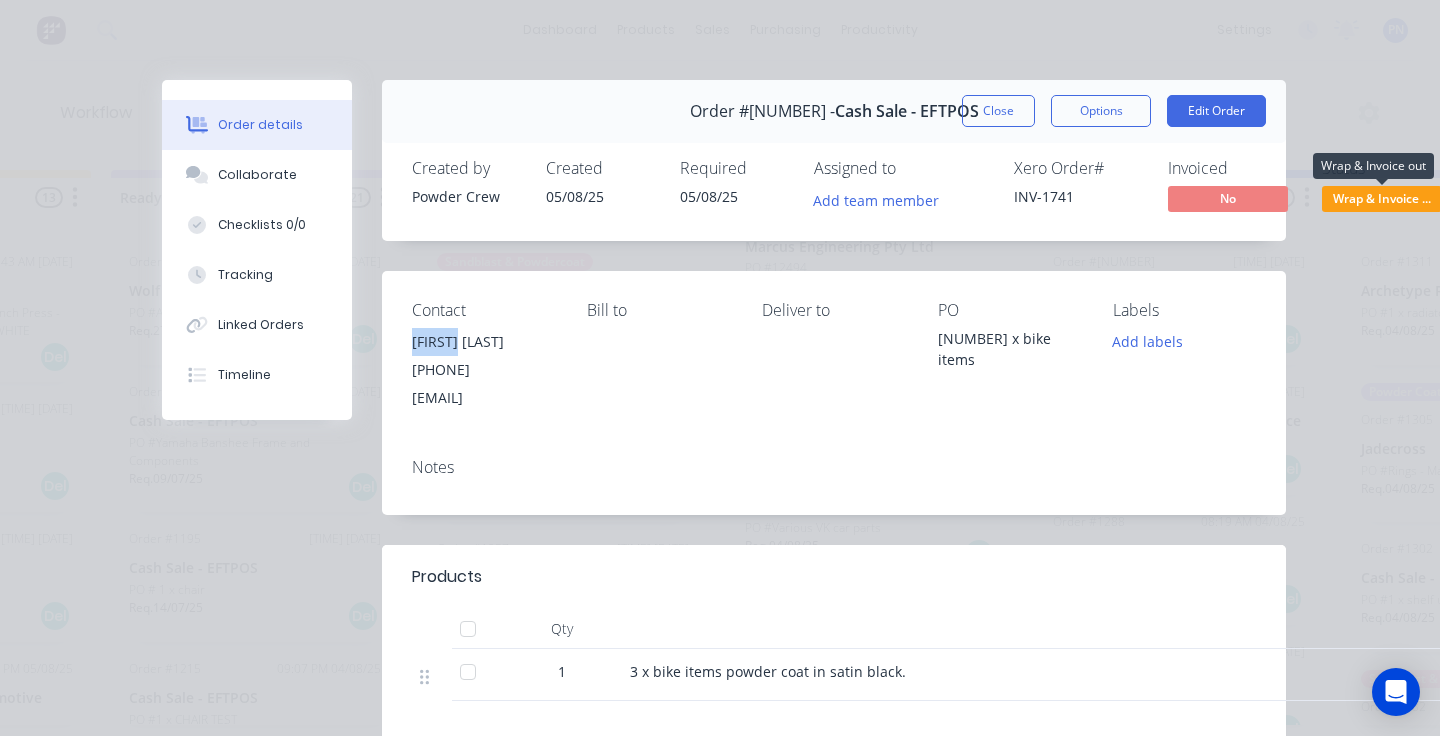 click on "Wrap & Invoice ..." at bounding box center (1382, 198) 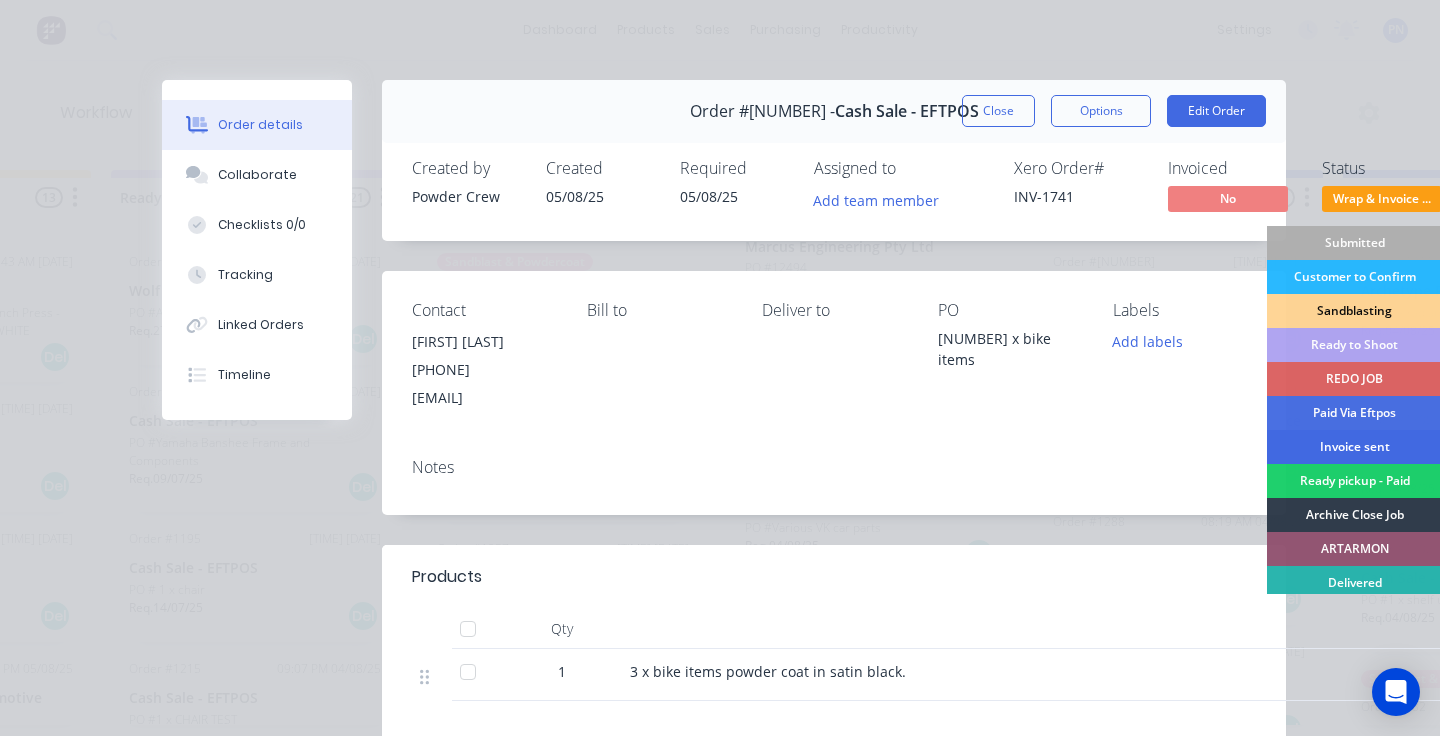 click on "Invoice sent" at bounding box center [1354, 447] 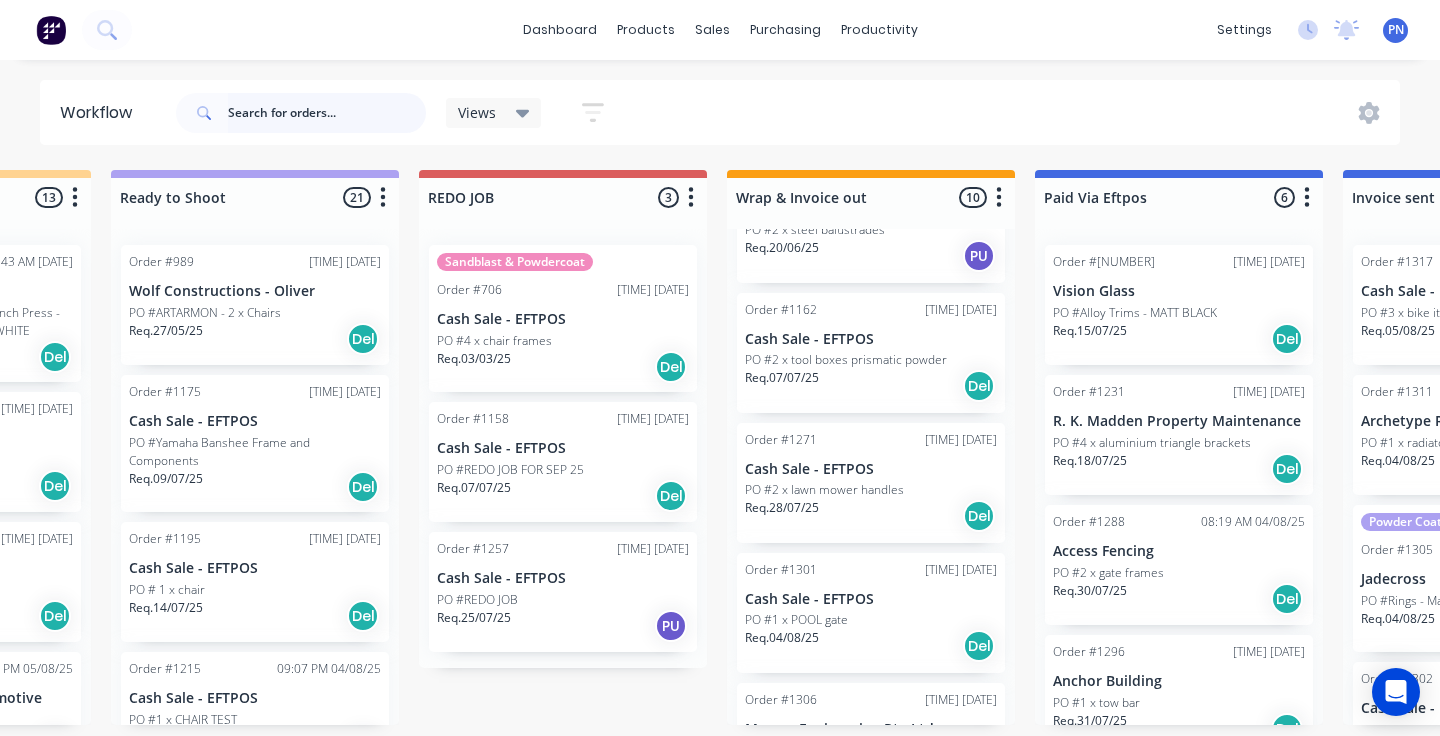 scroll, scrollTop: 382, scrollLeft: 0, axis: vertical 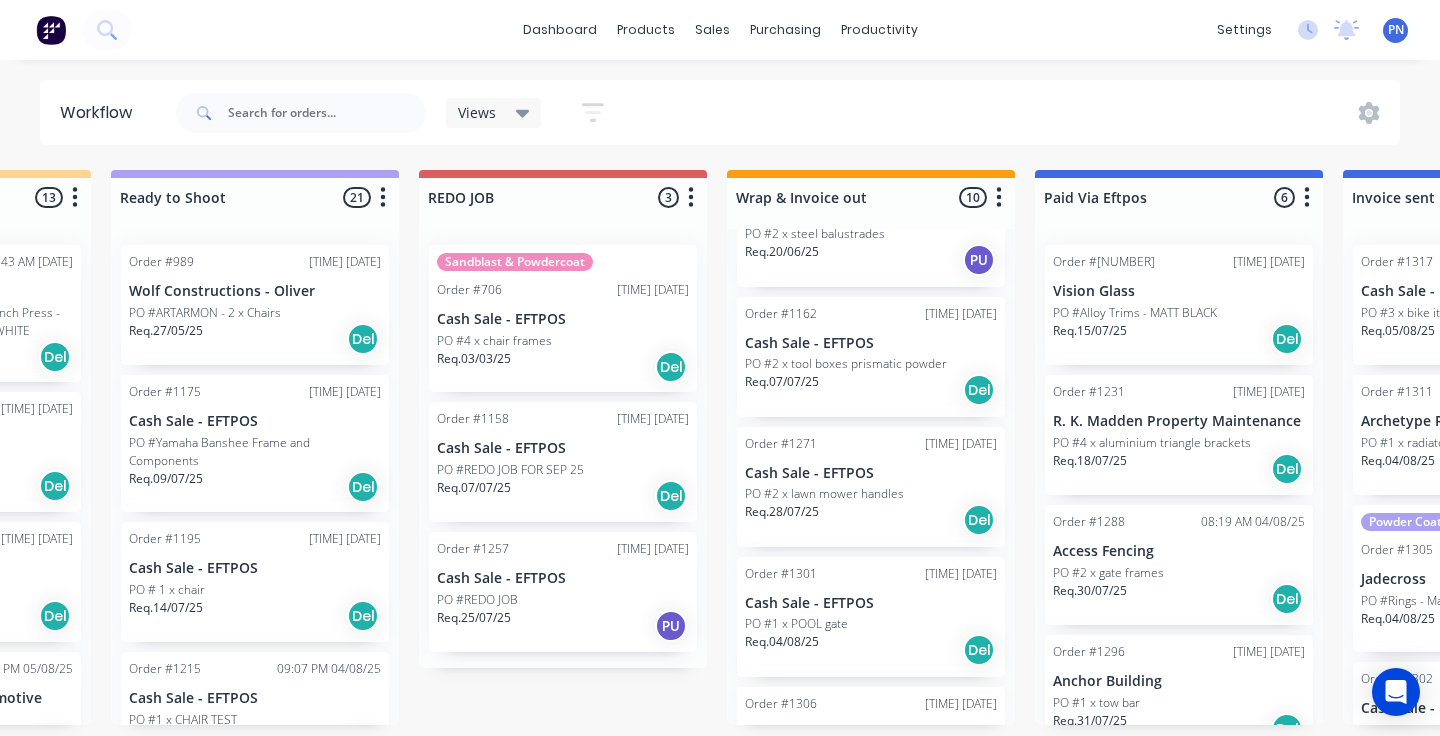 click on "Req. 28/07/25 Del" at bounding box center [871, 520] 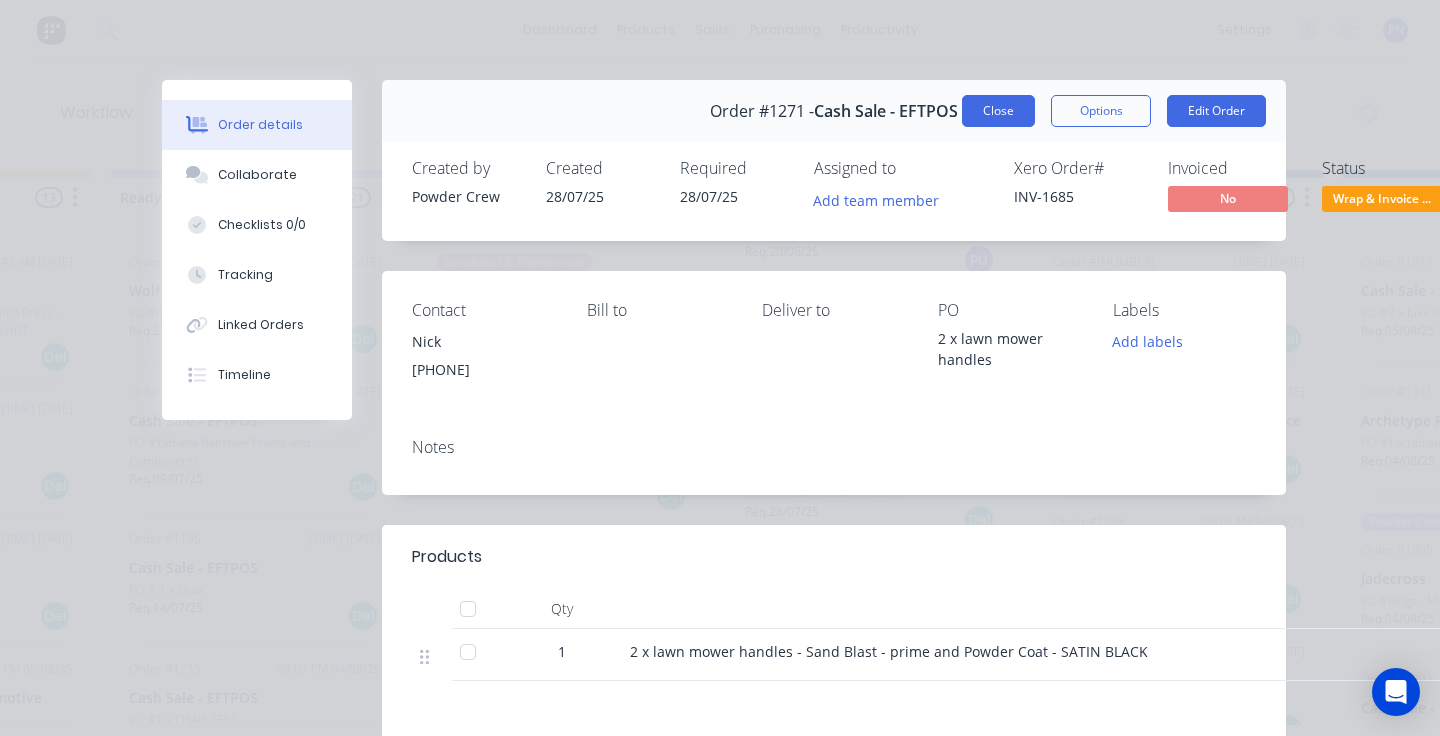 click on "Close" at bounding box center [998, 111] 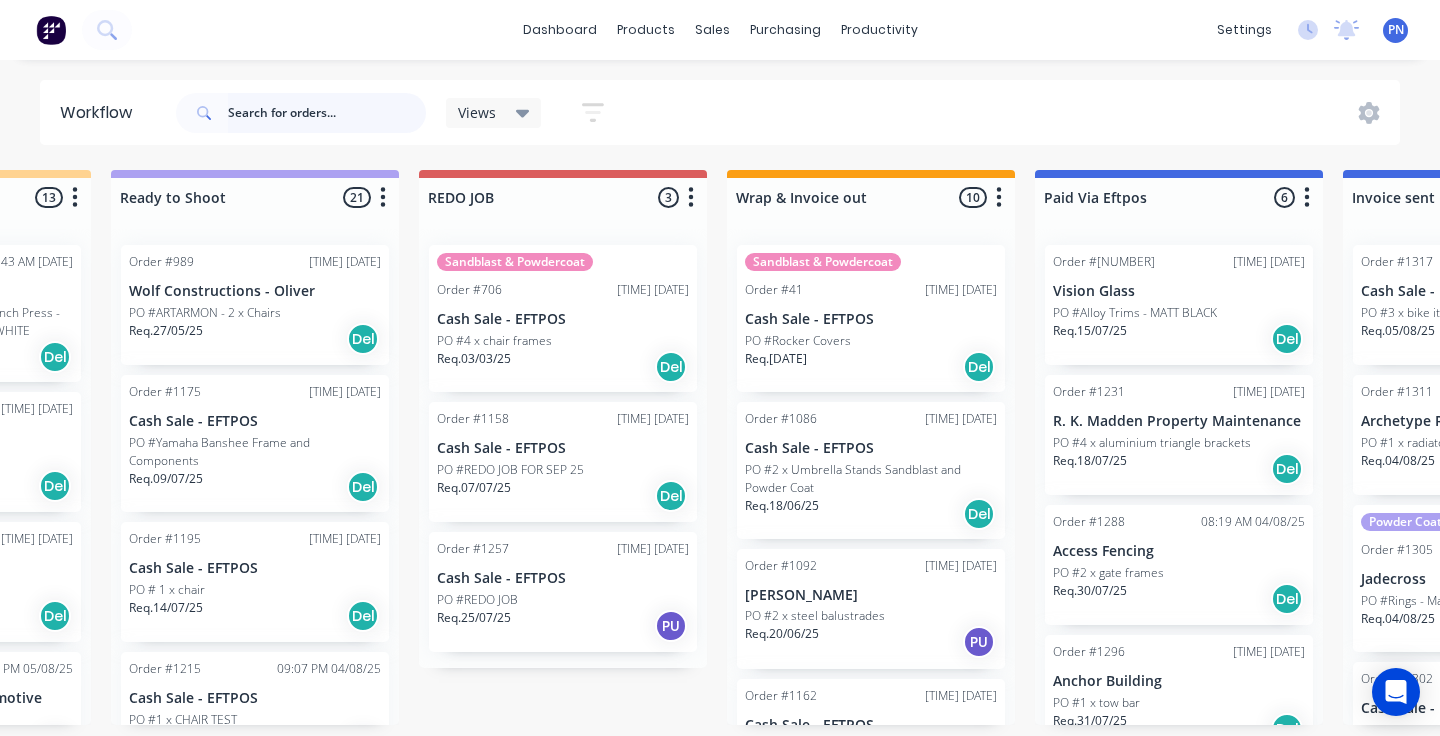 scroll, scrollTop: 0, scrollLeft: 0, axis: both 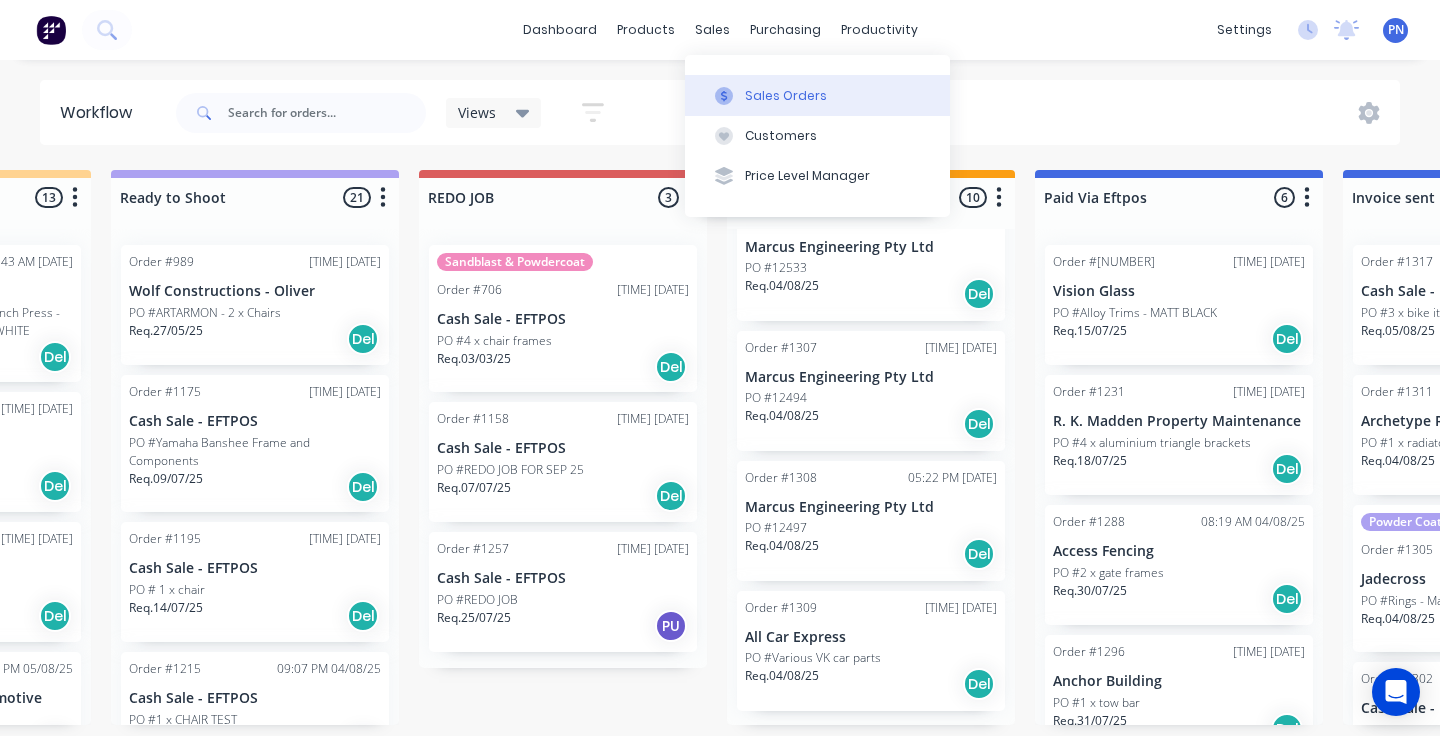 click on "Sales Orders" at bounding box center (786, 96) 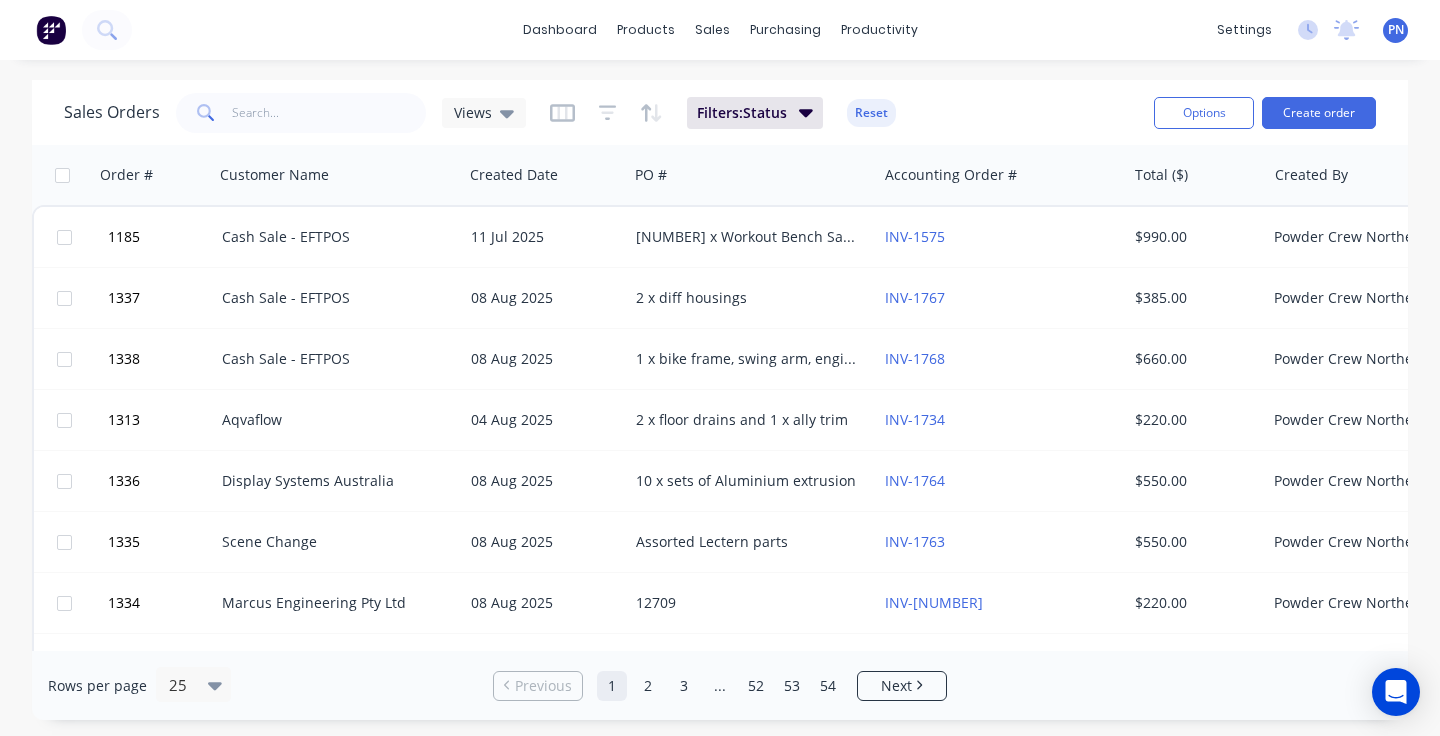 scroll, scrollTop: 0, scrollLeft: 0, axis: both 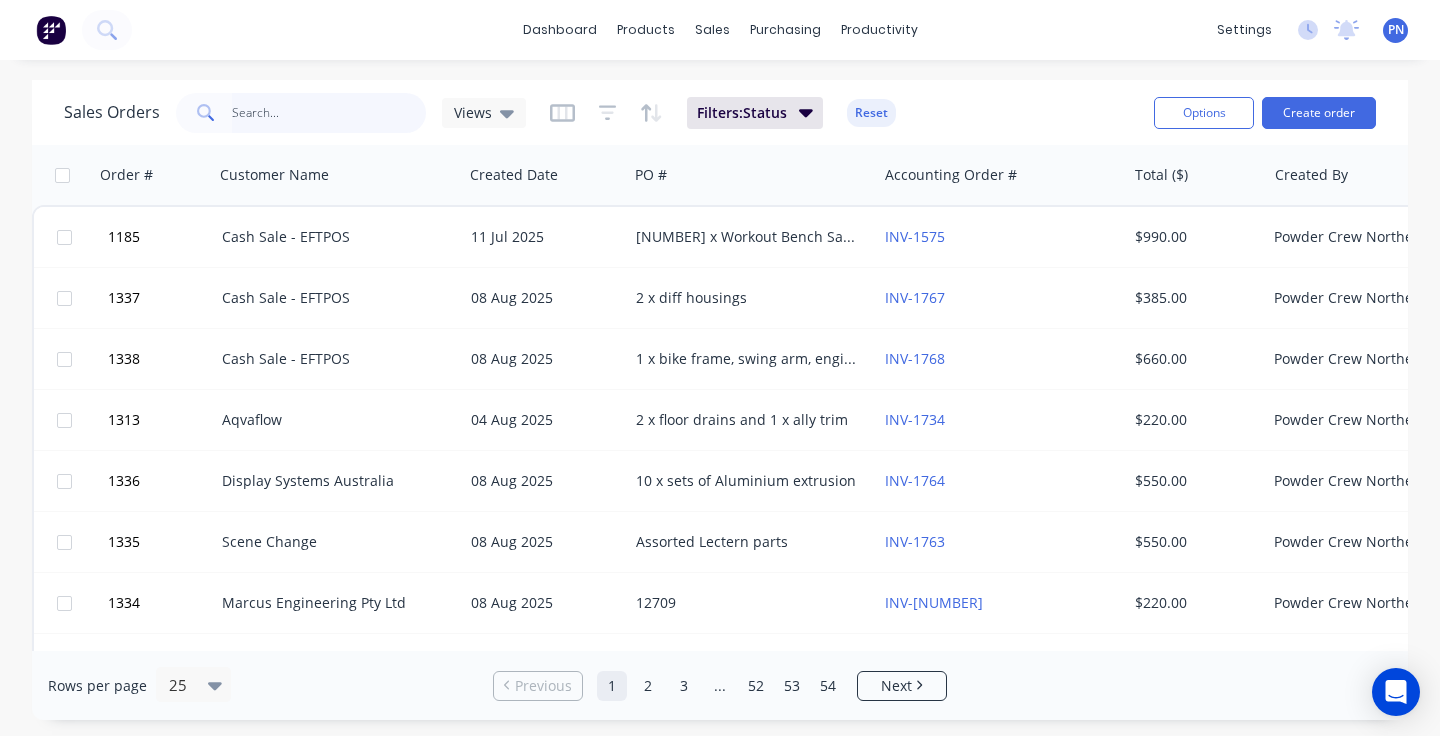 click at bounding box center (329, 113) 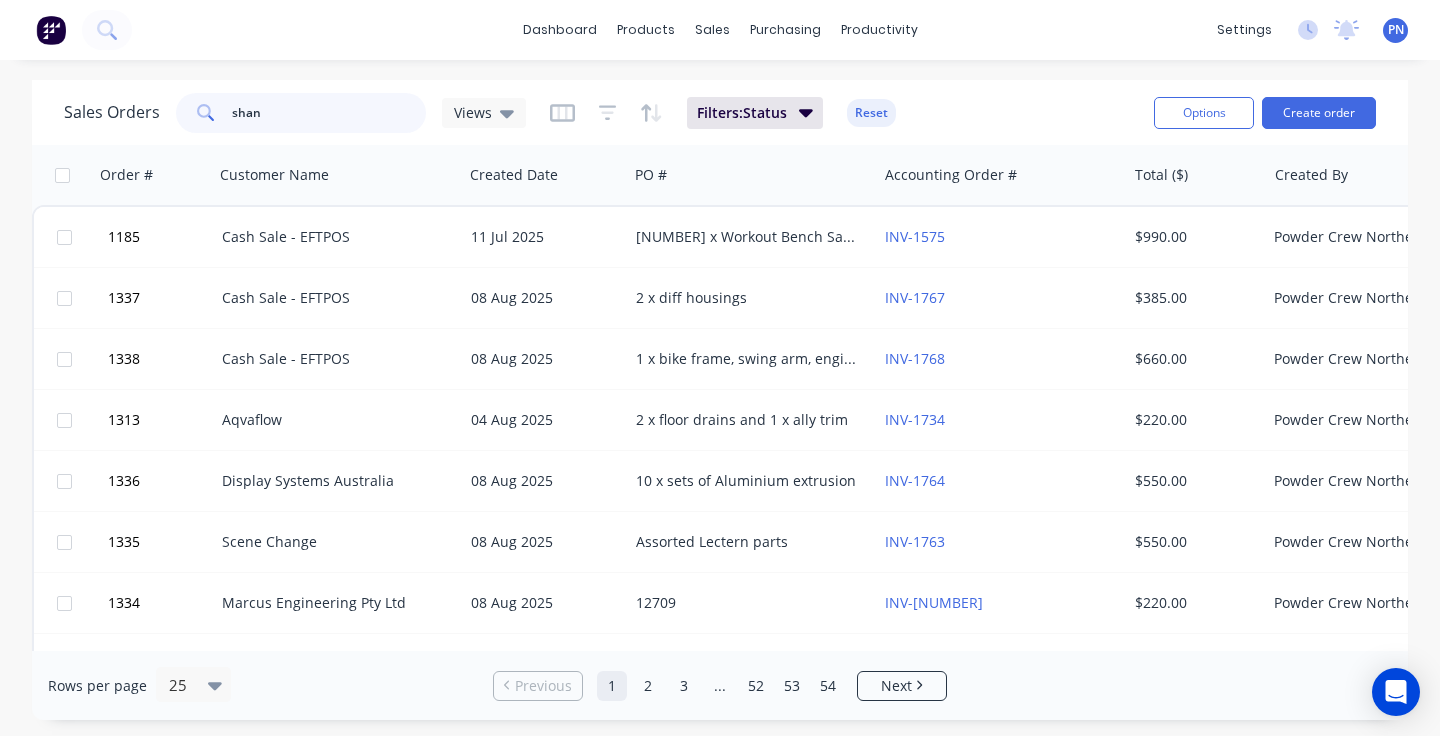 type on "shann" 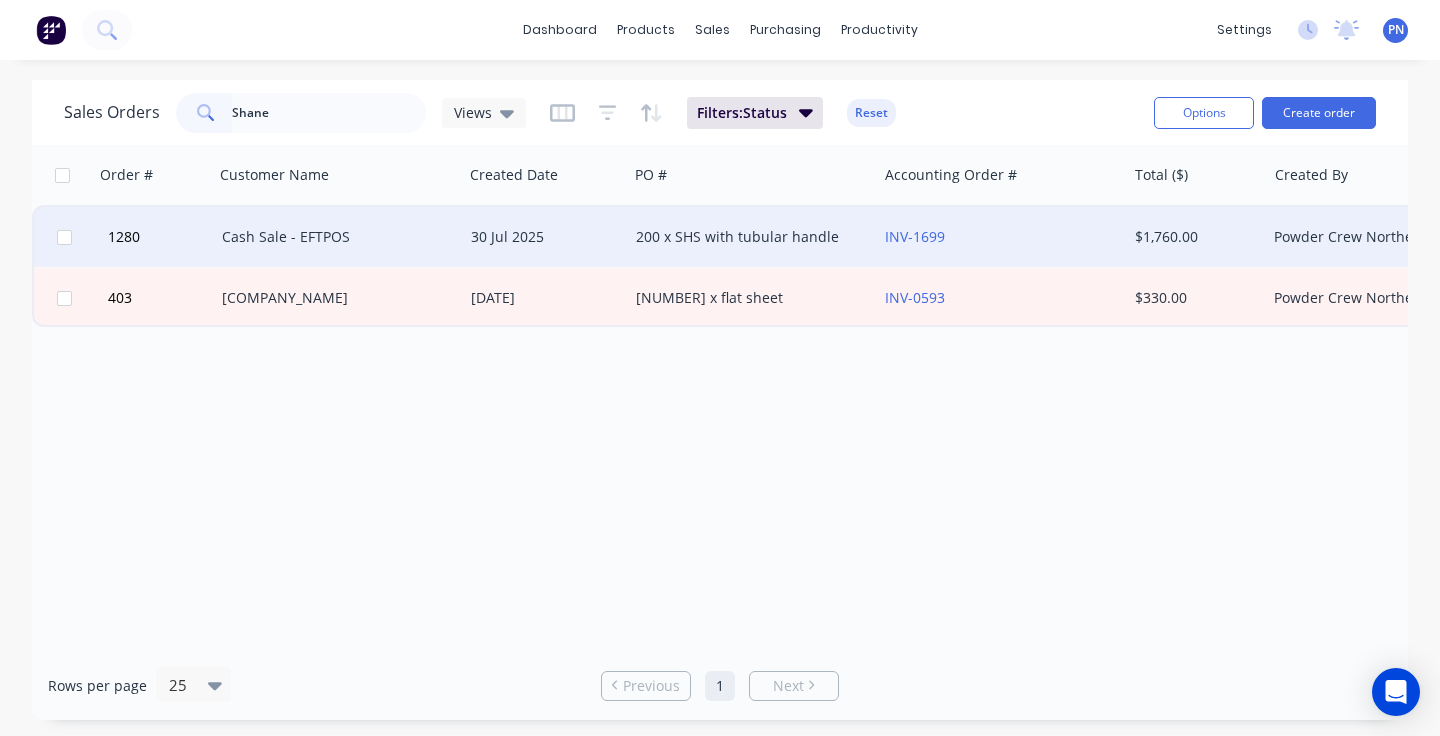 drag, startPoint x: 375, startPoint y: 108, endPoint x: 436, endPoint y: 223, distance: 130.1768 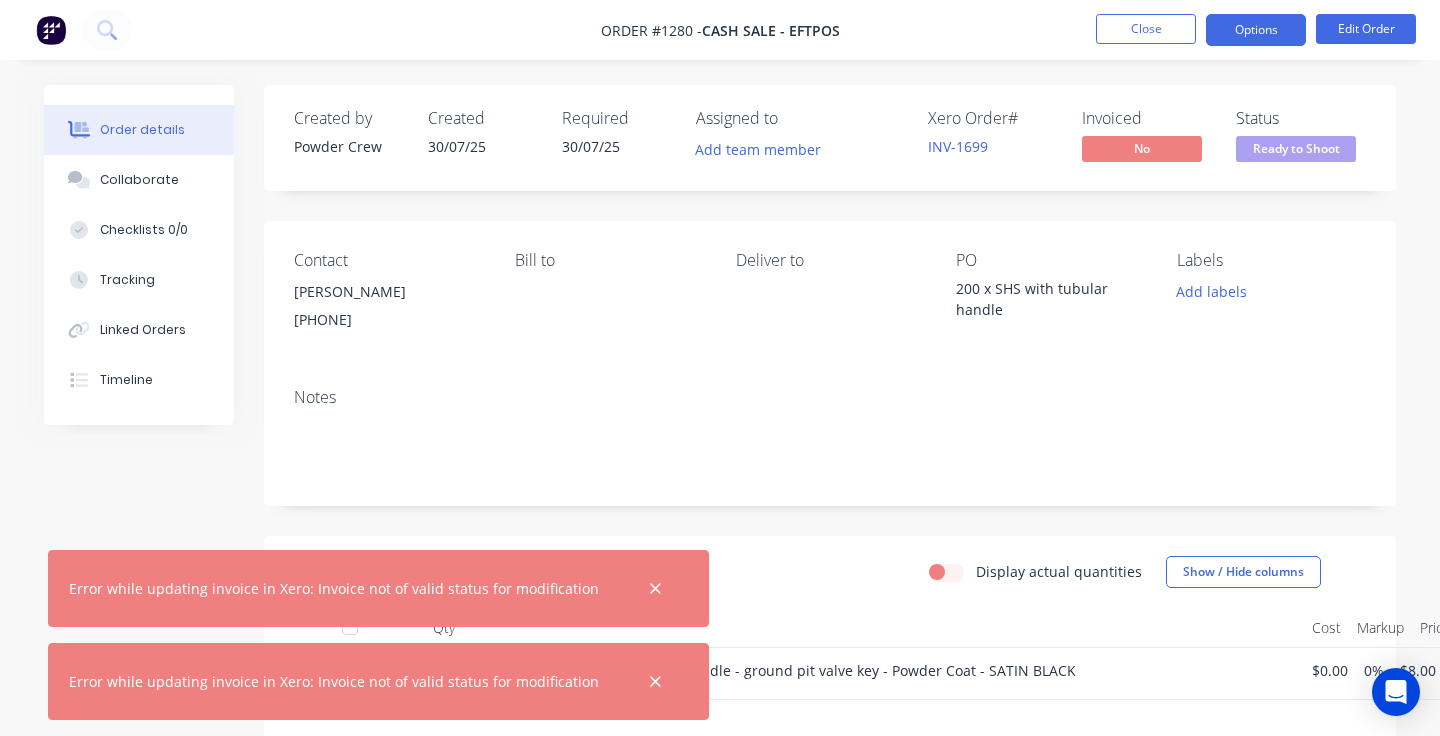 scroll, scrollTop: -1, scrollLeft: 0, axis: vertical 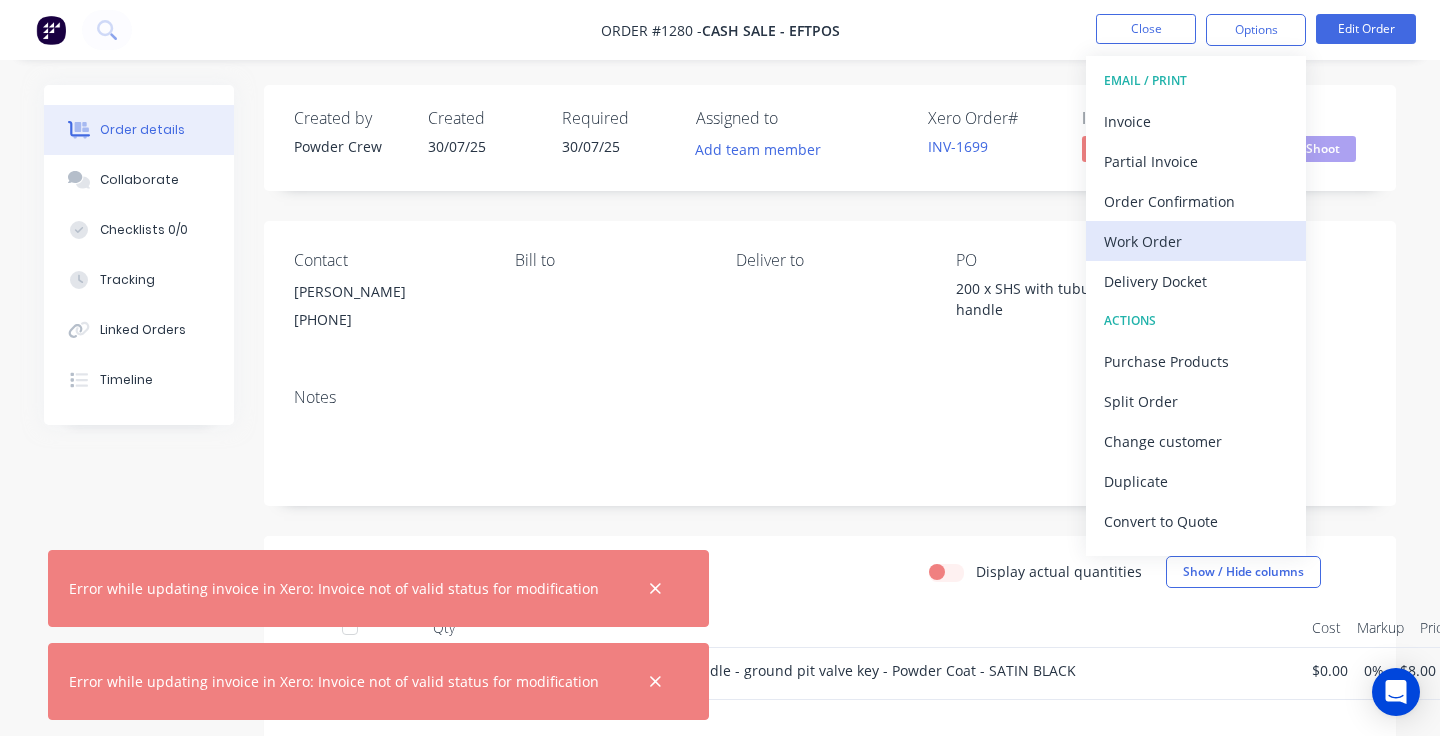 click on "Work Order" at bounding box center (1196, 241) 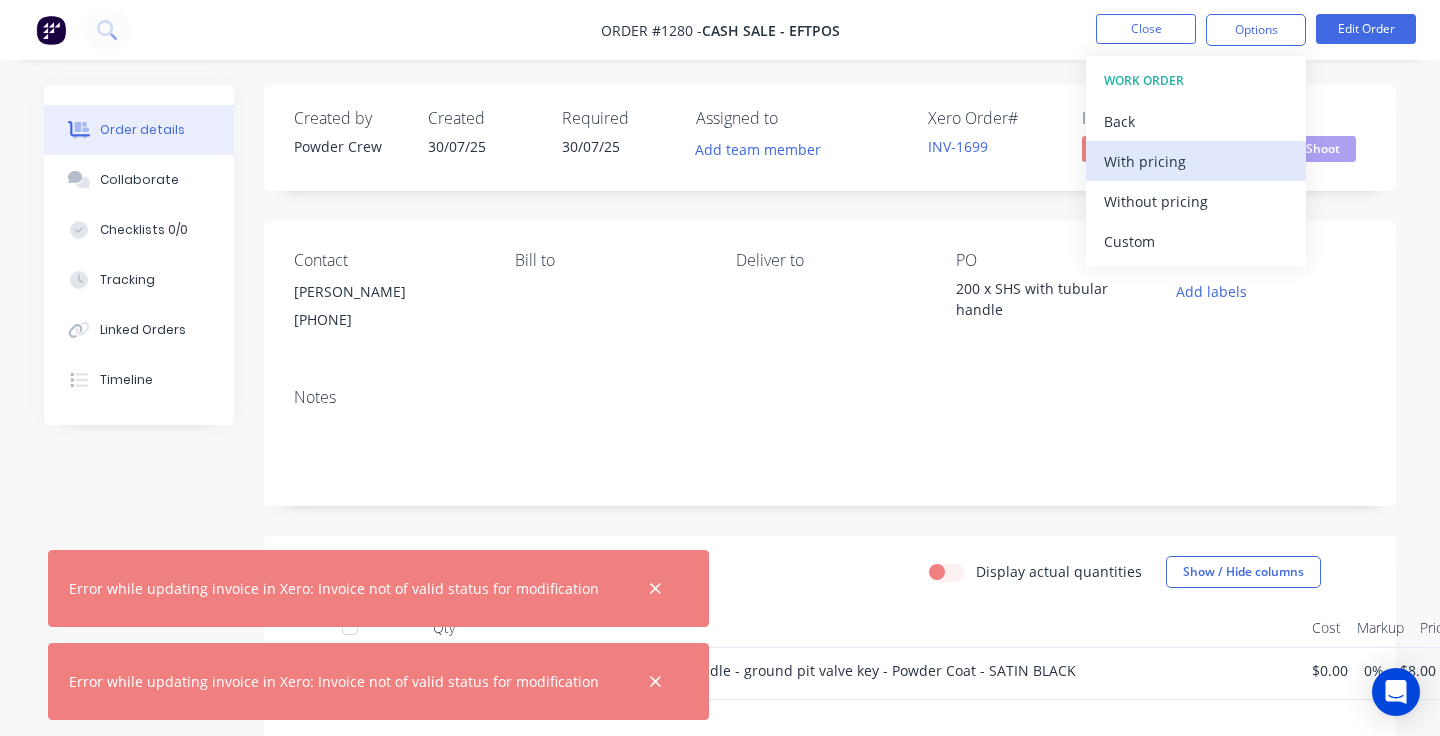 click on "With pricing" at bounding box center [1196, 161] 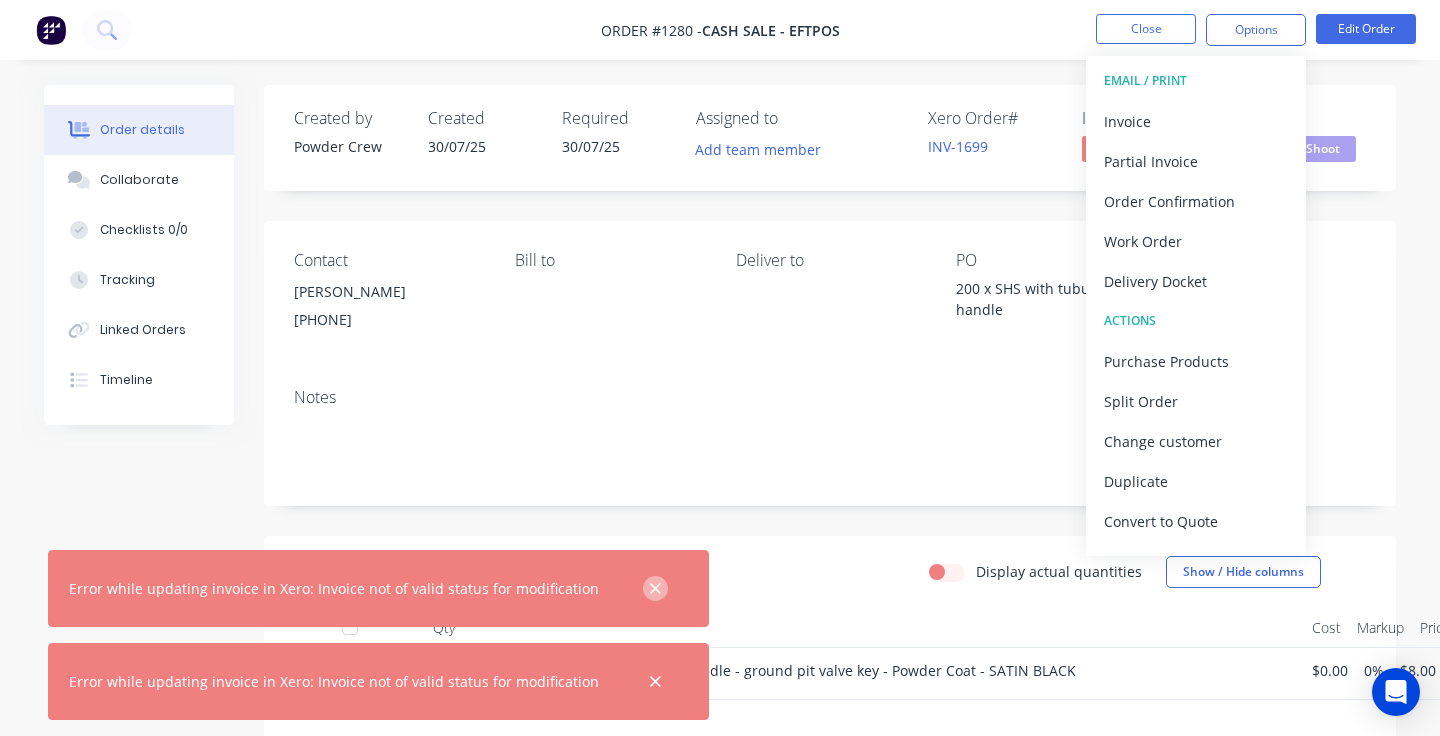 click 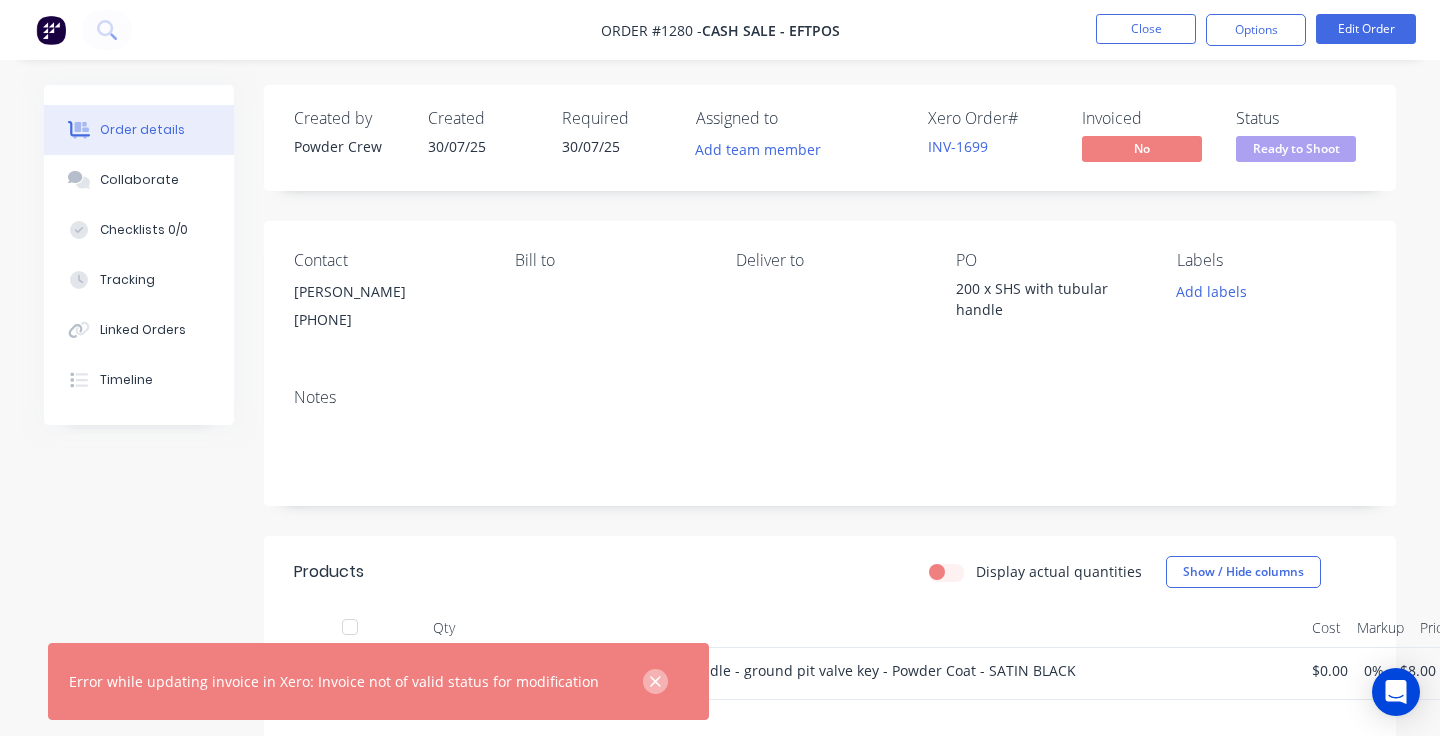 click 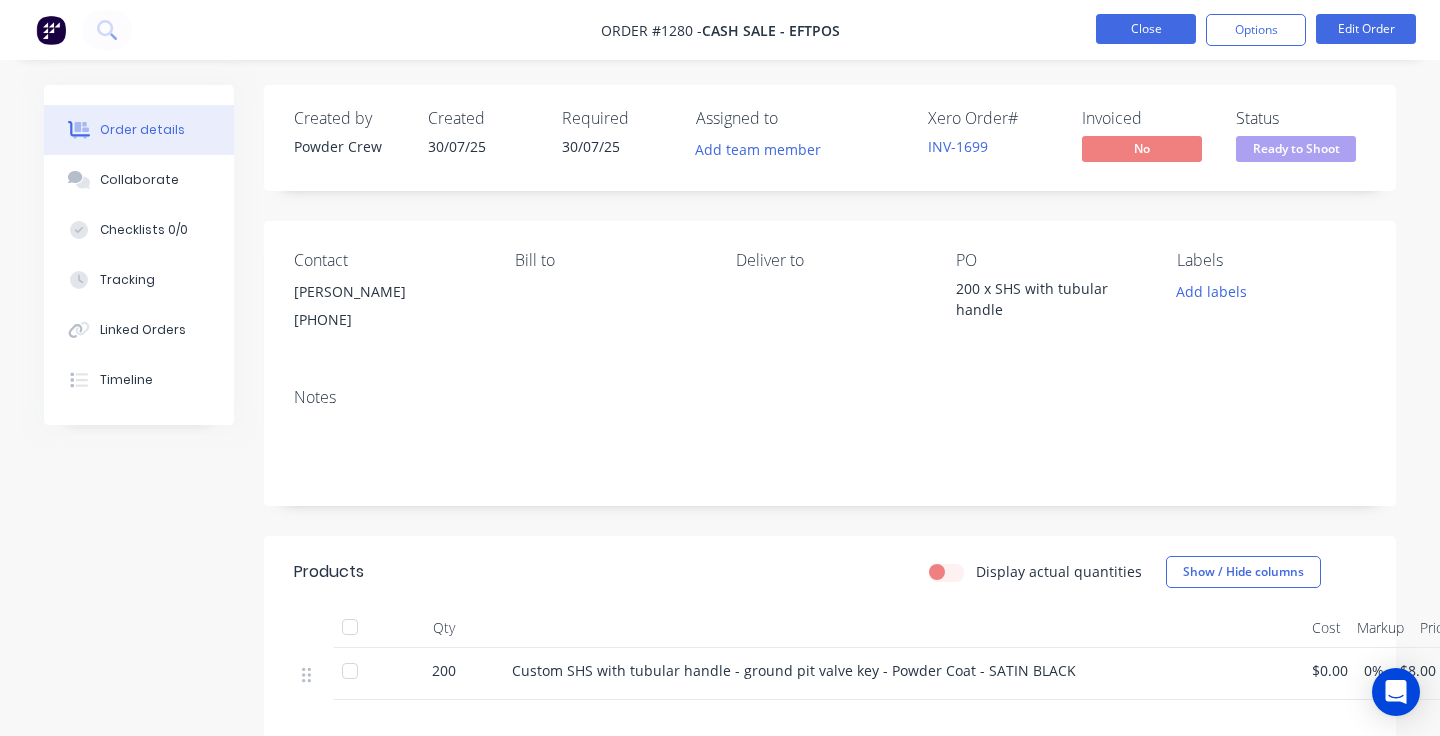 click on "Close" at bounding box center [1146, 29] 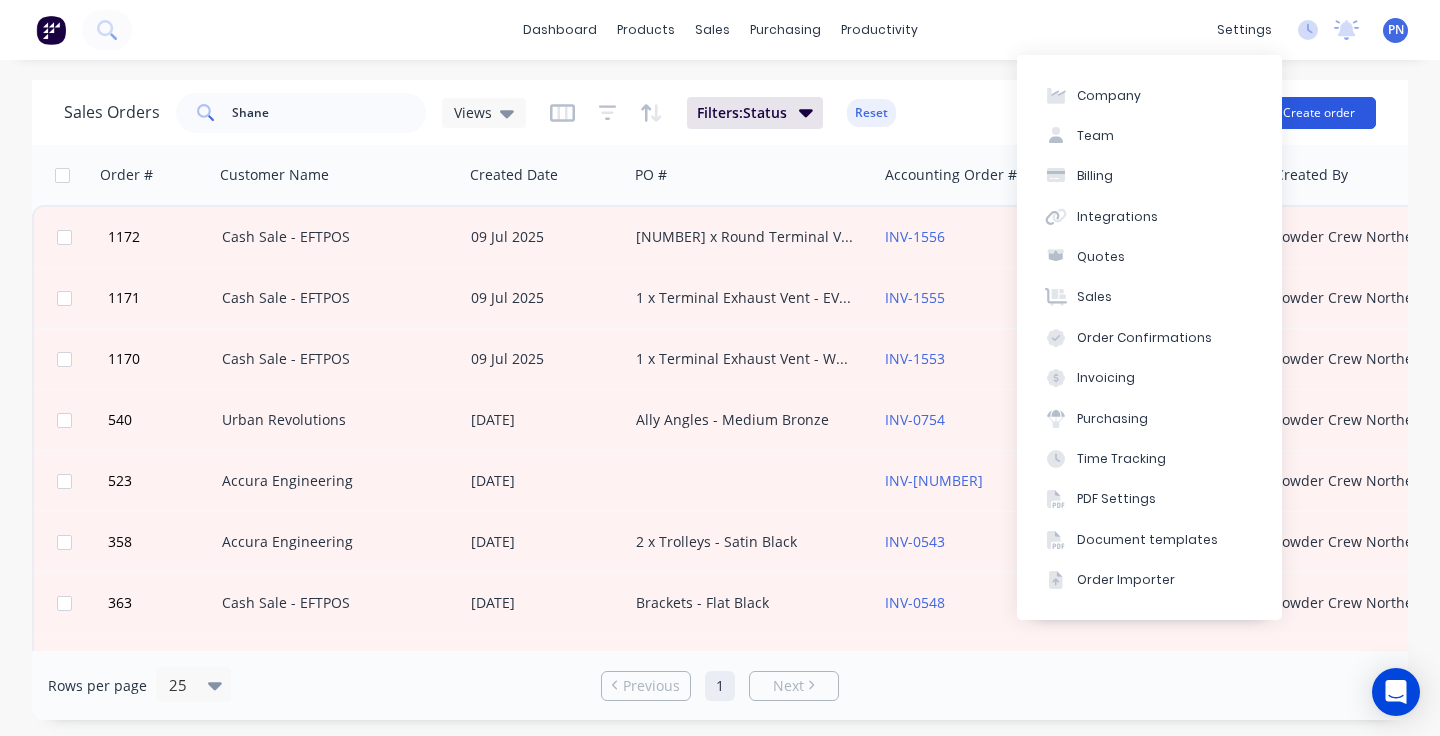 click on "Create order" at bounding box center [1319, 113] 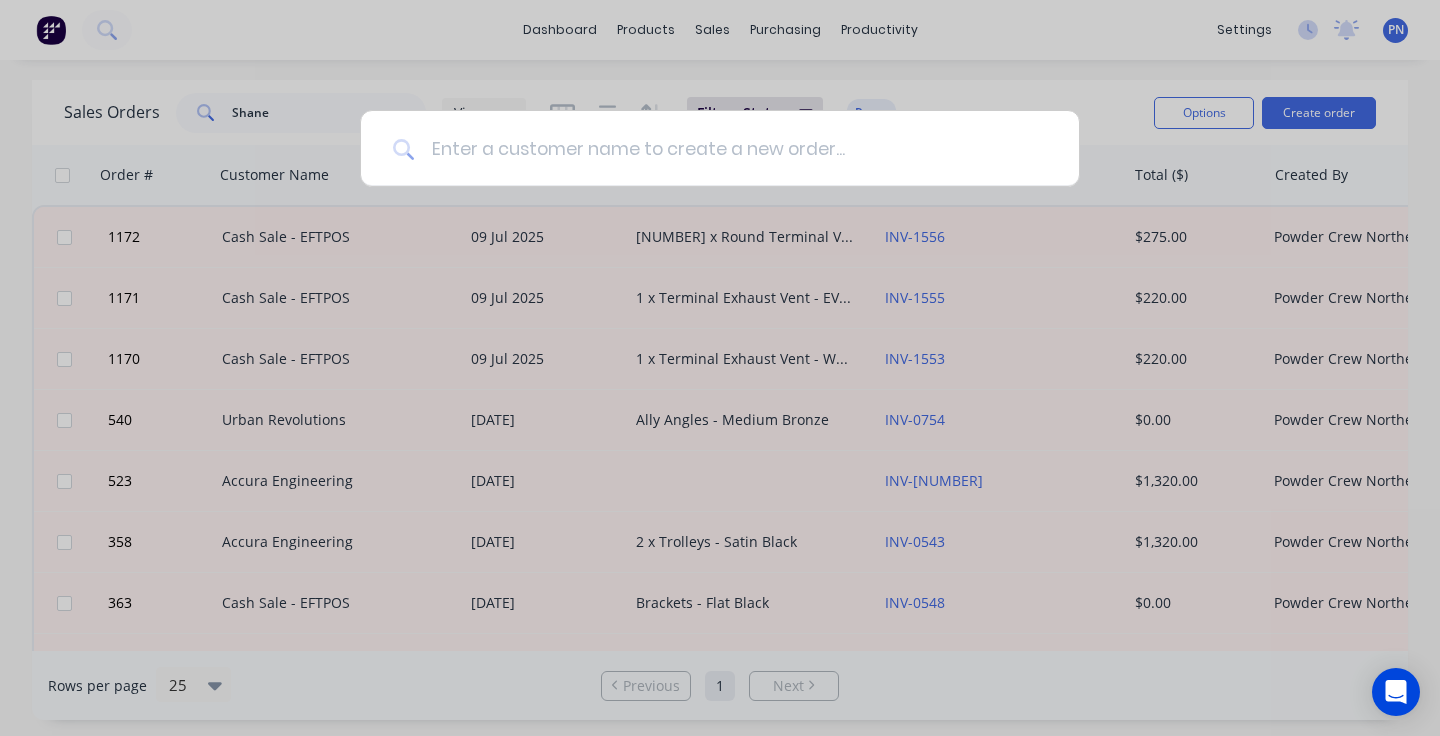 click at bounding box center (731, 148) 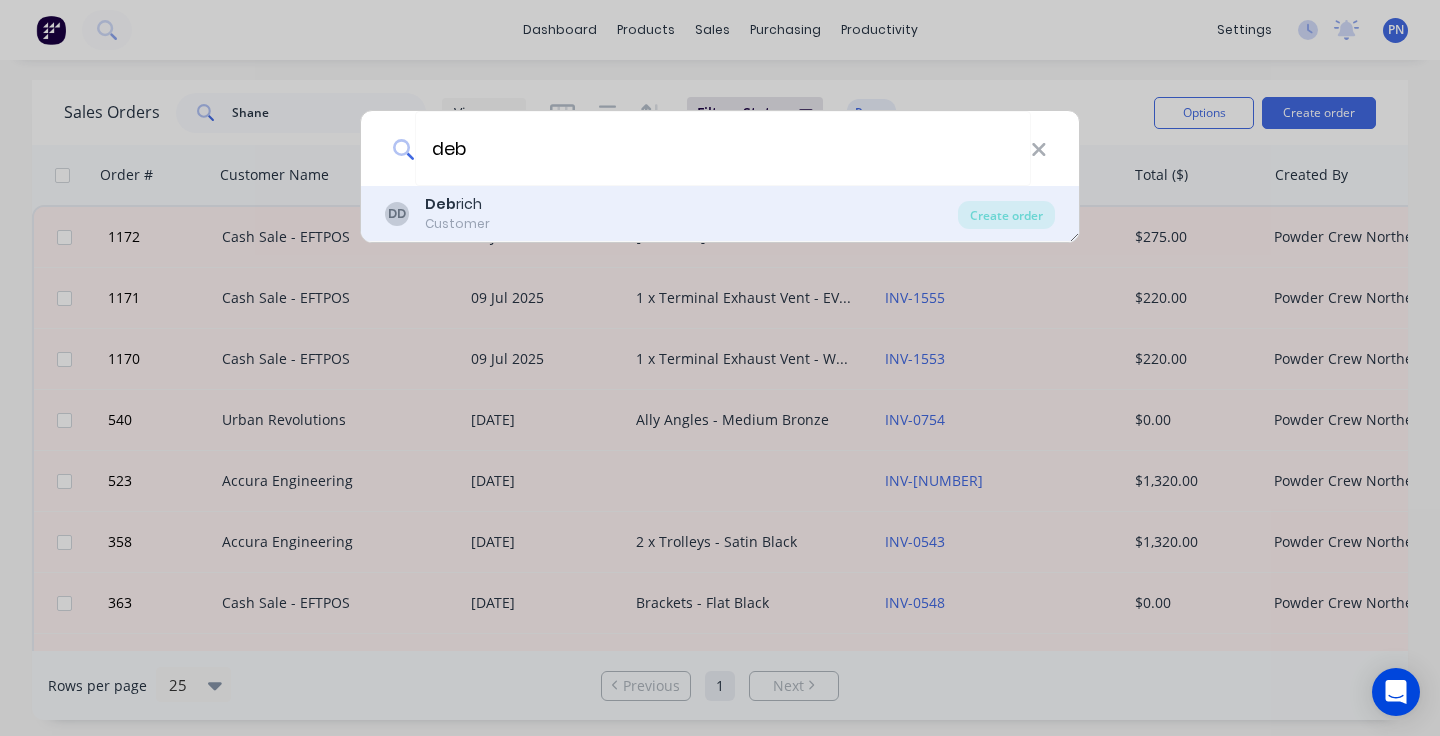 type on "deb" 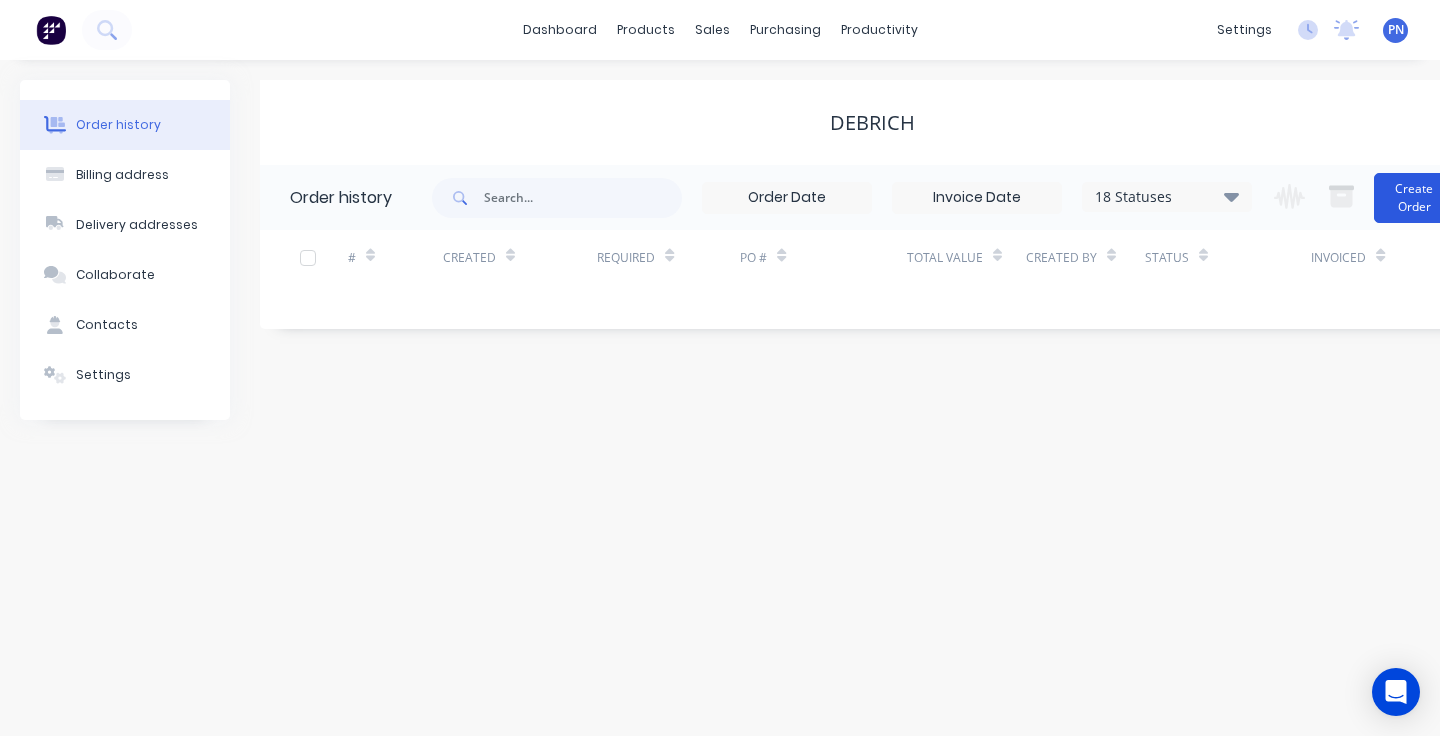 click on "Create Order" at bounding box center [1414, 198] 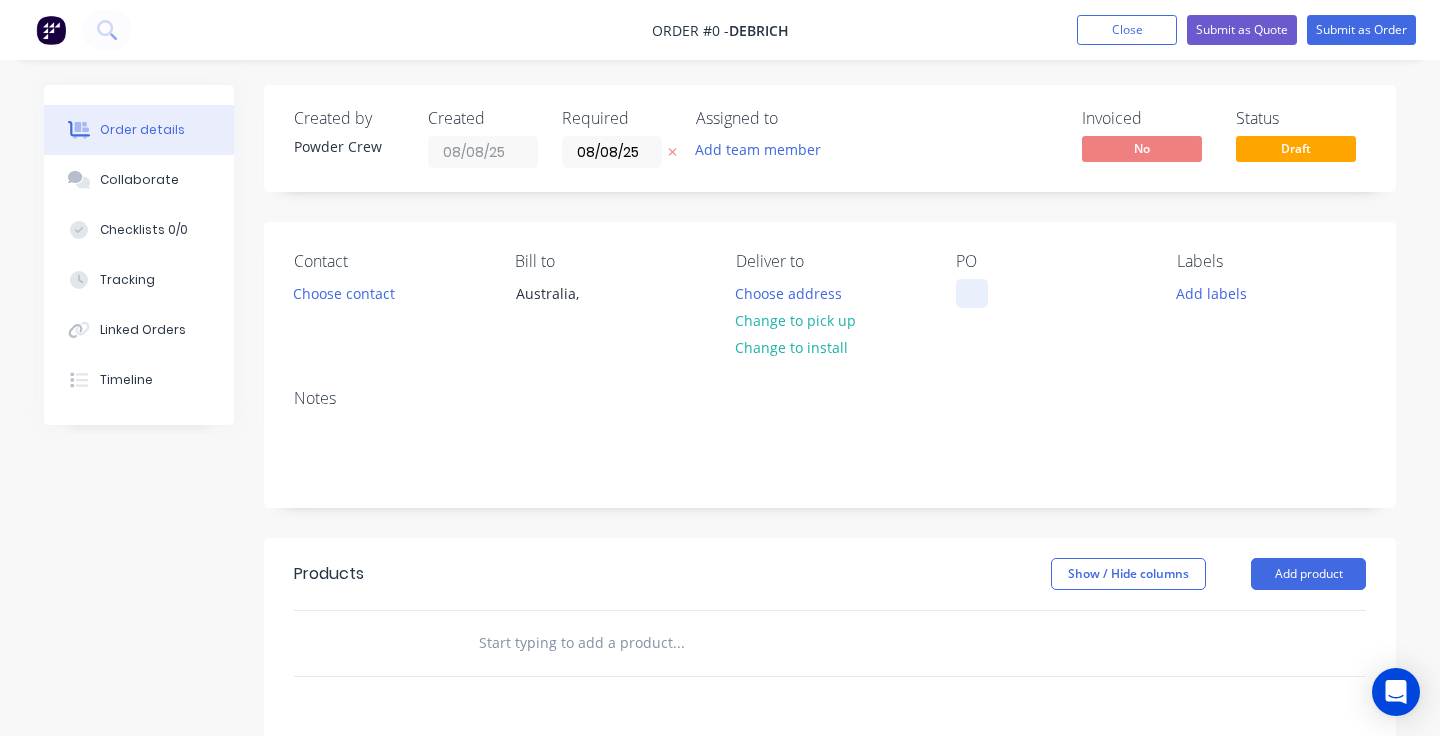 click at bounding box center [972, 293] 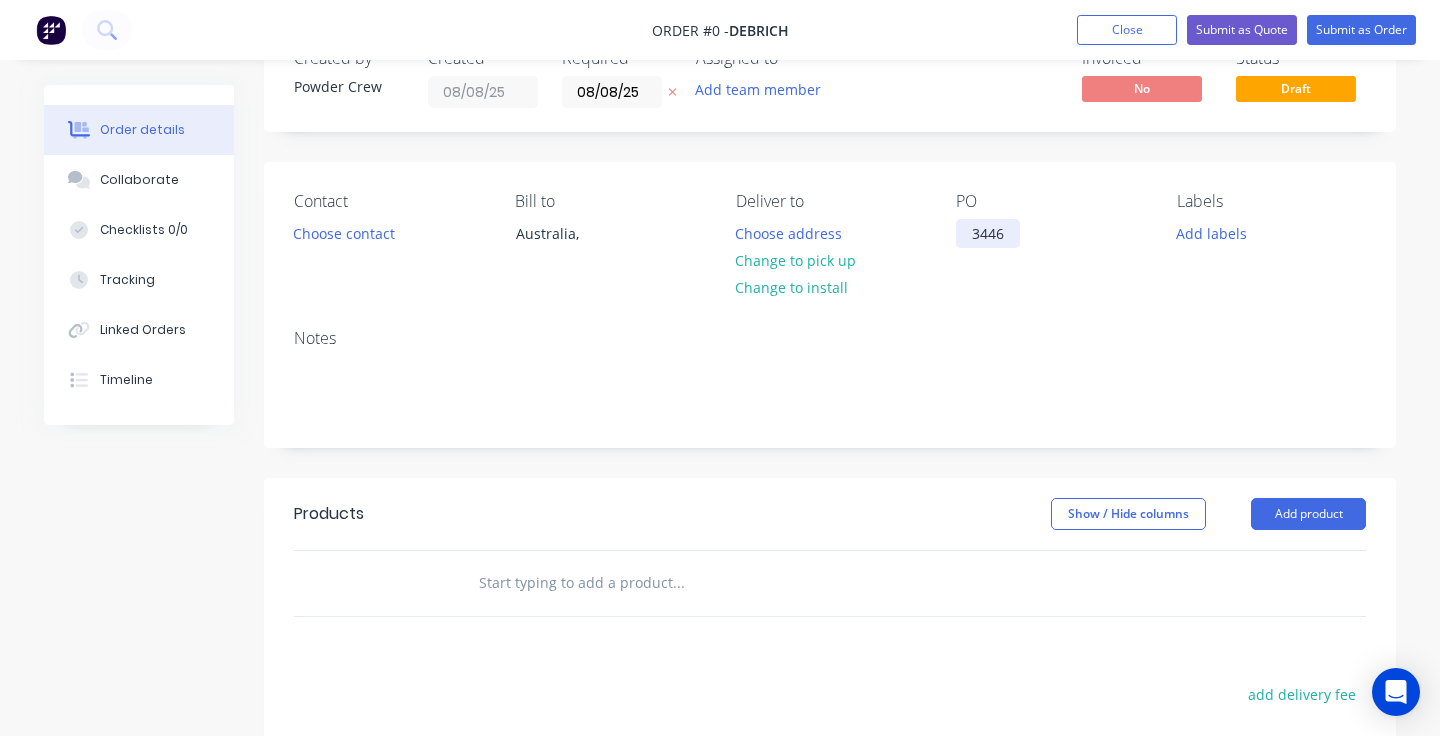 scroll, scrollTop: 110, scrollLeft: 0, axis: vertical 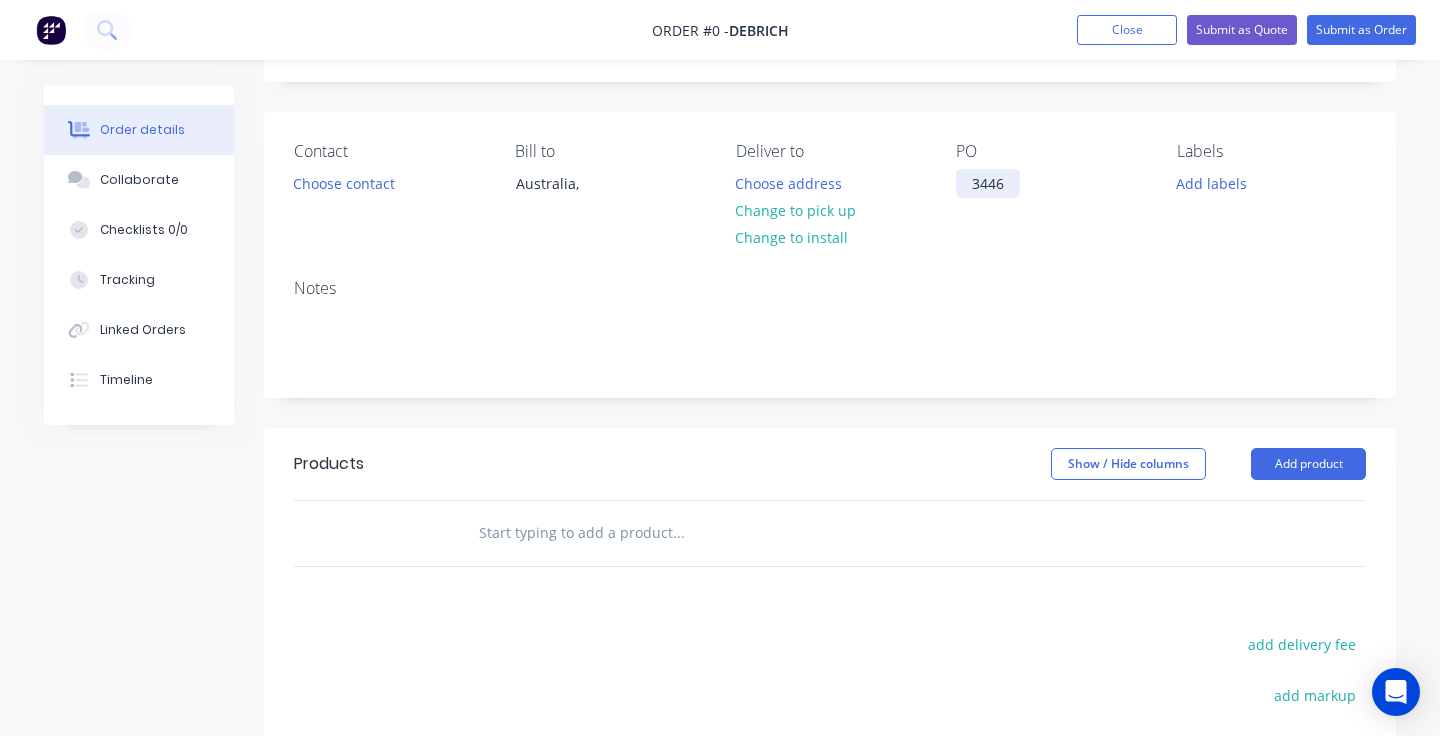 click on "3446" at bounding box center (988, 183) 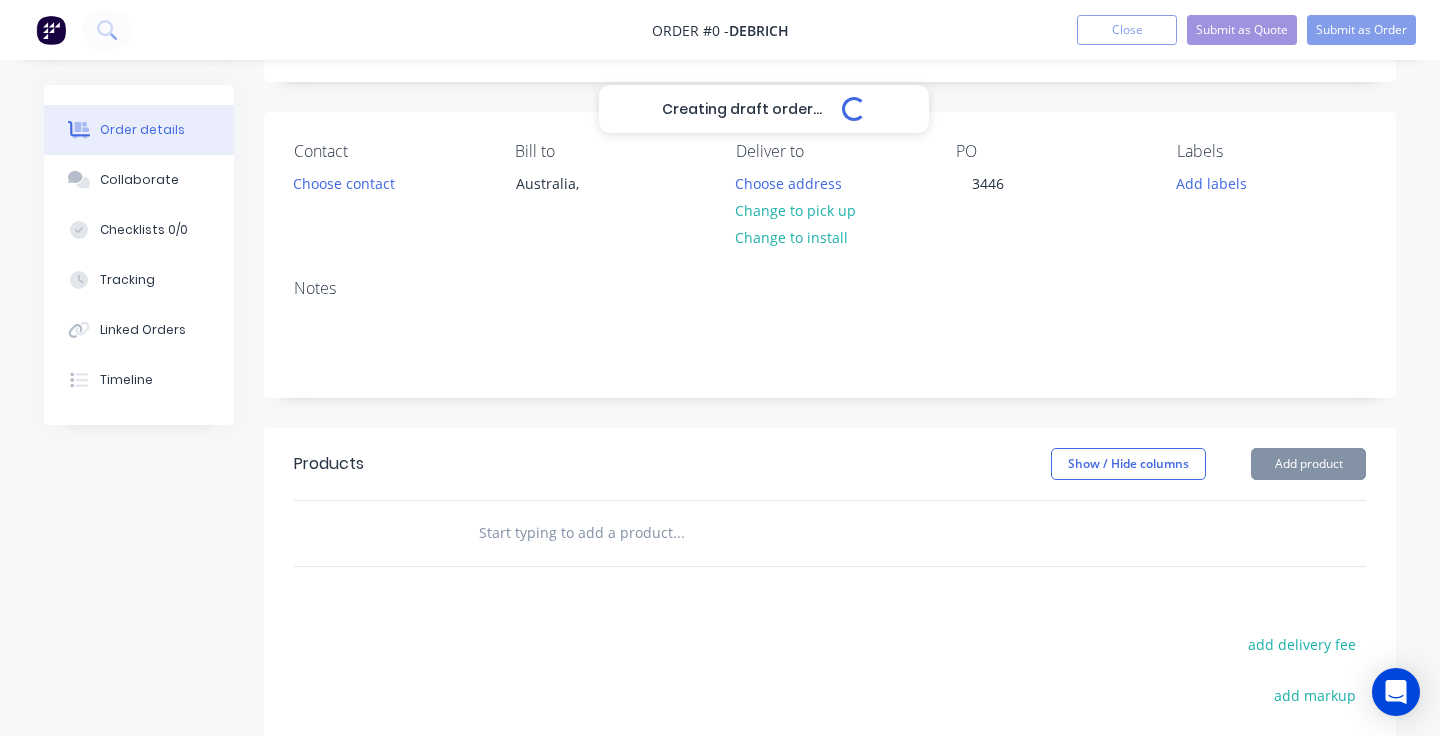 click on "Creating draft order... Loading... Order details Collaborate Checklists 0/0 Tracking Linked Orders Timeline   Order details   Collaborate   Checklists   Tracking   Linked Orders   Timeline Created by Powder Crew Created [DATE] Required [DATE] Assigned to Add team member Invoiced No Status Draft Contact Choose contact Bill to   Australia,  Deliver to Choose address Change to pick up Change to install PO [NUMBER] Labels Add labels Notes Products Show / Hide columns Add product     add delivery fee add markup add discount Labour $0.00 Sub total $0.00 Margin $0.00  ( 0 %) Tax $0.00 Total $0.00" at bounding box center [720, 526] 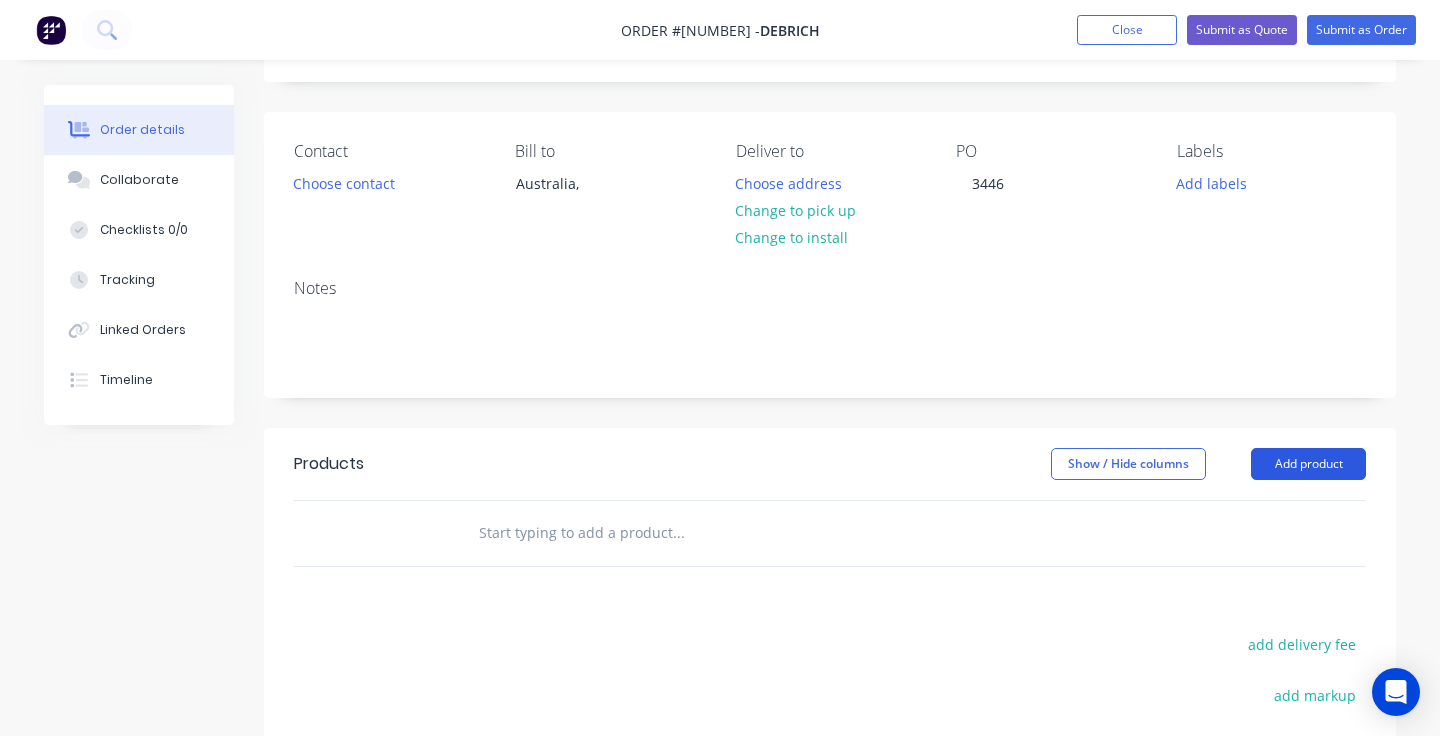 click on "Add product" at bounding box center [1308, 464] 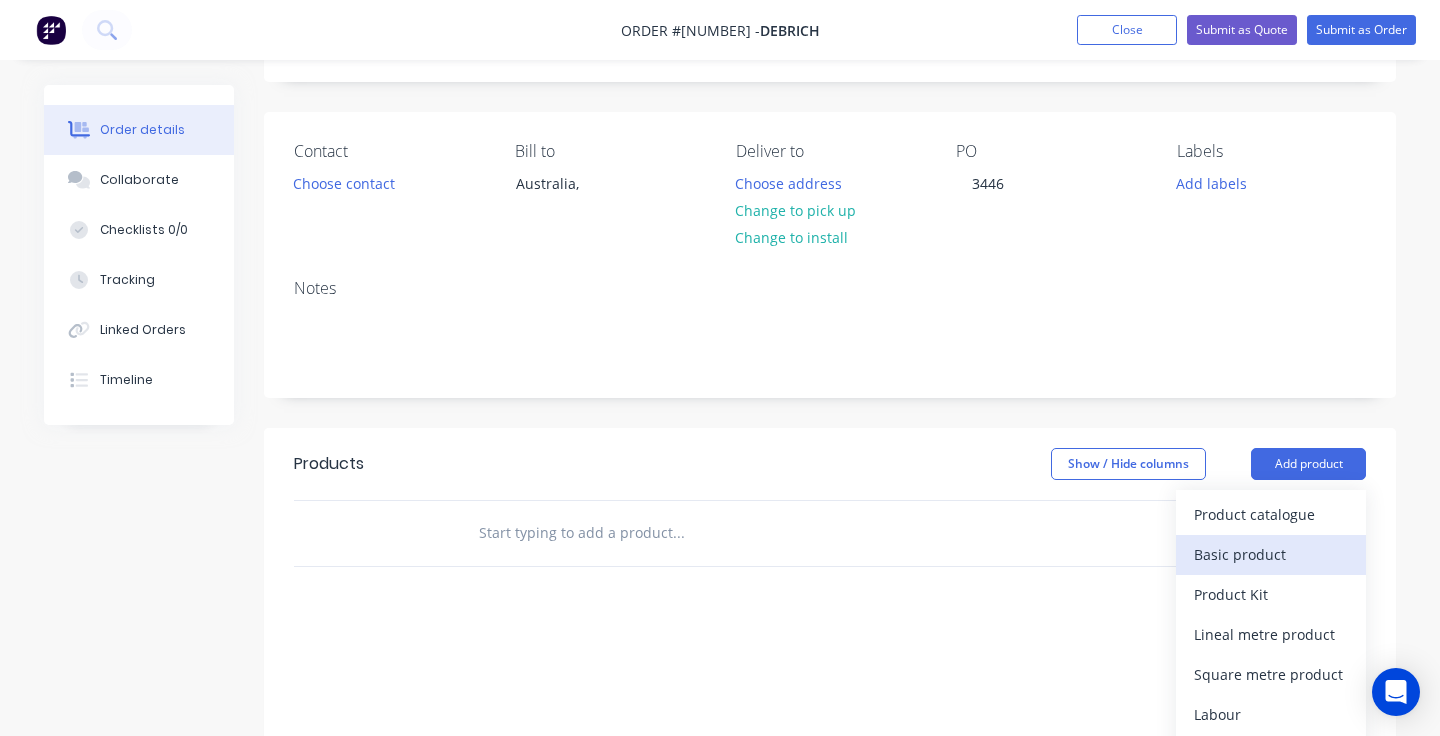 click on "Basic product" at bounding box center [1271, 554] 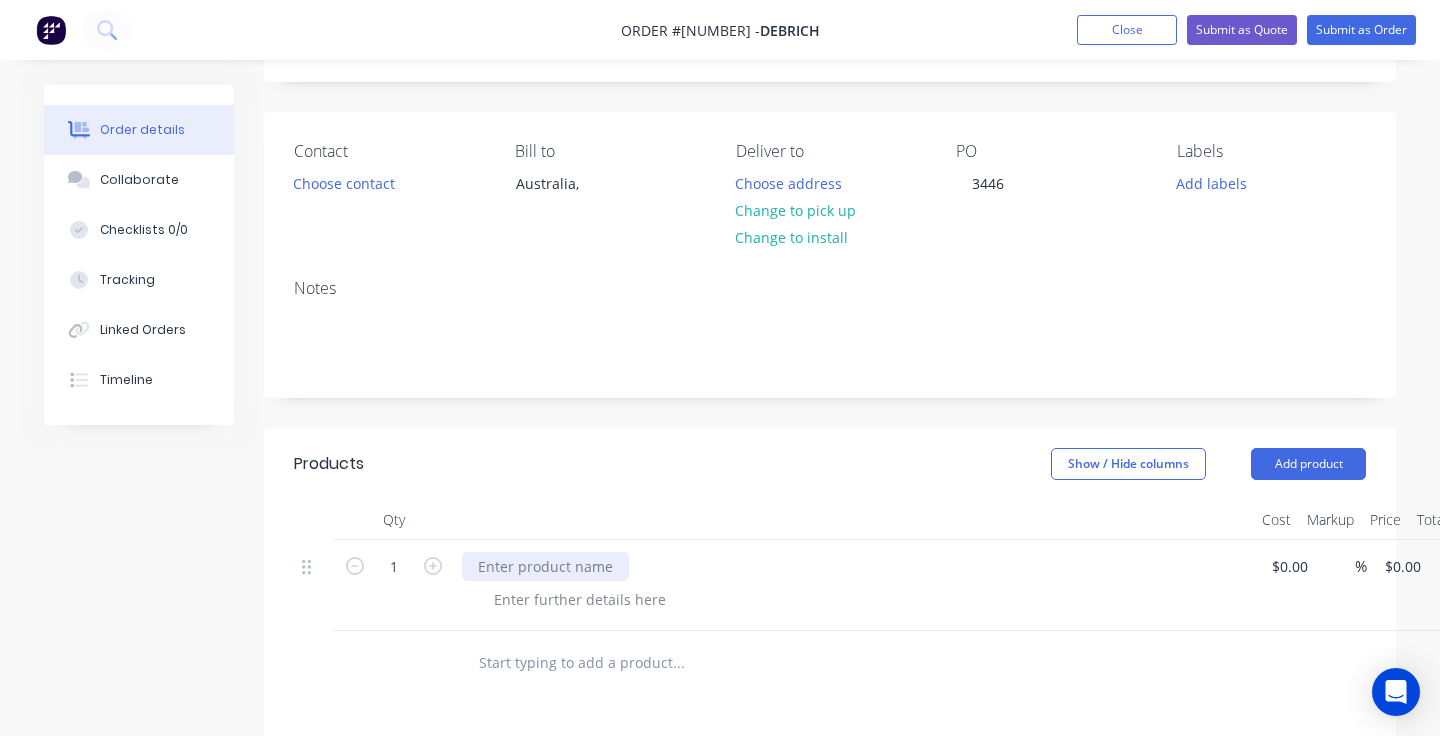 click at bounding box center (545, 566) 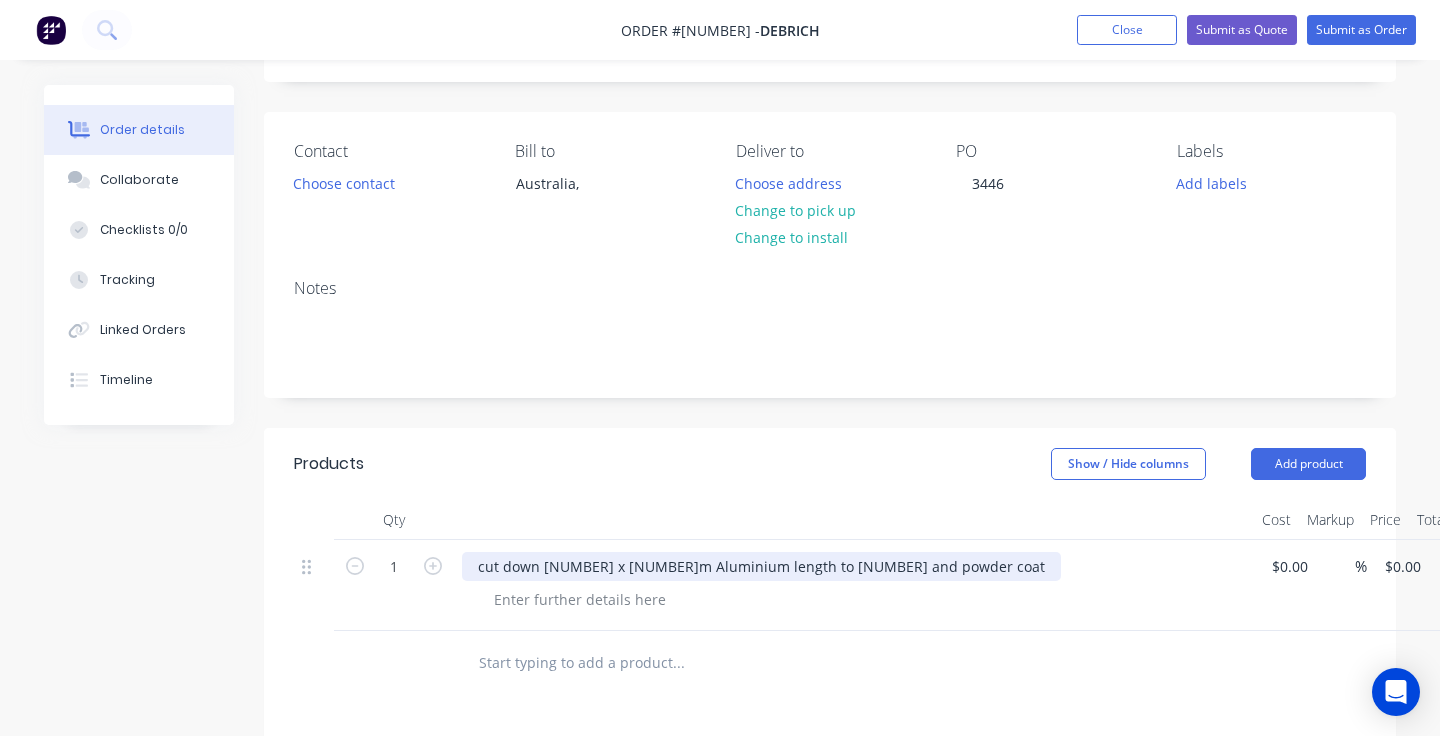 click on "cut down [NUMBER] x [NUMBER]m Aluminium length to [NUMBER] and powder coat" at bounding box center (761, 566) 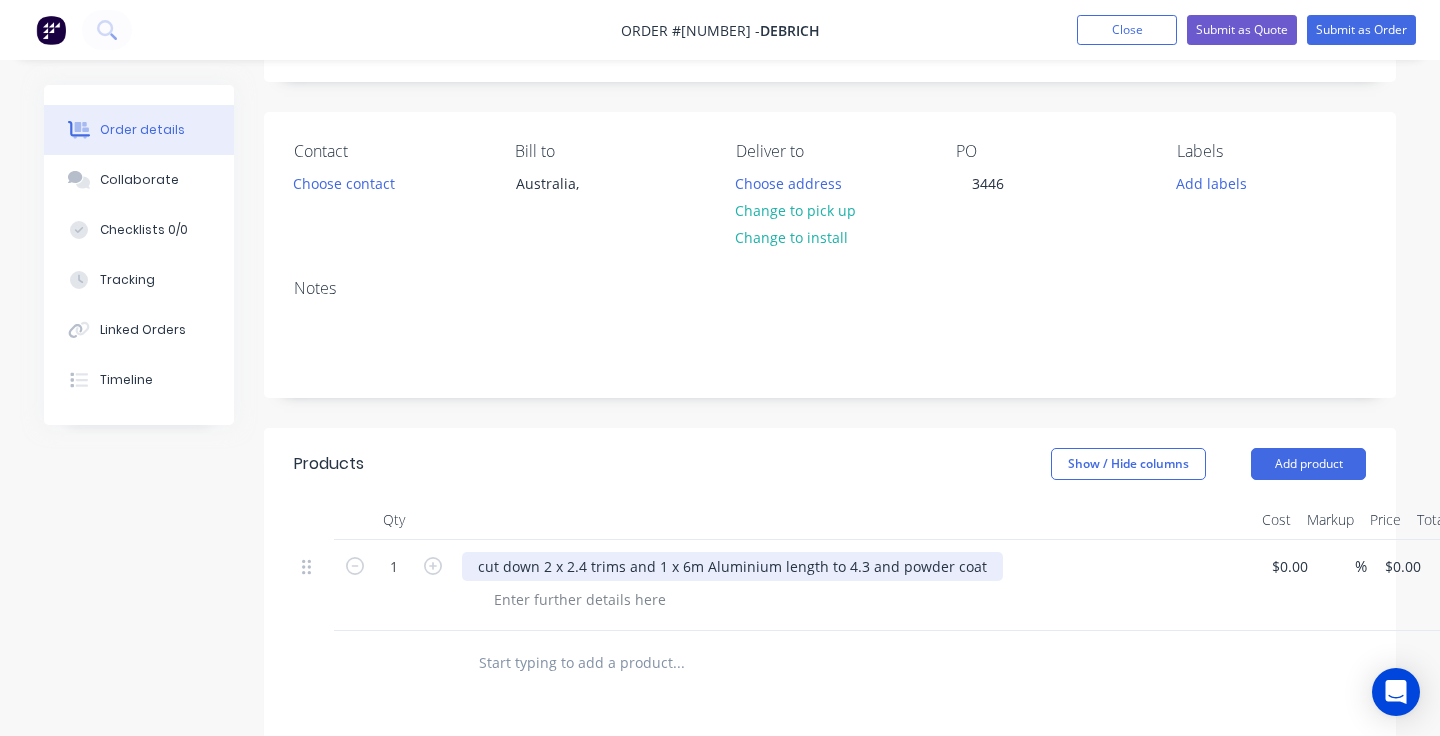 click on "cut down 2 x 2.4 trims and 1 x 6m Aluminium length to 4.3 and powder coat" at bounding box center [732, 566] 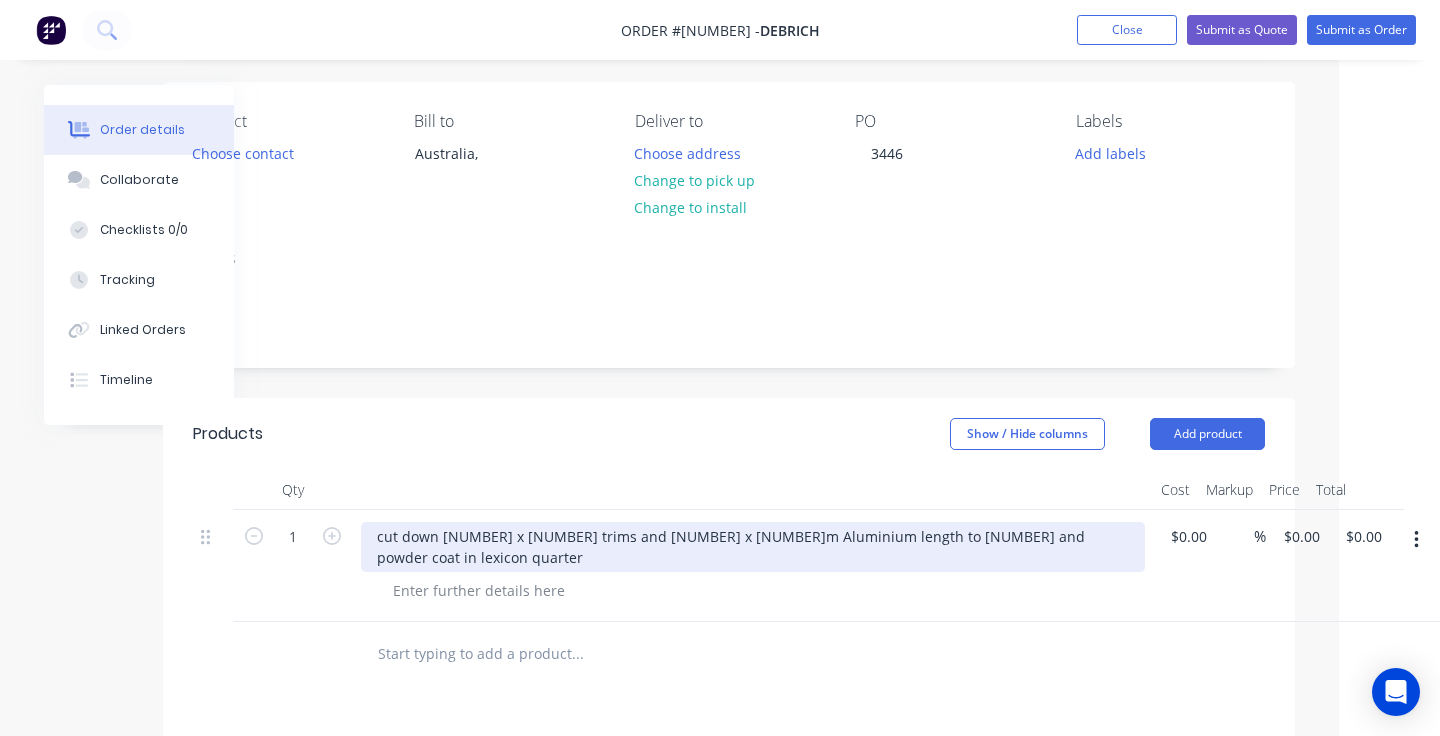 scroll, scrollTop: 140, scrollLeft: 101, axis: both 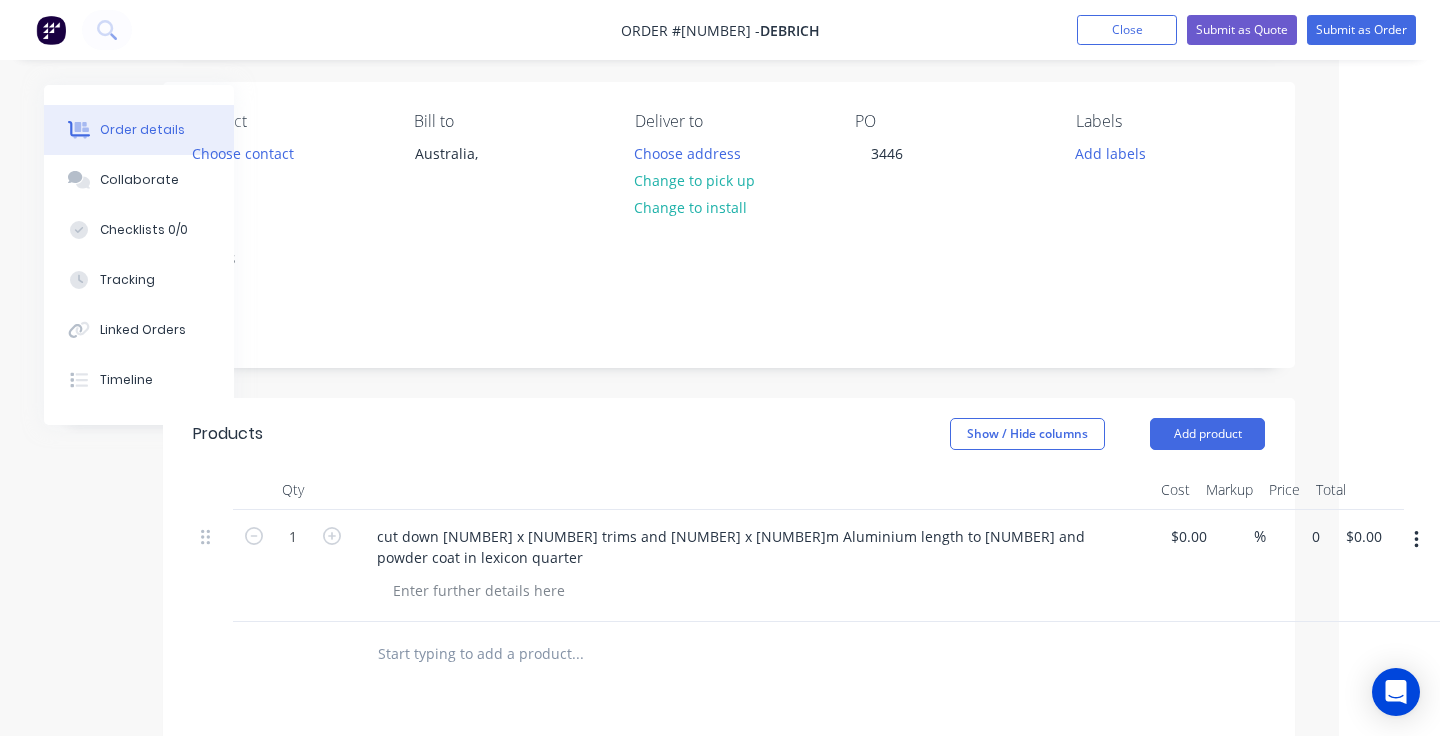 click on "0 $0.00" at bounding box center (1297, 566) 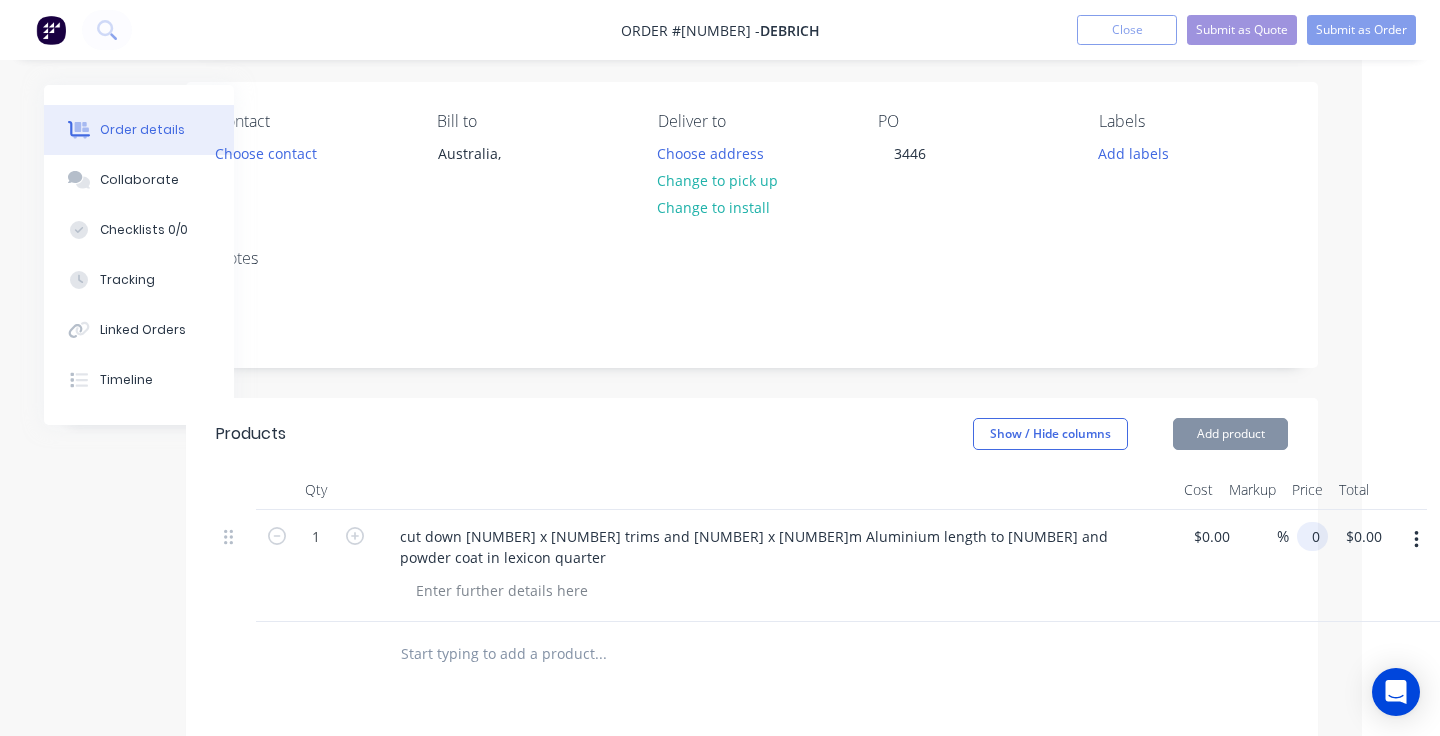 scroll, scrollTop: 140, scrollLeft: 78, axis: both 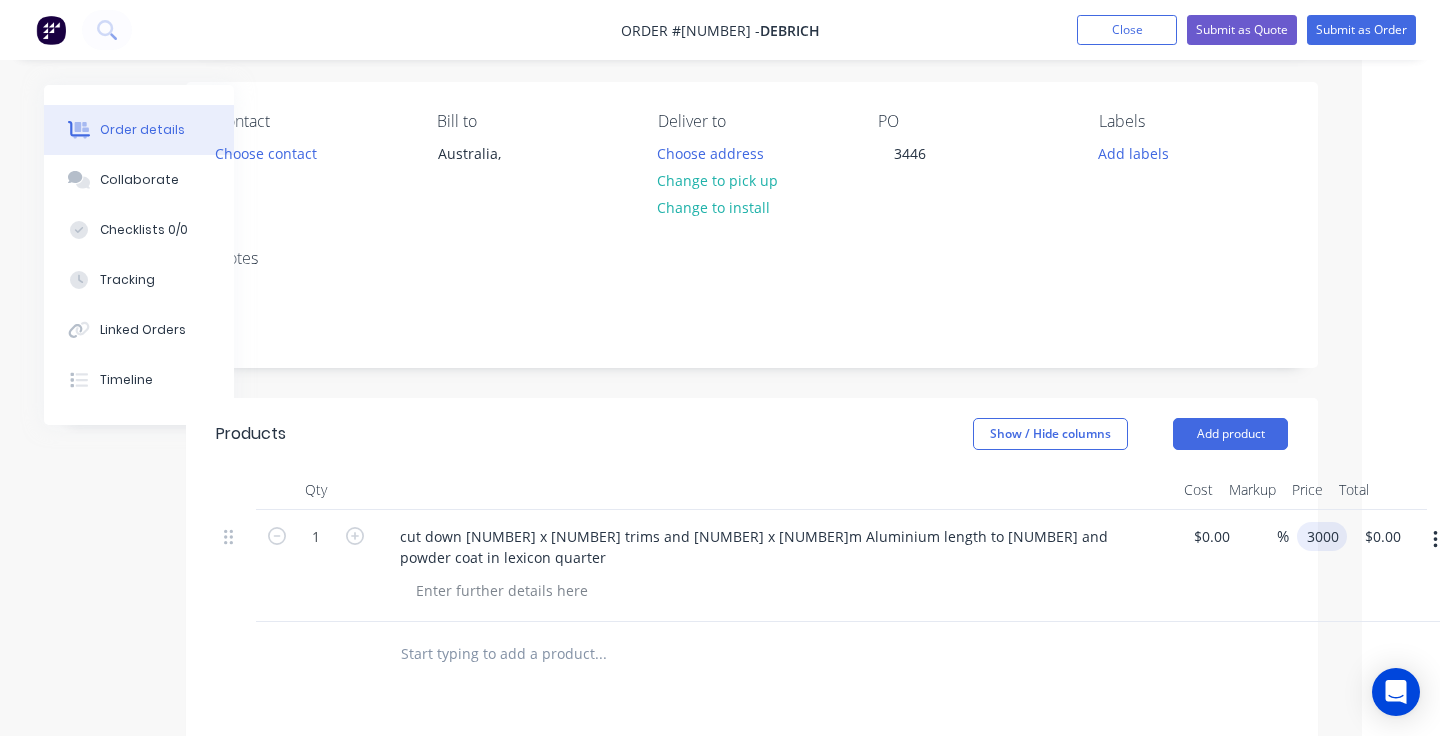 type on "$3,000.00" 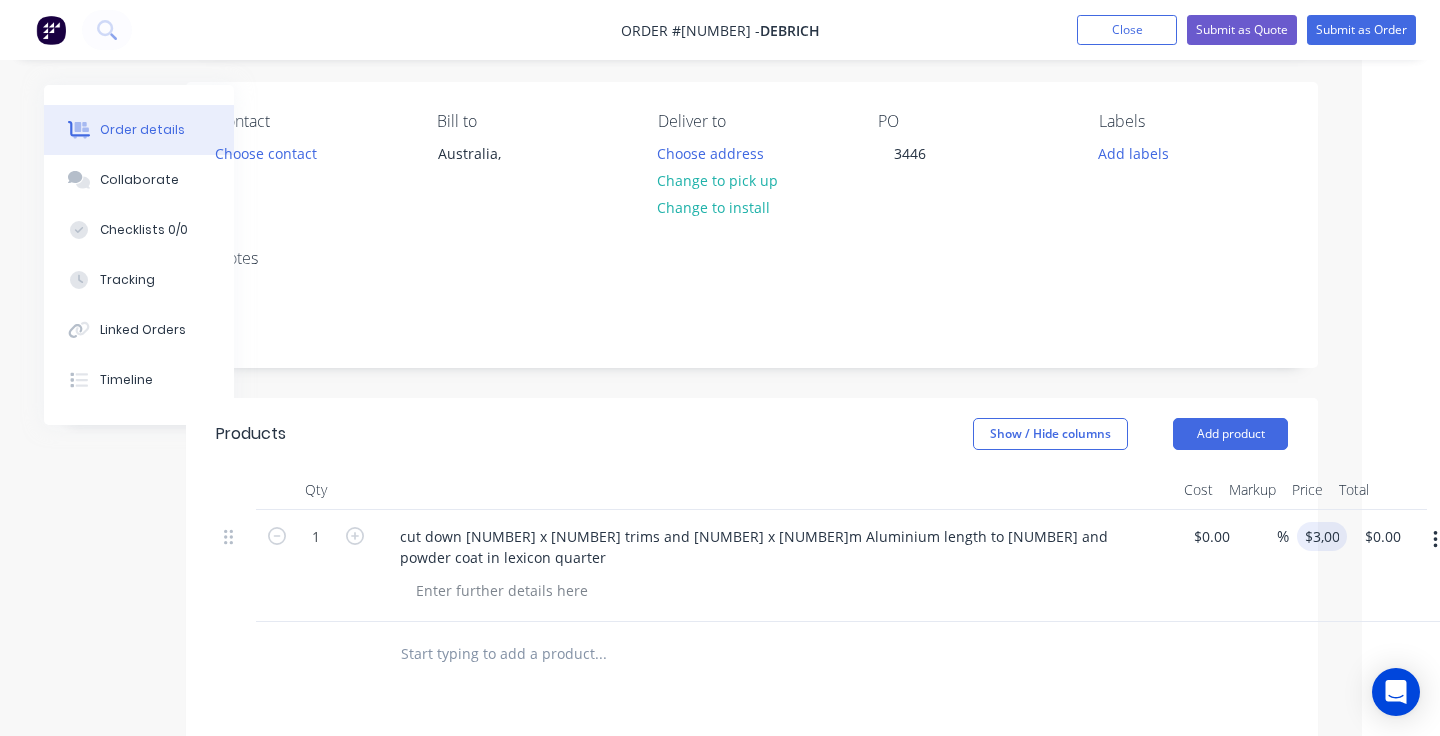 type on "$3,000.00" 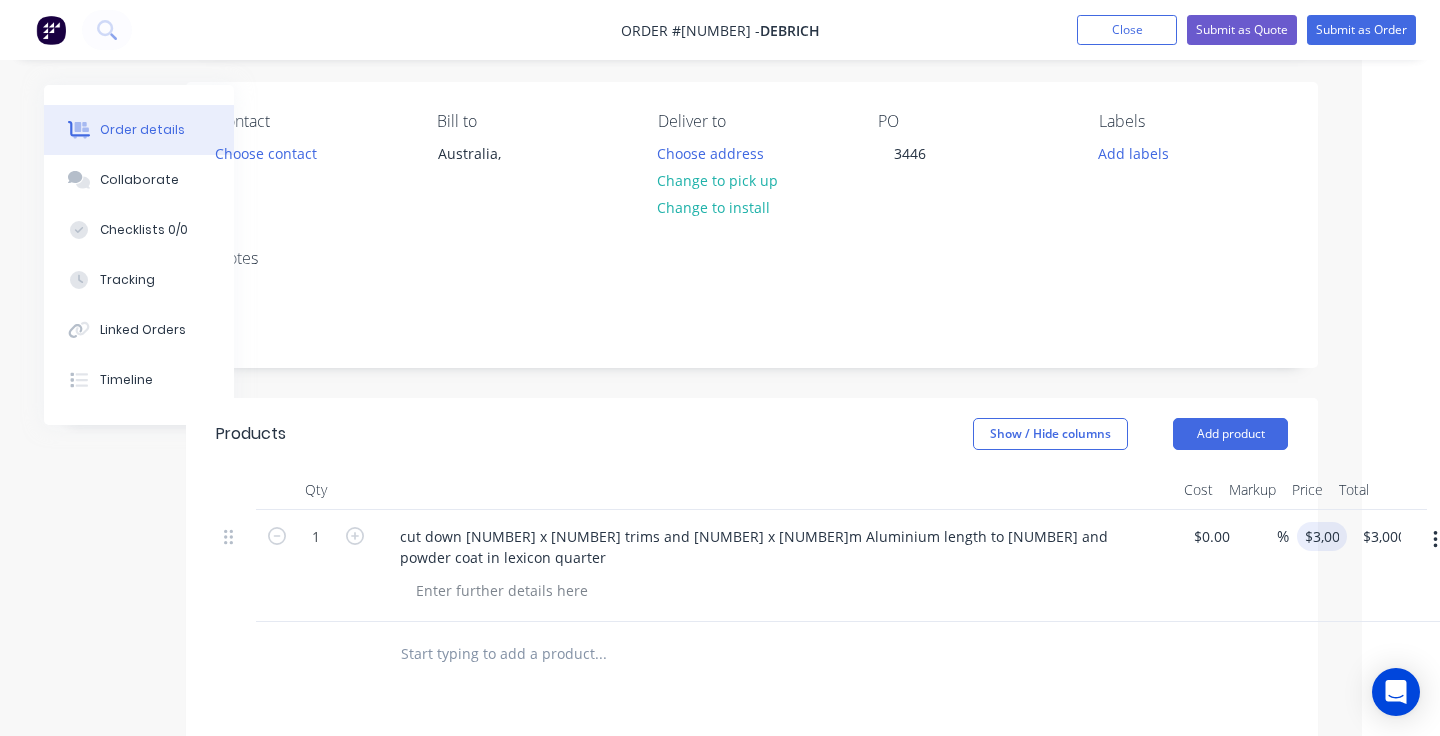 click at bounding box center (752, 654) 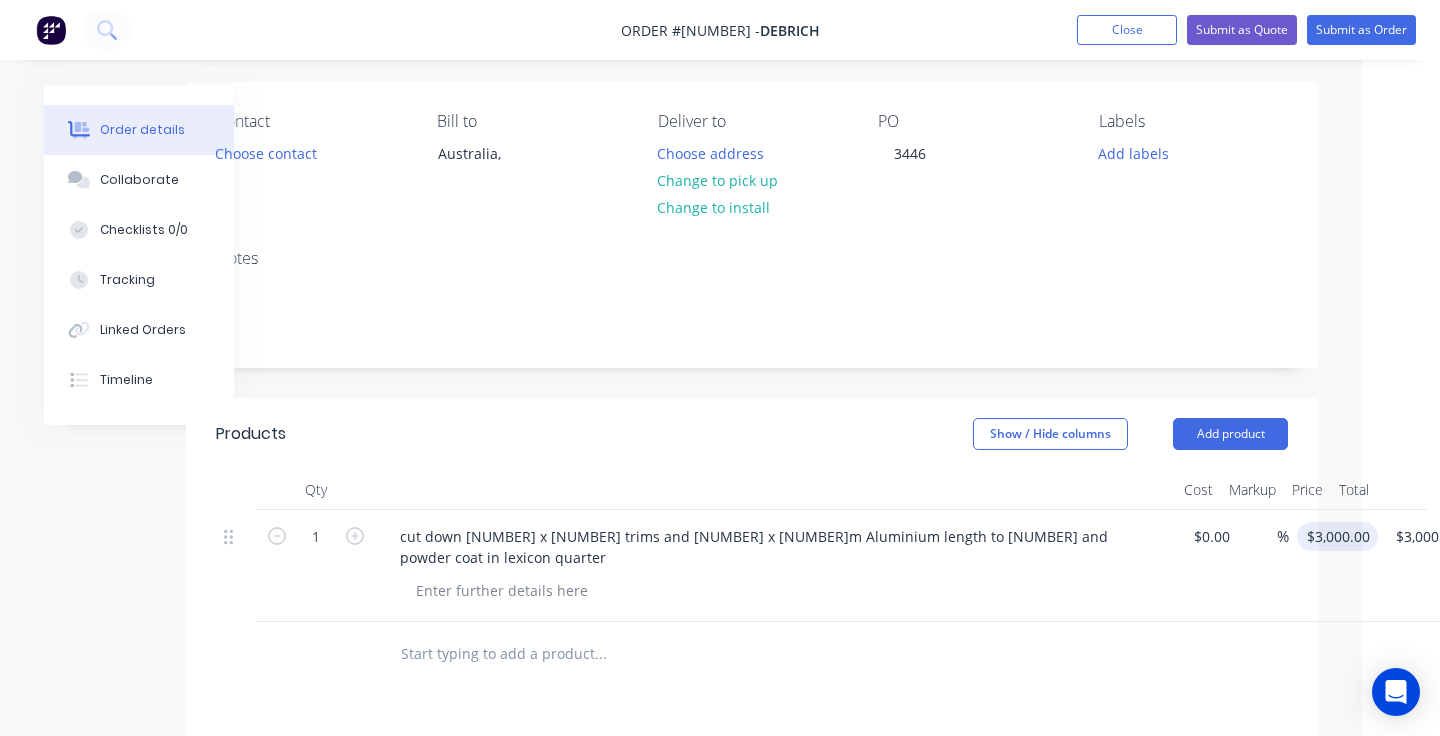 type on "3000" 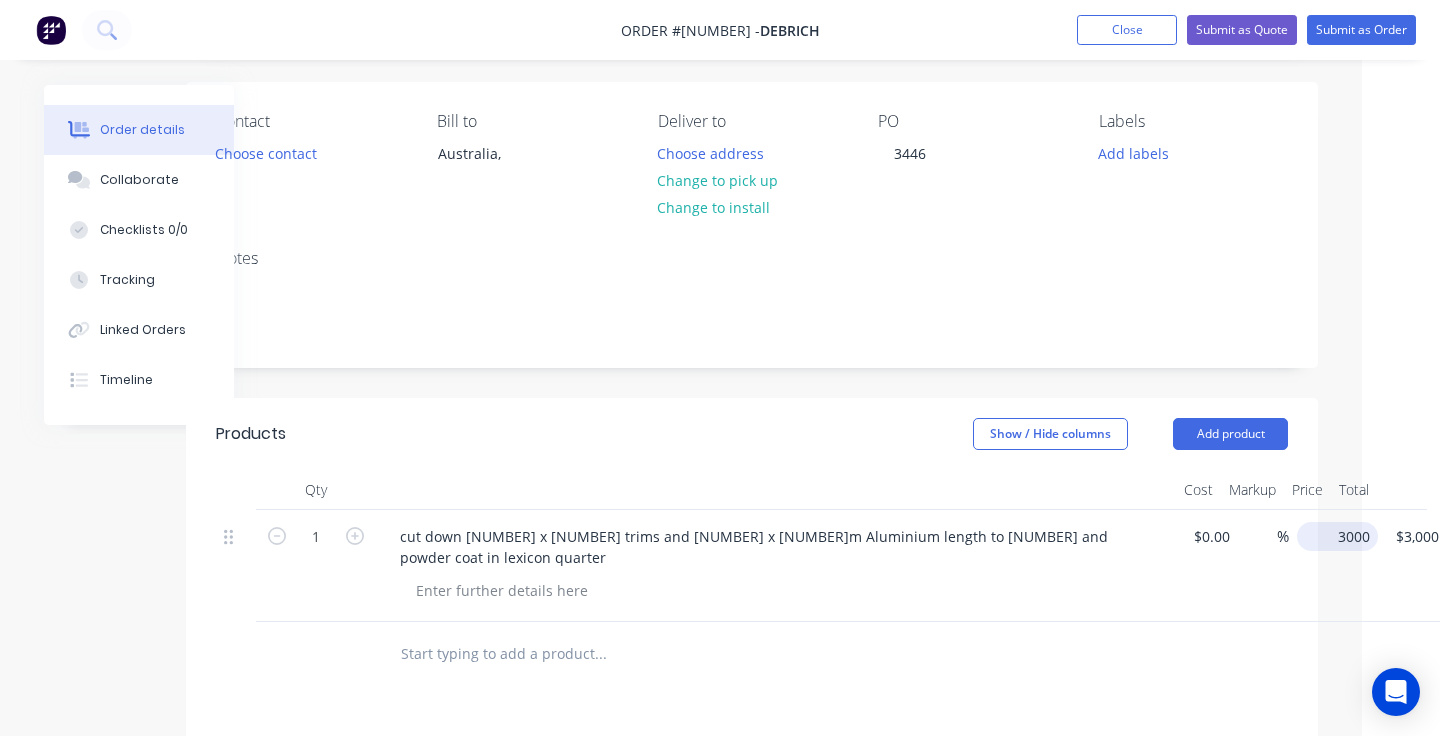 click on "3000" at bounding box center (1341, 536) 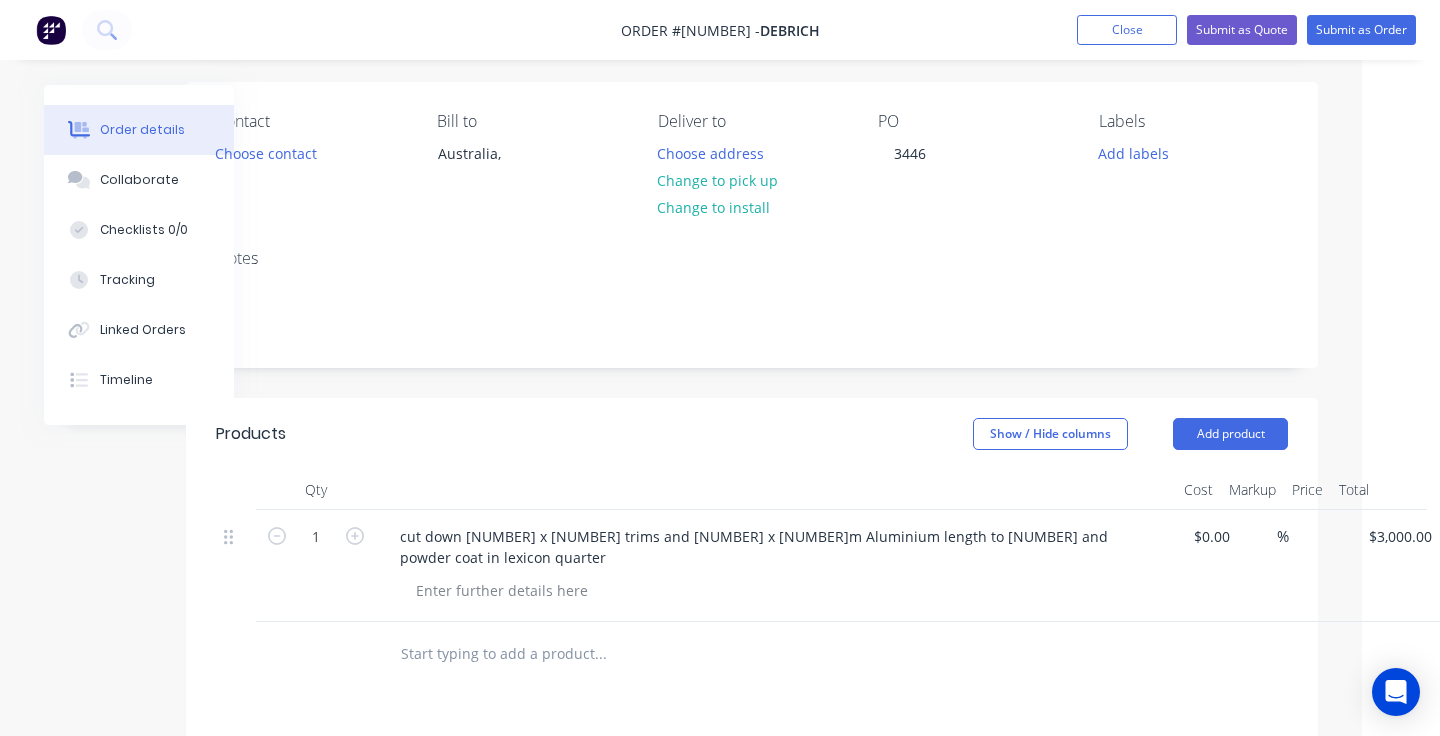 type on "$0.00" 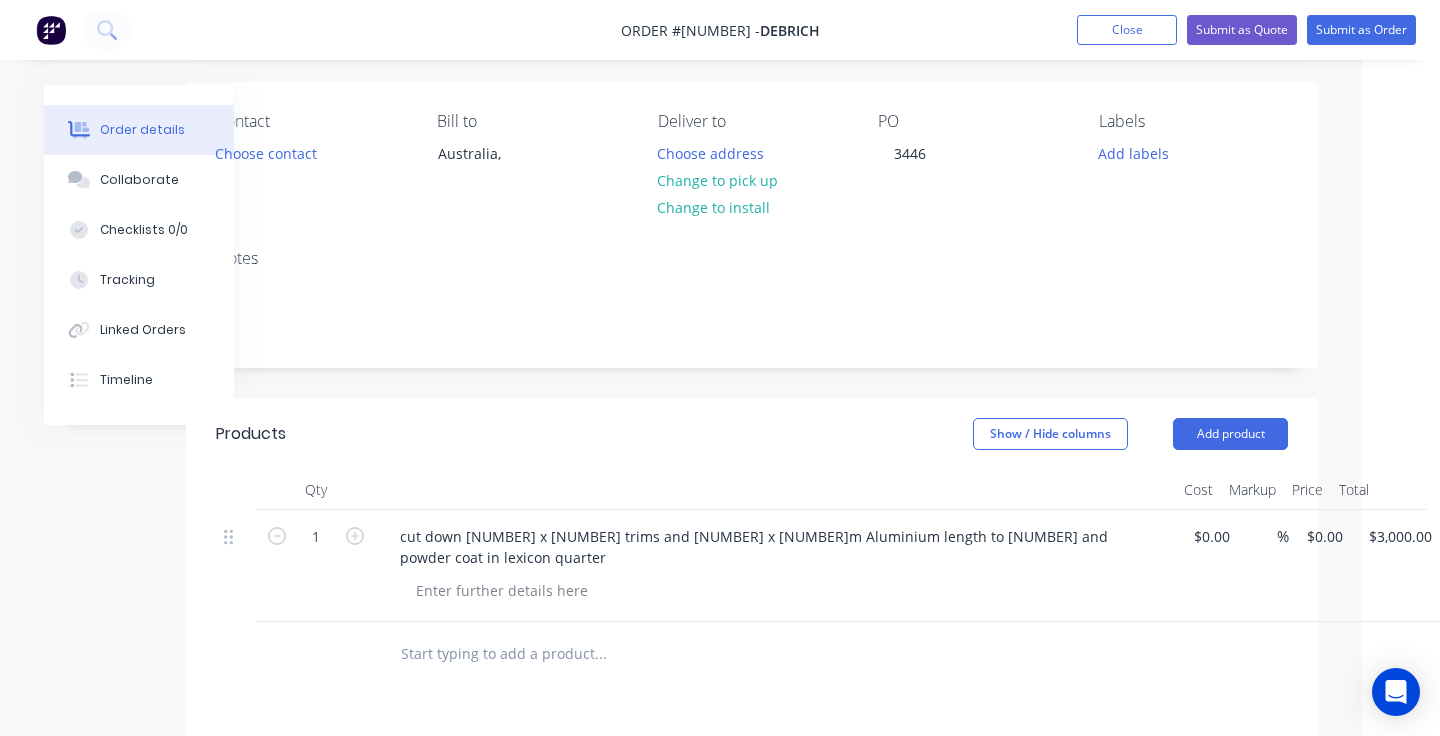 type on "$0.00" 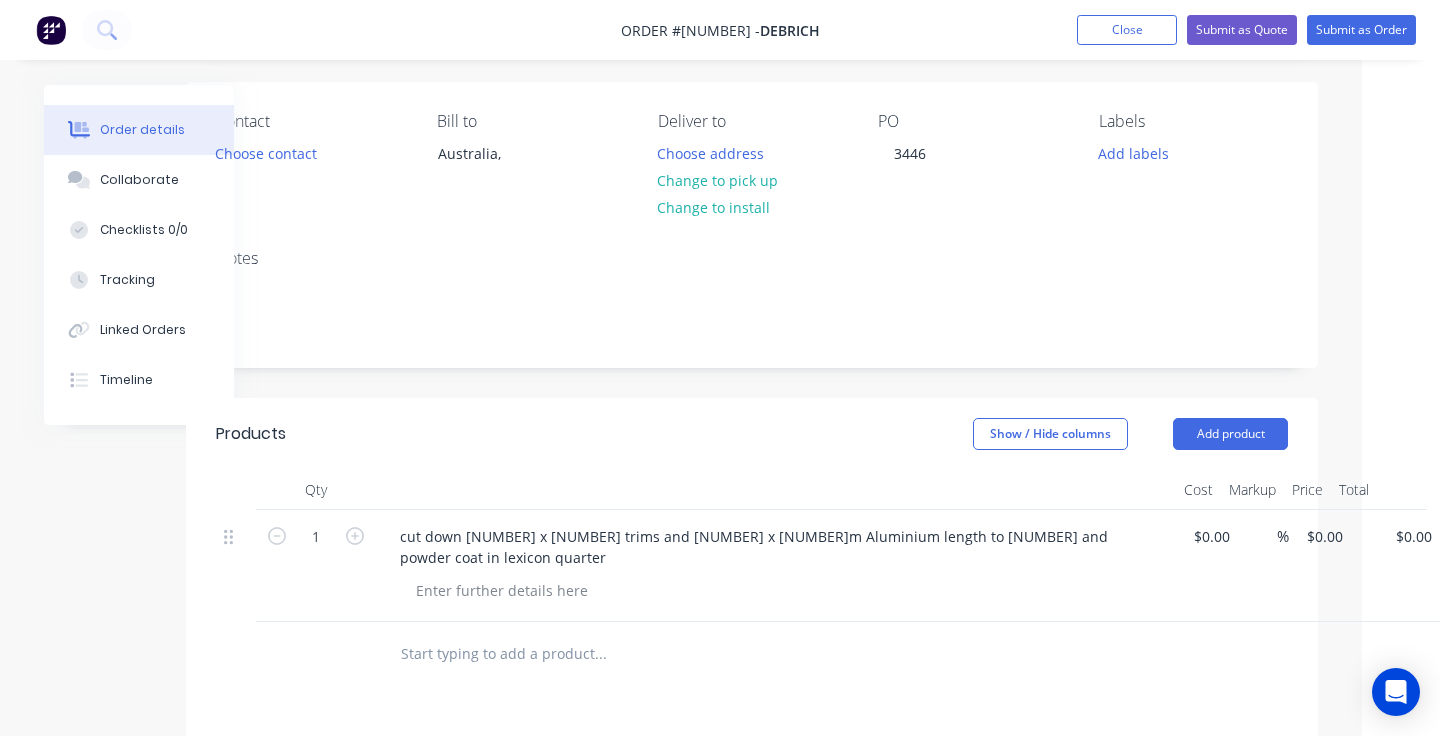 click on "$0.00 $0.00" at bounding box center (1207, 566) 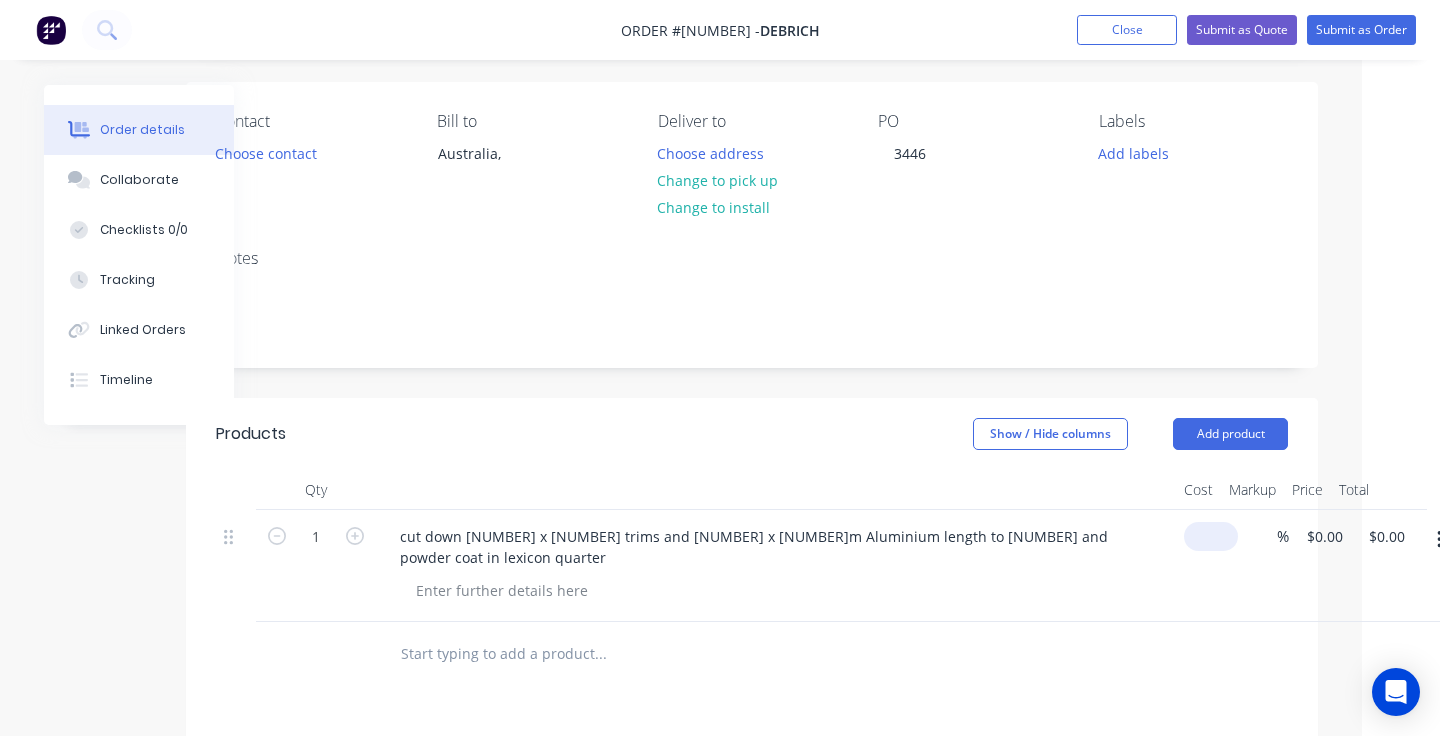 click at bounding box center [1215, 536] 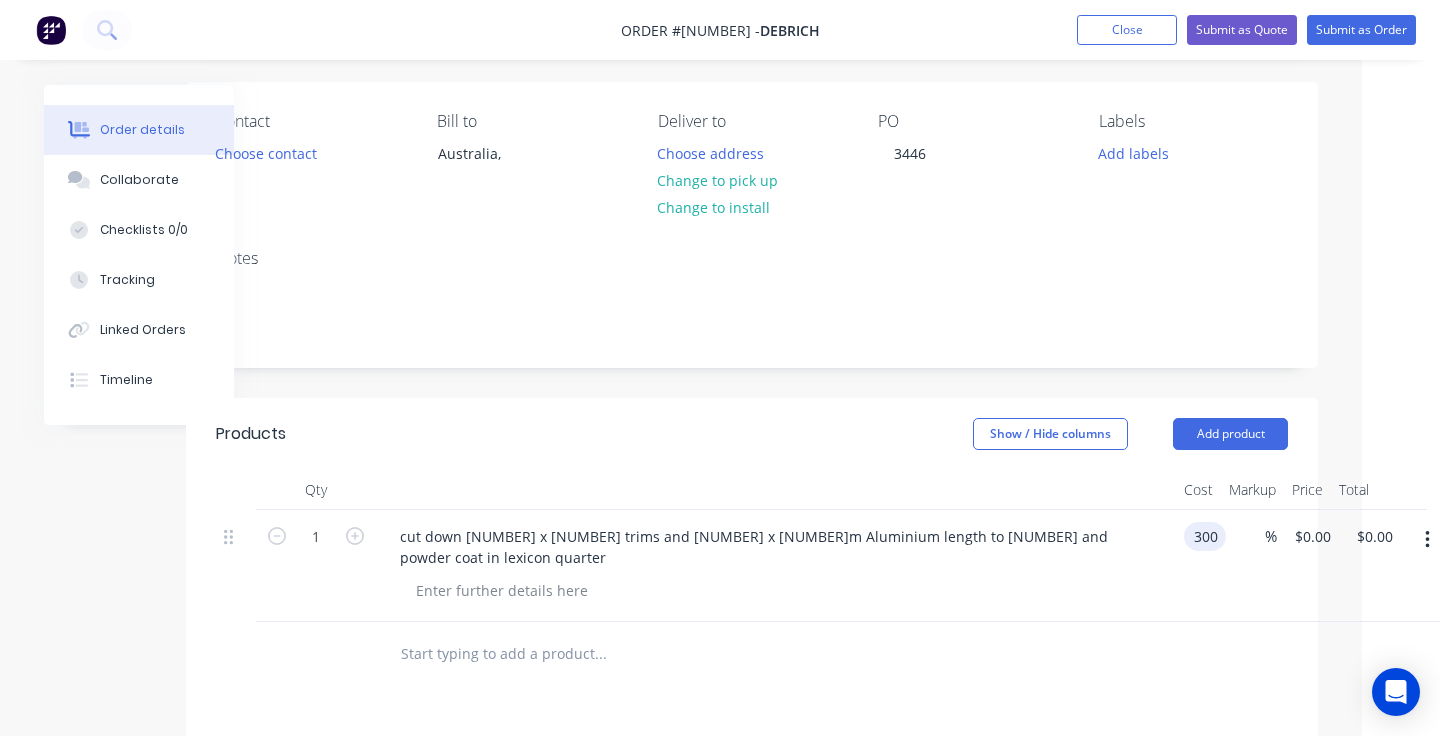 type on "$300.00" 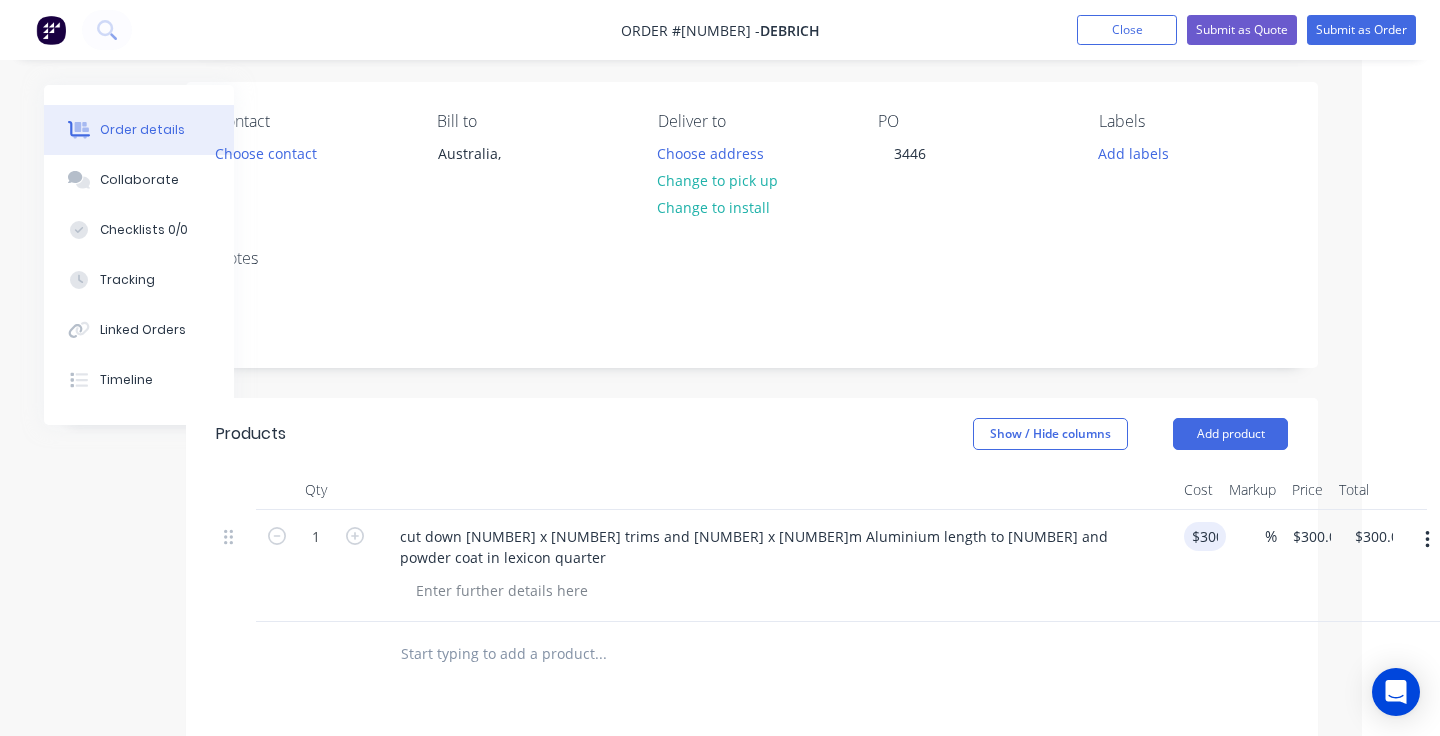 click at bounding box center (752, 654) 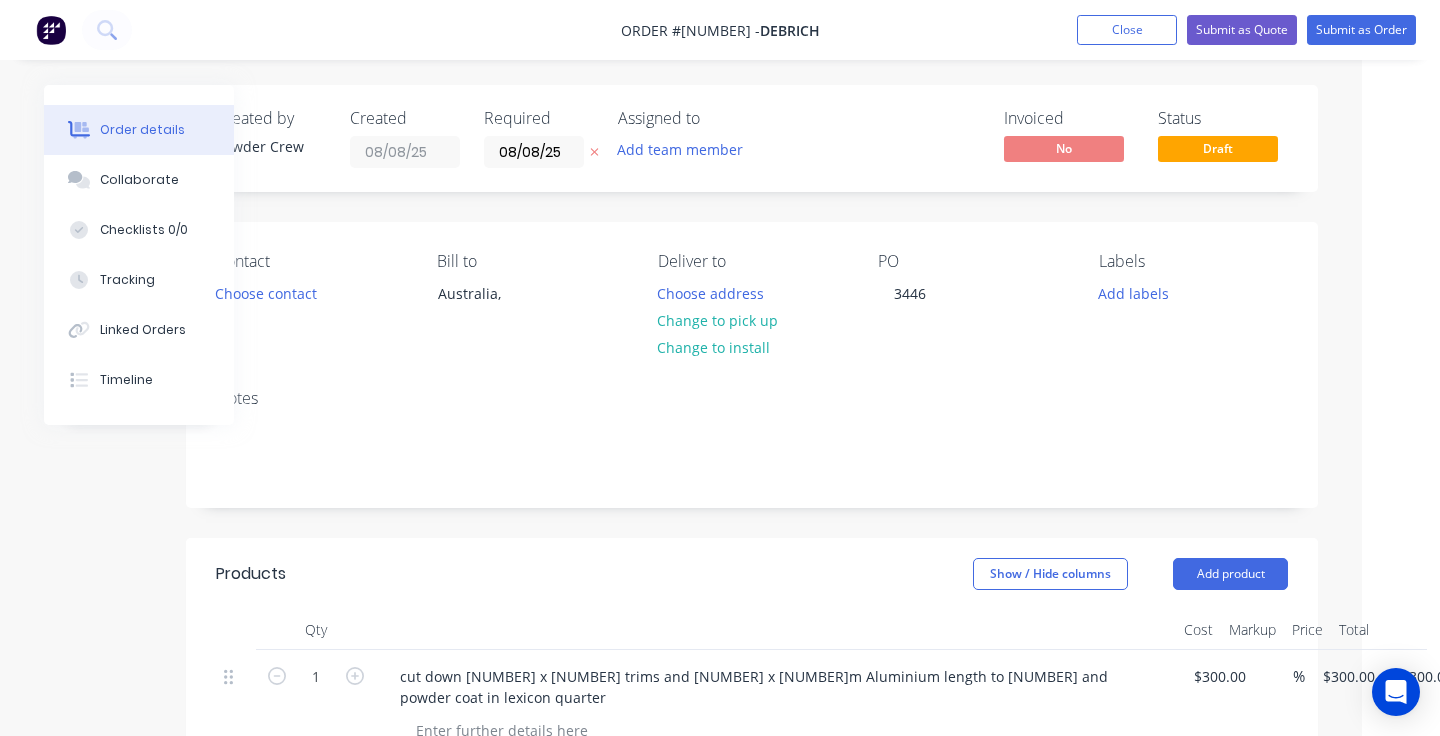 scroll, scrollTop: 0, scrollLeft: 78, axis: horizontal 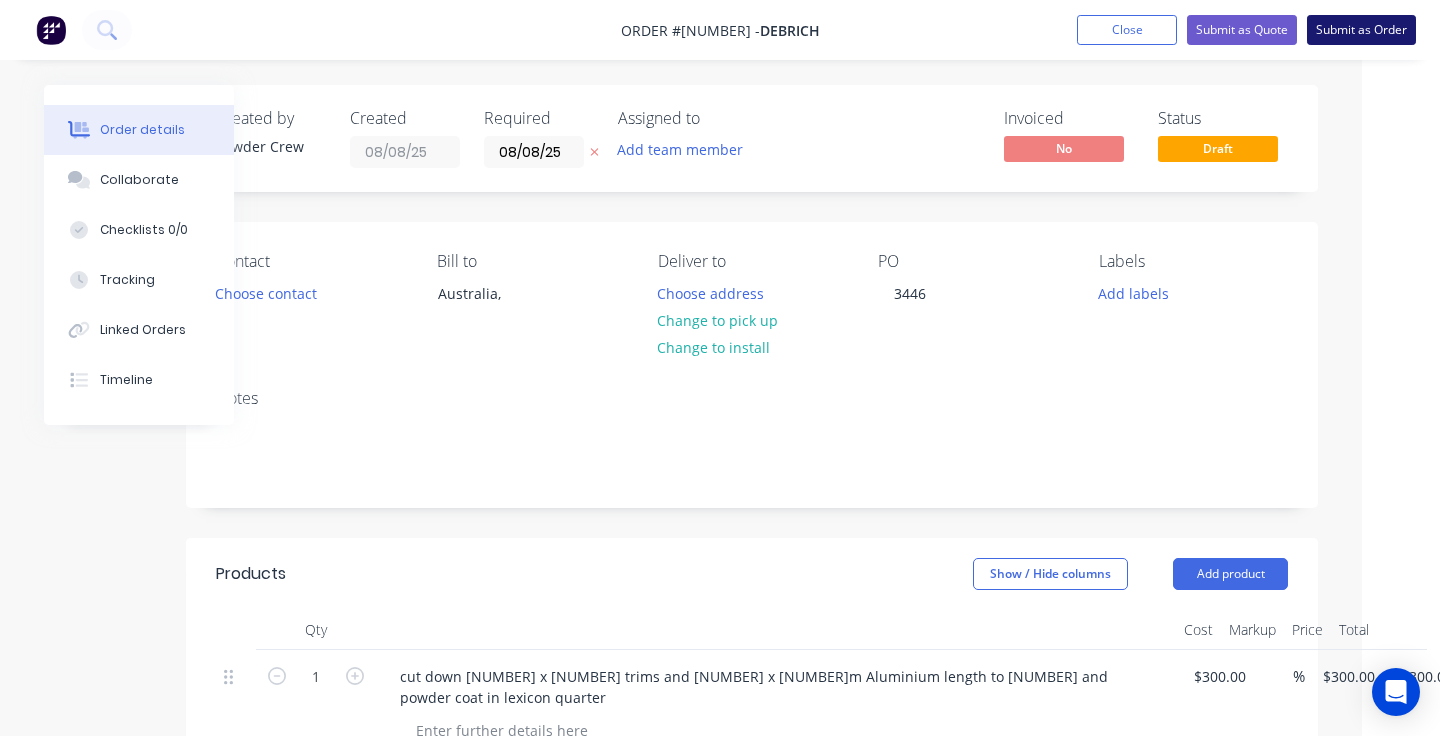 click on "Submit as Order" at bounding box center (1361, 30) 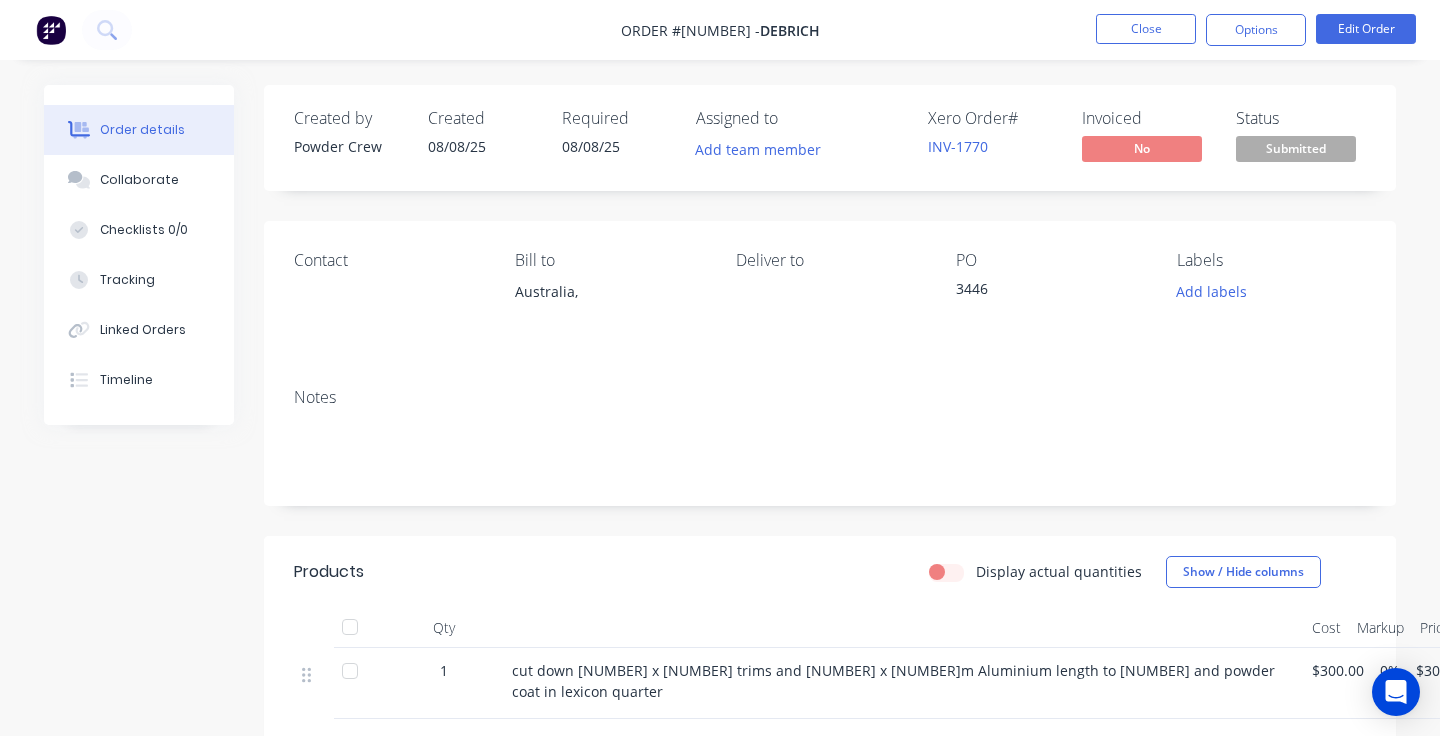 click on "Submitted" at bounding box center (1296, 148) 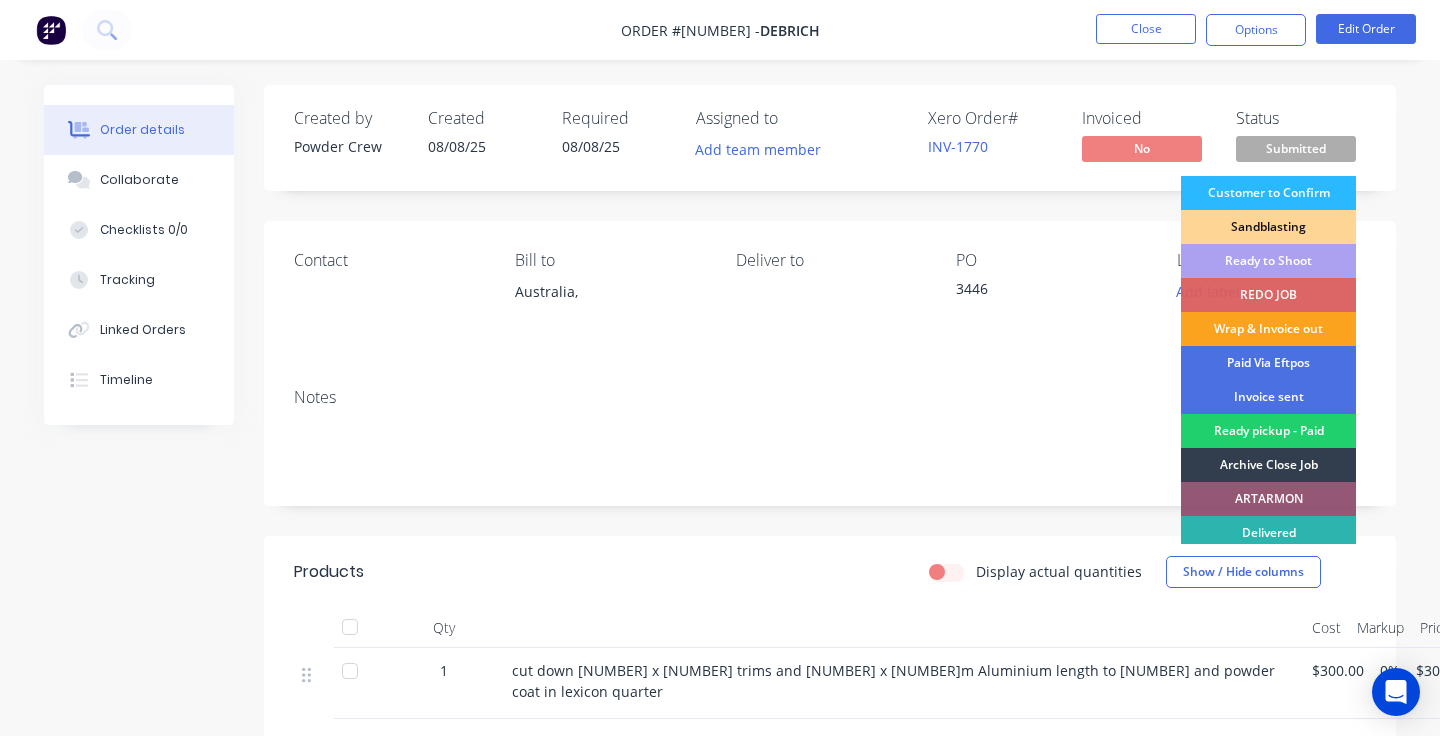 click on "Ready to Shoot" at bounding box center (1268, 261) 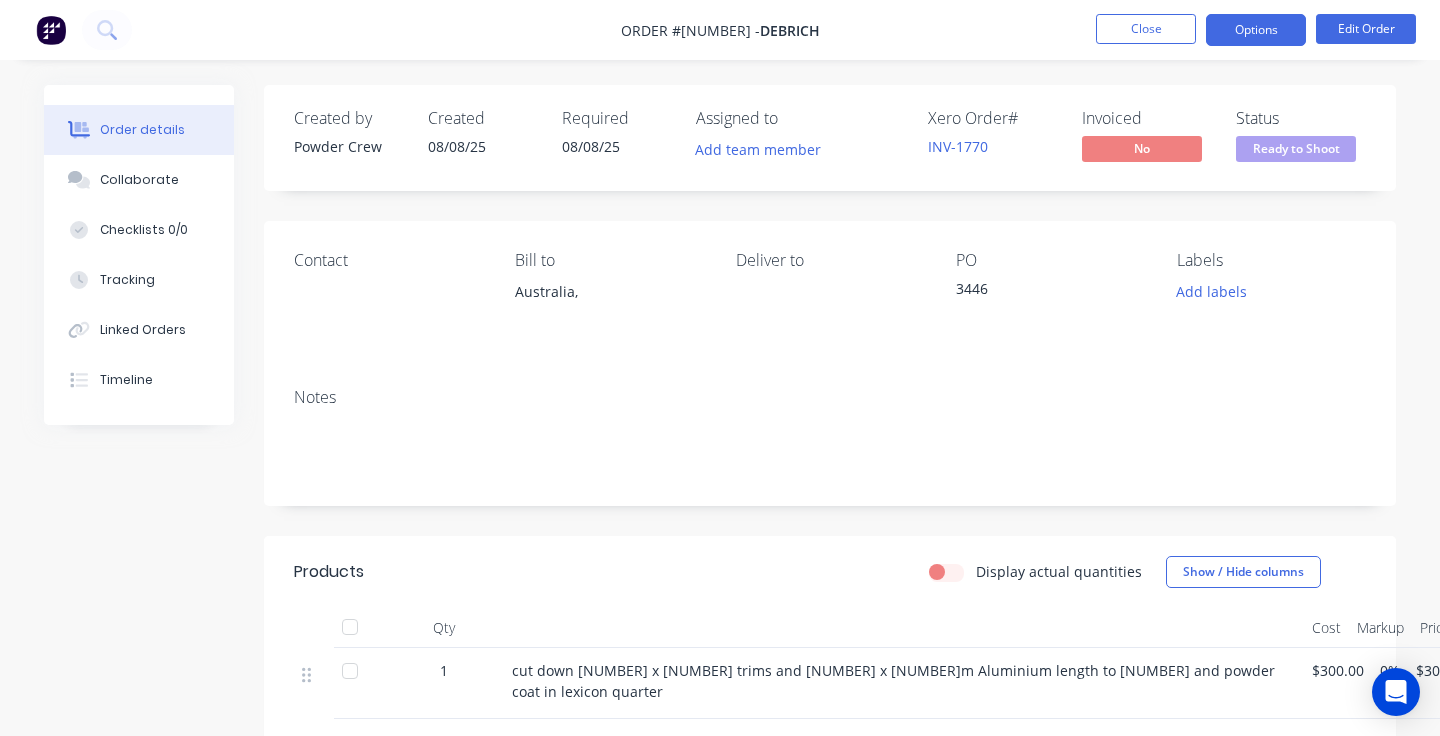 click on "Options" at bounding box center (1256, 30) 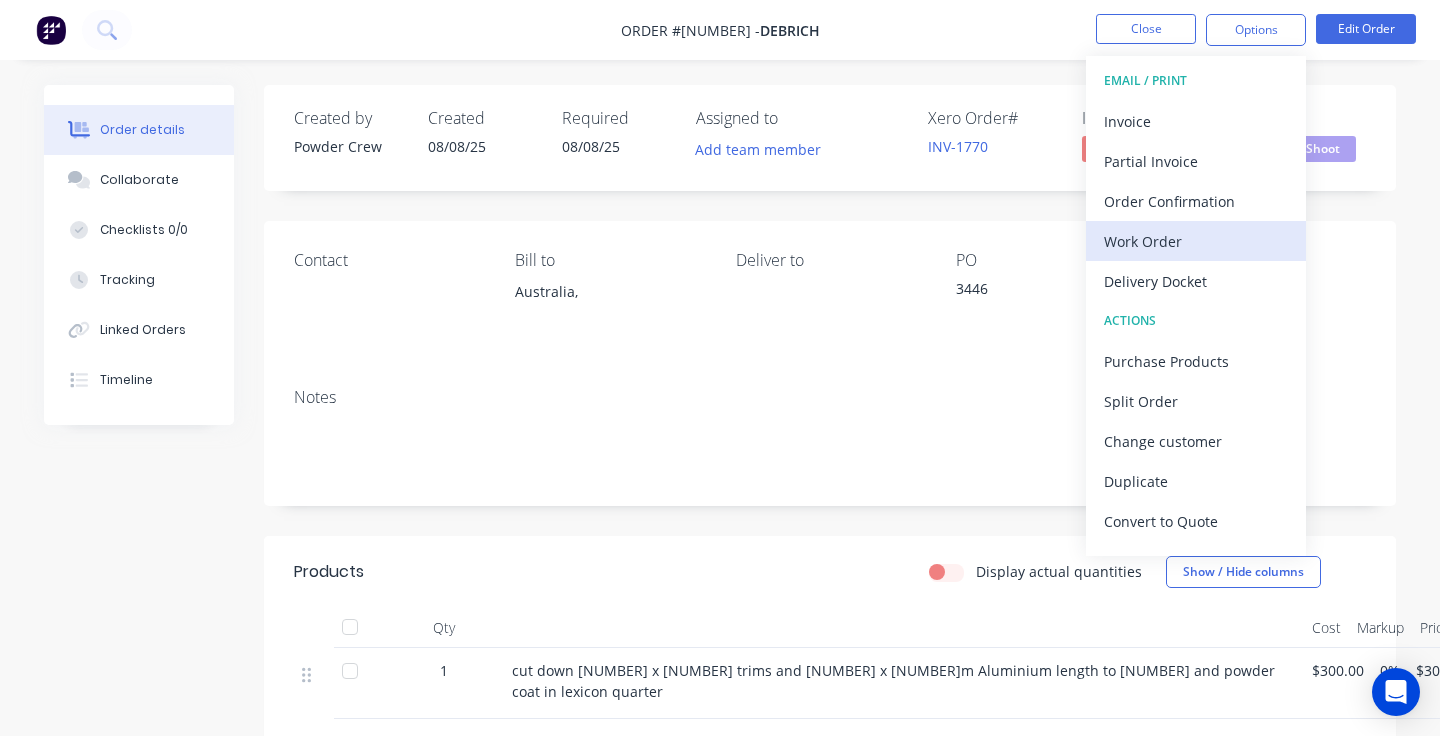 click on "Work Order" at bounding box center (1196, 241) 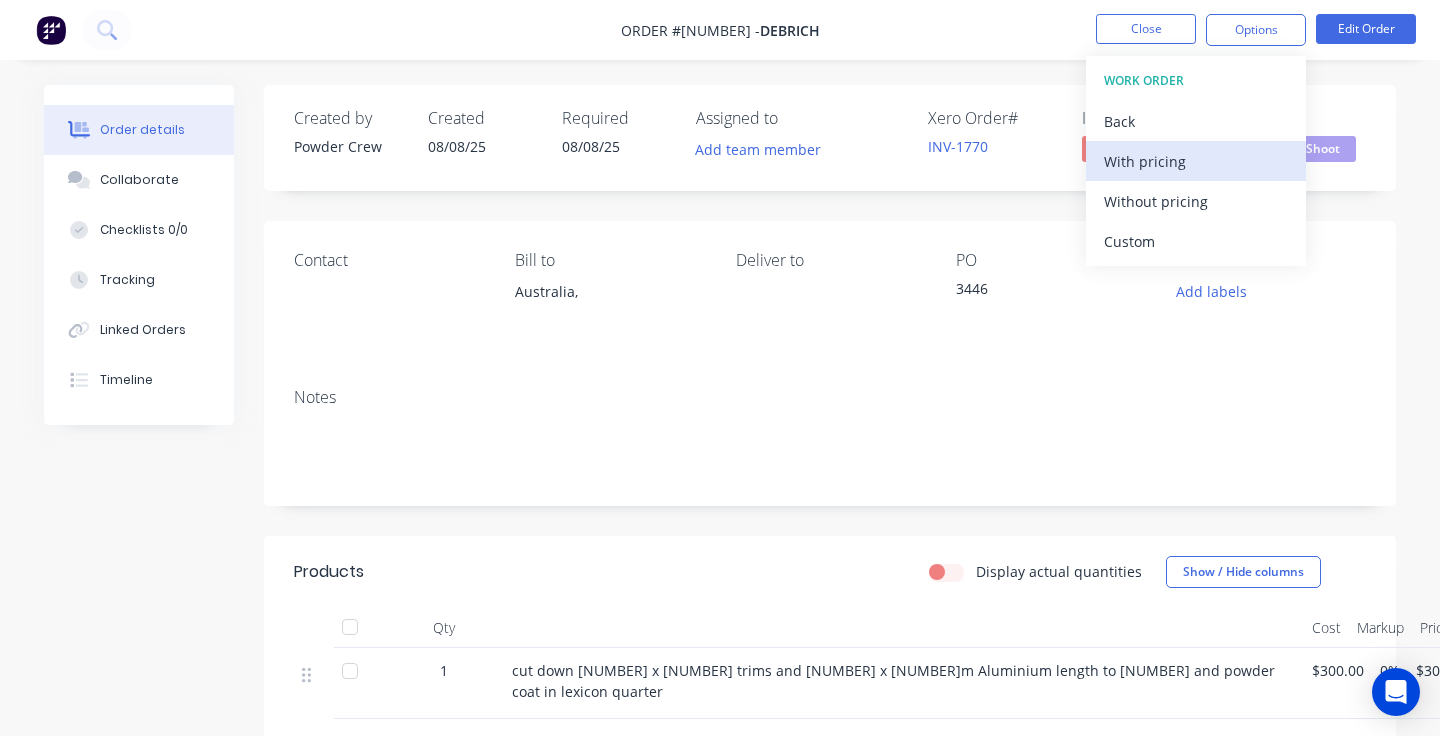 click on "With pricing" at bounding box center (1196, 161) 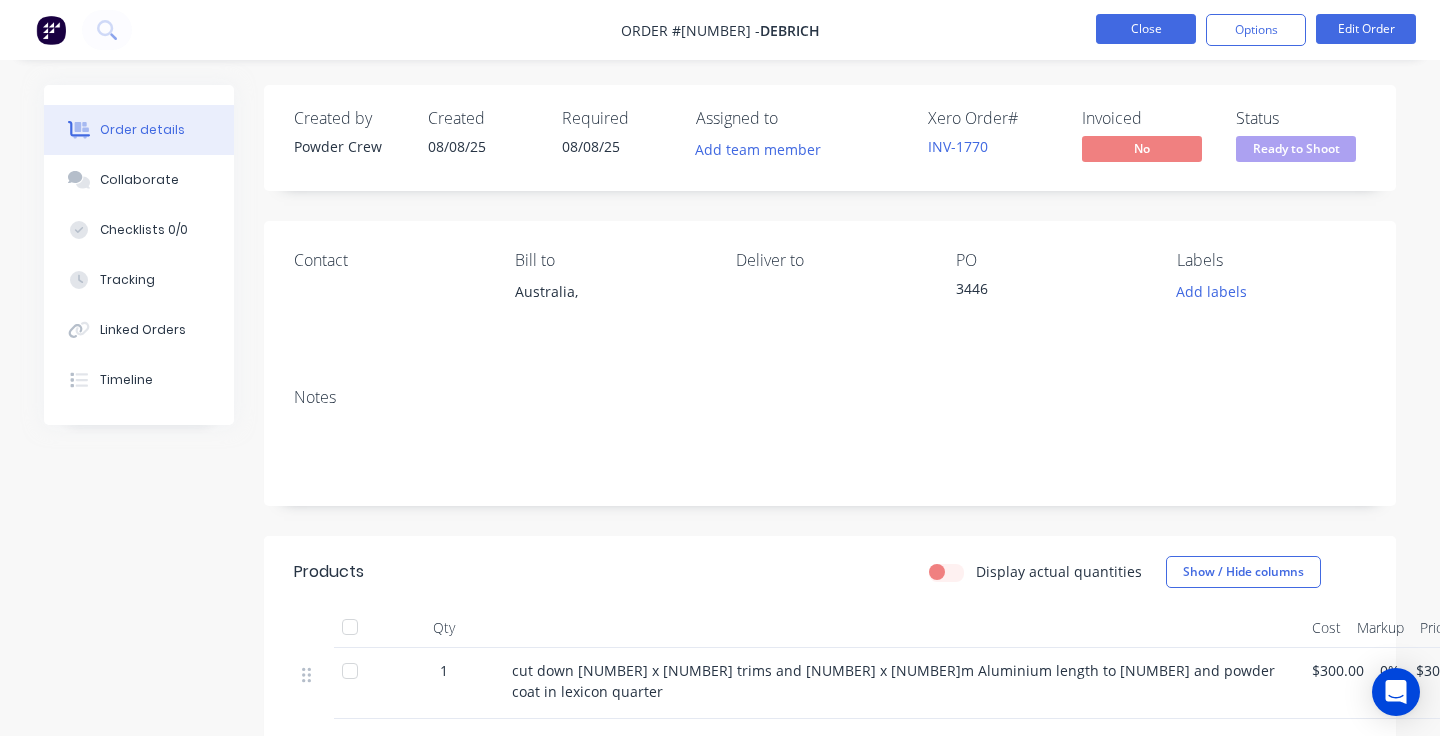 click on "Close" at bounding box center [1146, 29] 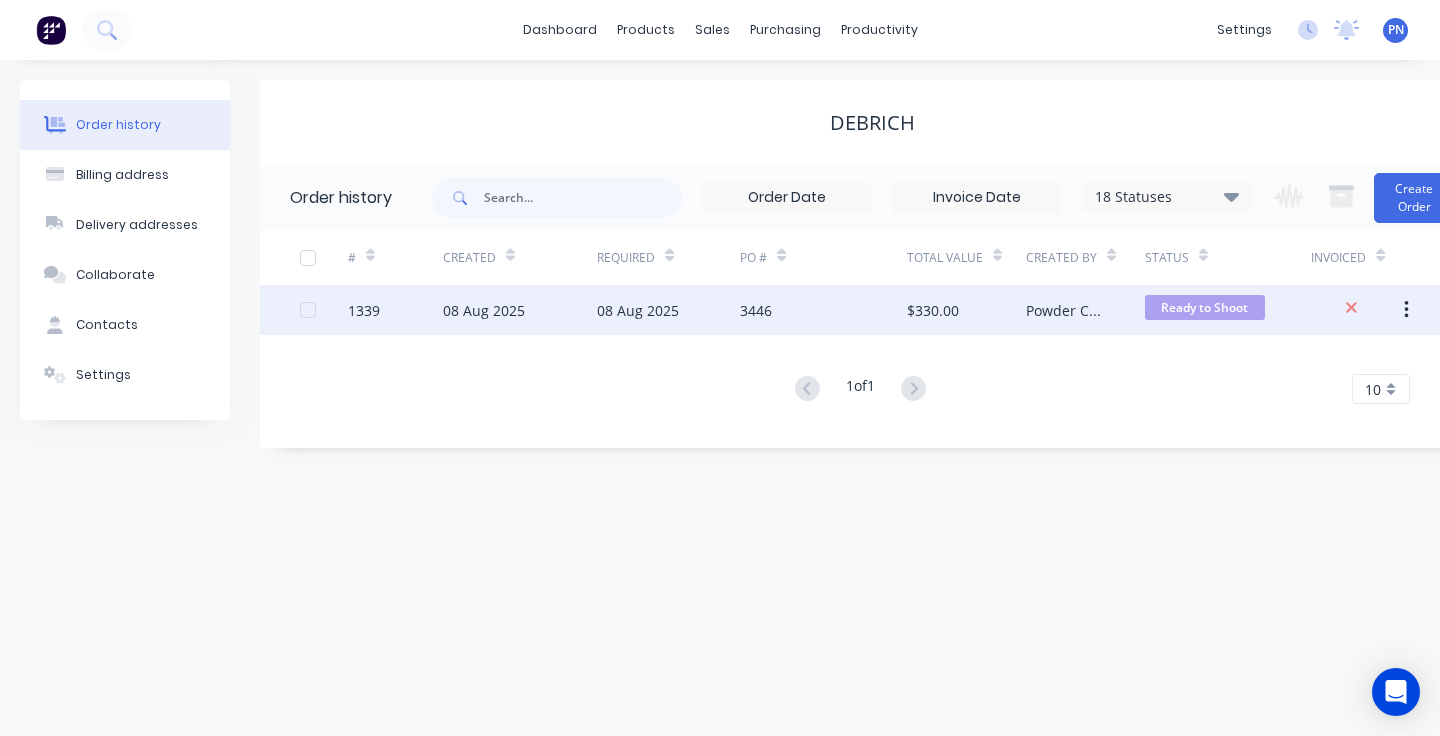 click on "3446" at bounding box center [823, 310] 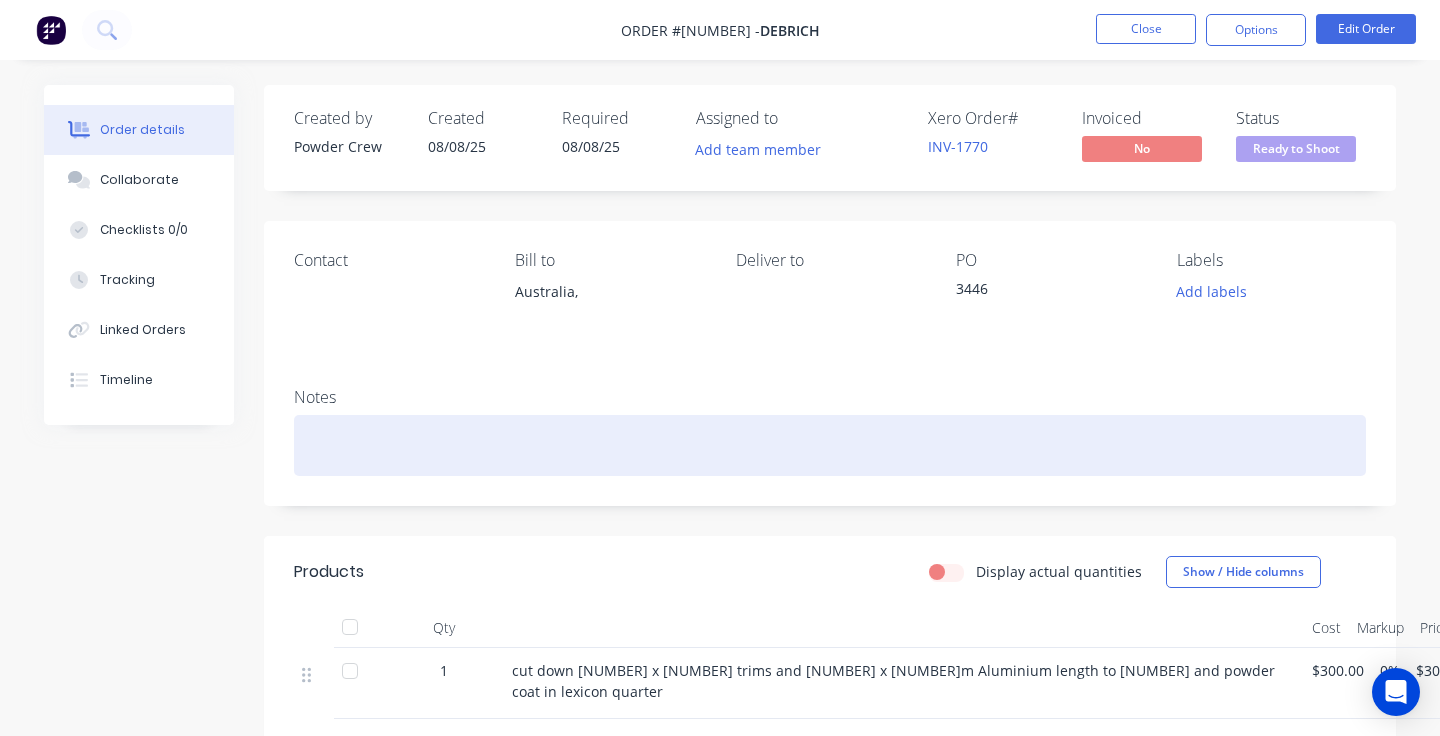 click at bounding box center (830, 445) 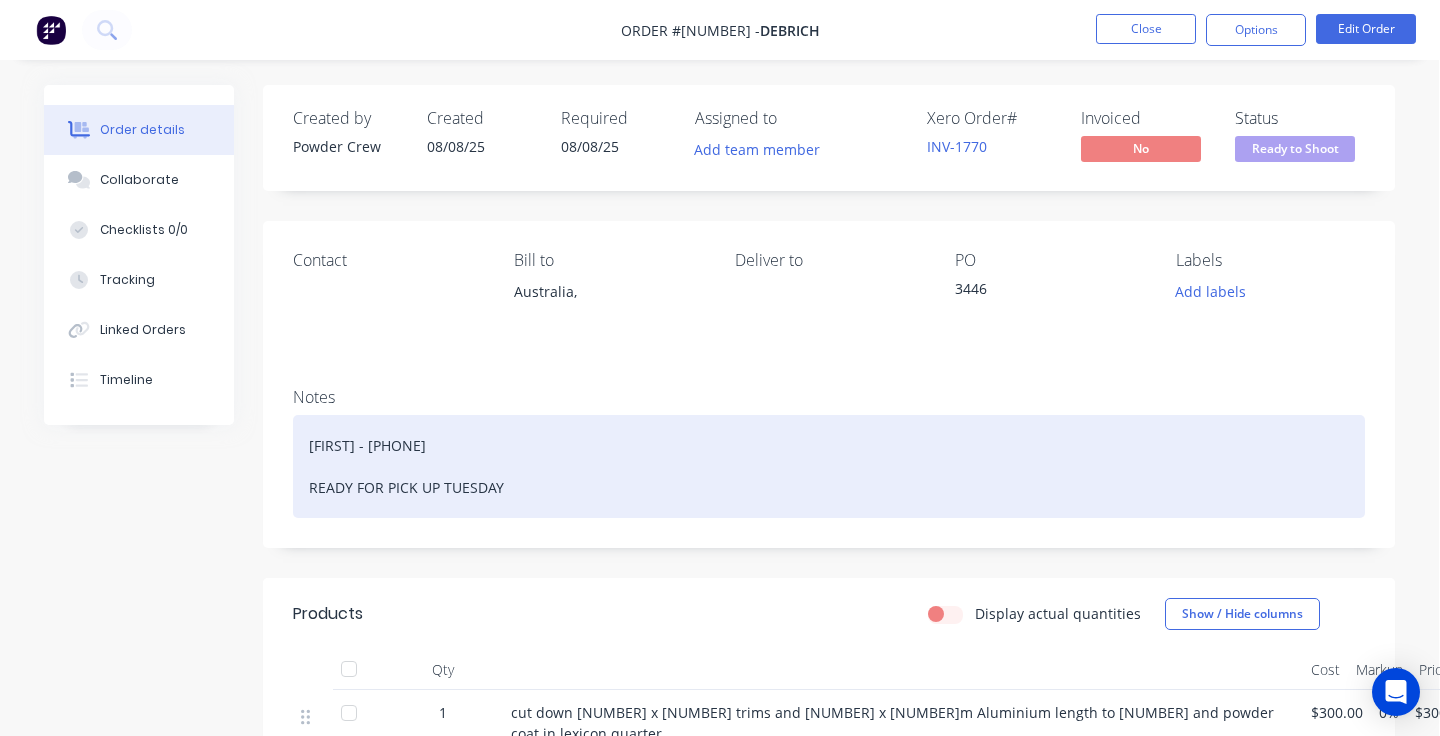 scroll, scrollTop: 0, scrollLeft: 1, axis: horizontal 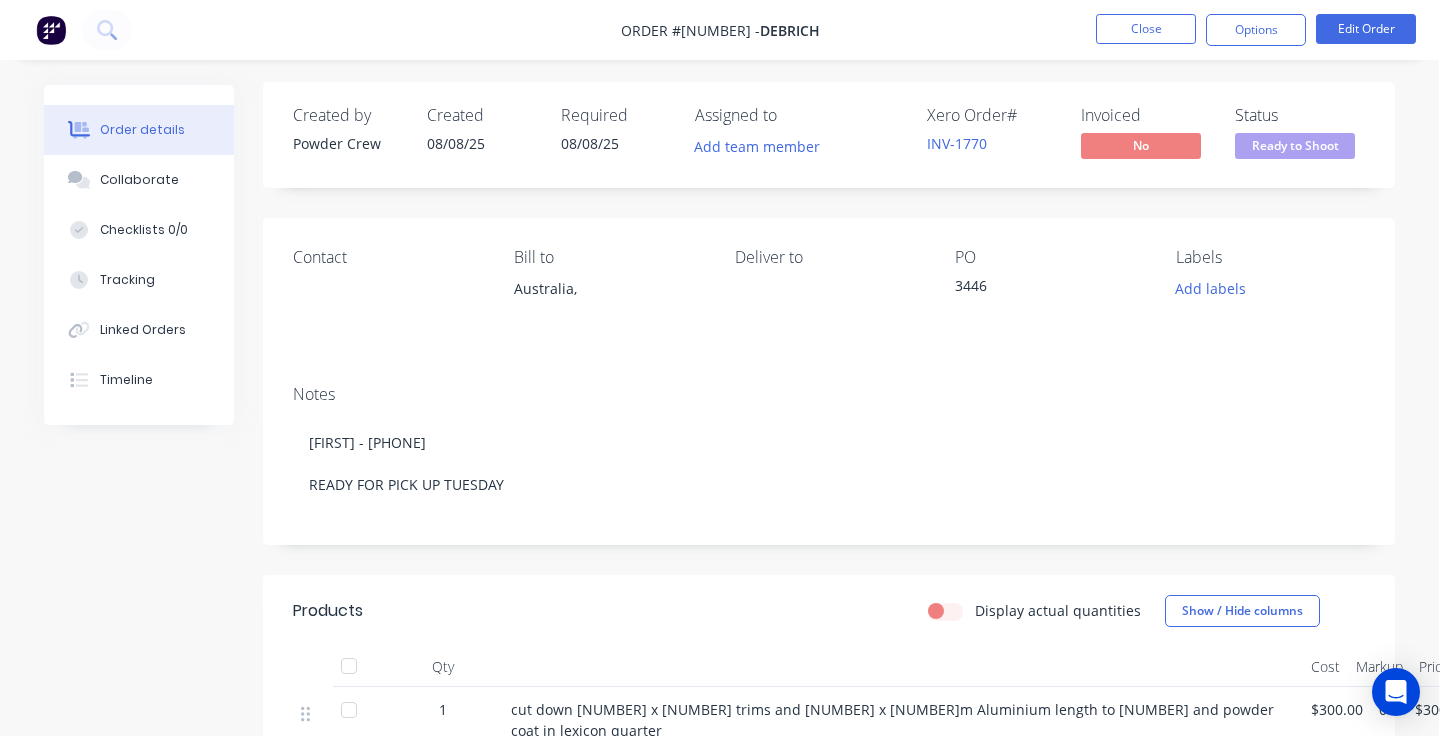 click on "Add labels" at bounding box center [1270, 288] 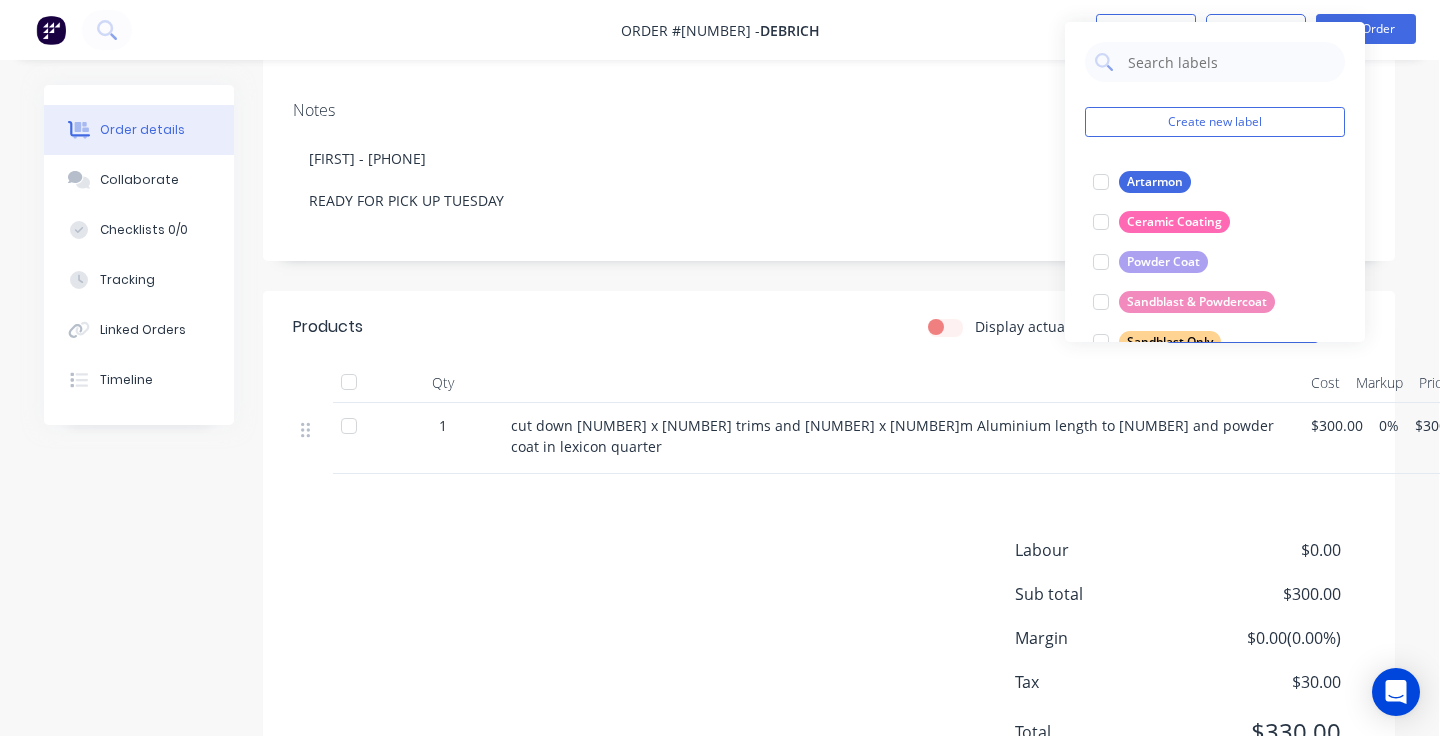 scroll, scrollTop: 136, scrollLeft: 1, axis: both 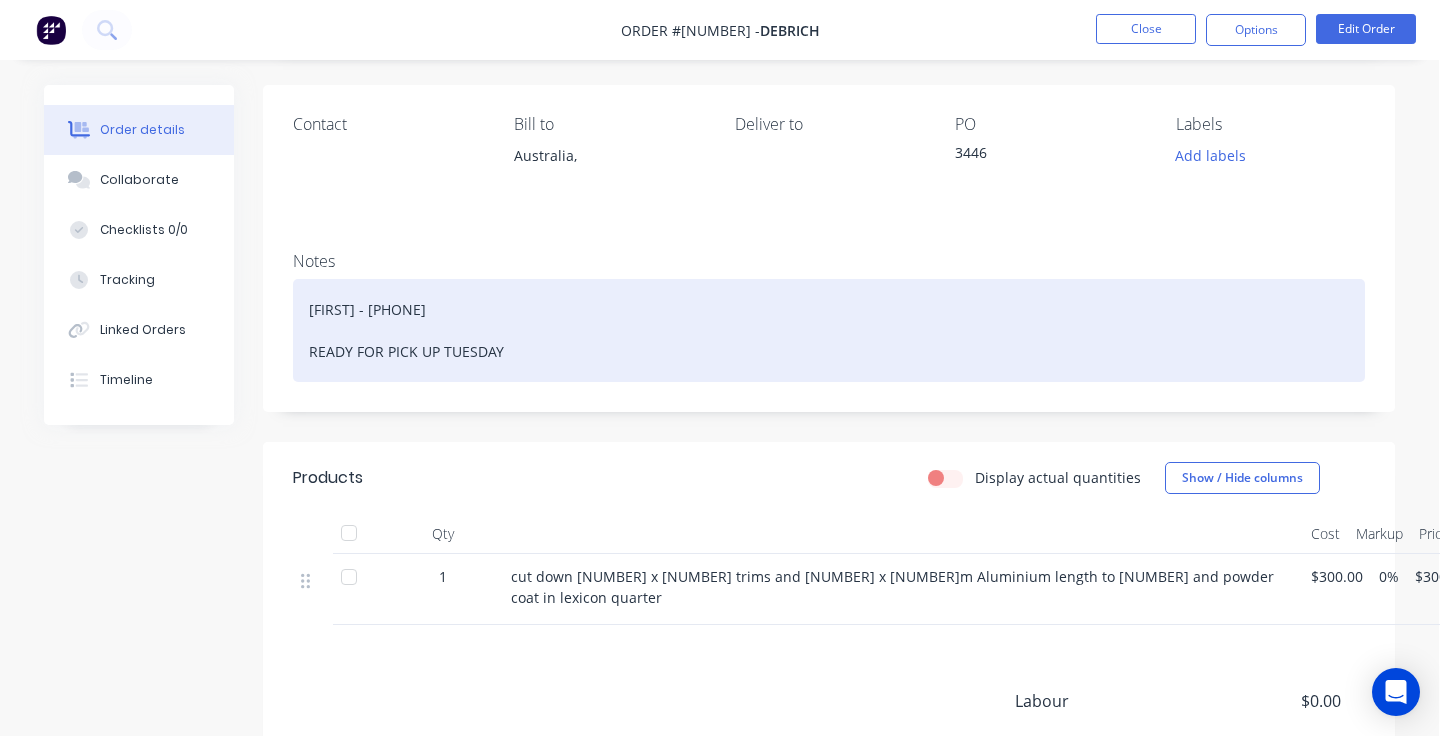 click on "[PERSON_NAME] - [PHONE]
READY FOR PICK UP TUESDAY" at bounding box center [829, 330] 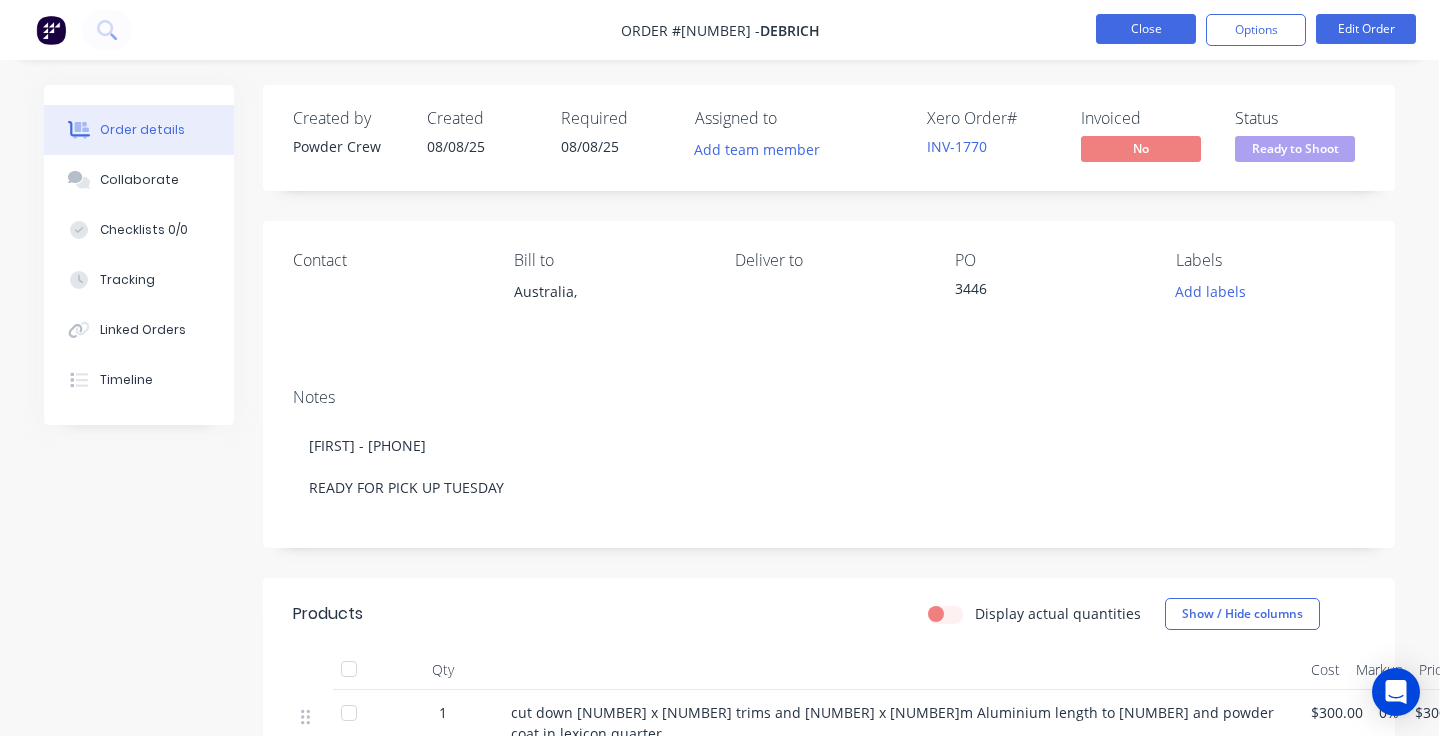 click on "Close" at bounding box center [1146, 29] 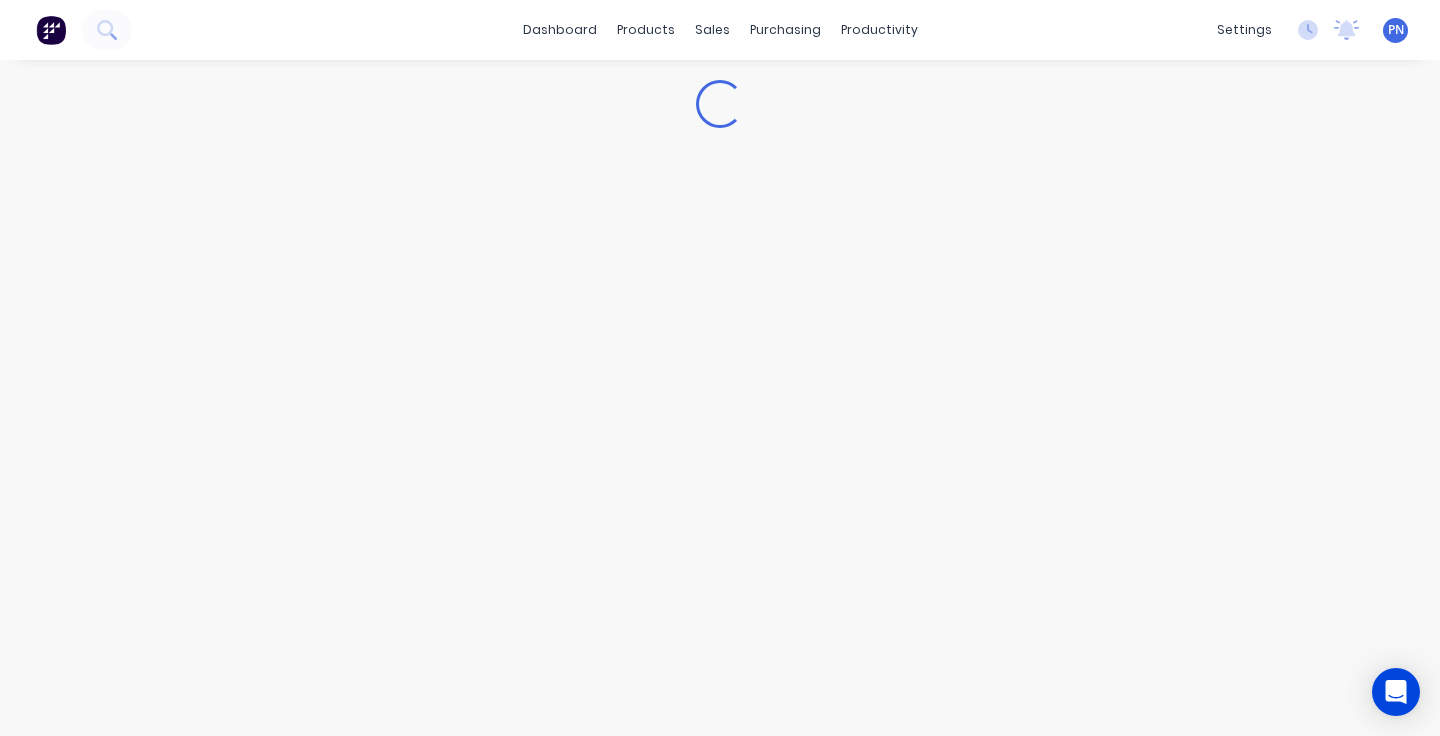 scroll, scrollTop: 0, scrollLeft: 0, axis: both 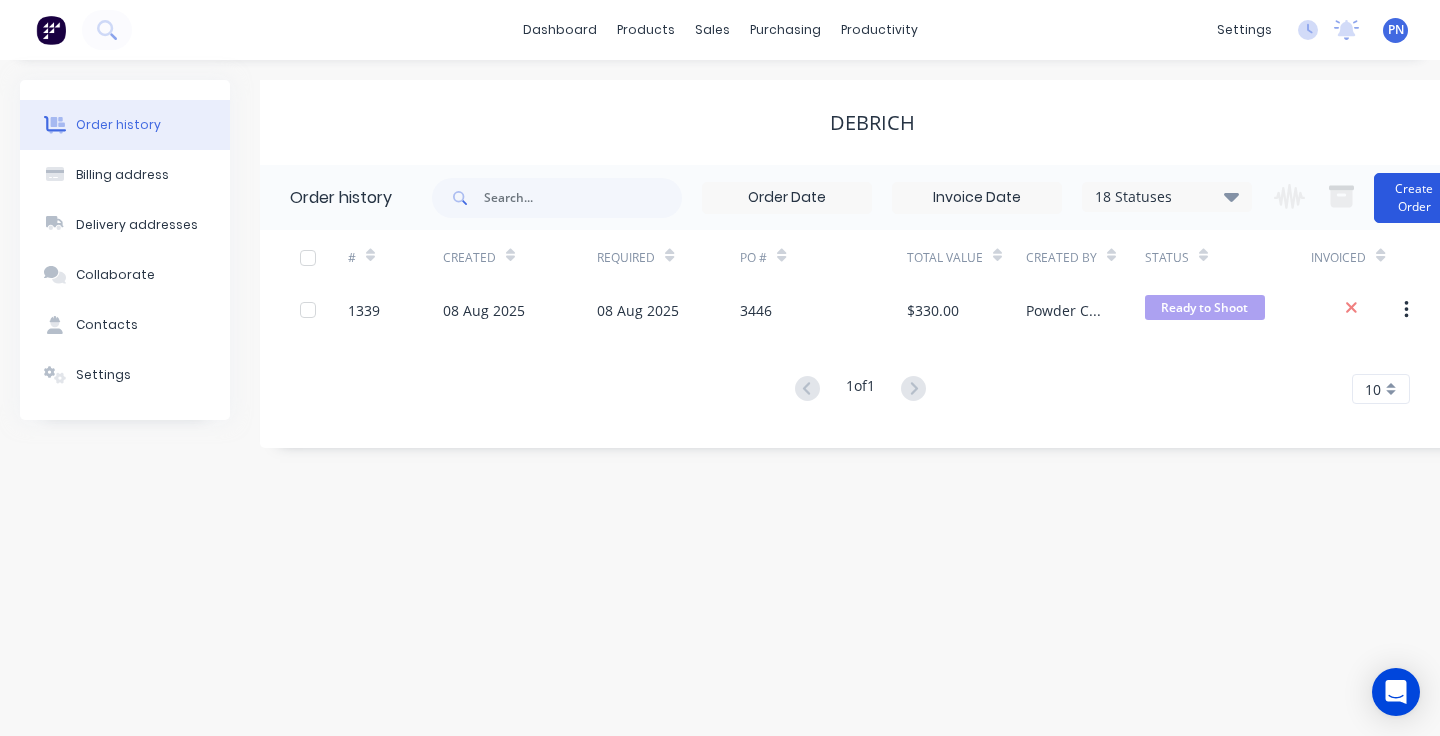 click on "Create Order" at bounding box center [1414, 198] 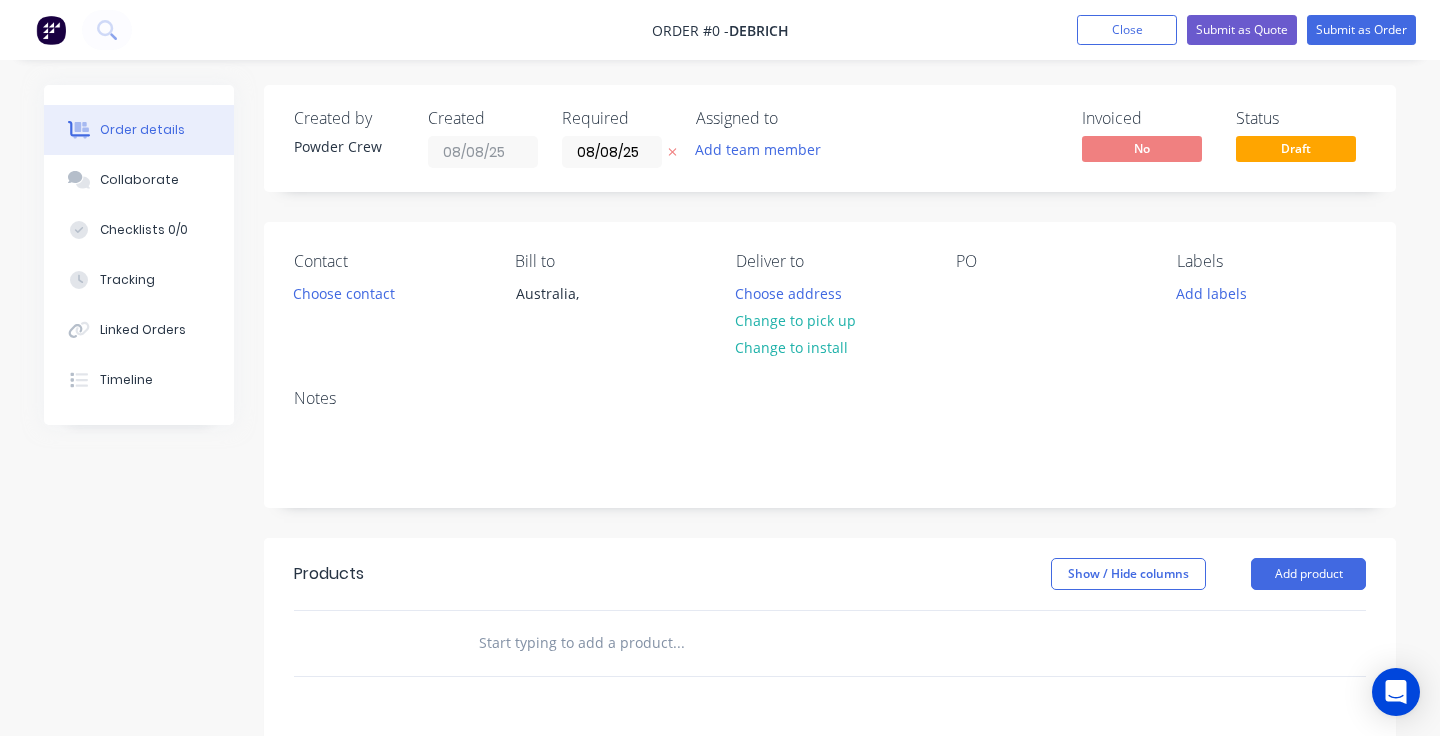 click on "Order #0 -  Debrich Add product     Close Submit as Quote Submit as Order" at bounding box center (720, 30) 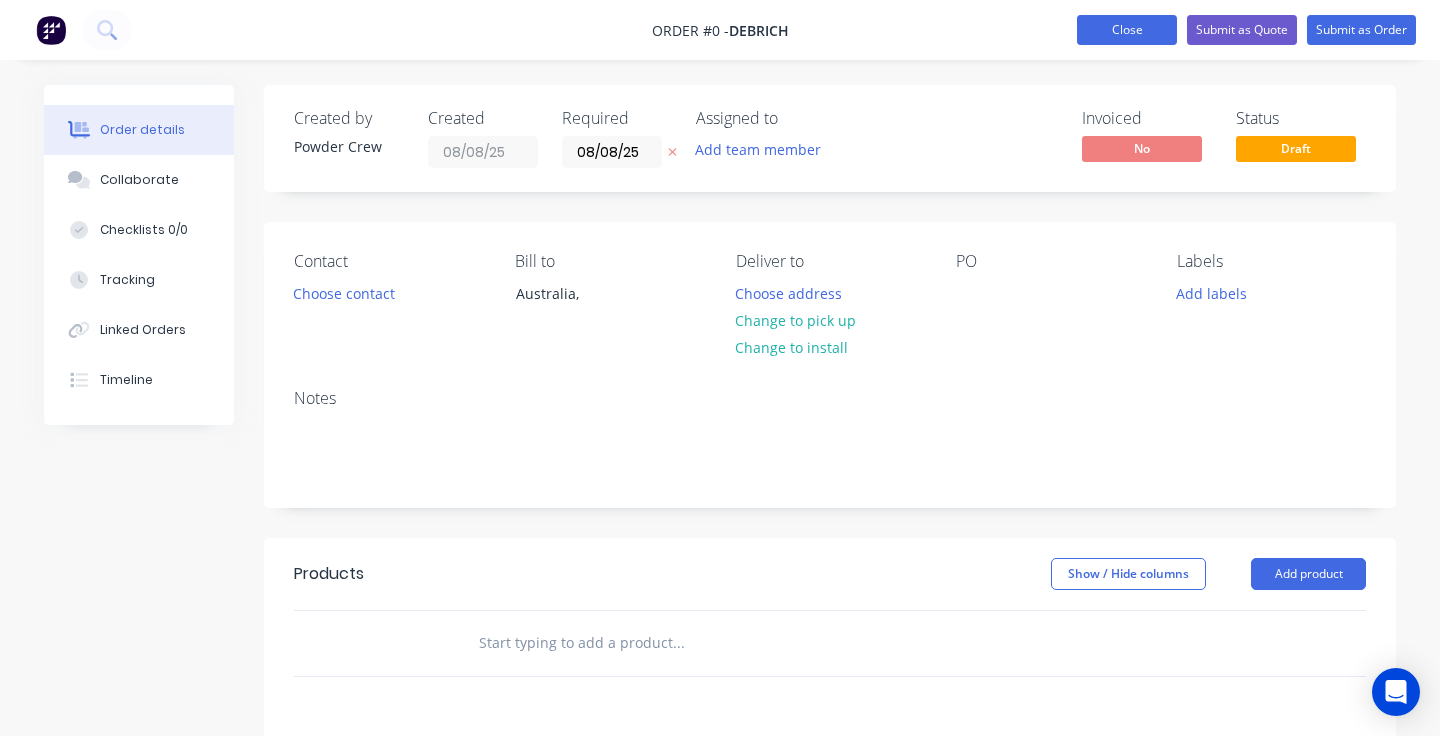click on "Close" at bounding box center [1127, 30] 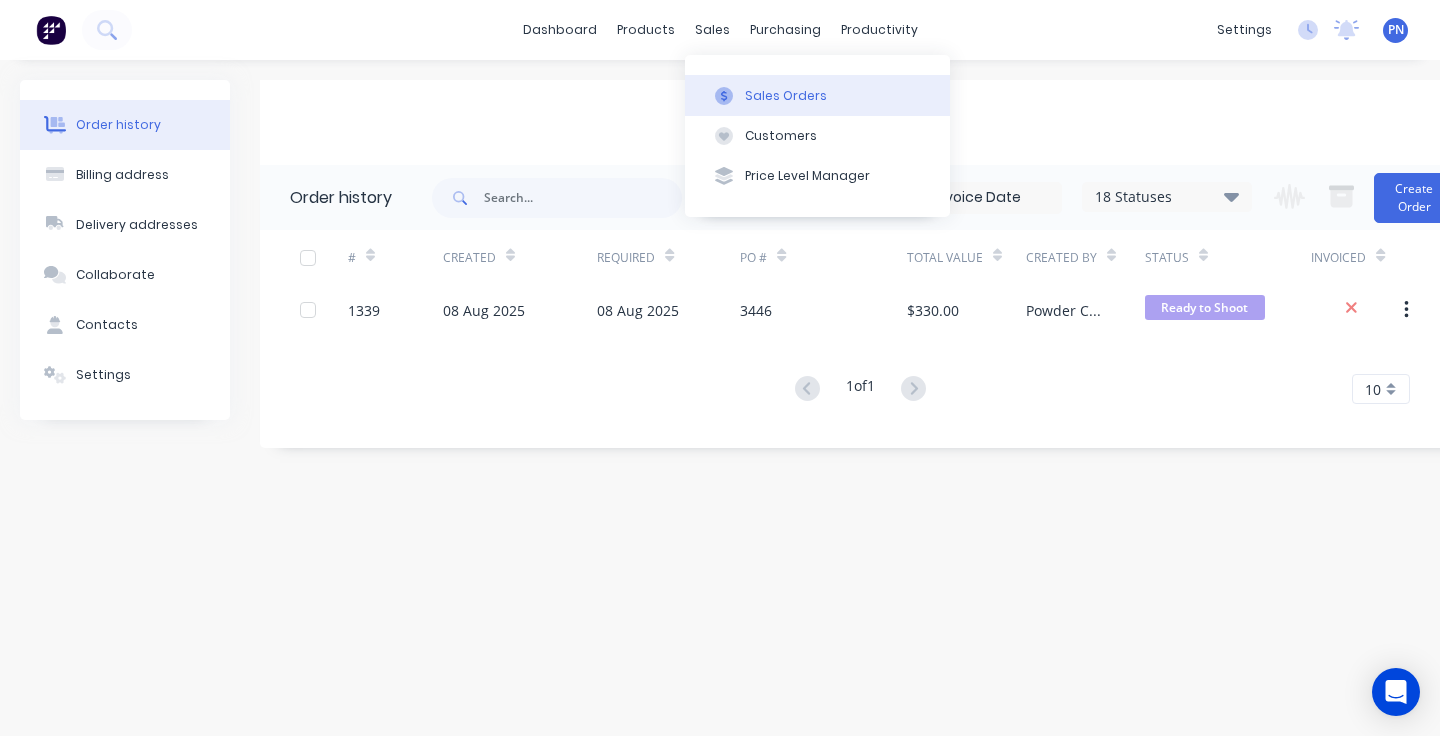 click on "Sales Orders" at bounding box center [786, 96] 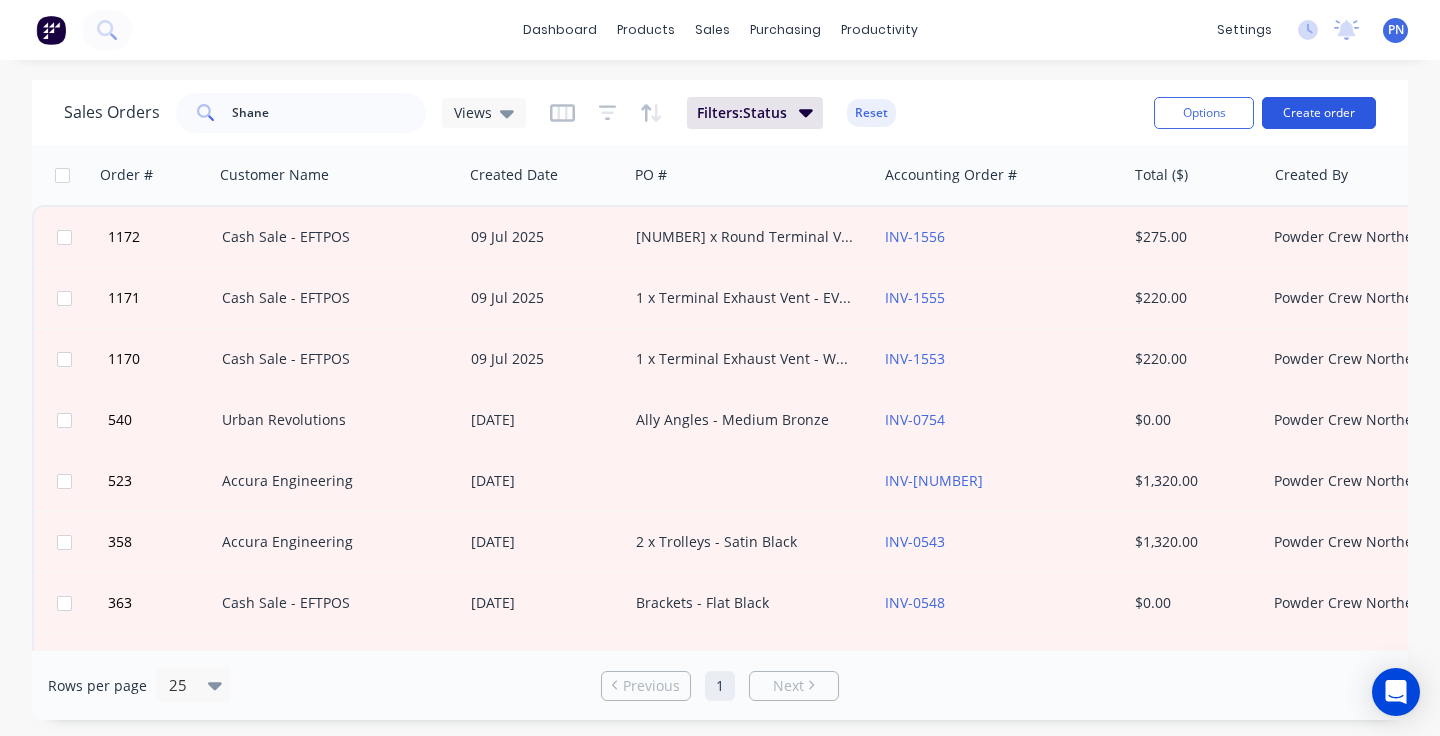 click on "Create order" at bounding box center [1319, 113] 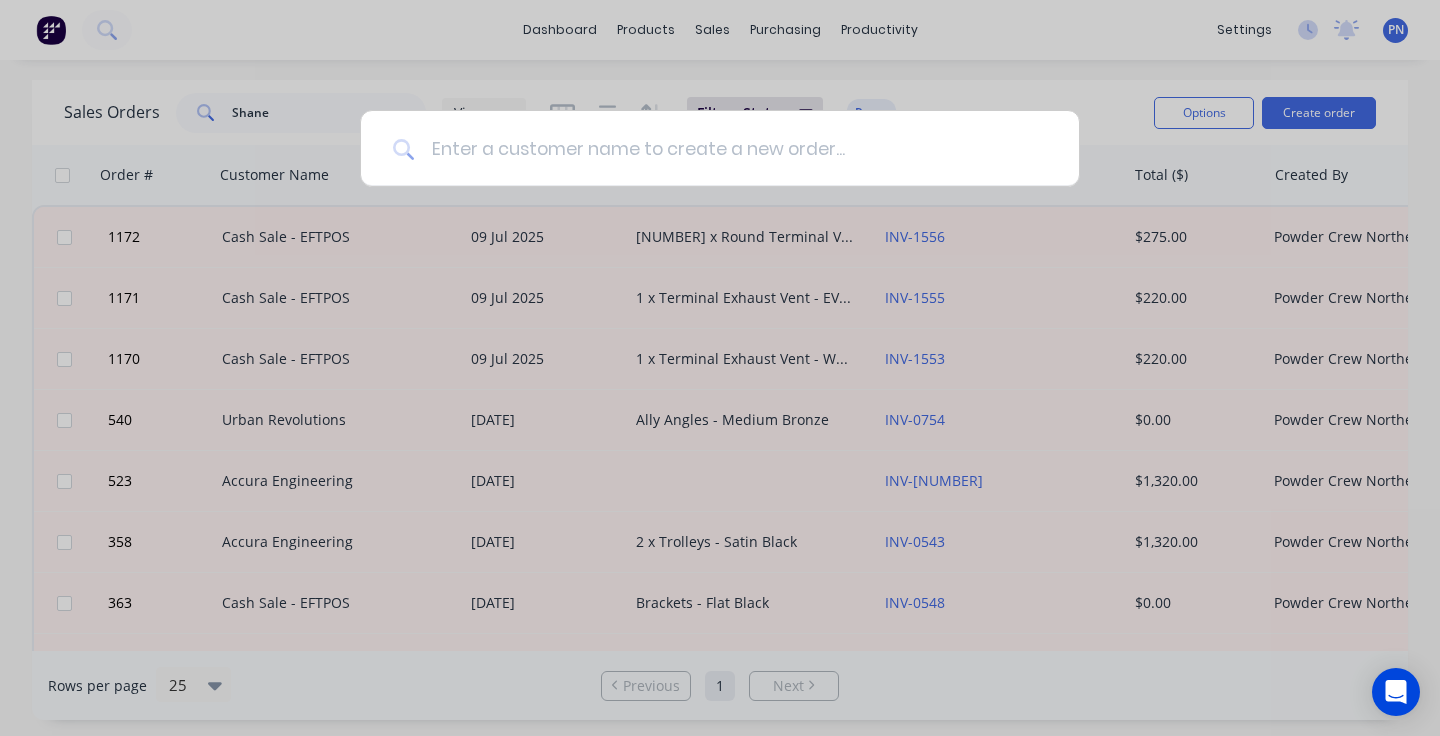 click at bounding box center [731, 148] 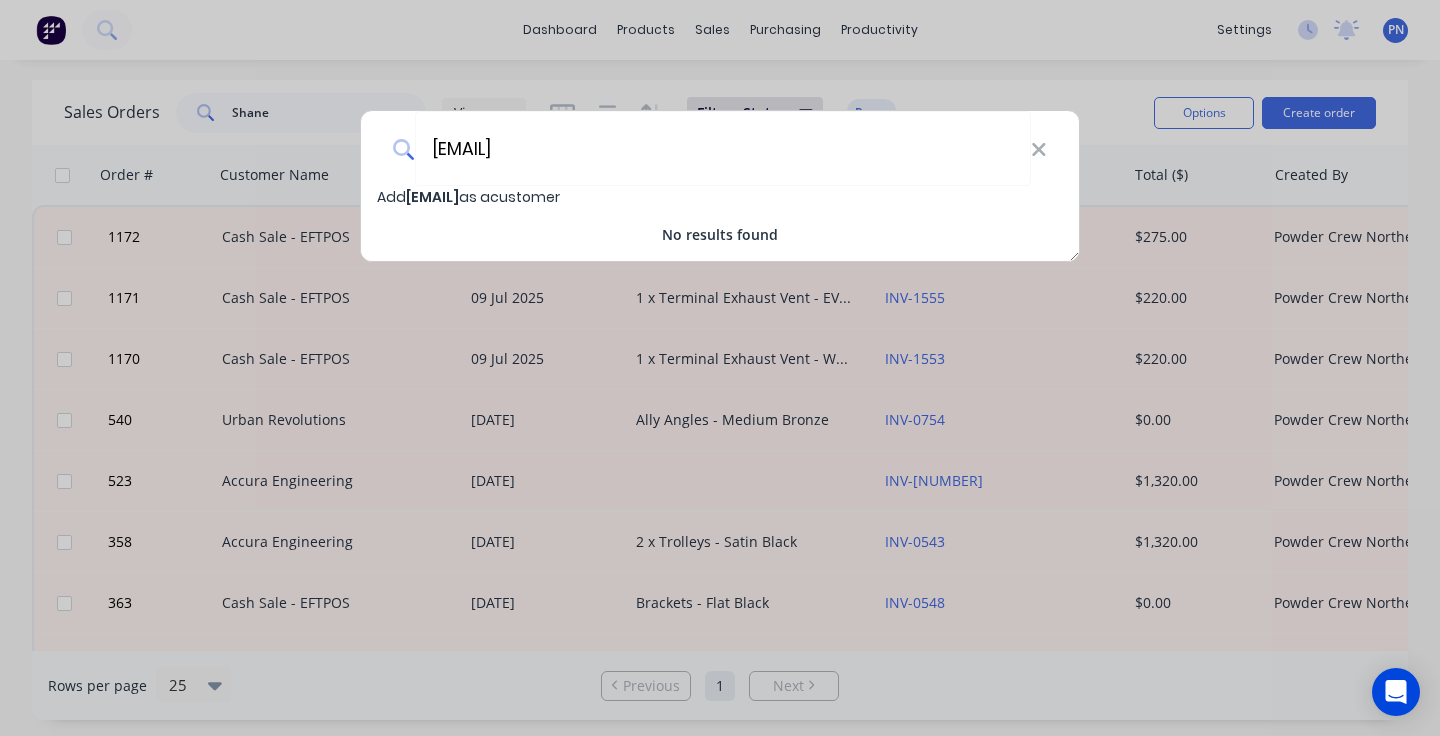 drag, startPoint x: 521, startPoint y: 155, endPoint x: 385, endPoint y: 155, distance: 136 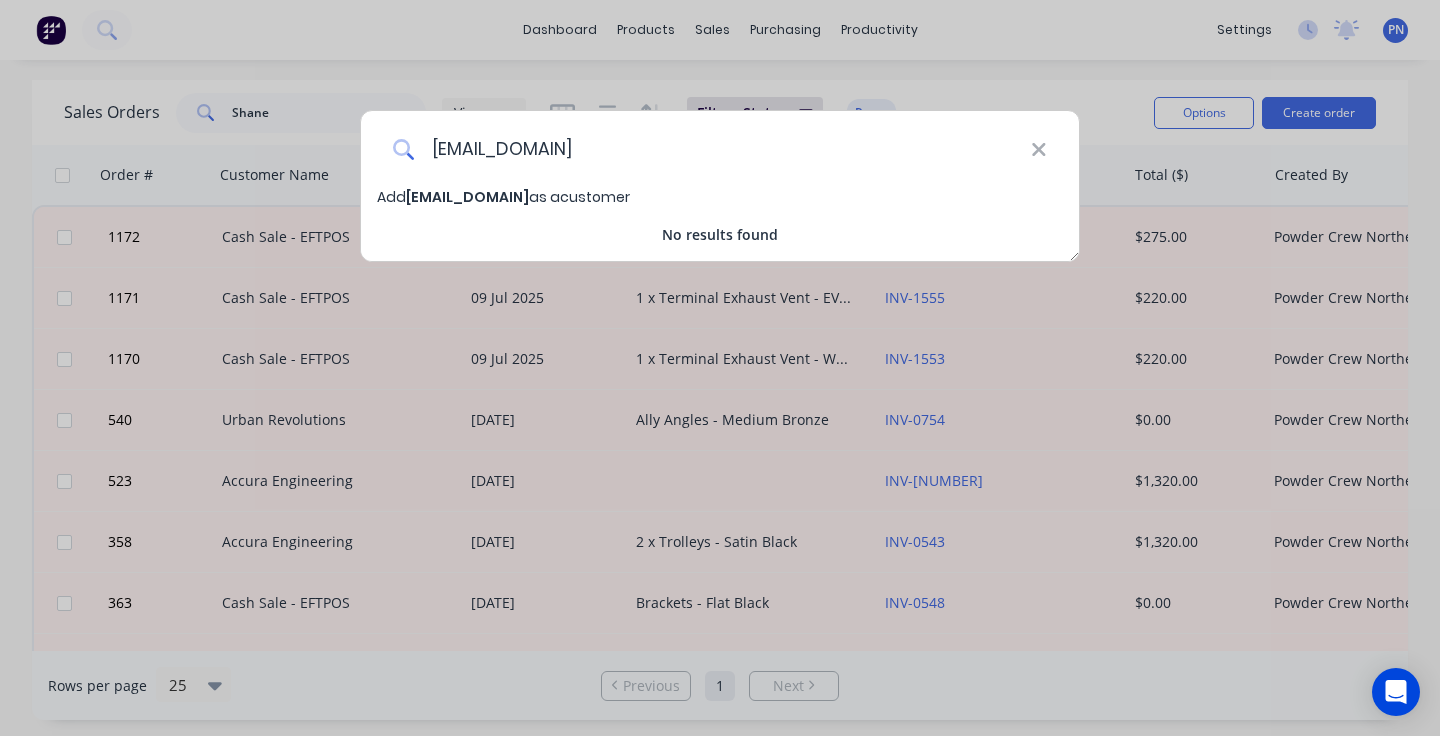 drag, startPoint x: 648, startPoint y: 155, endPoint x: 570, endPoint y: 158, distance: 78.05767 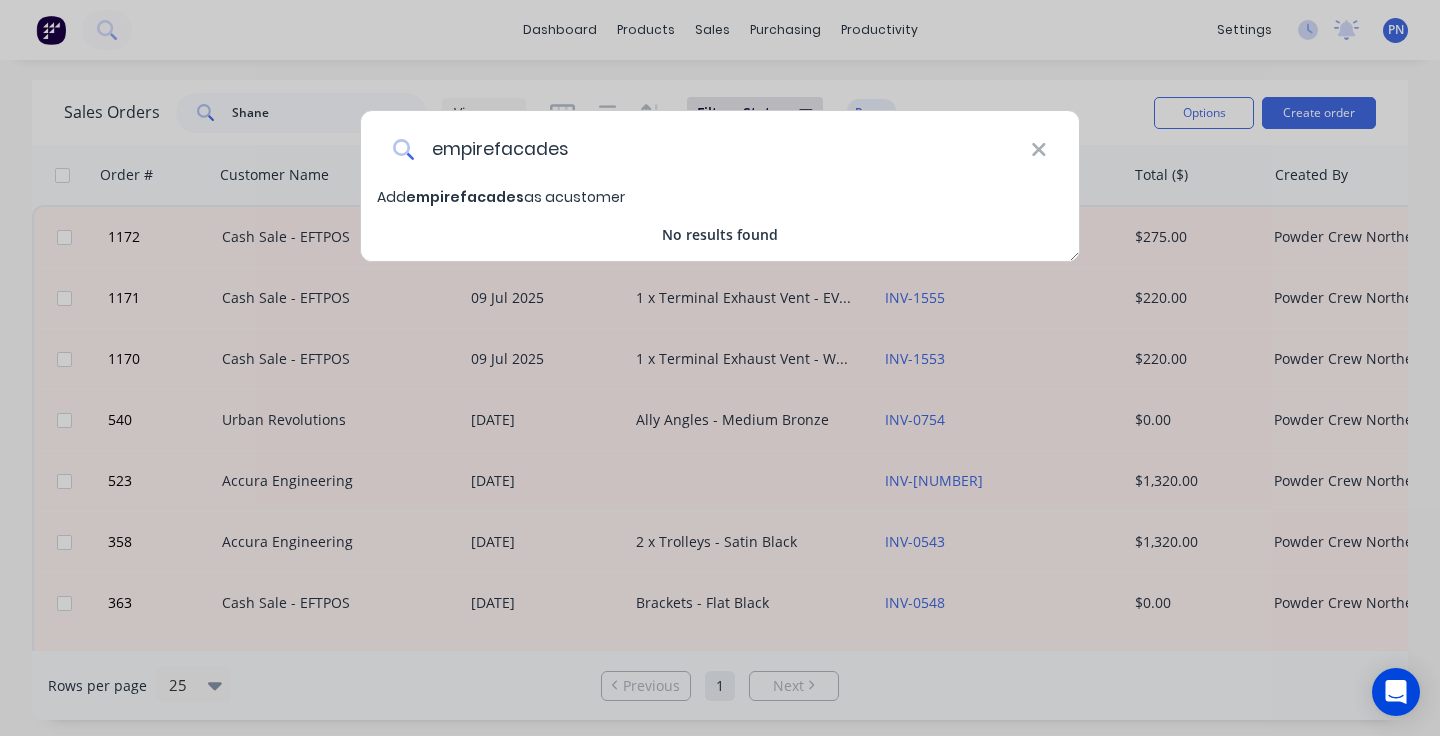 click on "empirefacades" at bounding box center (723, 148) 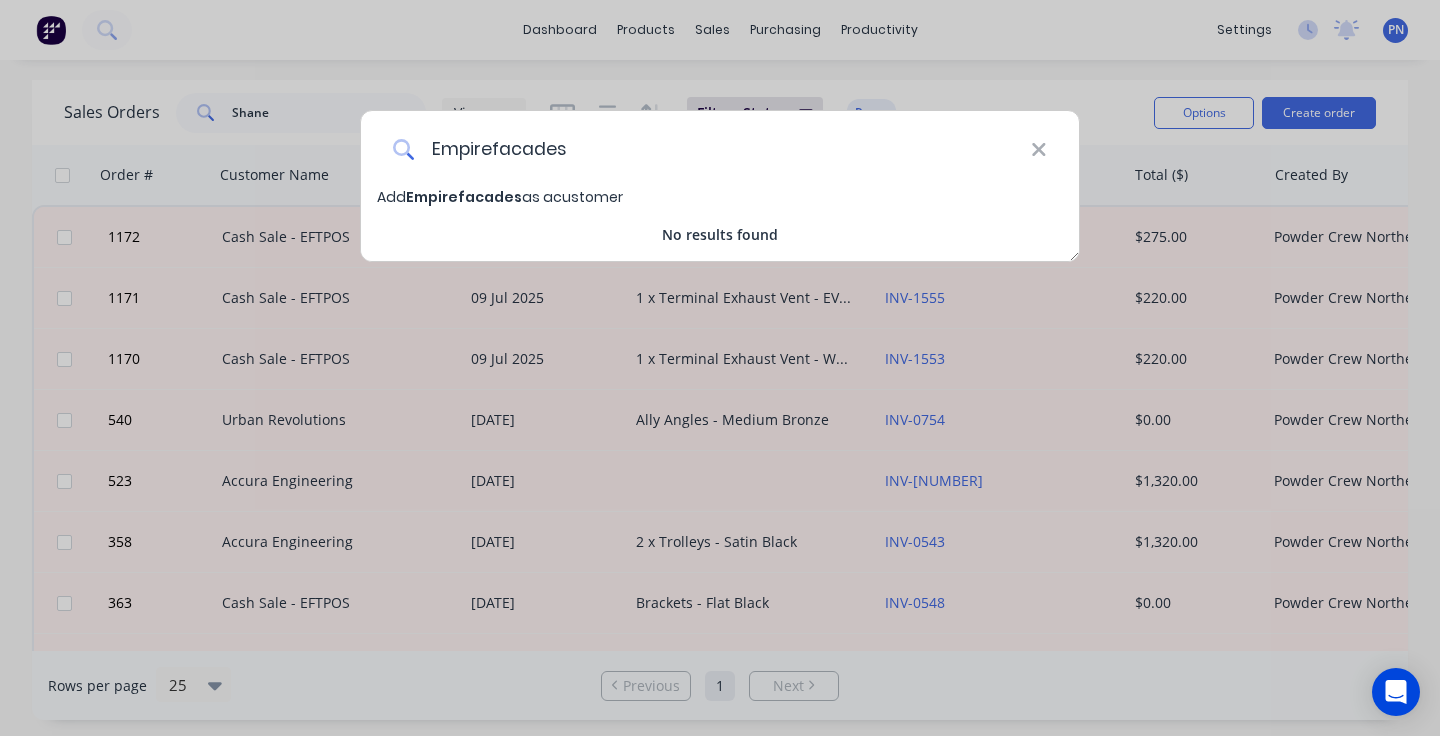 click on "Empirefacades" at bounding box center (723, 148) 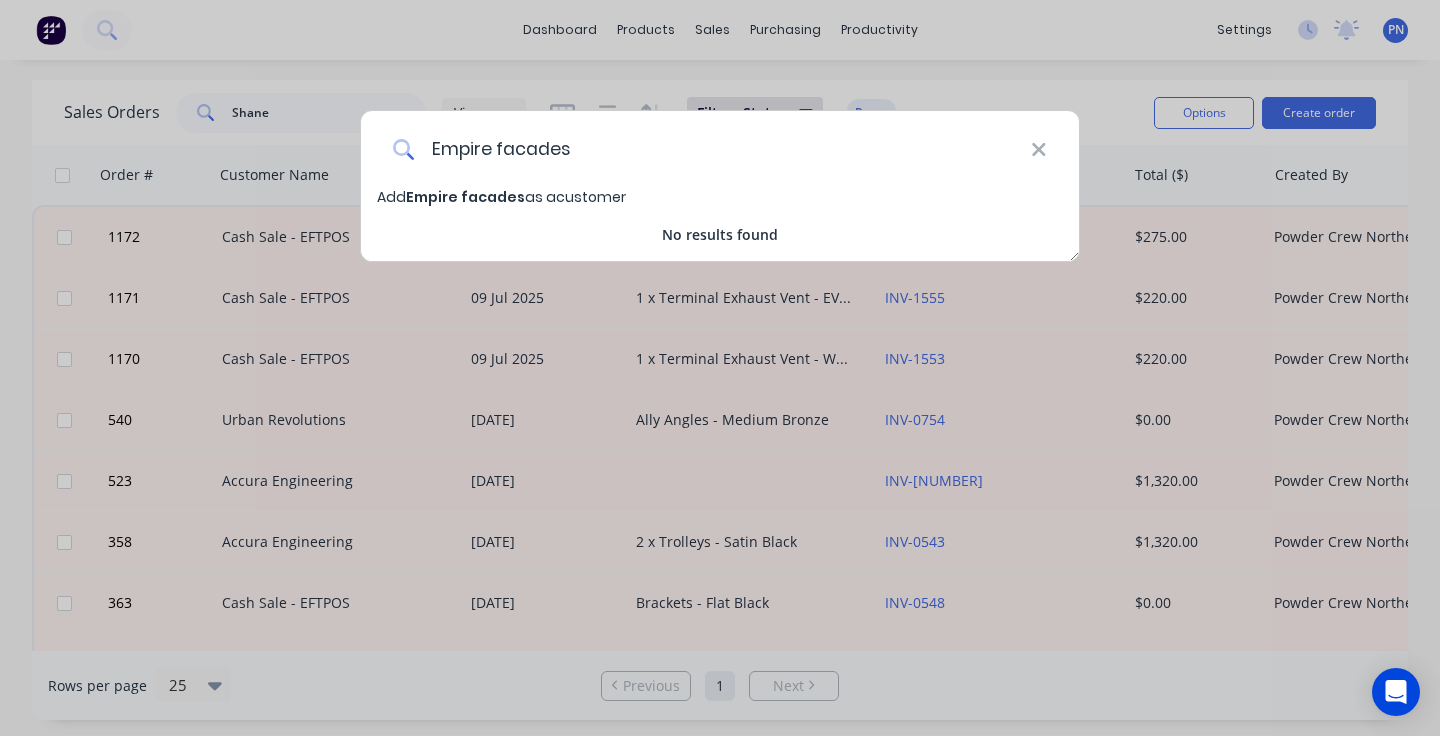 click on "Empire facades" at bounding box center (723, 148) 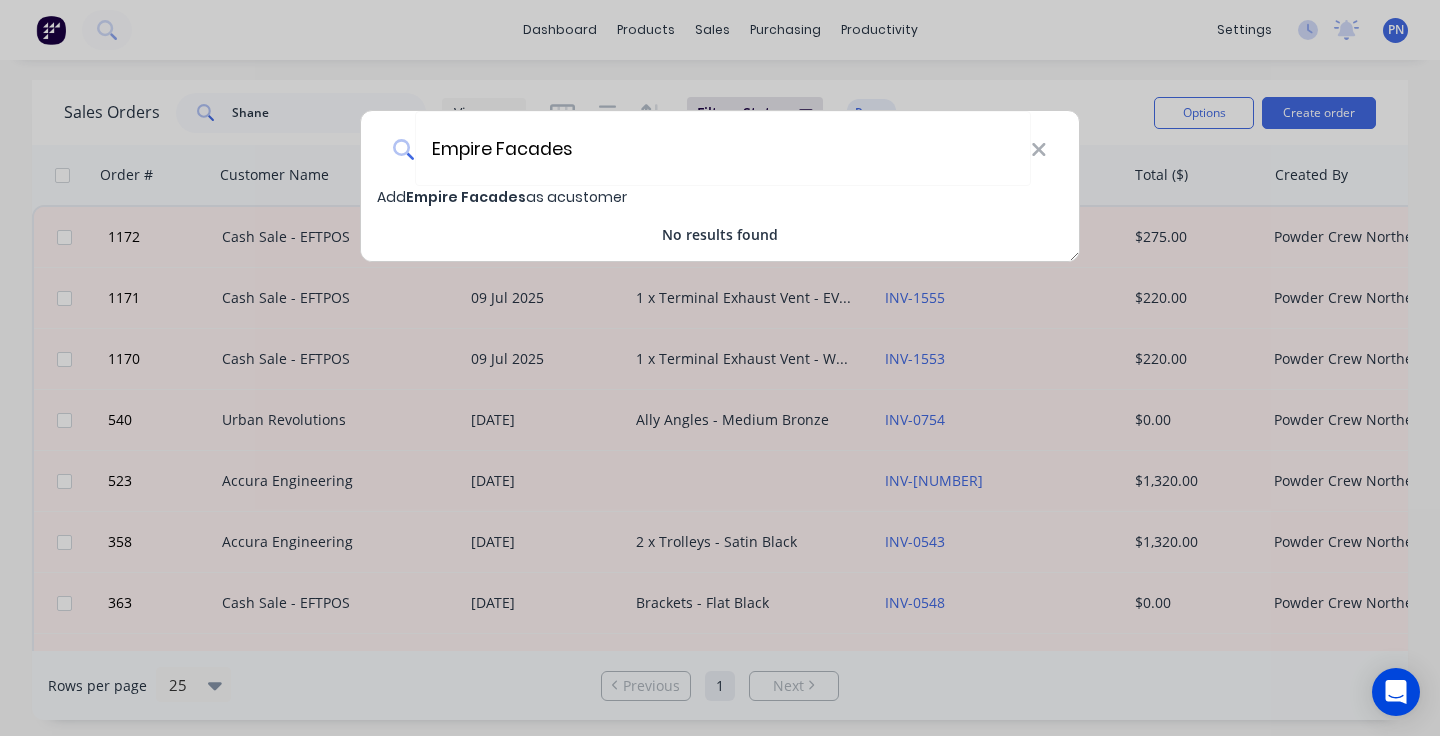type on "Empire Facades" 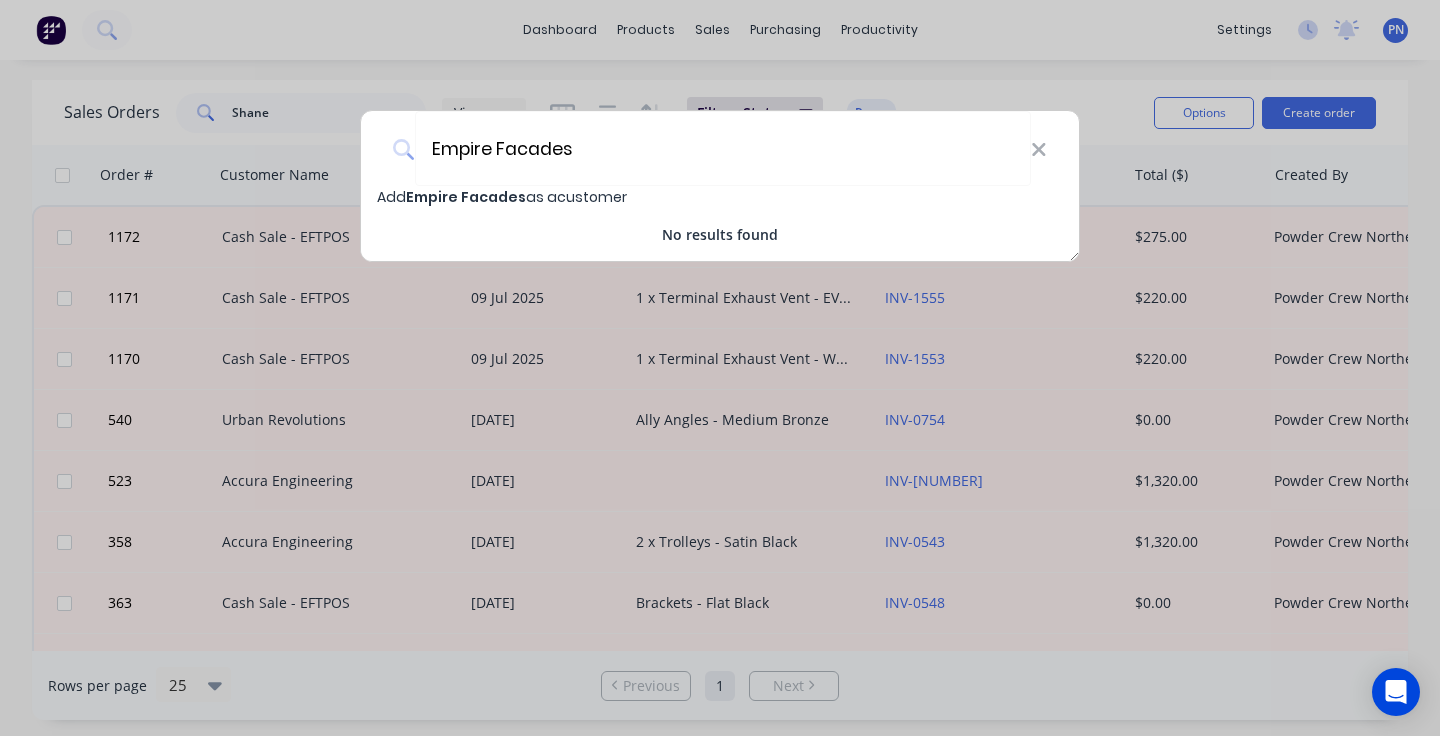 click on "Empire Facades" at bounding box center [466, 197] 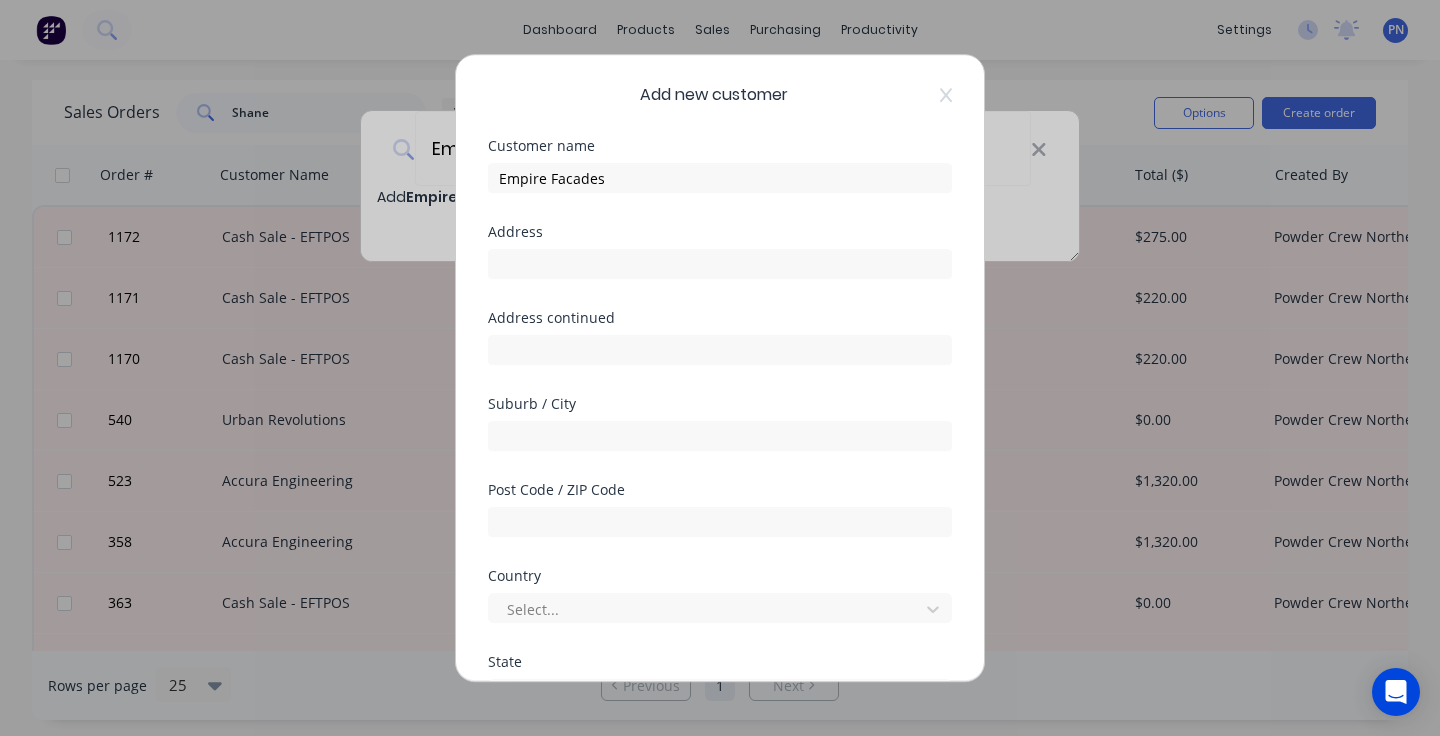 select on "AU" 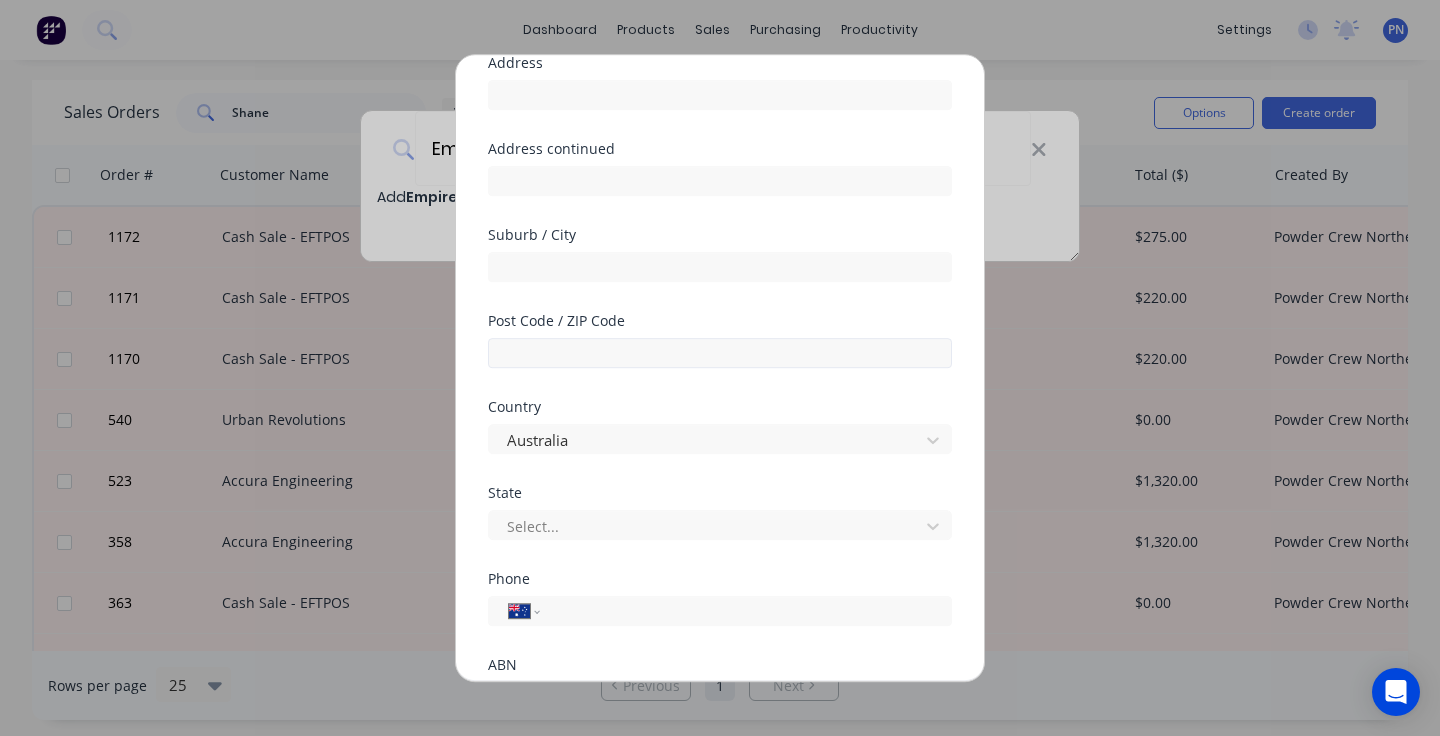 scroll, scrollTop: 219, scrollLeft: 0, axis: vertical 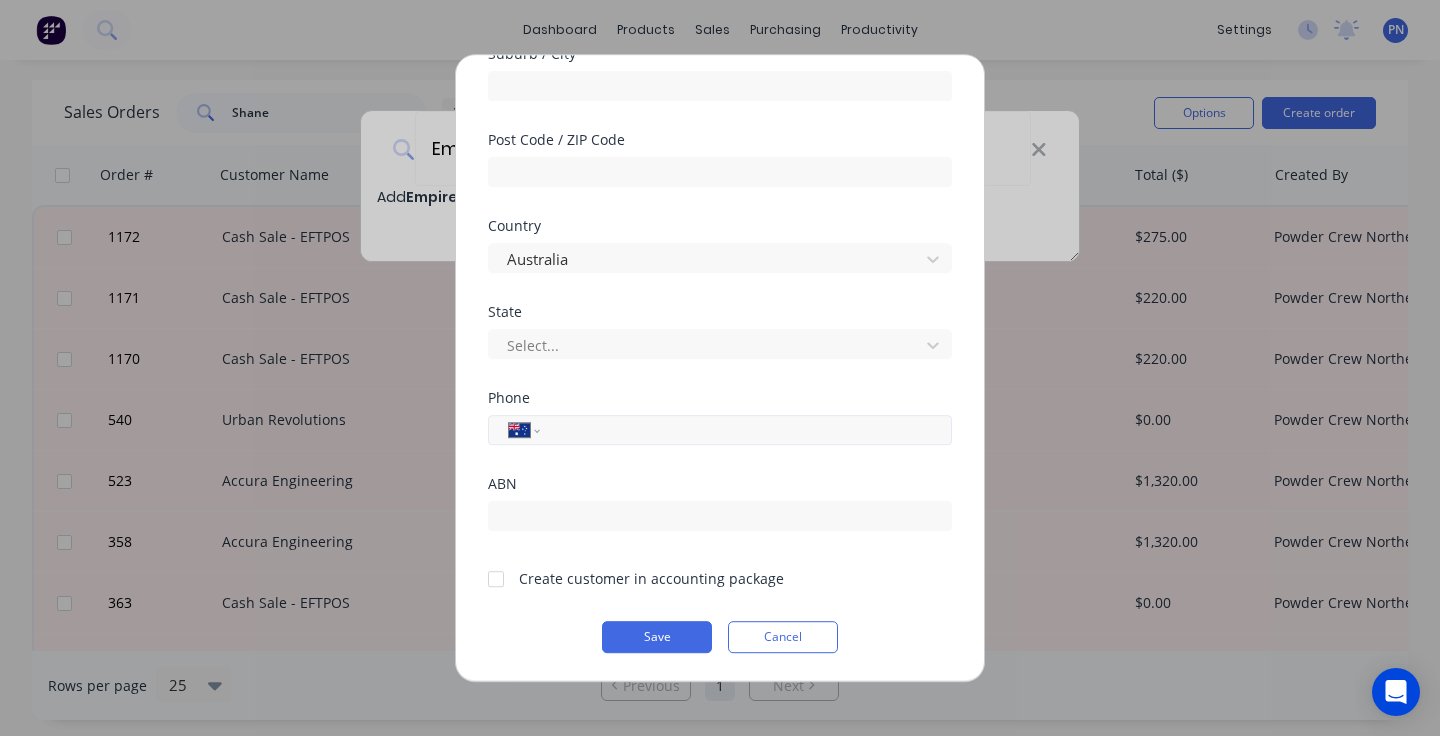 paste on "[PHONE]" 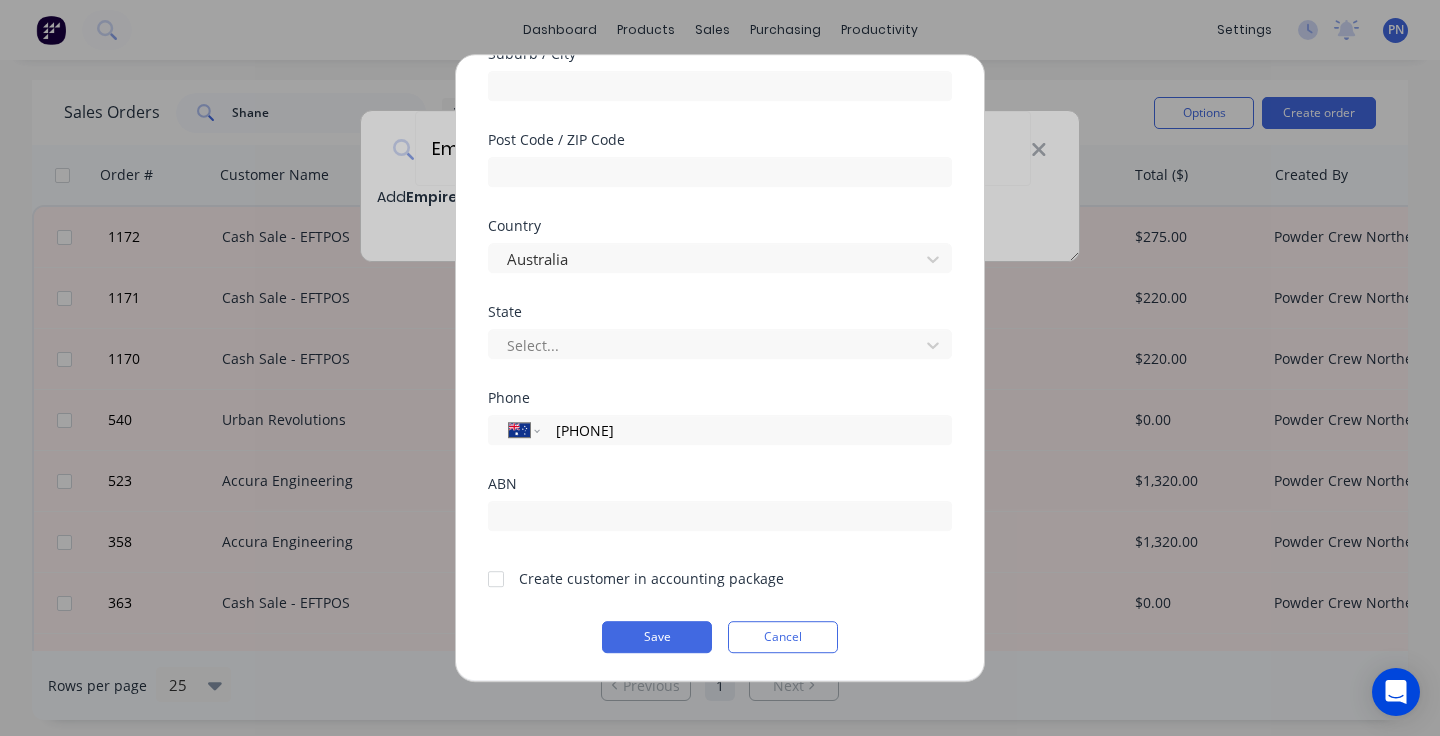 type on "[PHONE]" 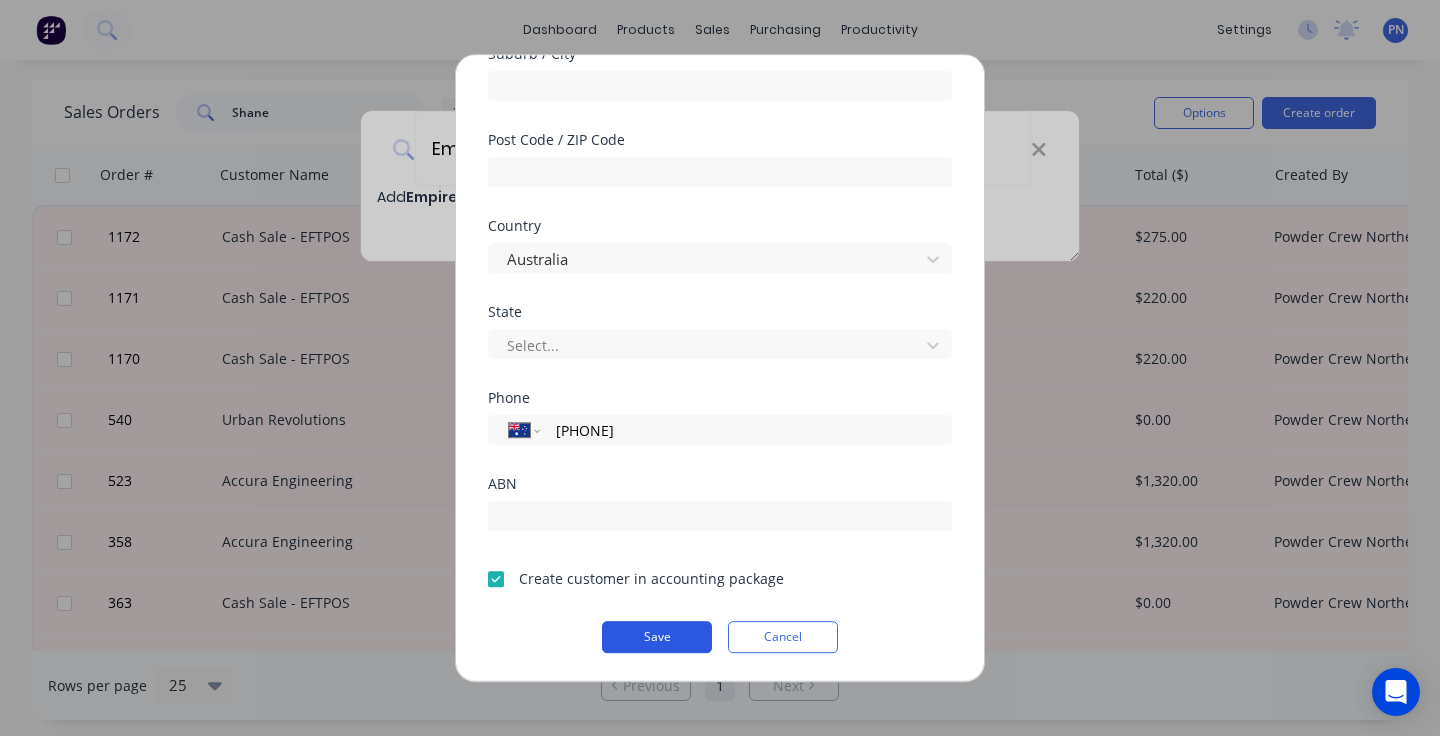 click on "Save" at bounding box center [657, 637] 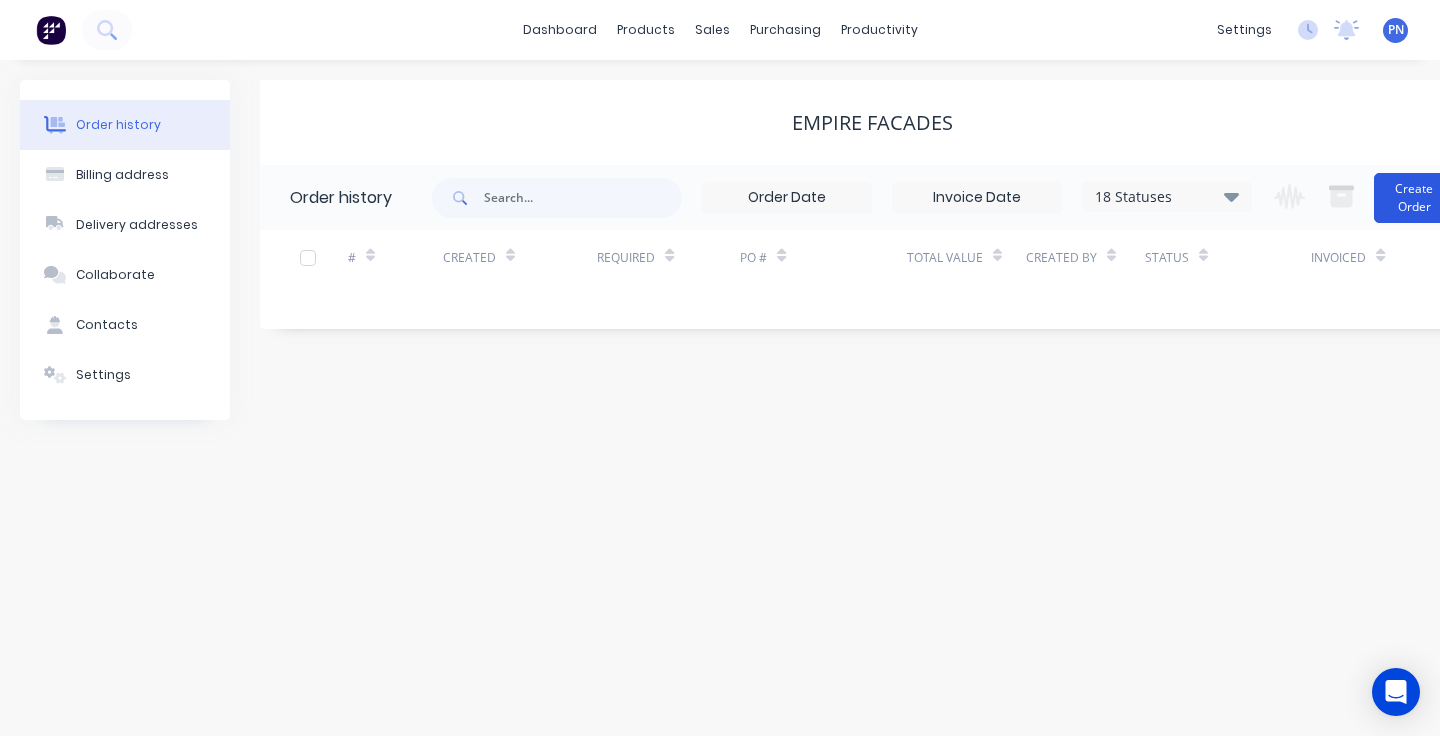 click on "Create Order" at bounding box center (1414, 198) 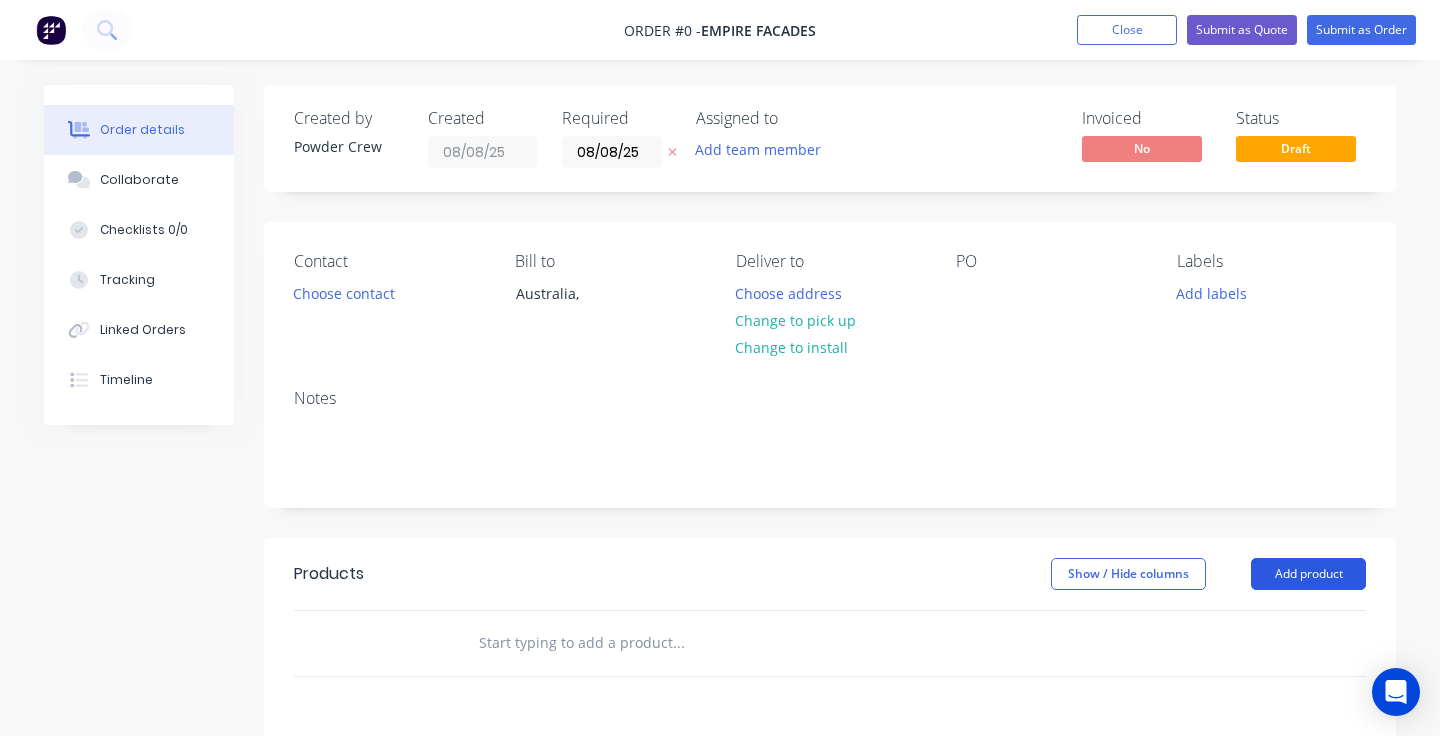 click on "Add product" at bounding box center [1308, 574] 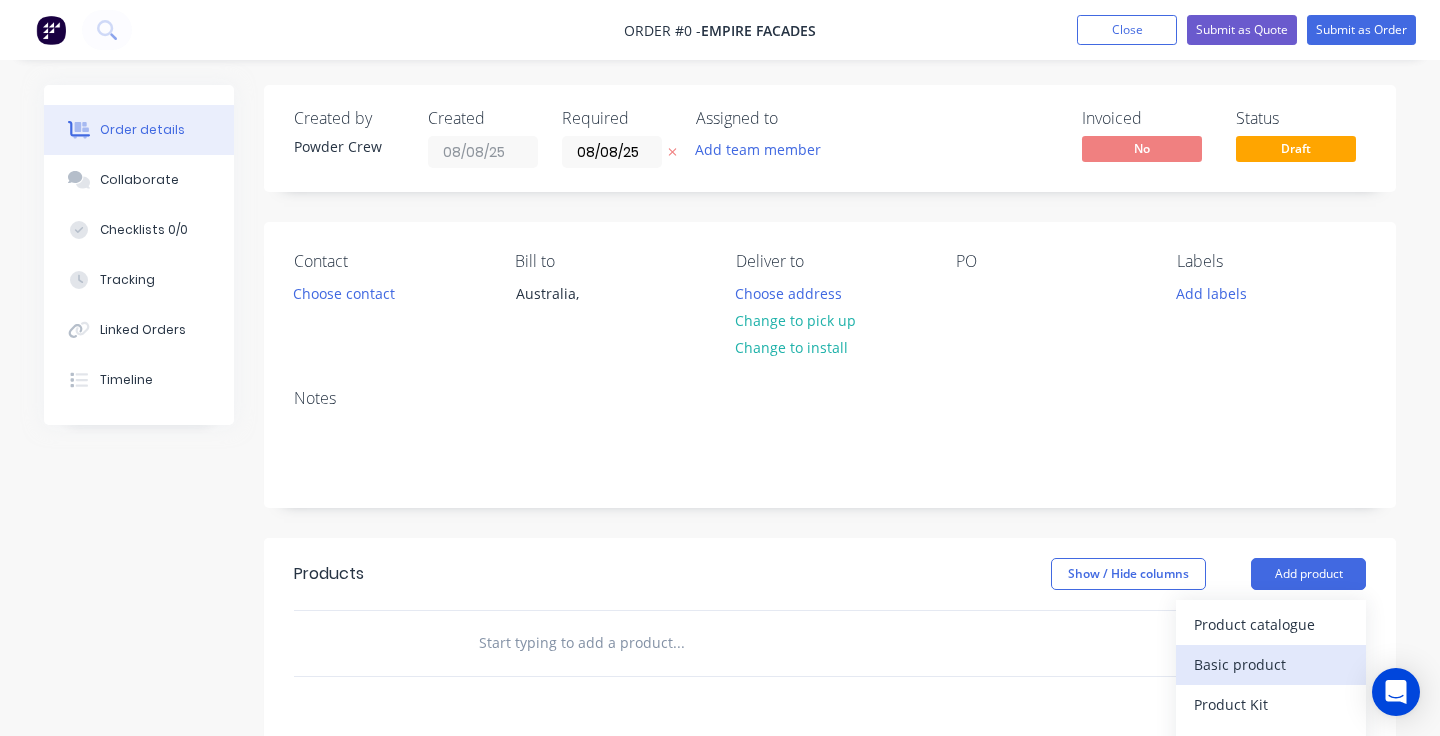 click on "Basic product" at bounding box center (1271, 664) 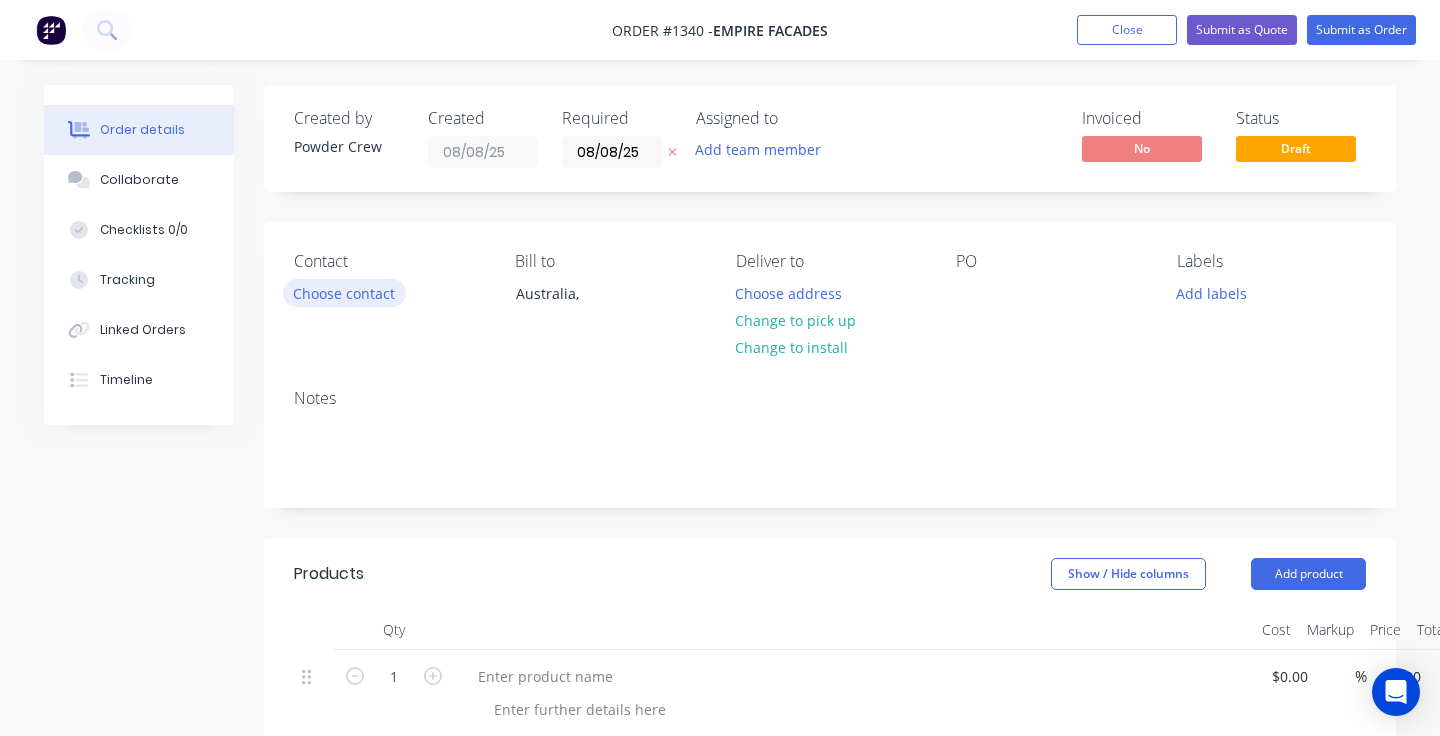 click on "Choose contact" at bounding box center [344, 292] 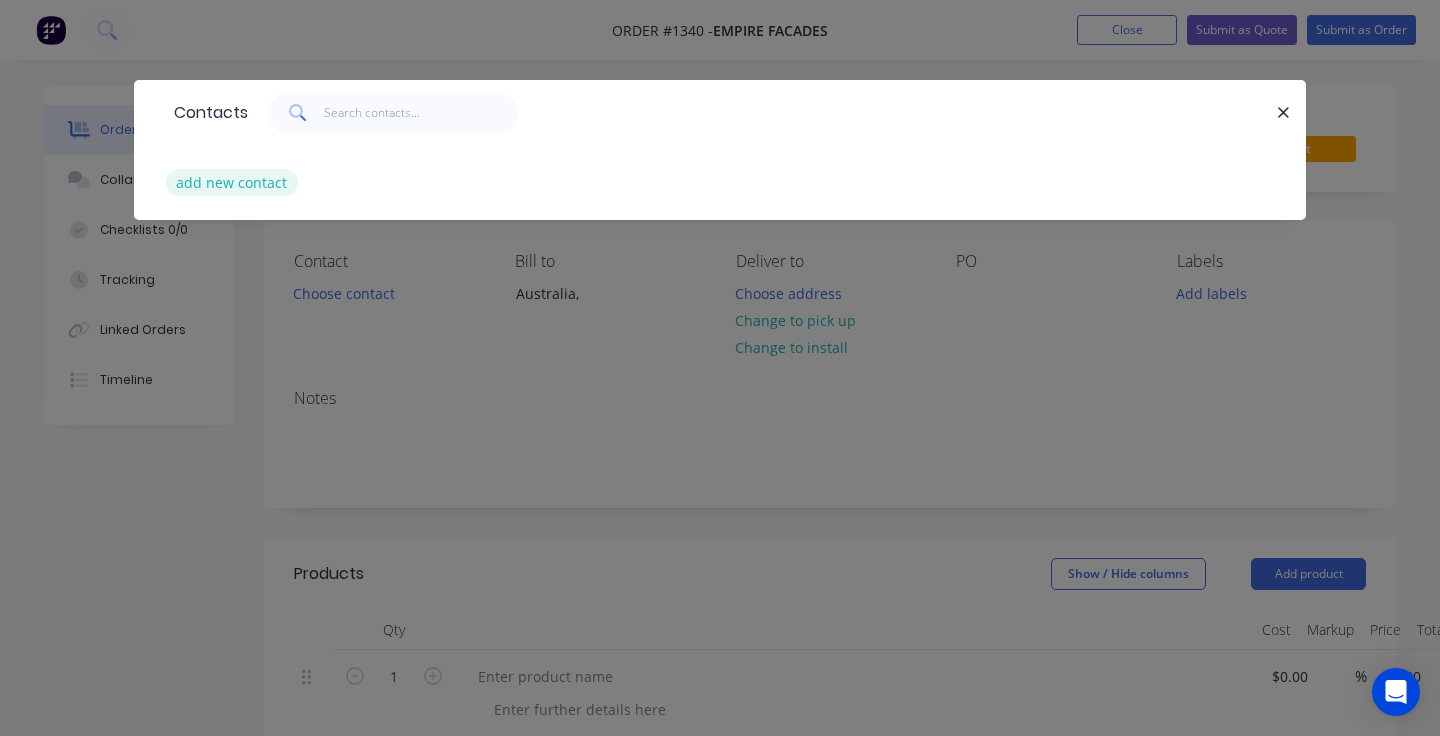 click on "add new contact" at bounding box center [232, 182] 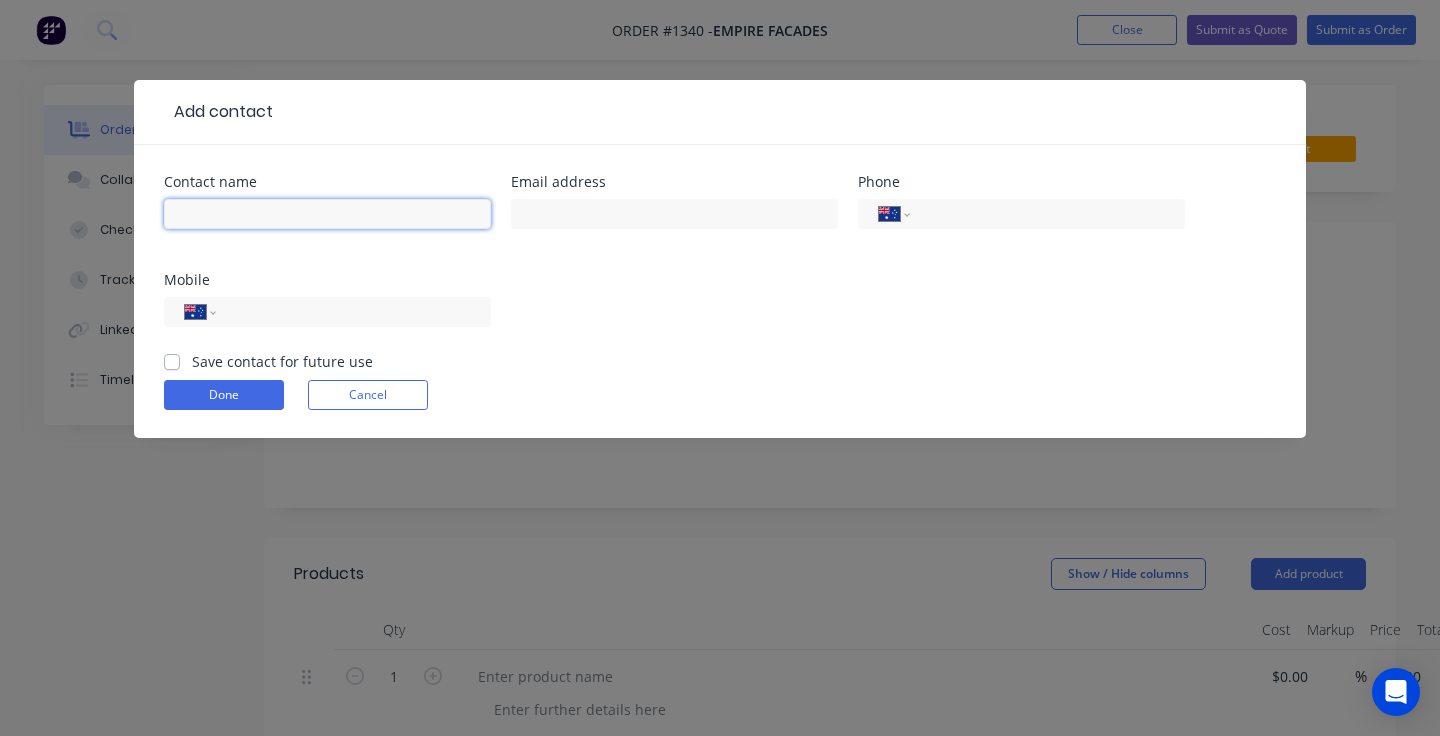 paste on "Neil Collins" 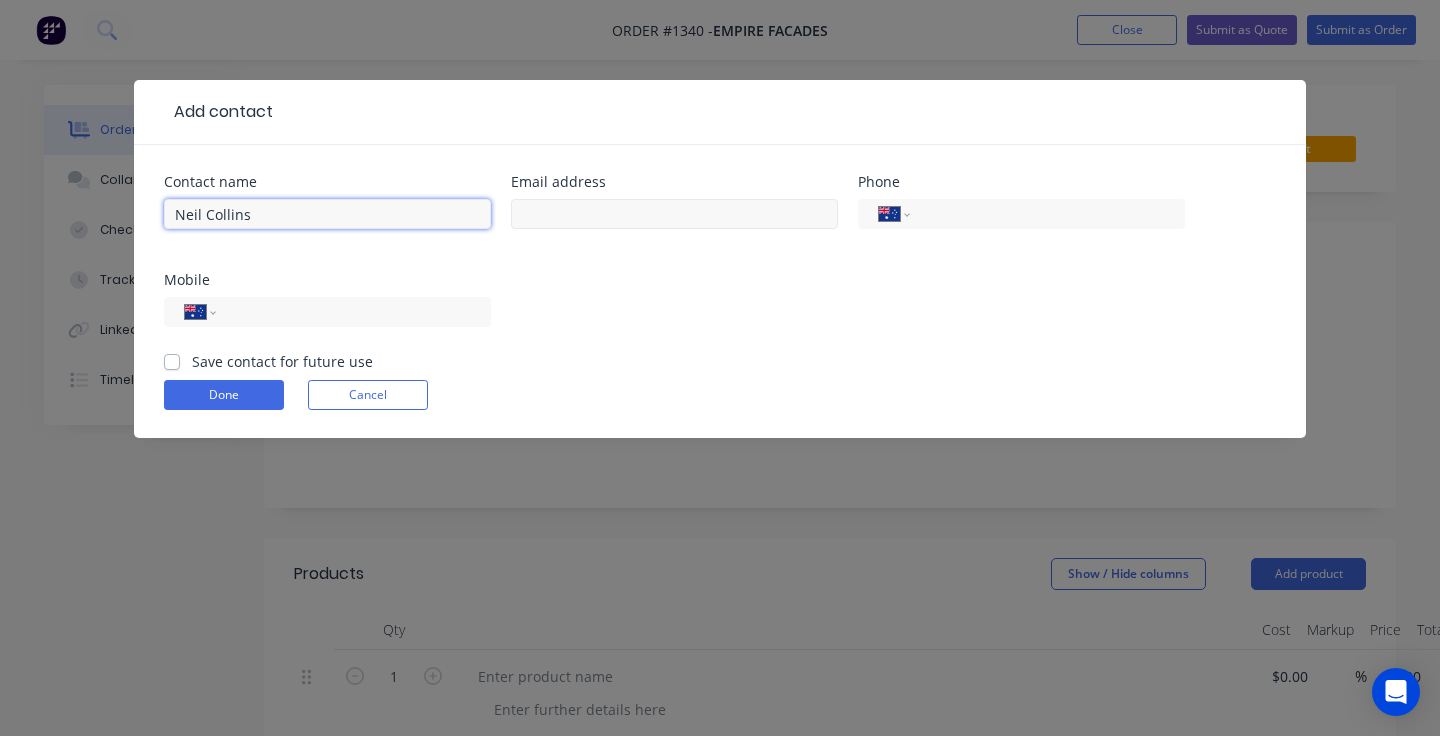 type on "Neil Collins" 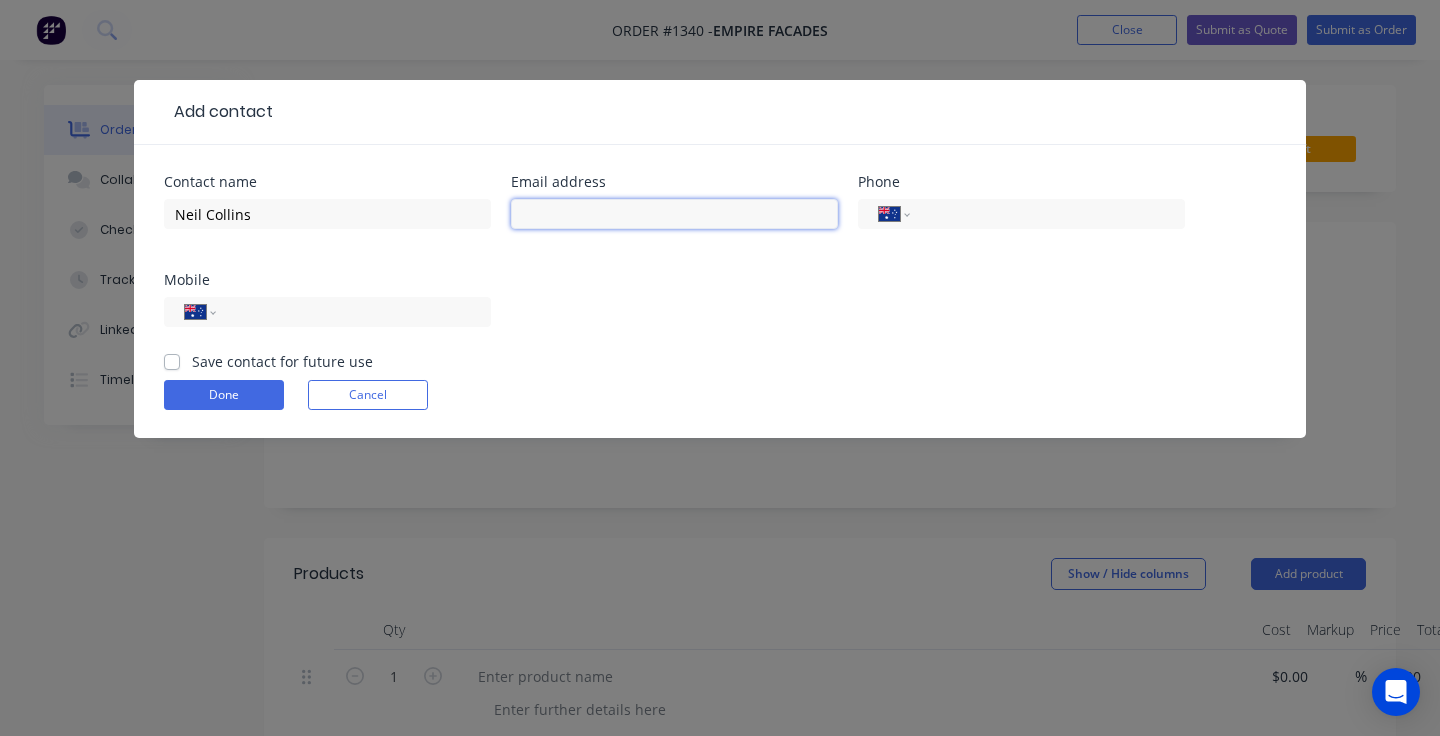 paste on "[EMAIL]" 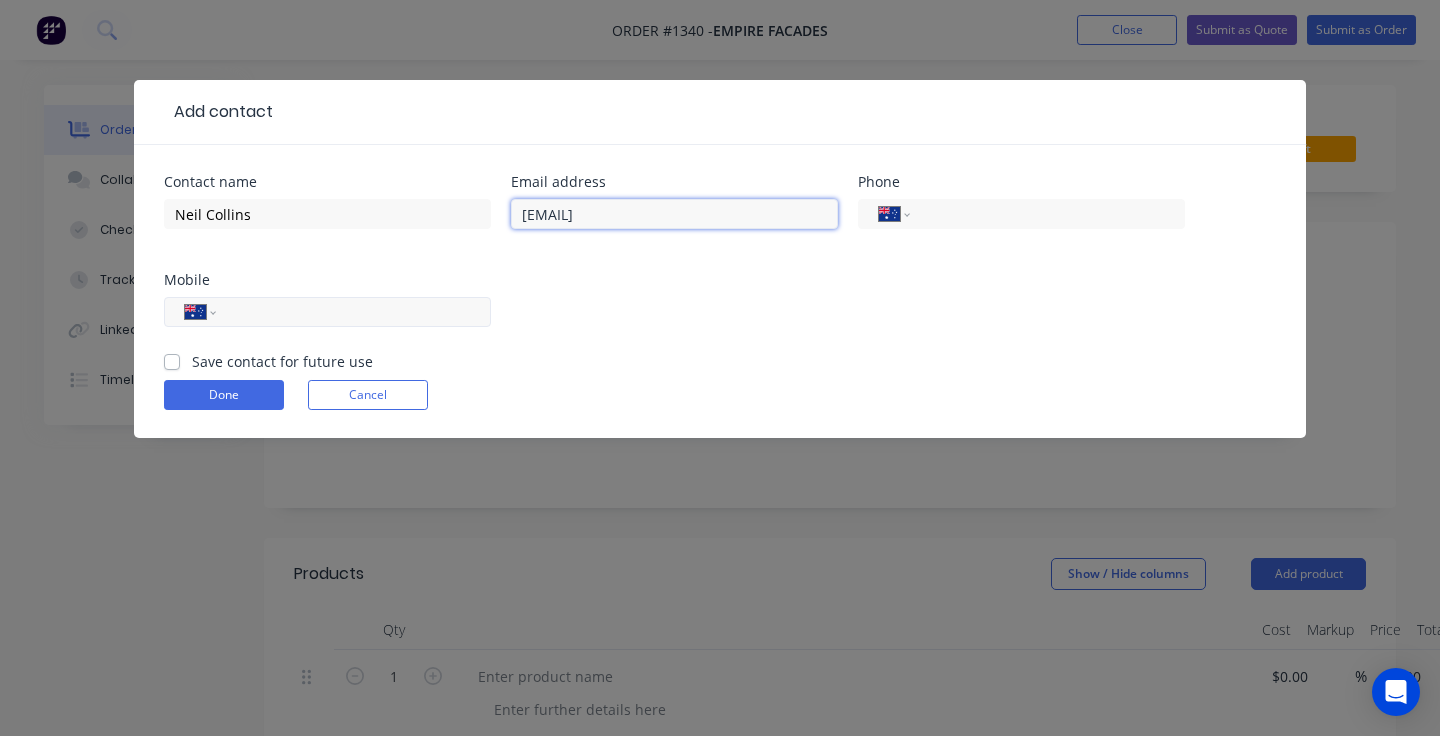 type on "[EMAIL]" 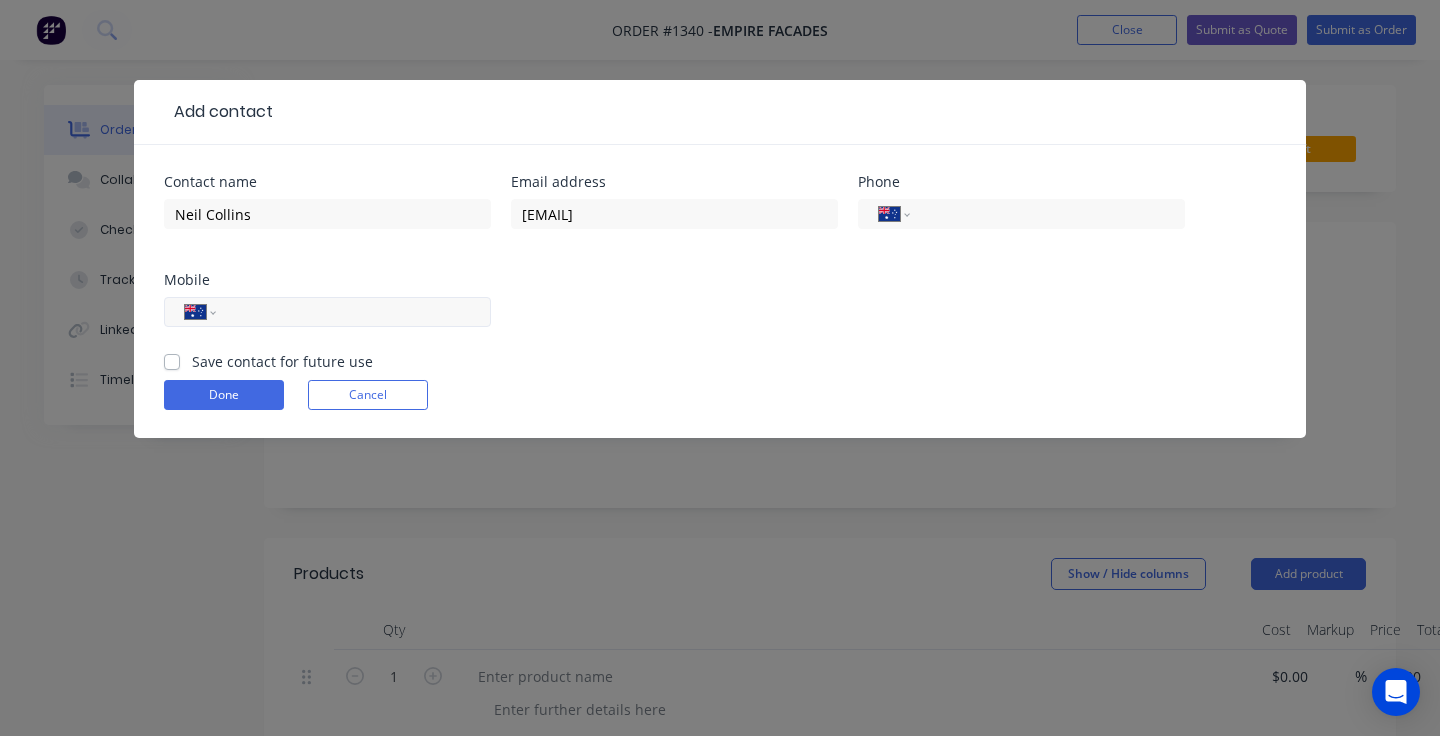 click at bounding box center (350, 312) 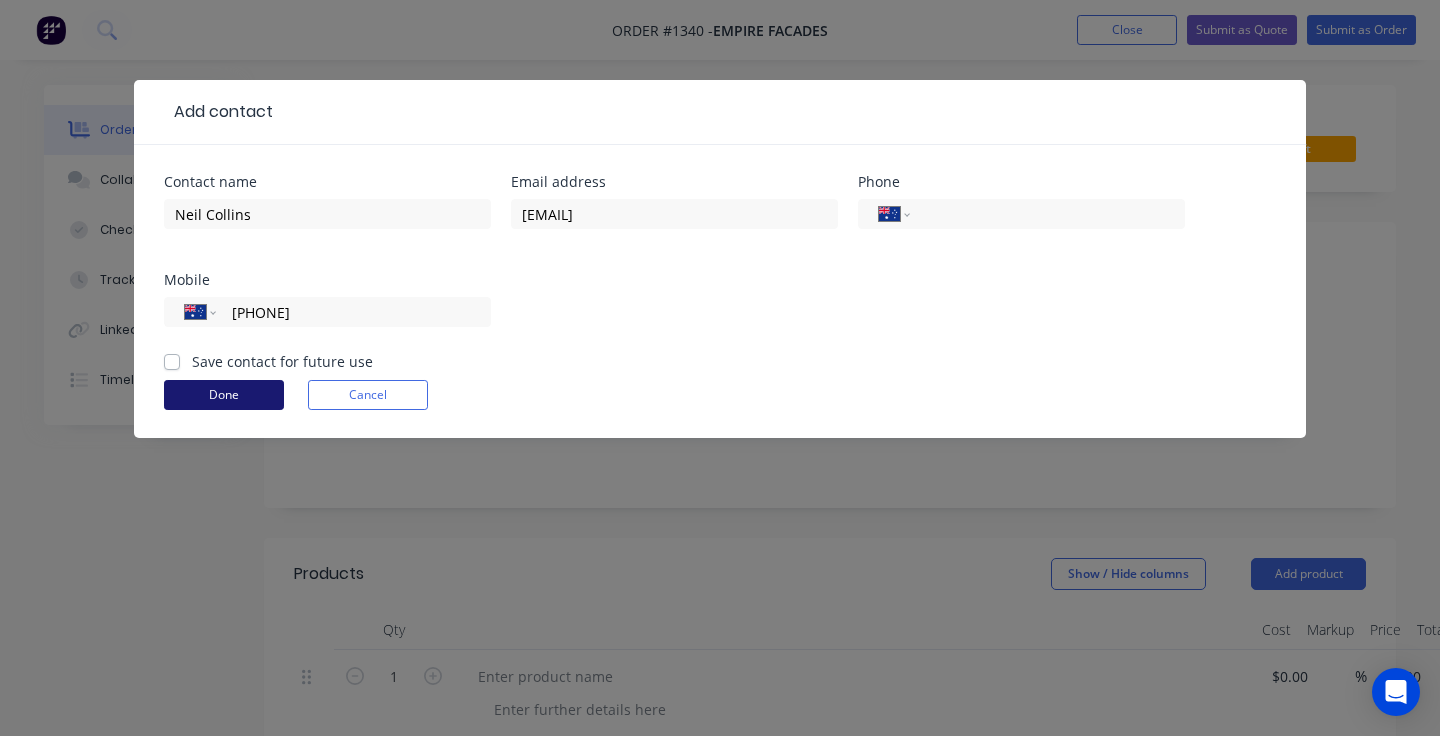 click on "Done" at bounding box center [224, 395] 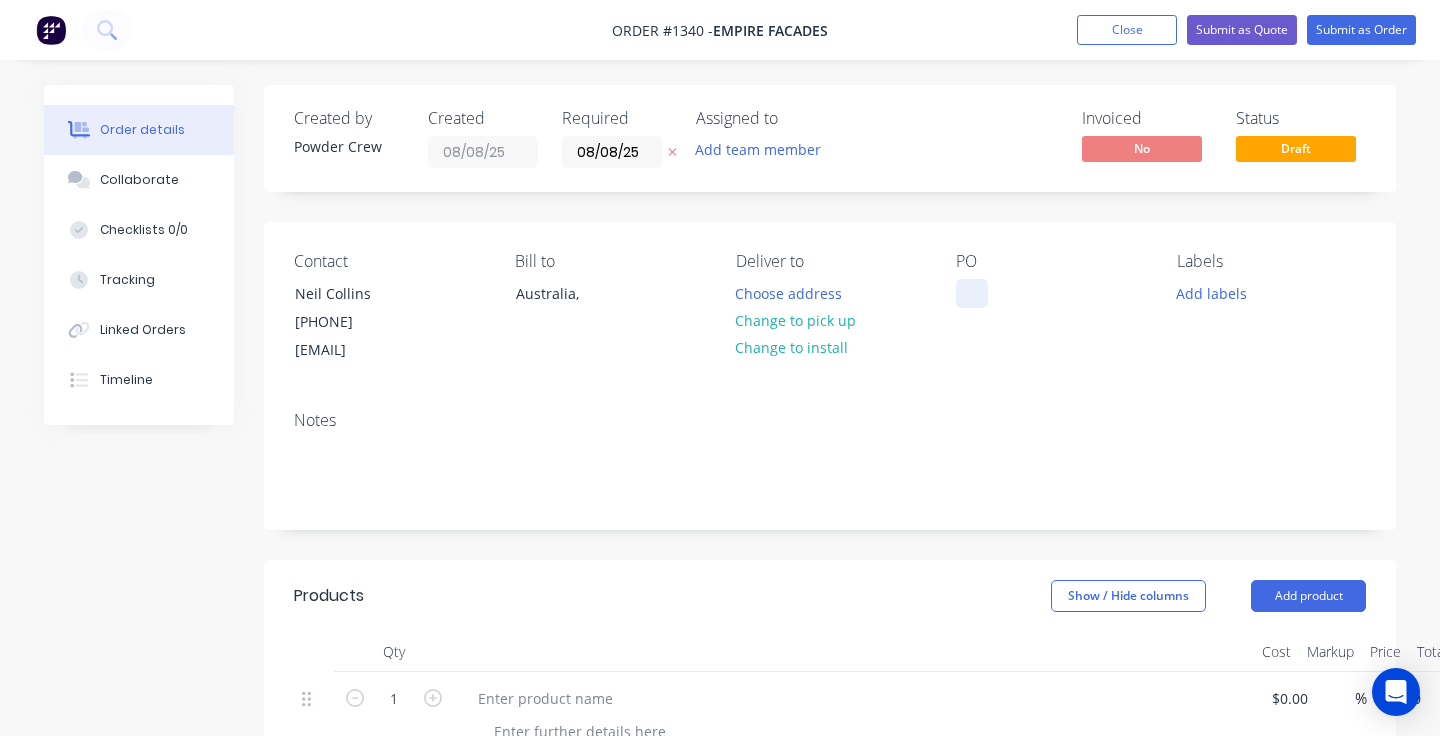 click at bounding box center [972, 293] 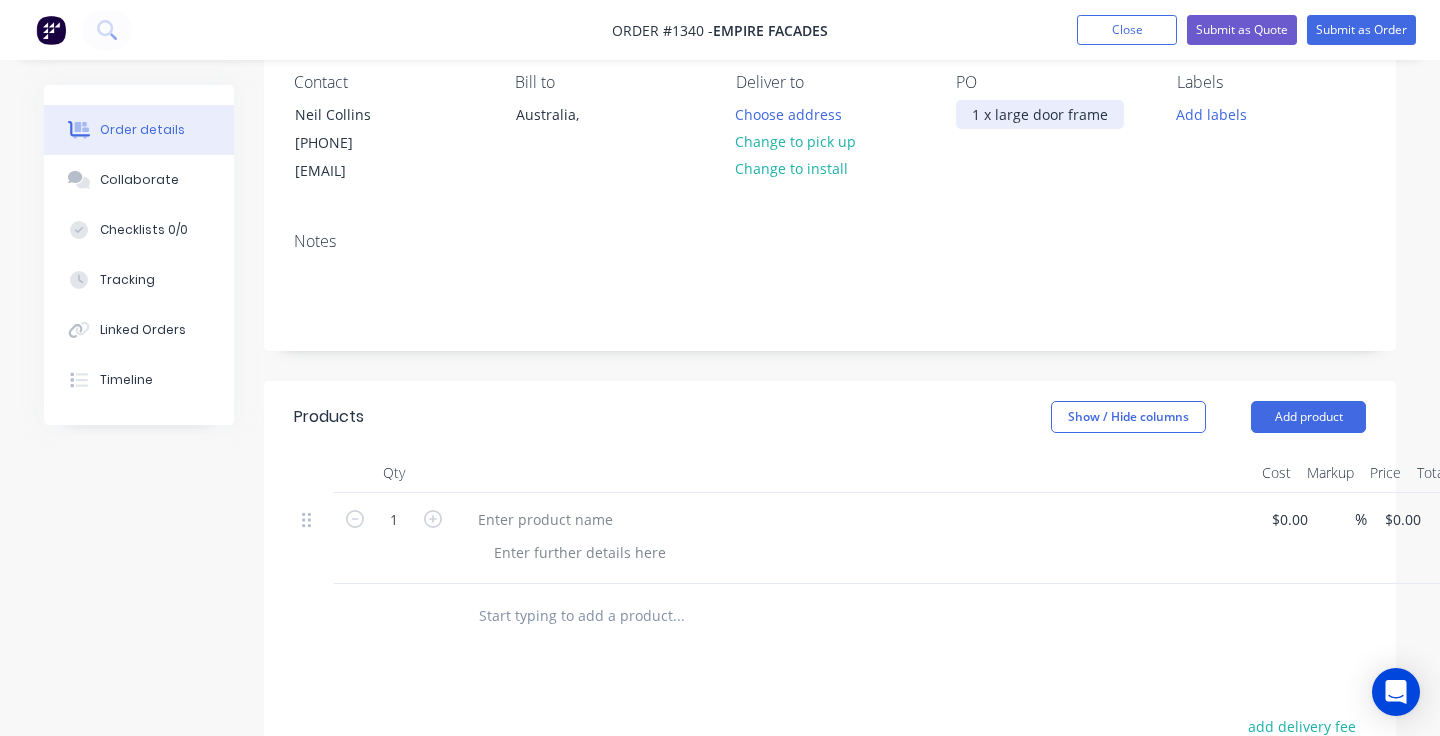 scroll, scrollTop: 222, scrollLeft: 0, axis: vertical 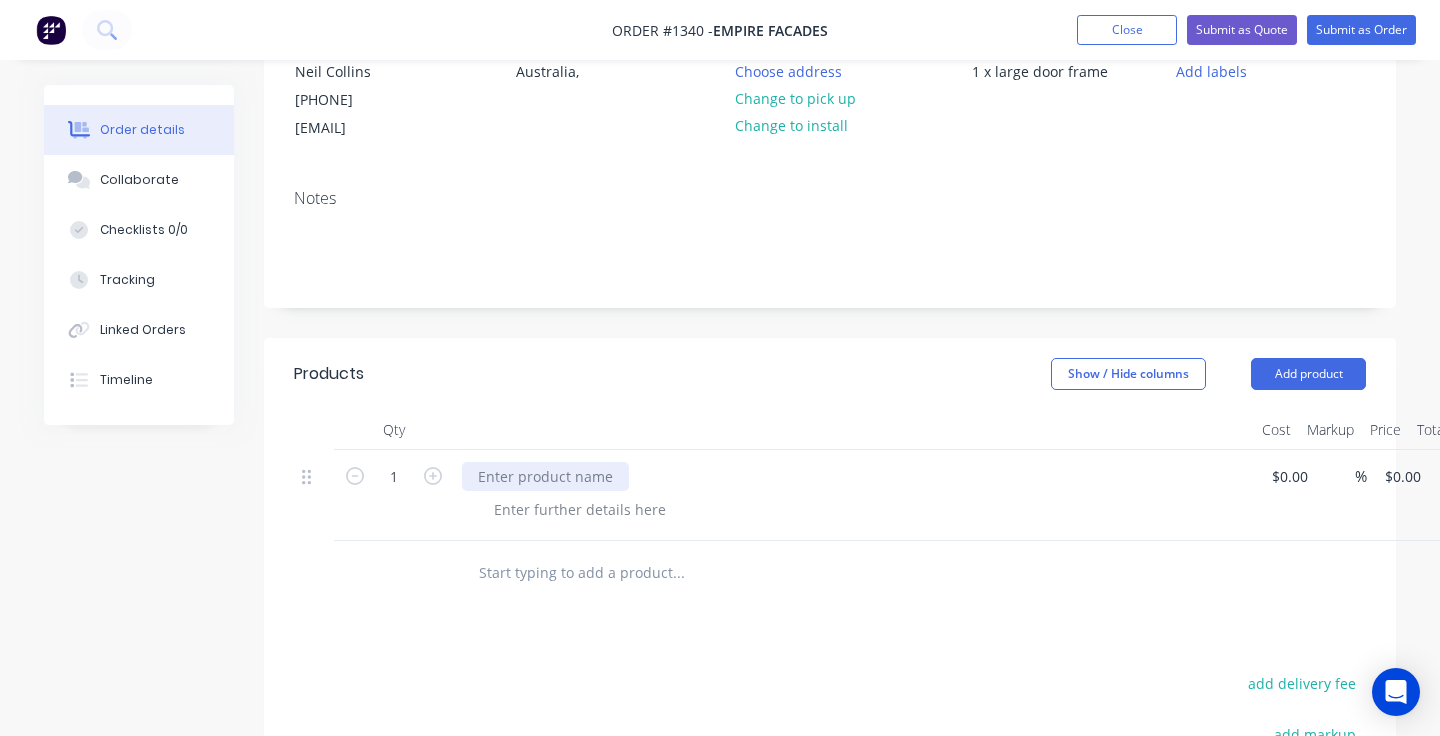click at bounding box center [545, 476] 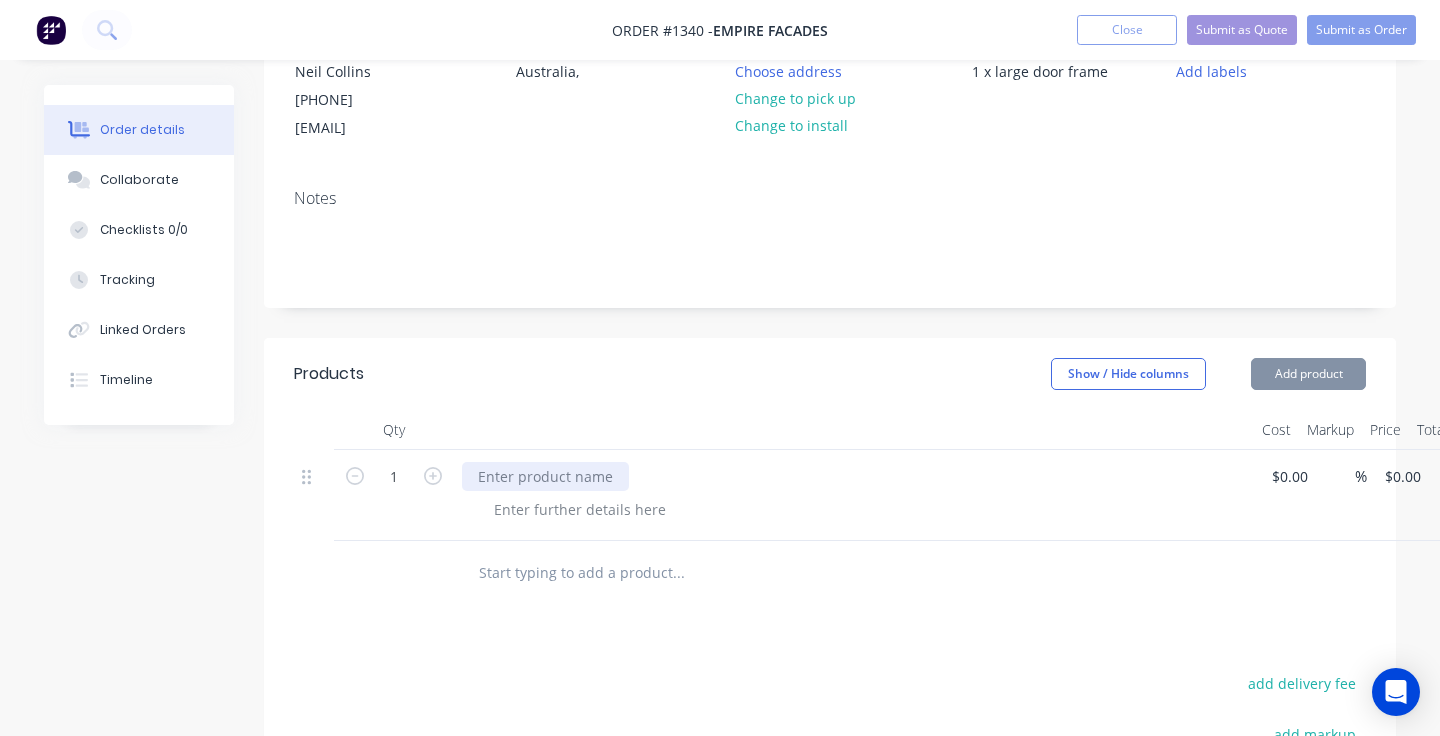 paste 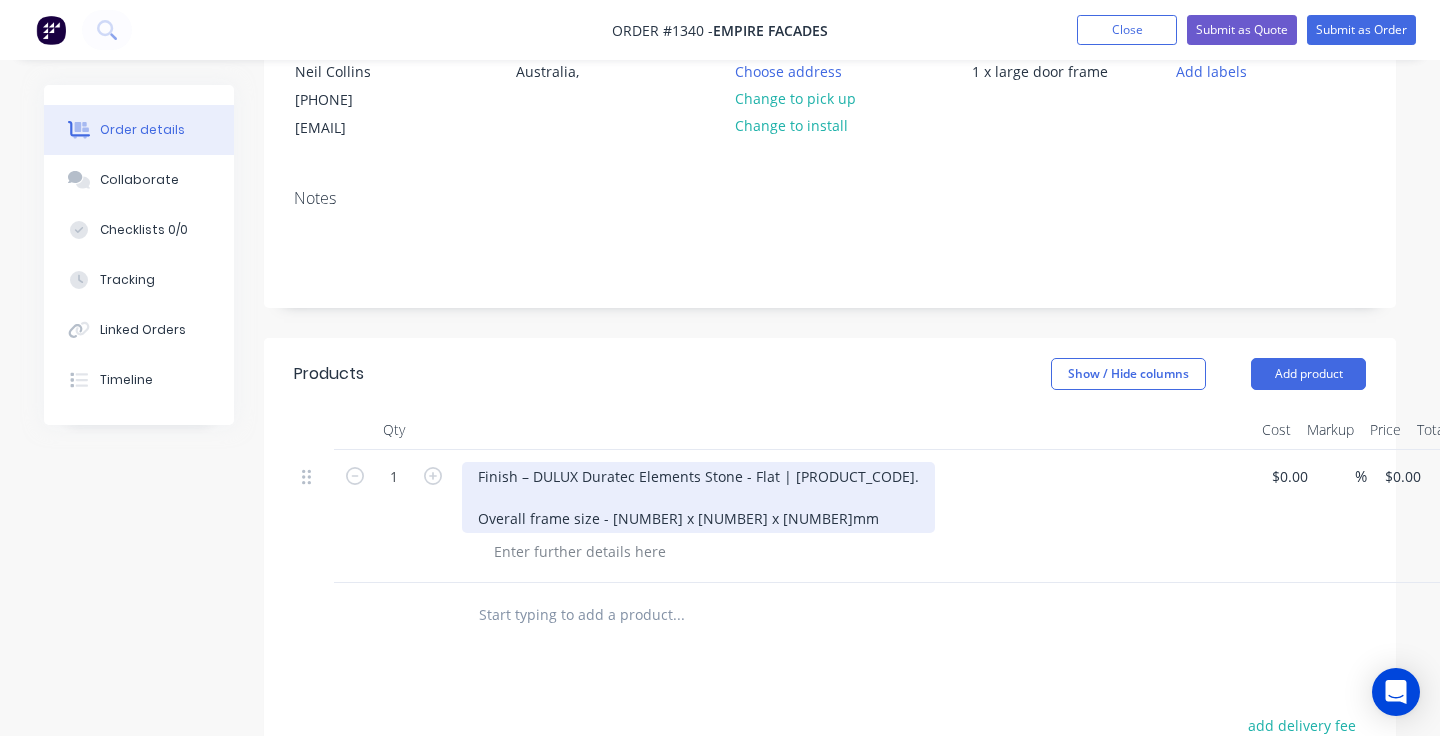 click on "Finish – DULUX Duratec Elements Stone - Flat | [PRODUCT_CODE].
Overall frame size - [NUMBER] x [NUMBER] x [NUMBER]mm" at bounding box center [698, 497] 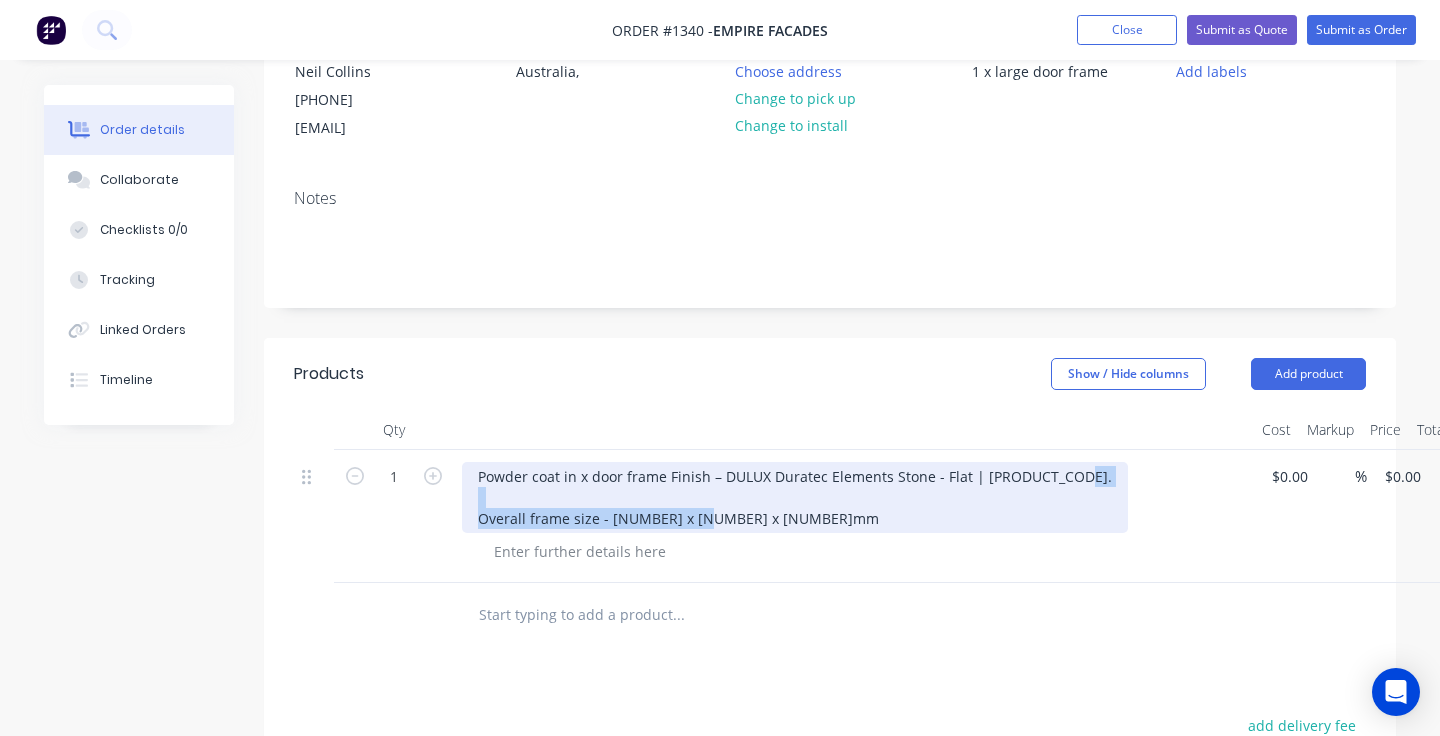 drag, startPoint x: 758, startPoint y: 520, endPoint x: 470, endPoint y: 520, distance: 288 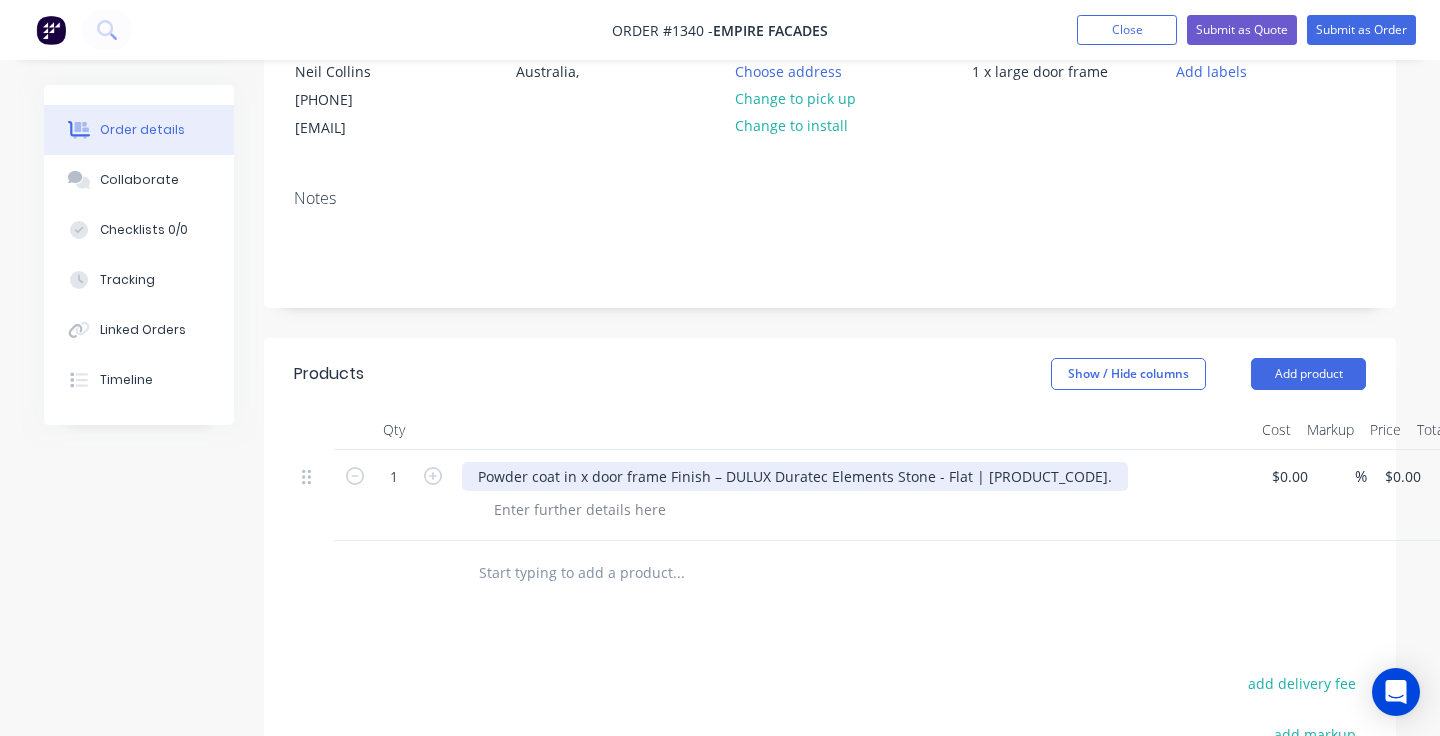 drag, startPoint x: 668, startPoint y: 482, endPoint x: 668, endPoint y: 514, distance: 32 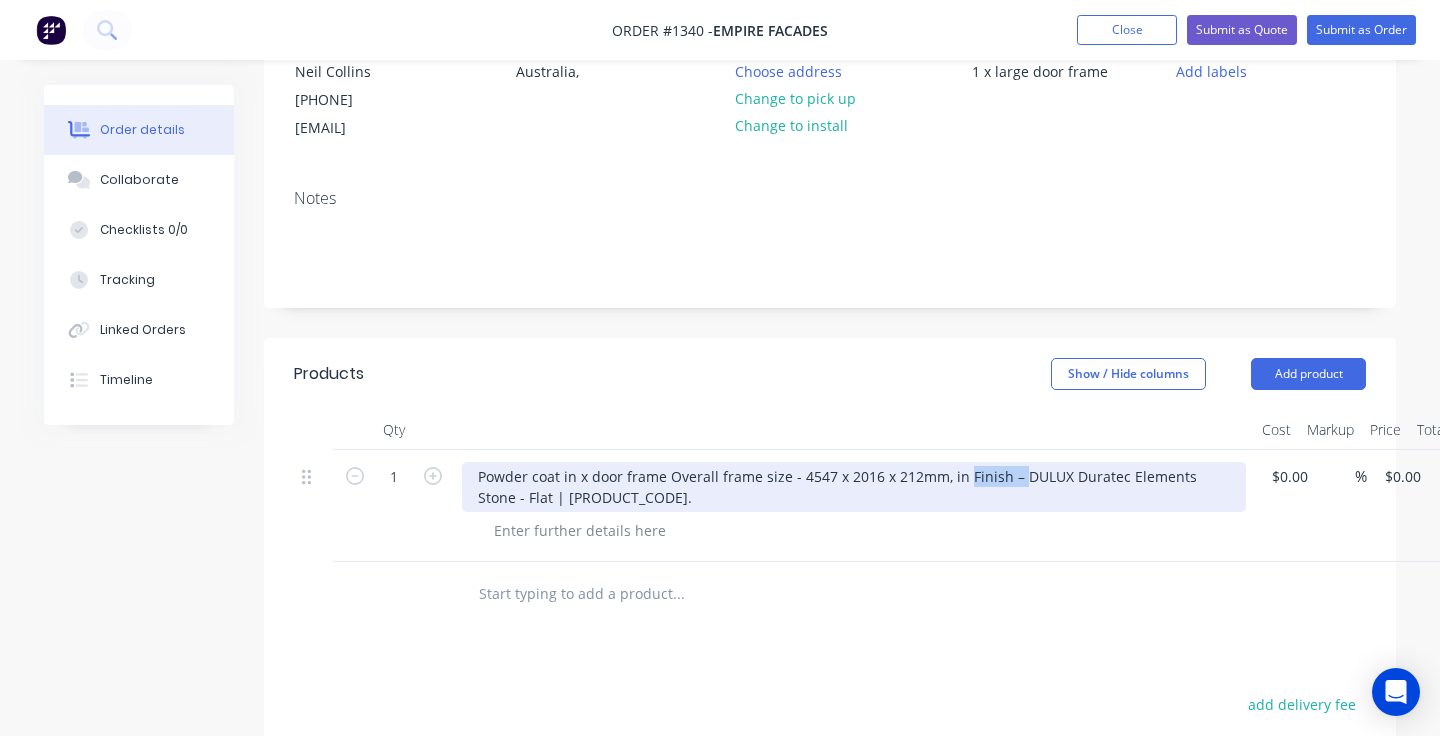 drag, startPoint x: 1015, startPoint y: 481, endPoint x: 963, endPoint y: 481, distance: 52 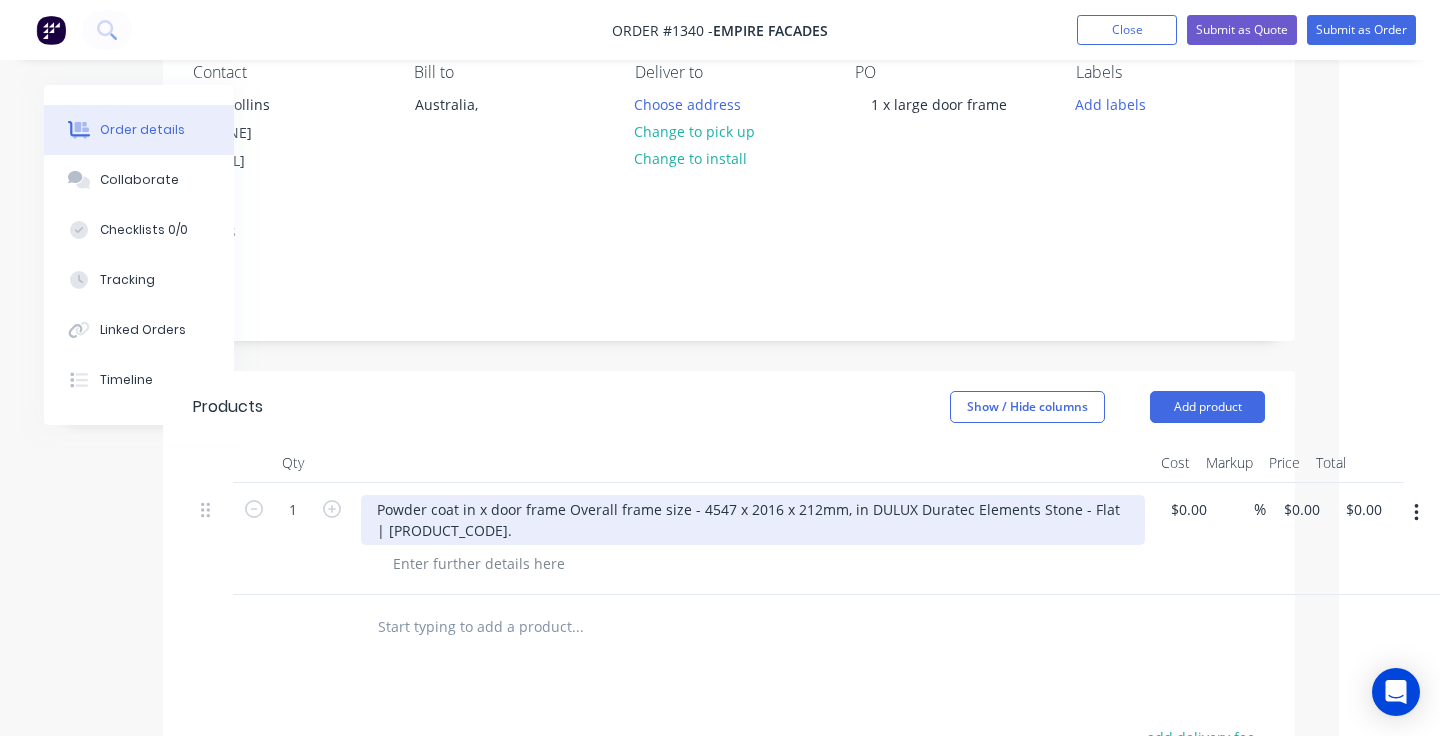 scroll, scrollTop: 189, scrollLeft: 101, axis: both 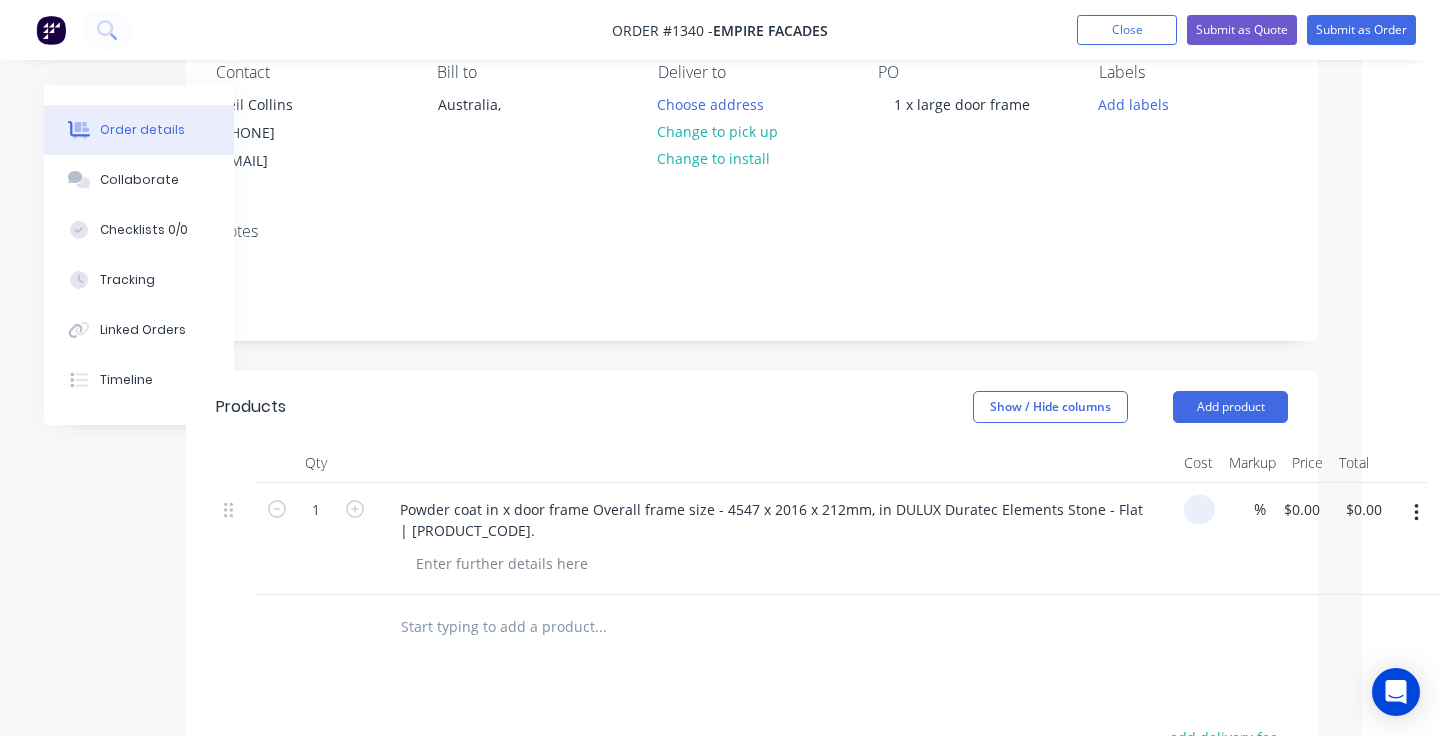 click at bounding box center (1199, 509) 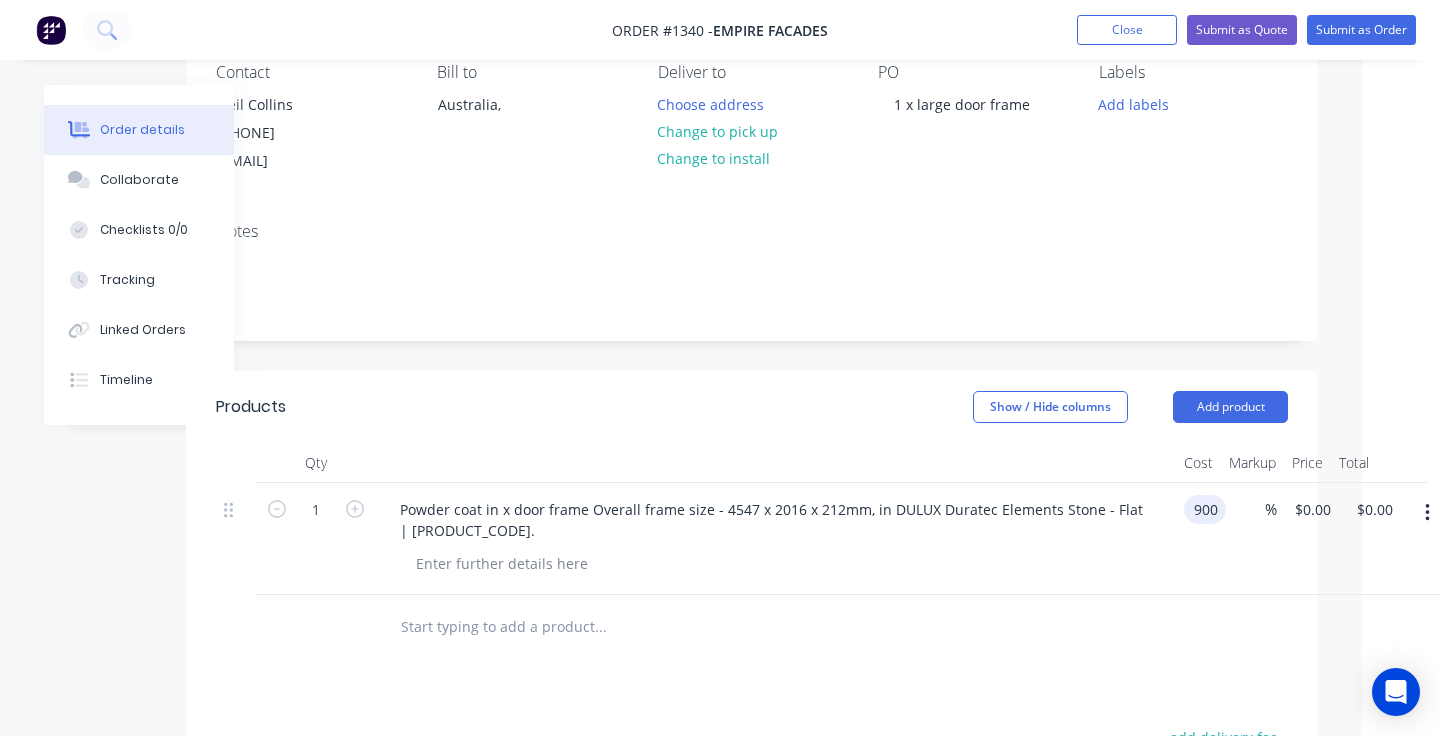 type on "$900.00" 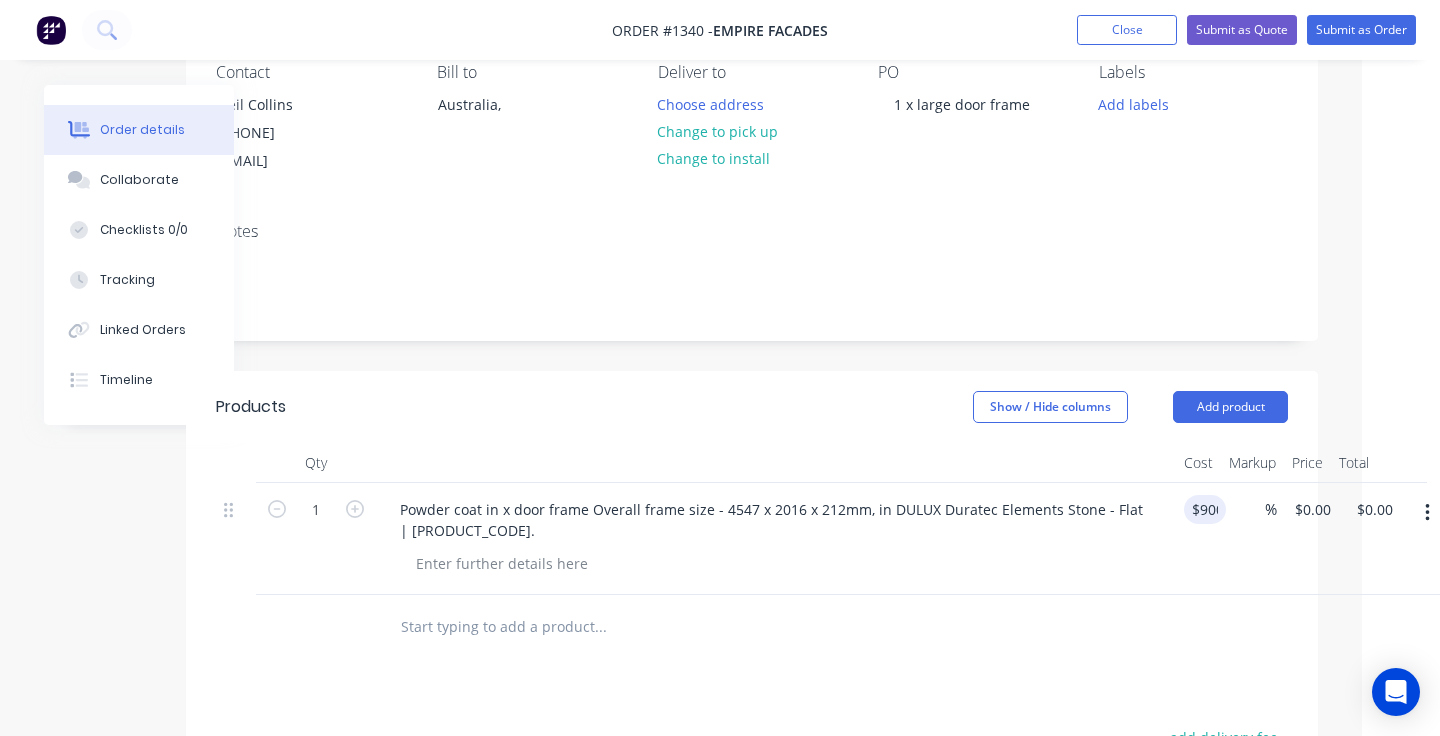 type on "$900.00" 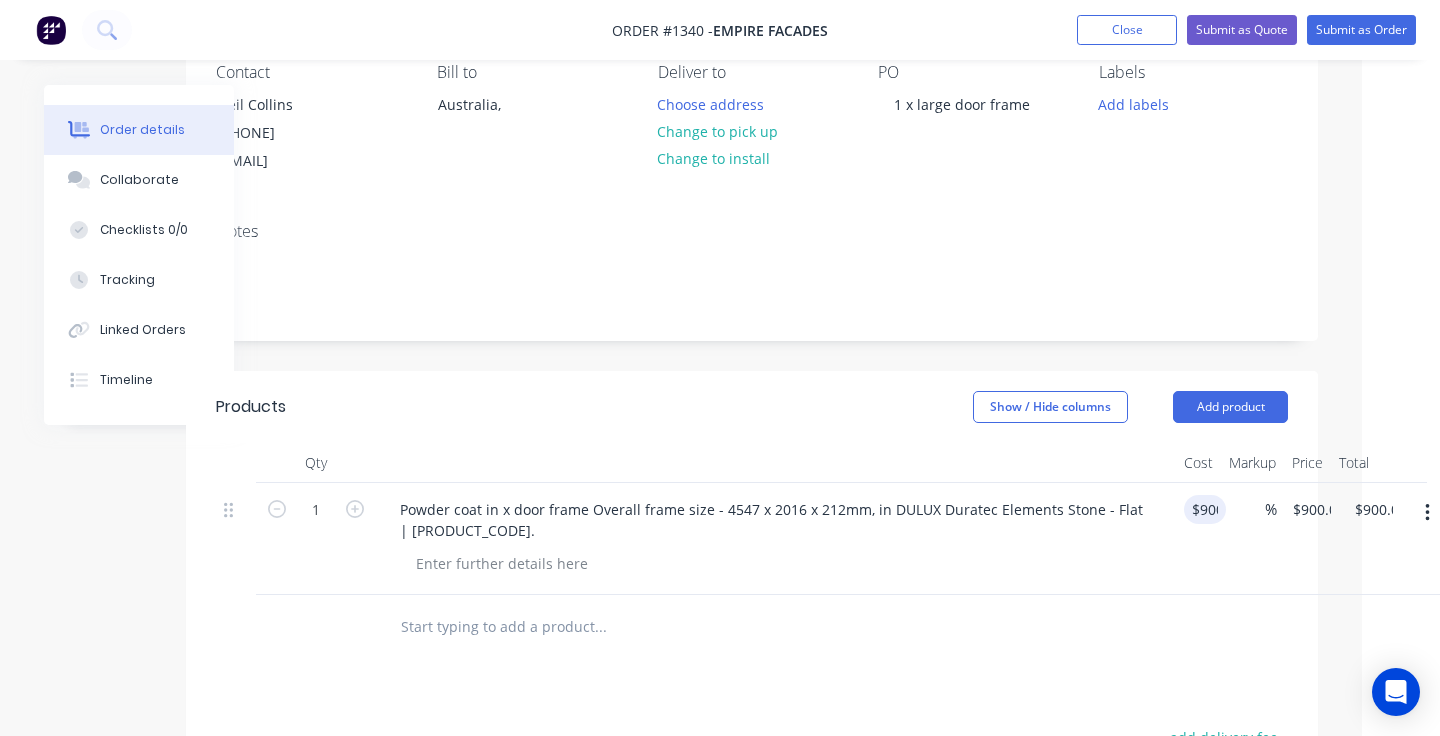click at bounding box center (784, 563) 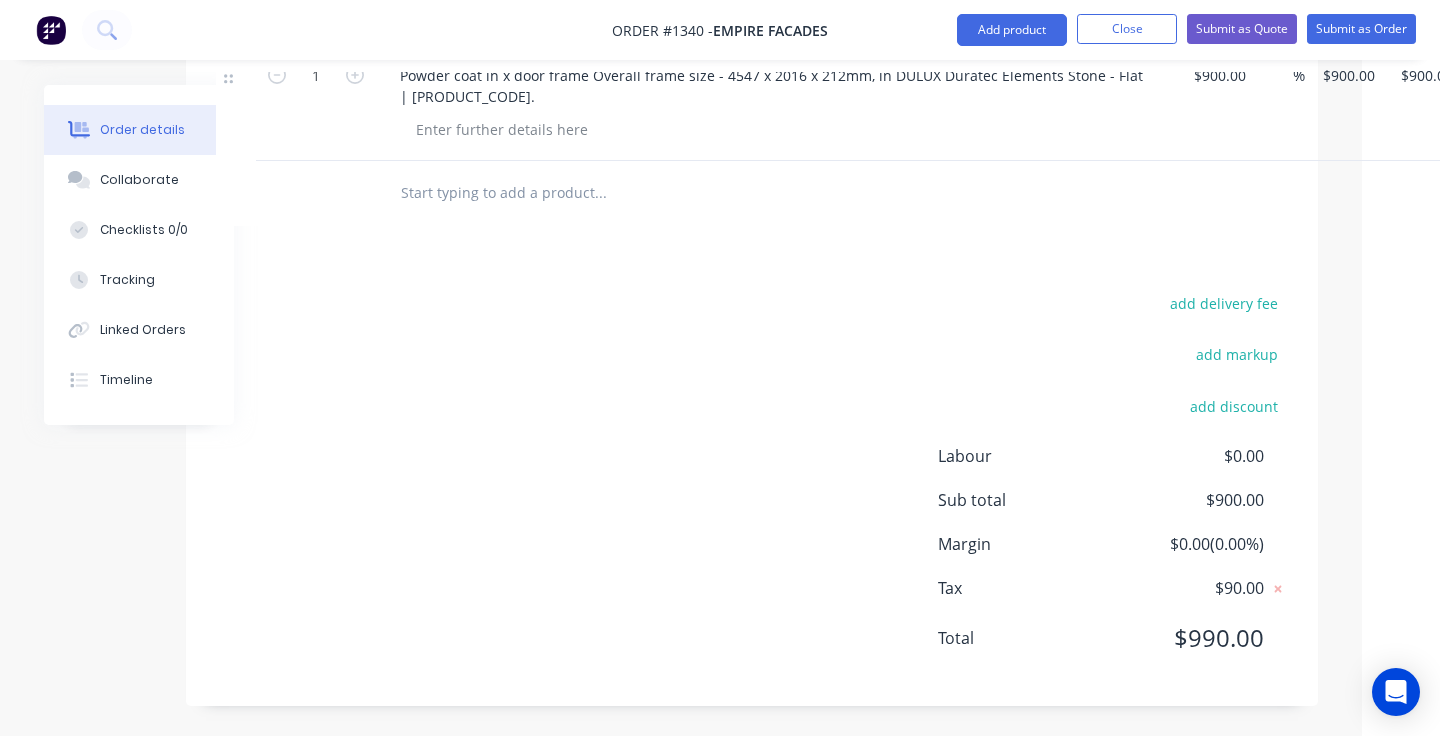 scroll, scrollTop: 360, scrollLeft: 78, axis: both 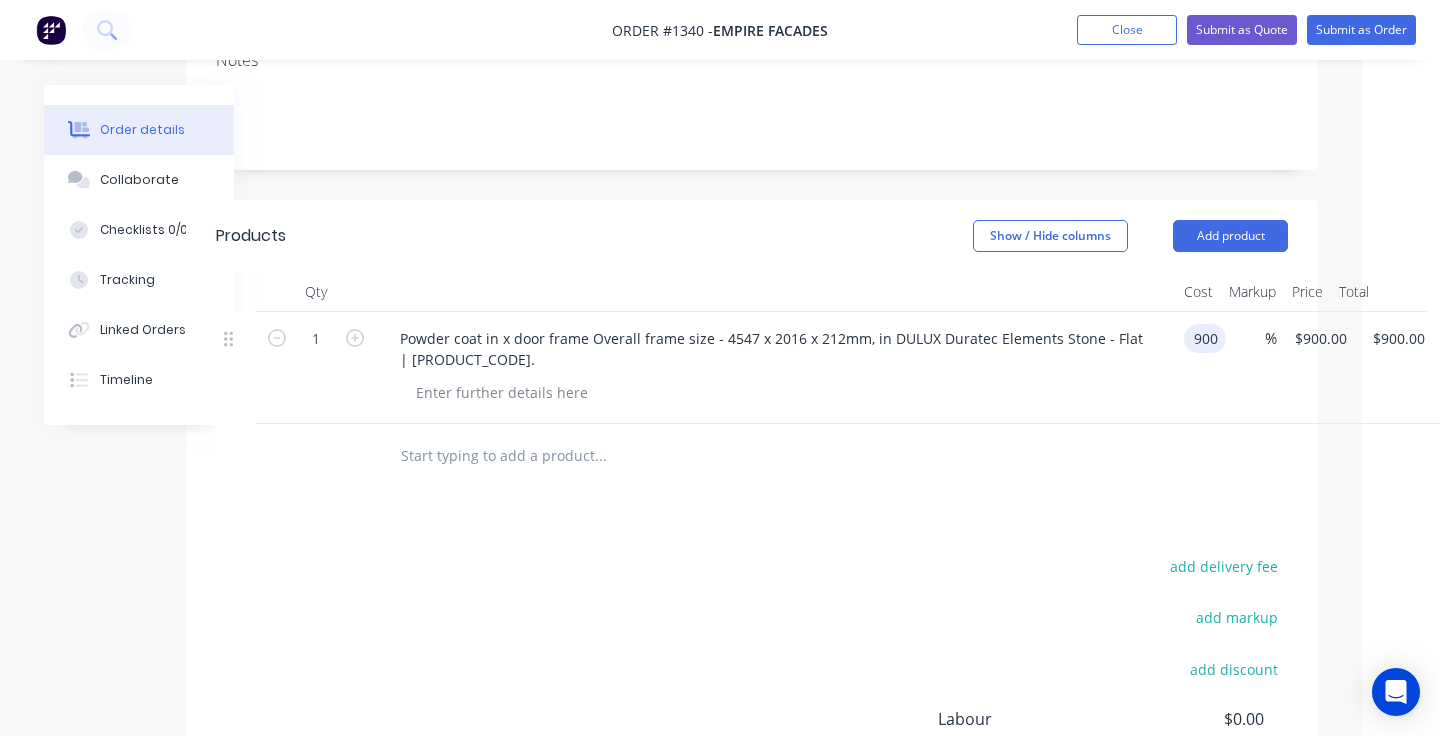 click on "900" at bounding box center (1209, 338) 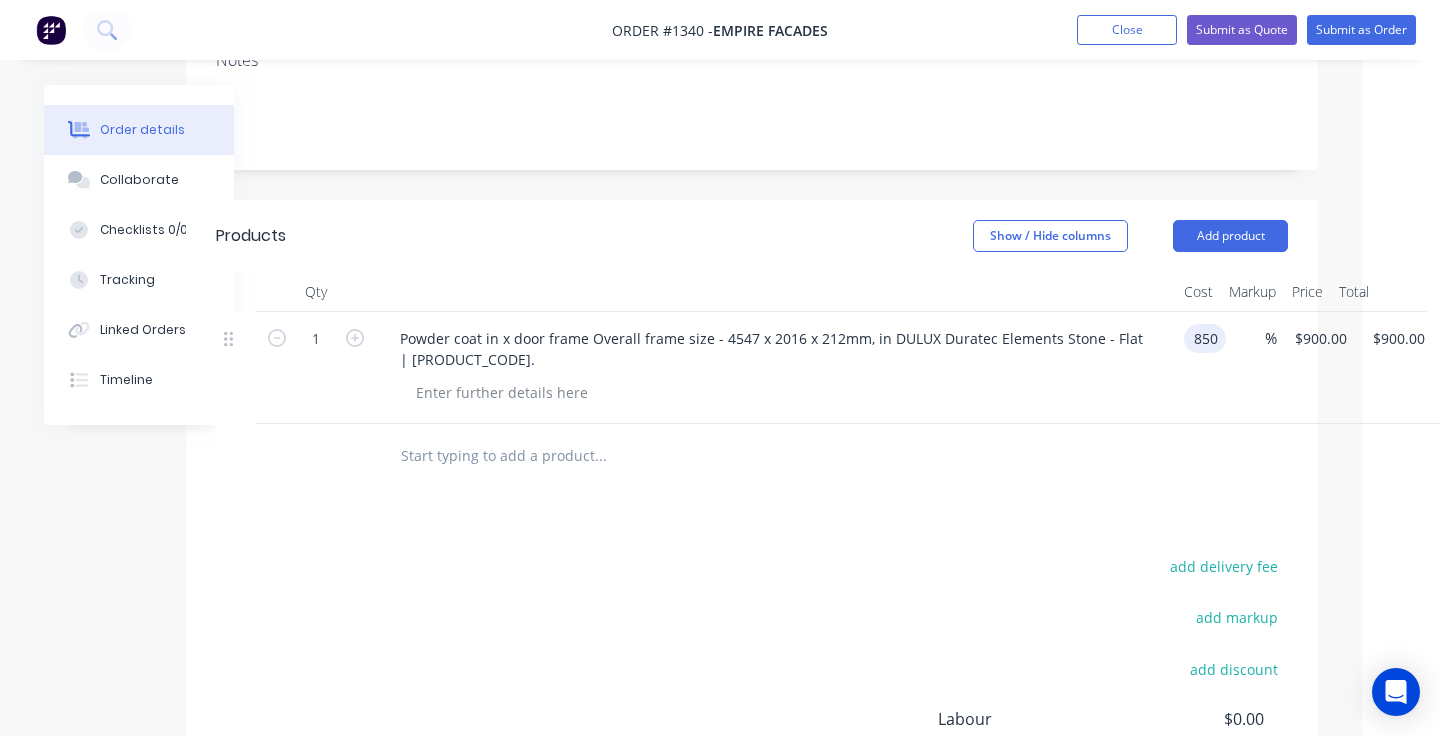 type on "$850.00" 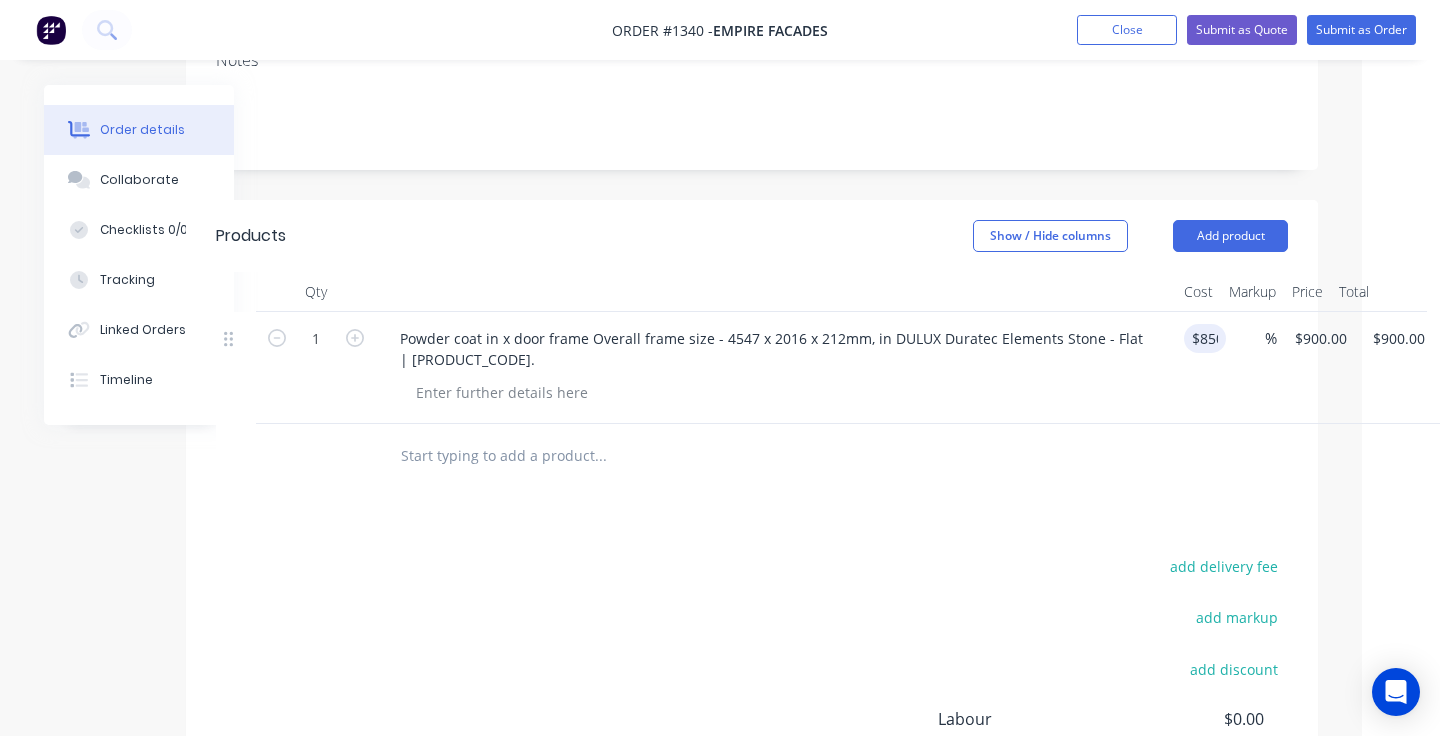 type on "$850.00" 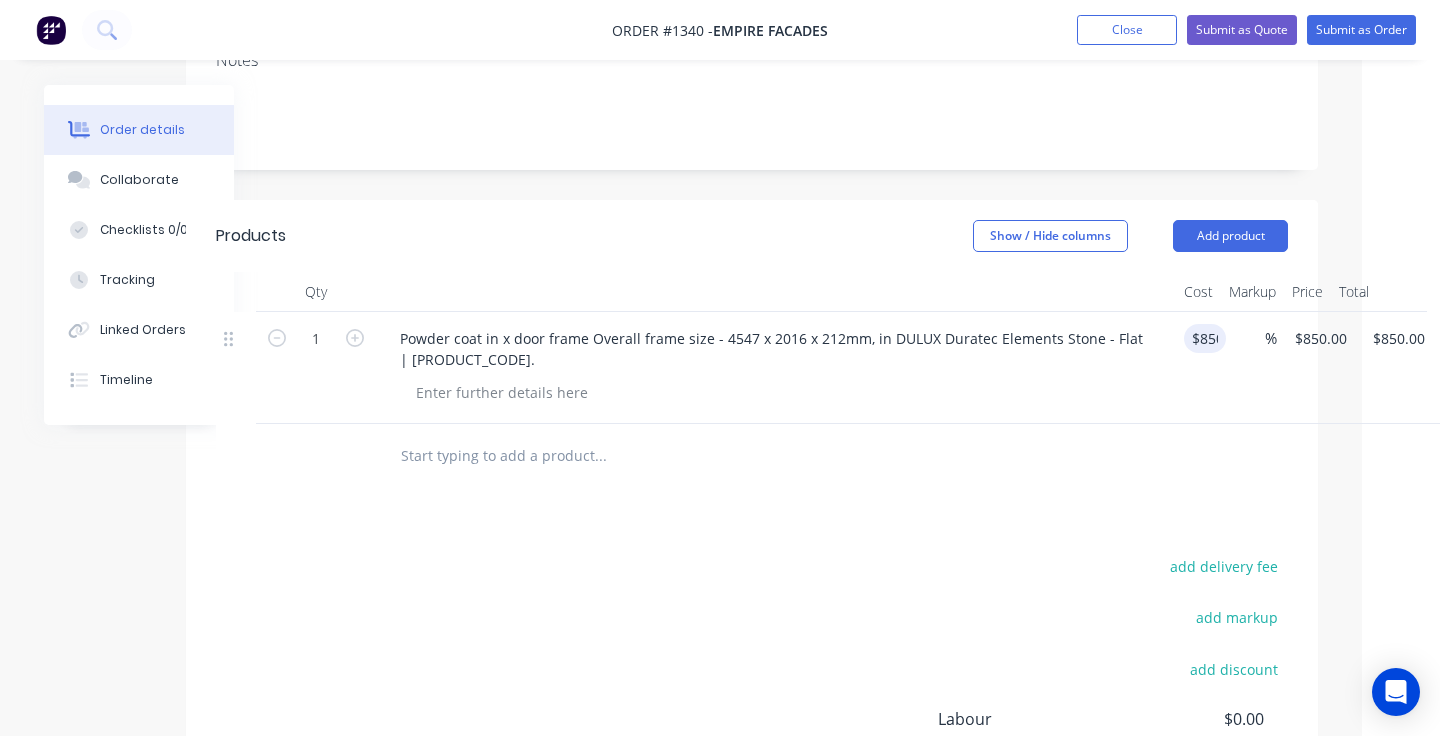 click on "Powder coat in x door frame Overall frame size - 4547 x 2016 x 212mm, in DULUX Duratec Elements Stone - Flat | [PRODUCT_CODE]." at bounding box center [776, 368] 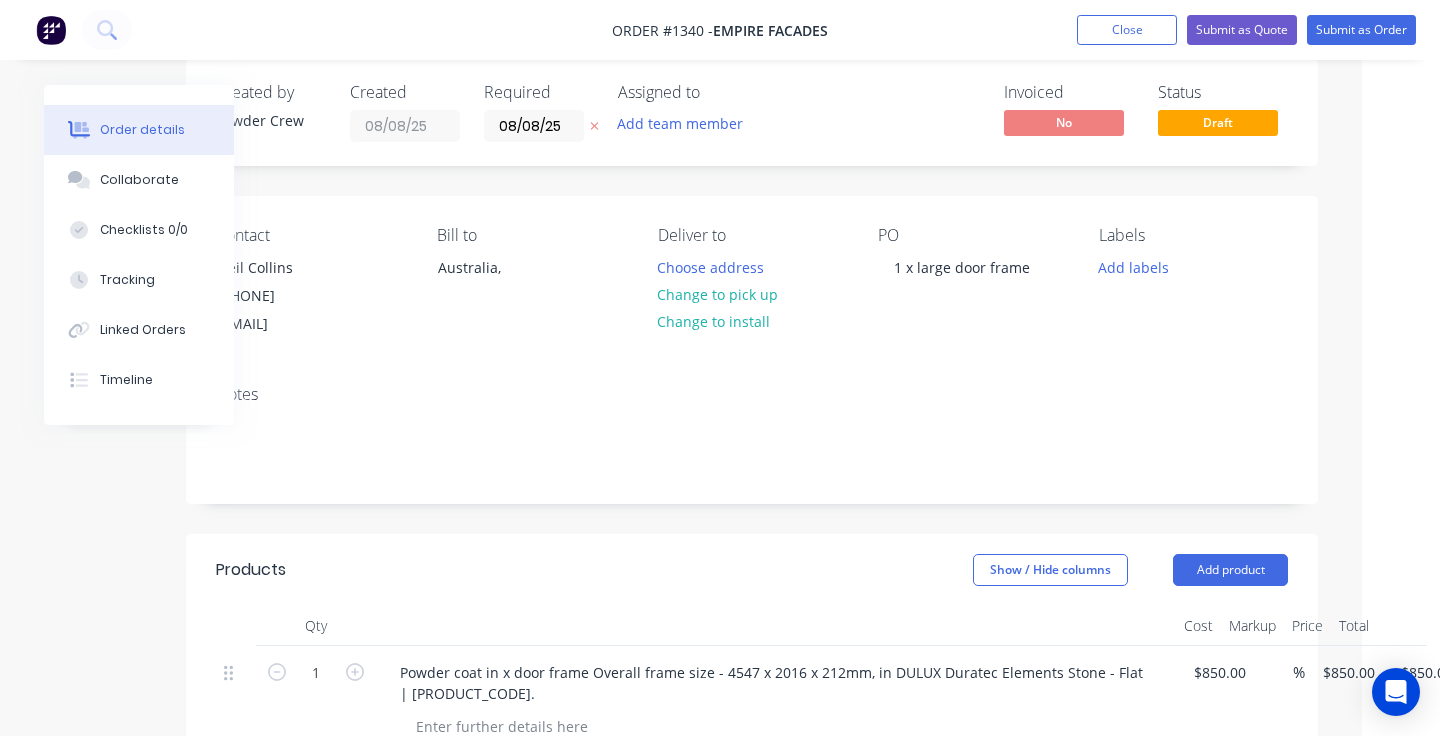 scroll, scrollTop: 22, scrollLeft: 78, axis: both 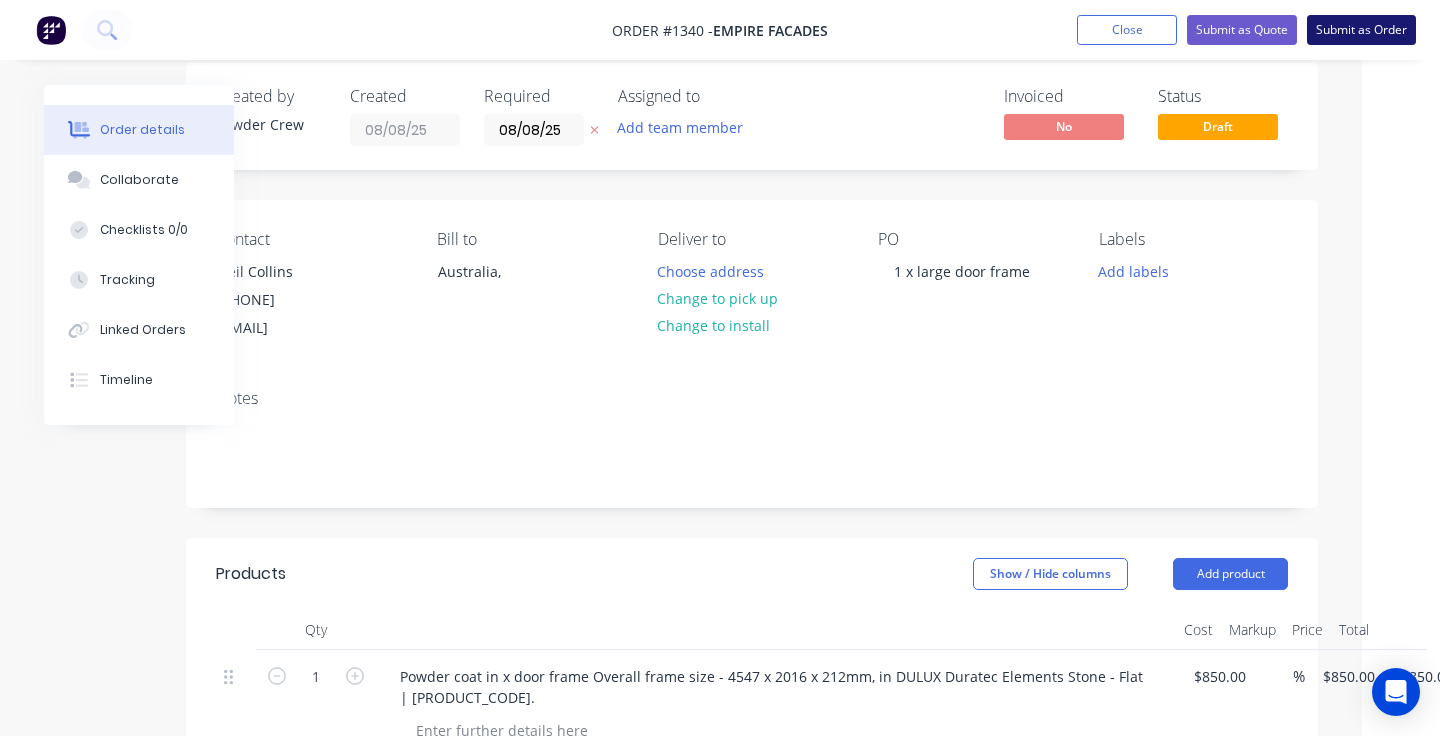 click on "Submit as Order" at bounding box center (1361, 30) 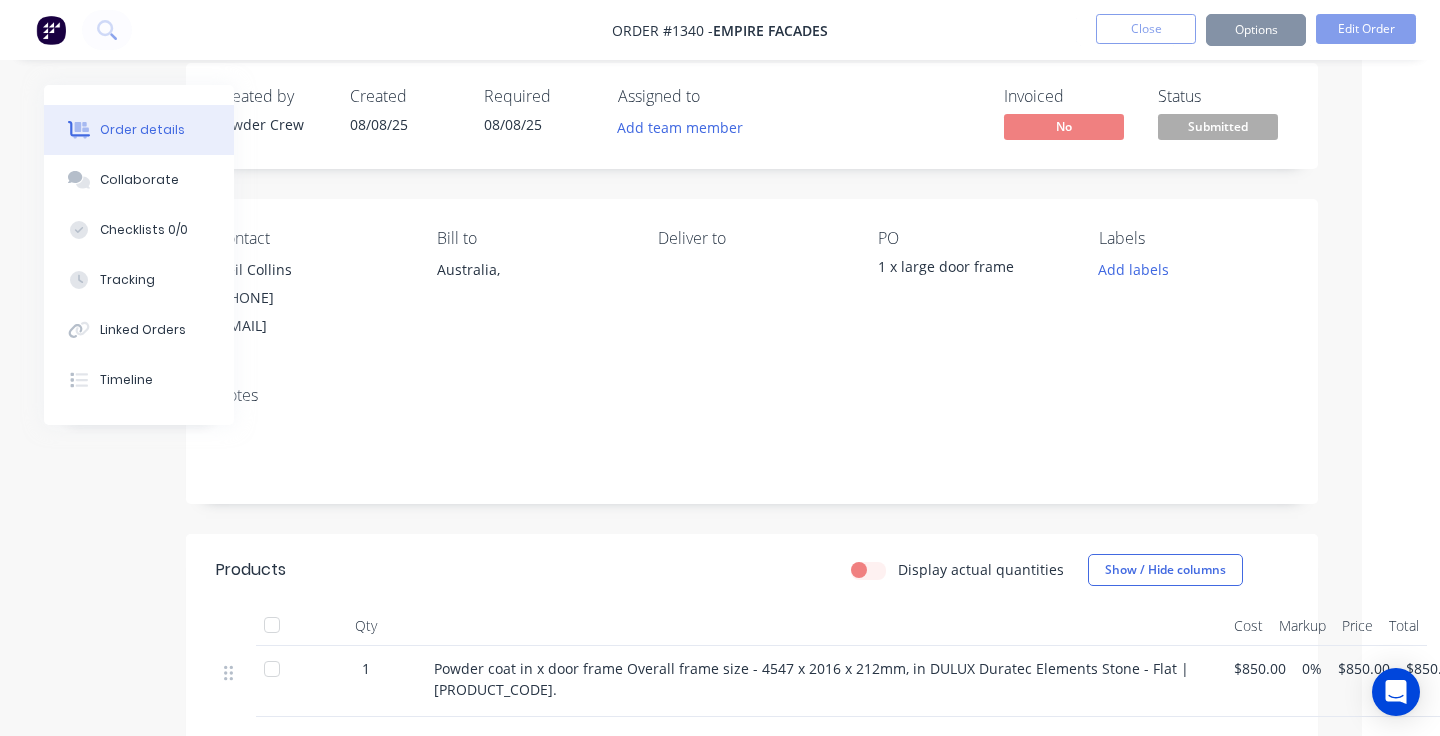 scroll, scrollTop: 0, scrollLeft: 0, axis: both 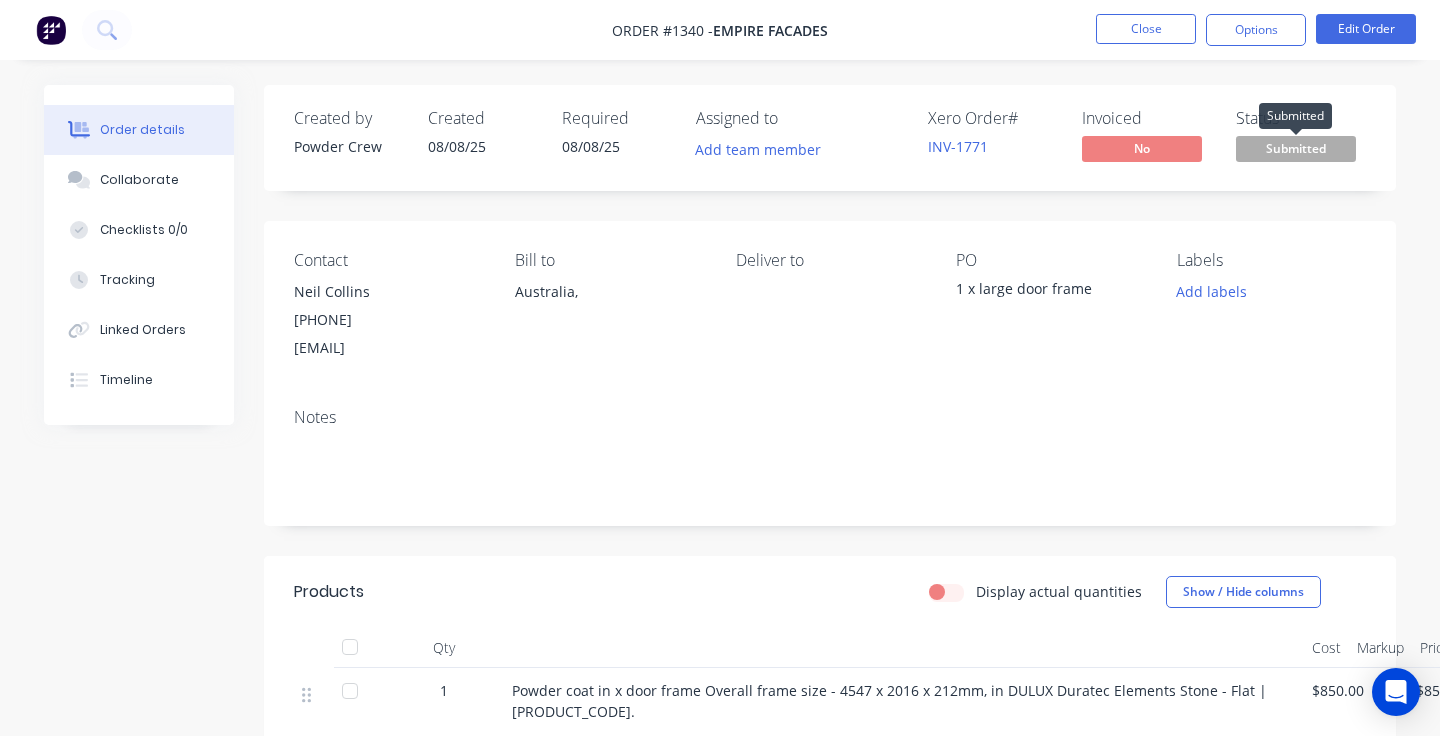click on "Submitted" at bounding box center [1296, 148] 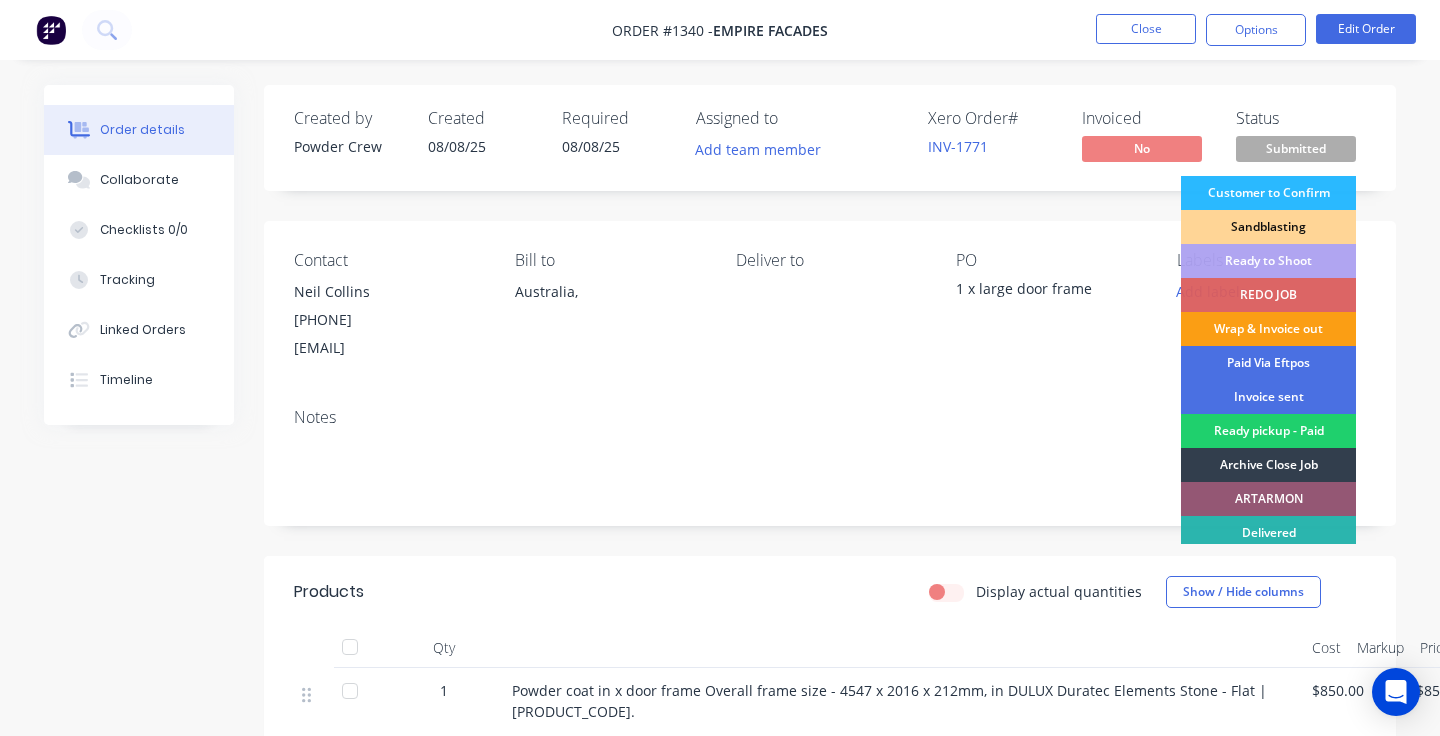 click on "Wrap & Invoice out" at bounding box center [1268, 329] 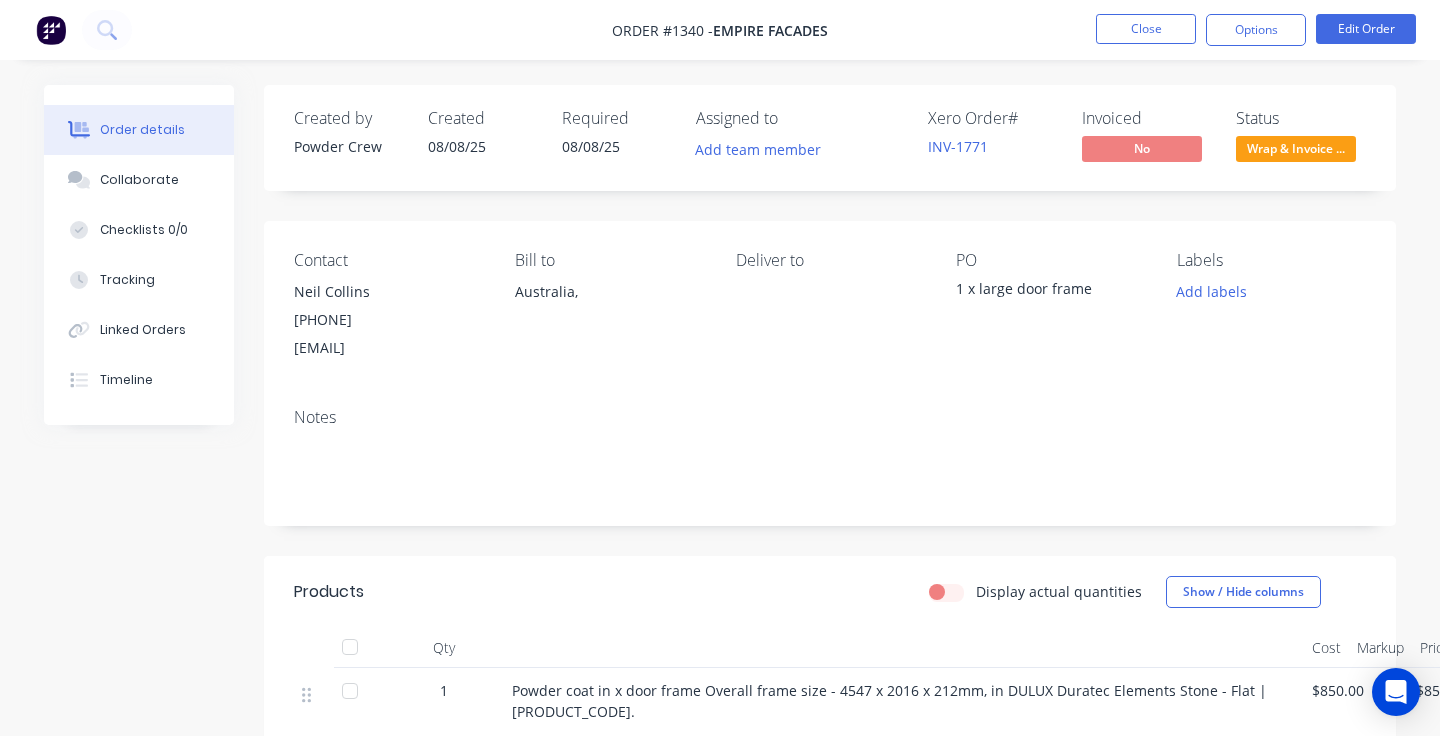 drag, startPoint x: 511, startPoint y: 348, endPoint x: 290, endPoint y: 355, distance: 221.11082 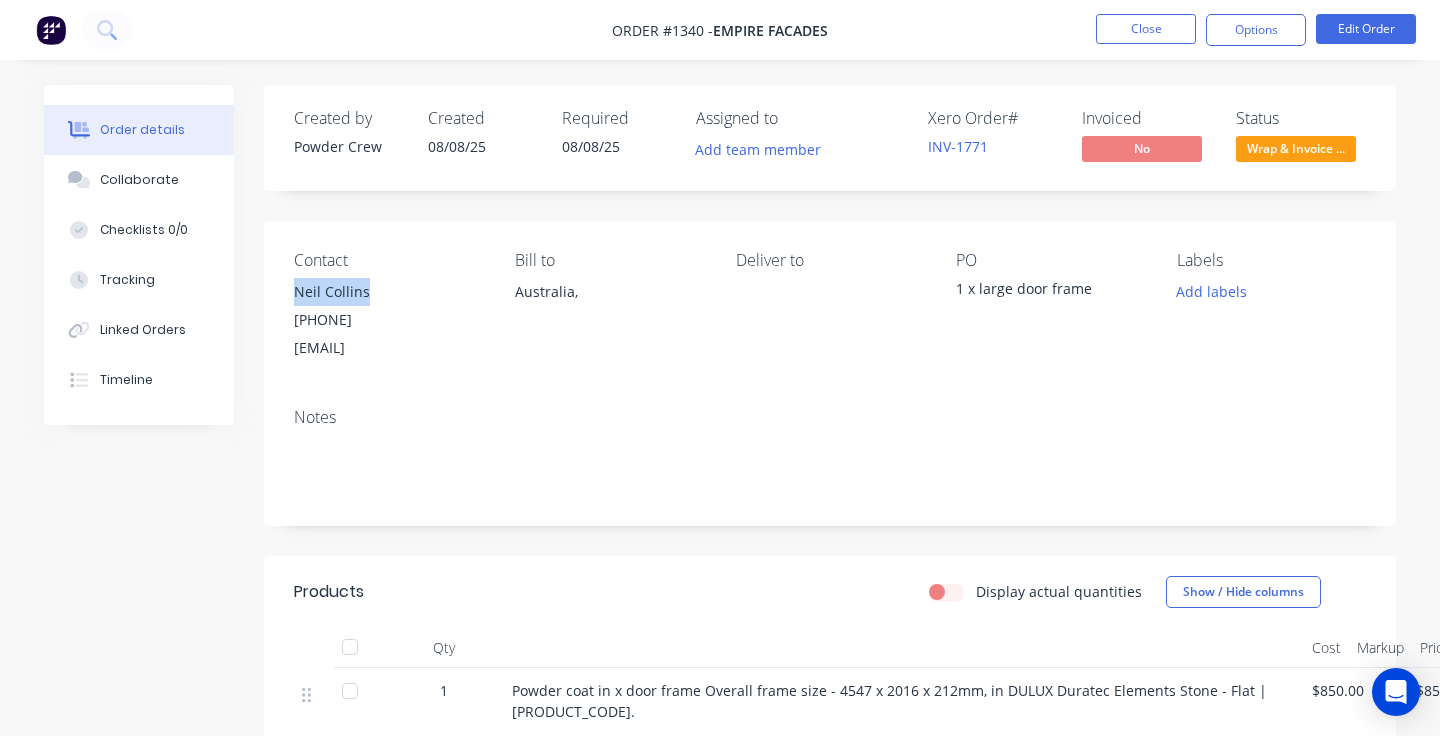 drag, startPoint x: 370, startPoint y: 301, endPoint x: 295, endPoint y: 290, distance: 75.802376 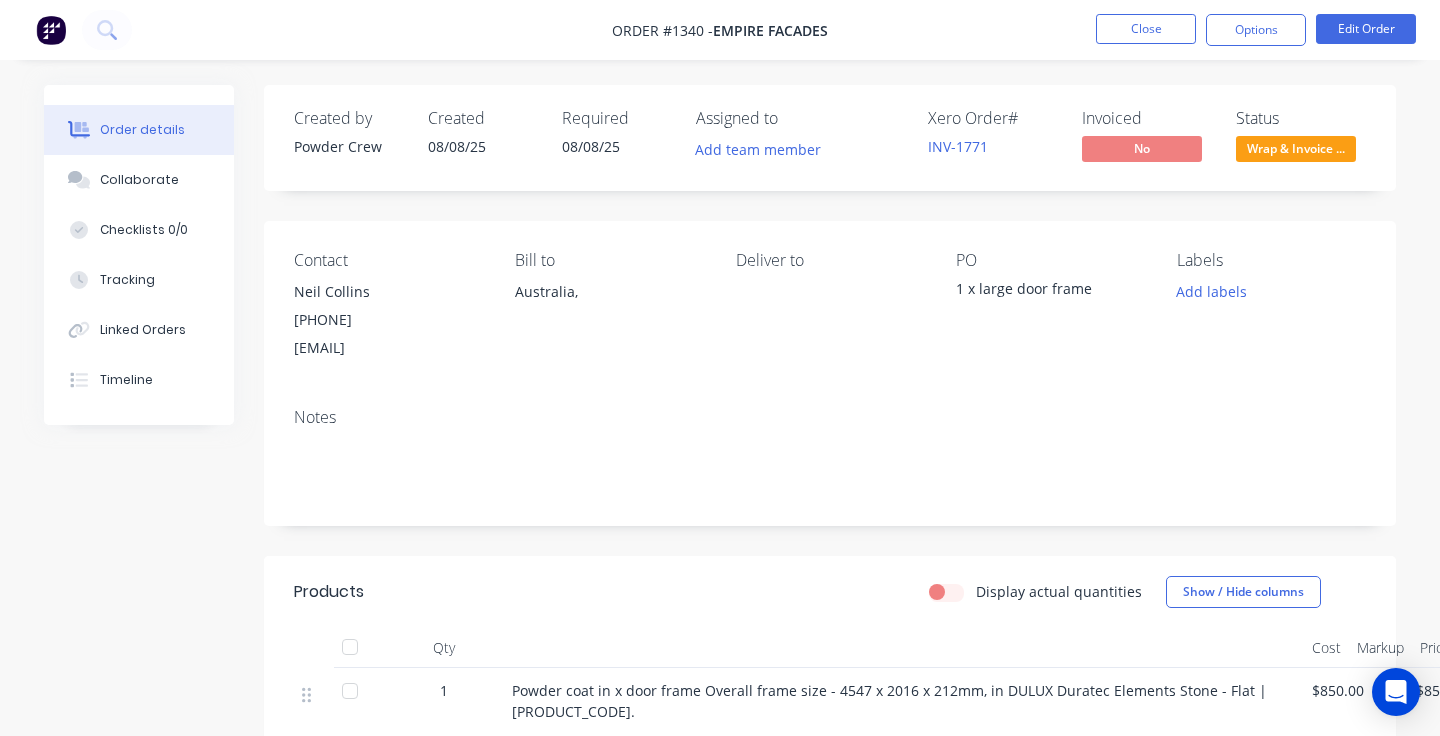 click on "Status Wrap & Invoice ..." at bounding box center [1301, 138] 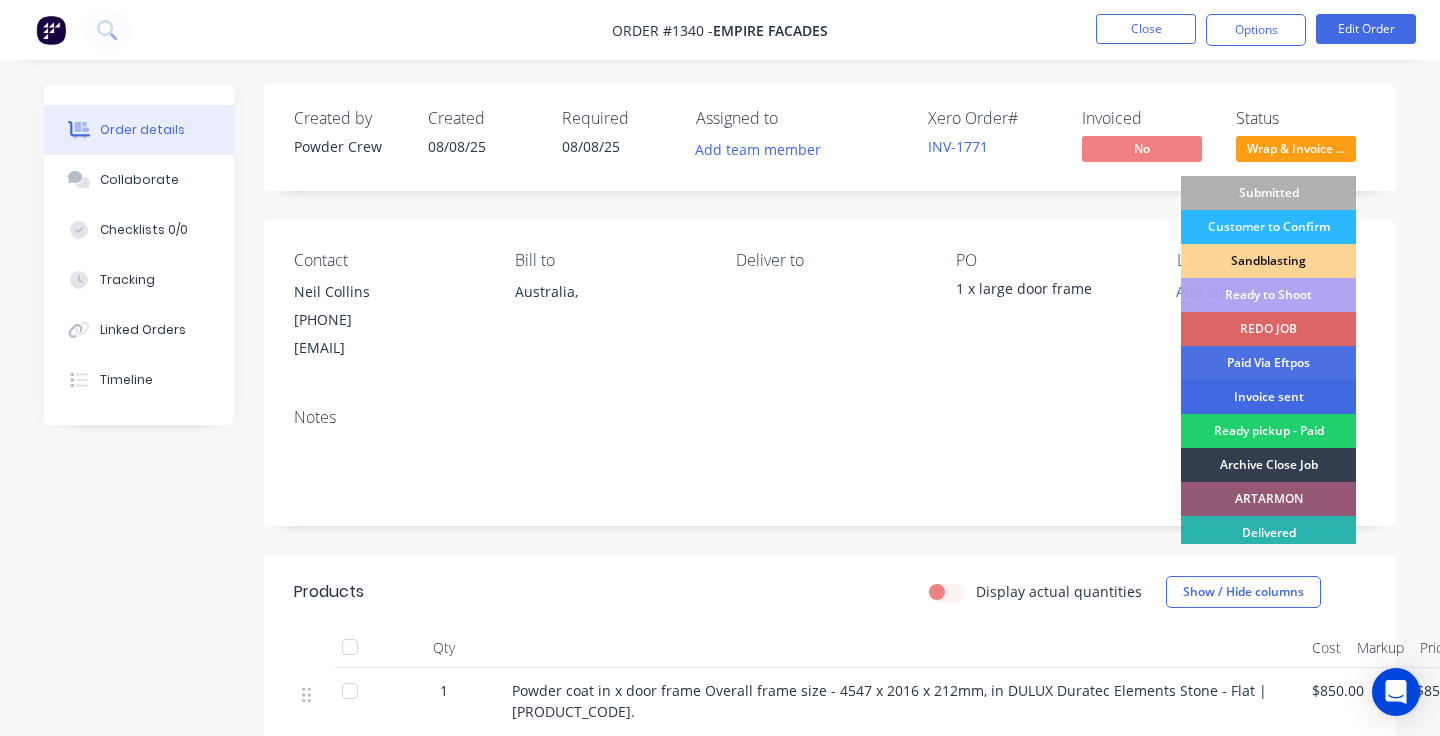 click on "Invoice sent" at bounding box center [1268, 397] 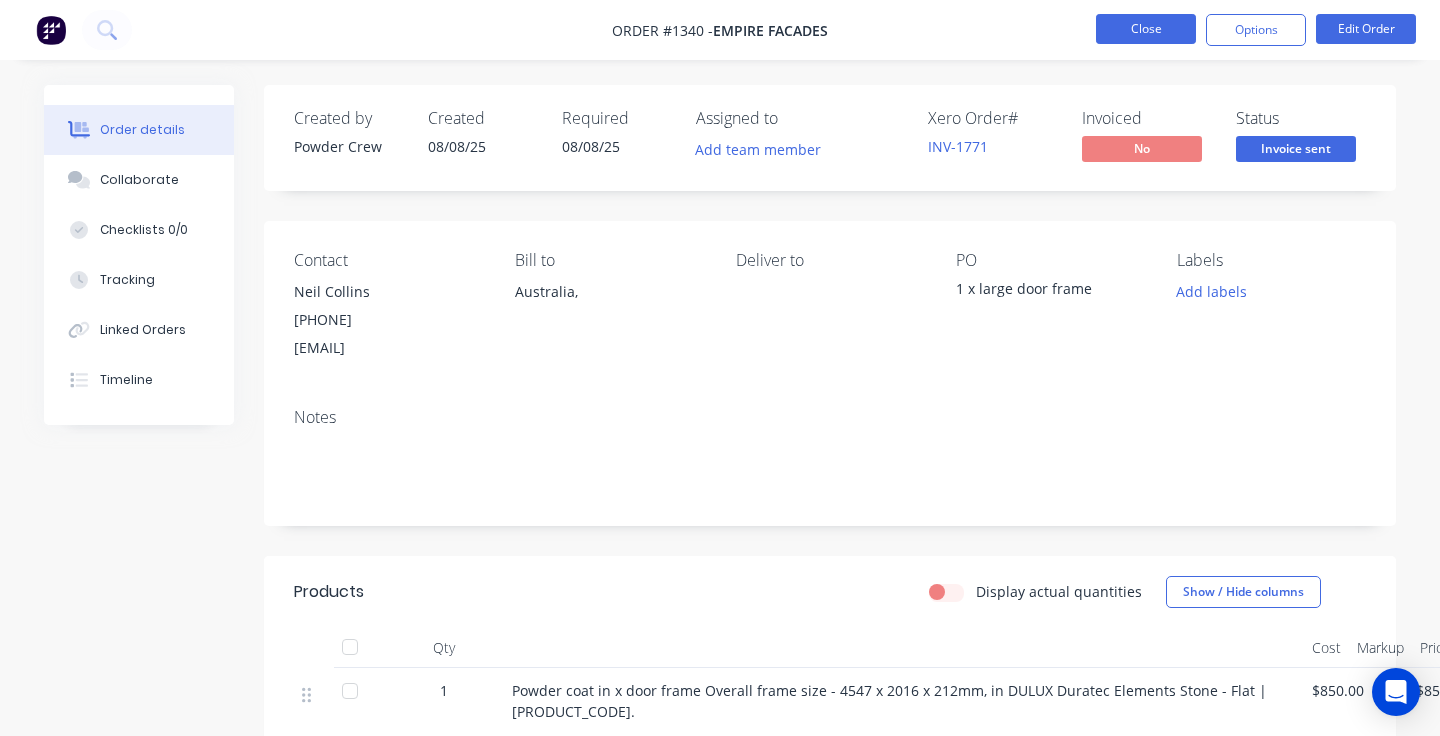 click on "Close" at bounding box center (1146, 29) 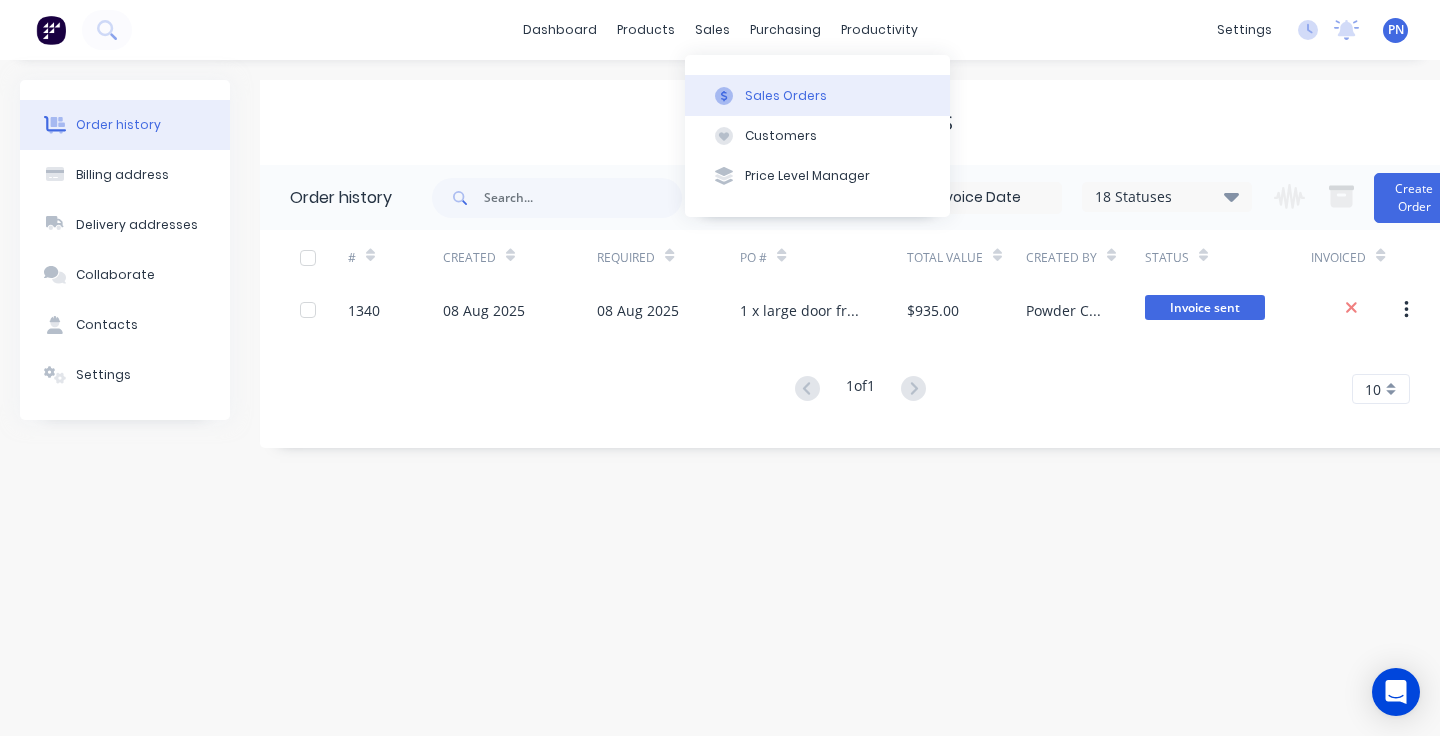 click on "Sales Orders" at bounding box center [817, 95] 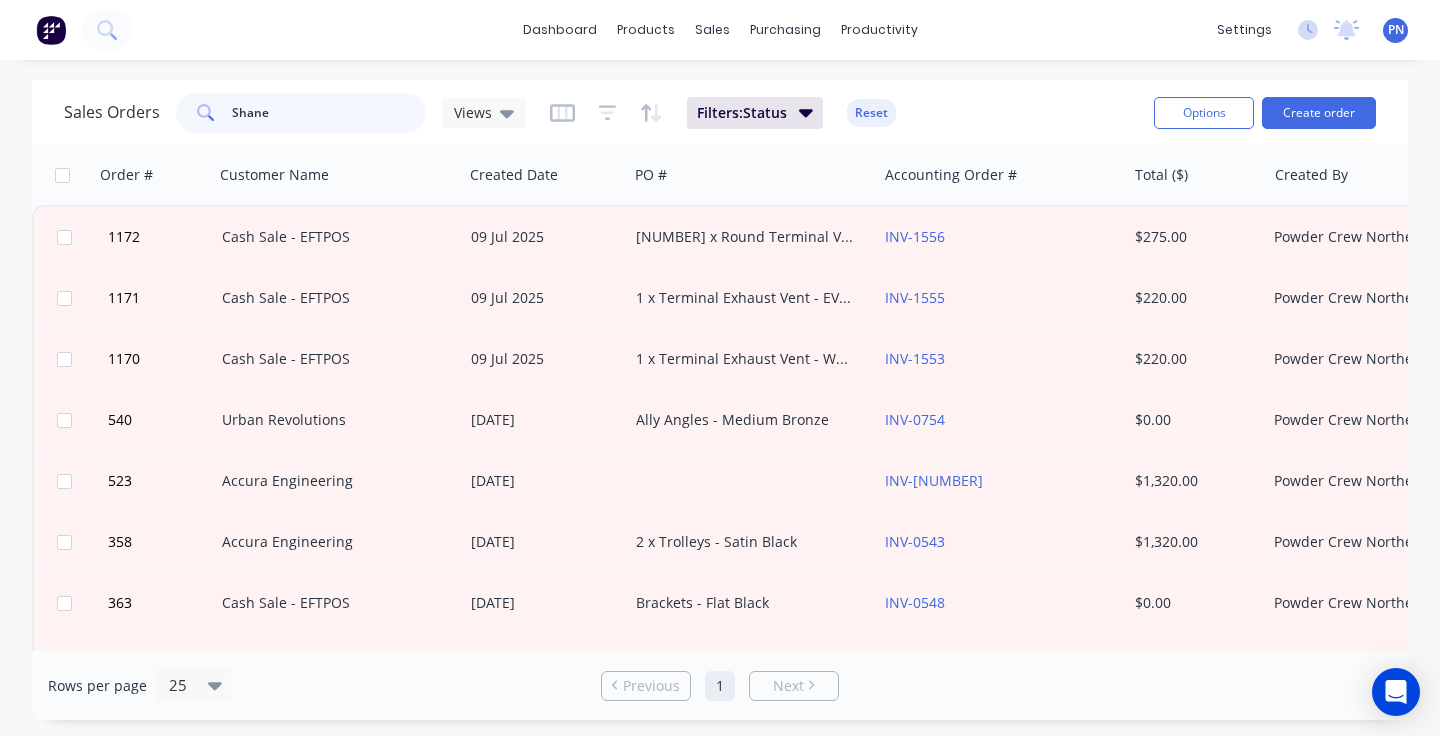 click on "Shane" at bounding box center (329, 113) 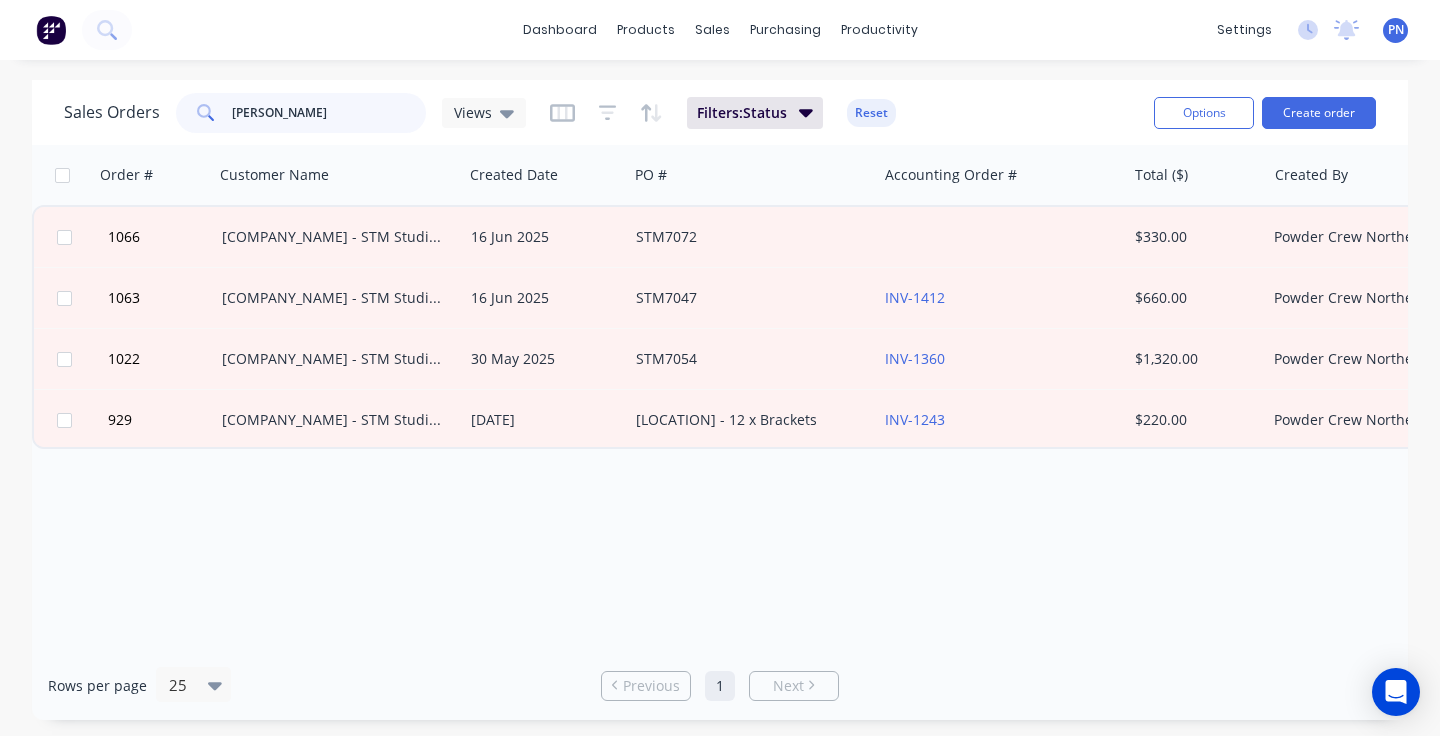 drag, startPoint x: 388, startPoint y: 121, endPoint x: 317, endPoint y: 107, distance: 72.36712 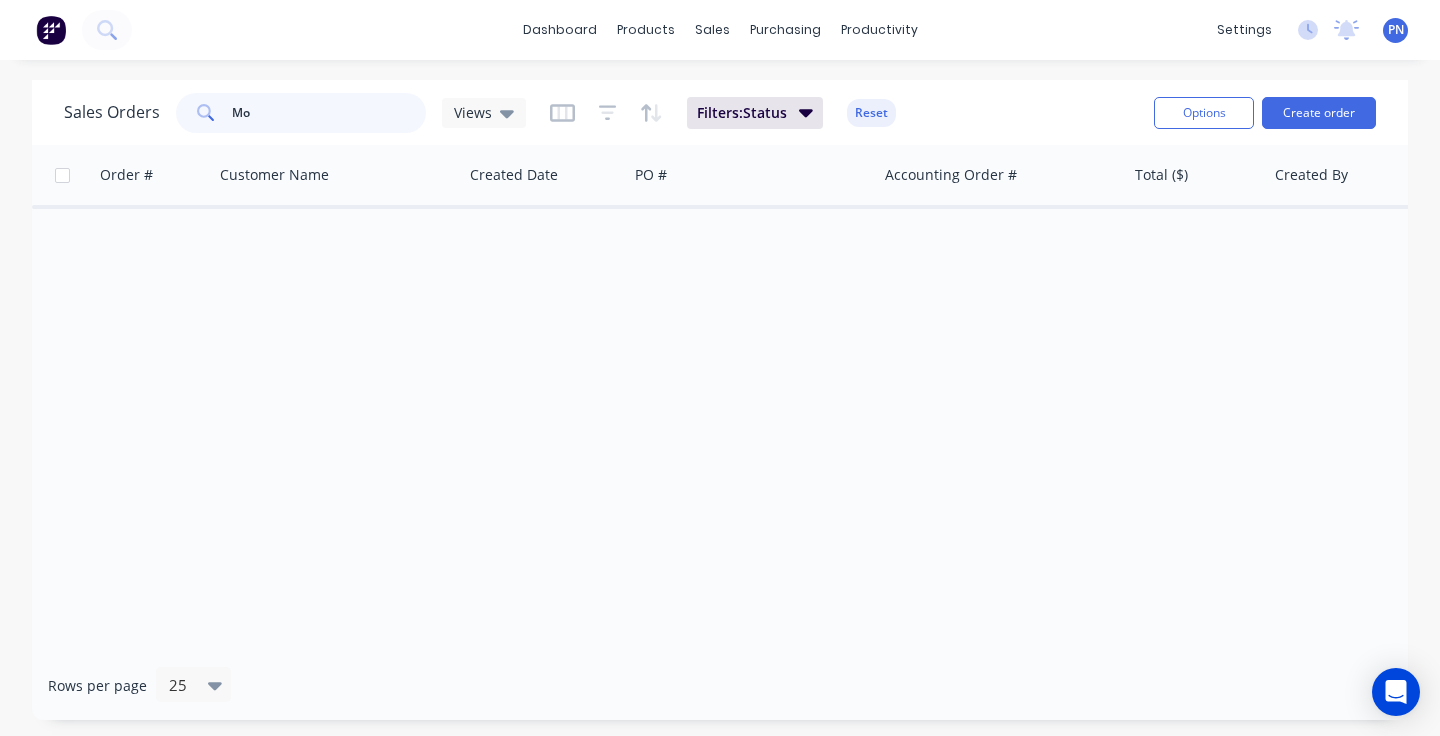 type on "M" 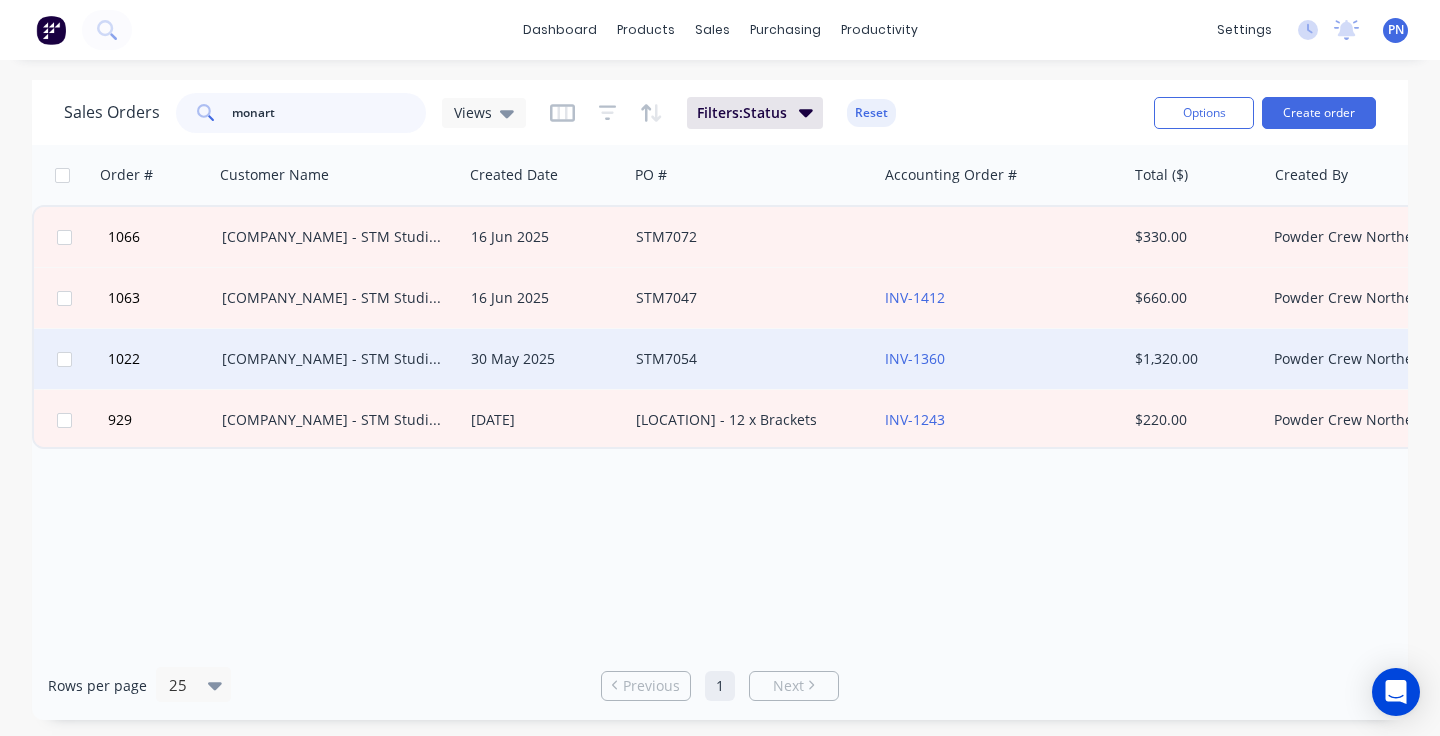 type on "monart" 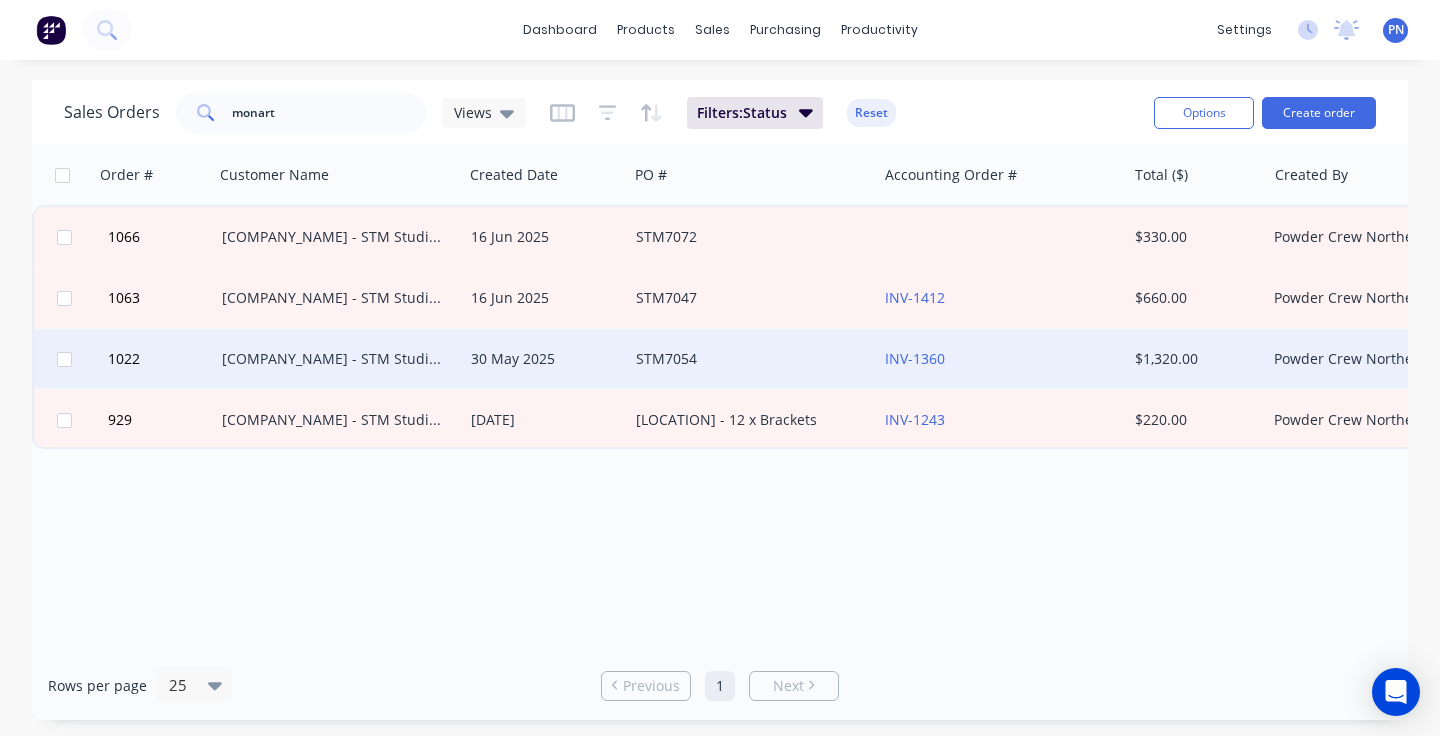 click on "STM7054" at bounding box center (747, 359) 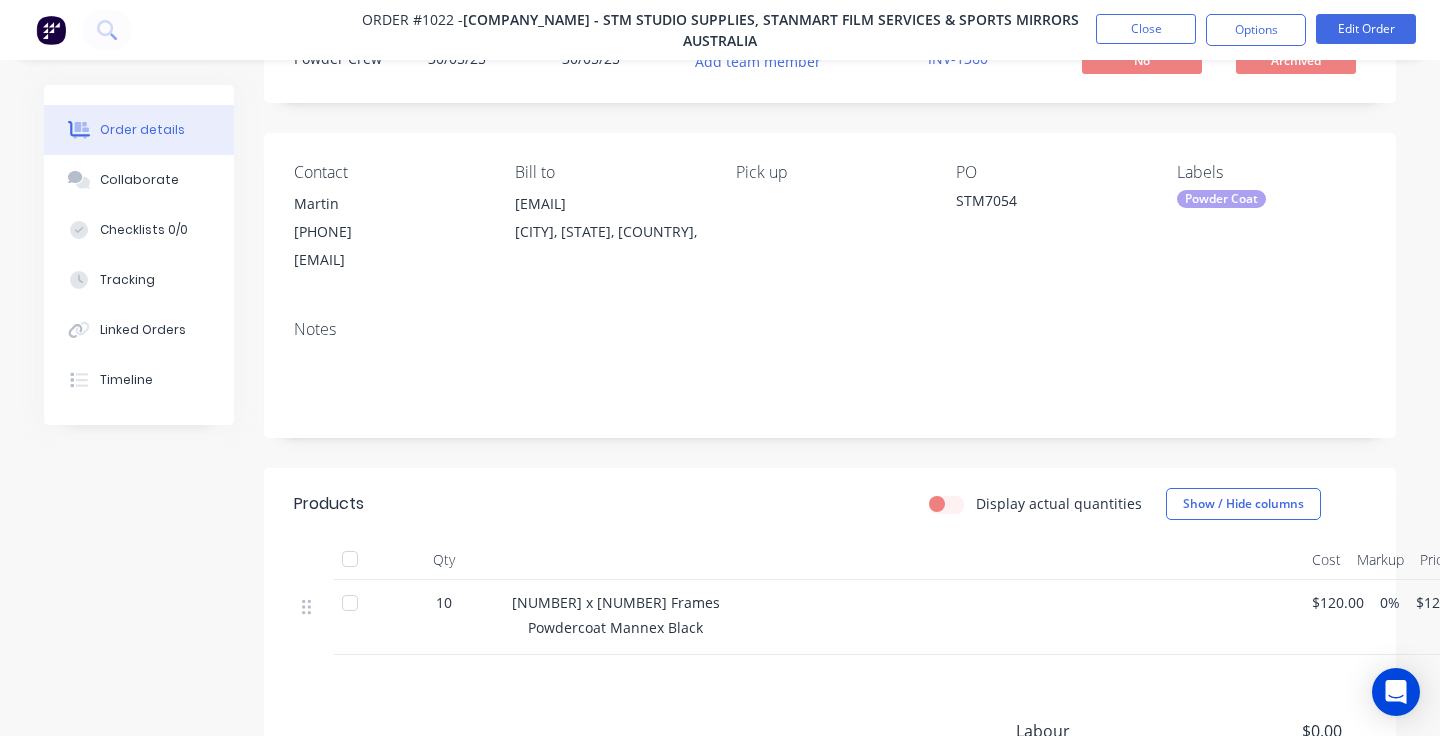 scroll, scrollTop: 116, scrollLeft: 0, axis: vertical 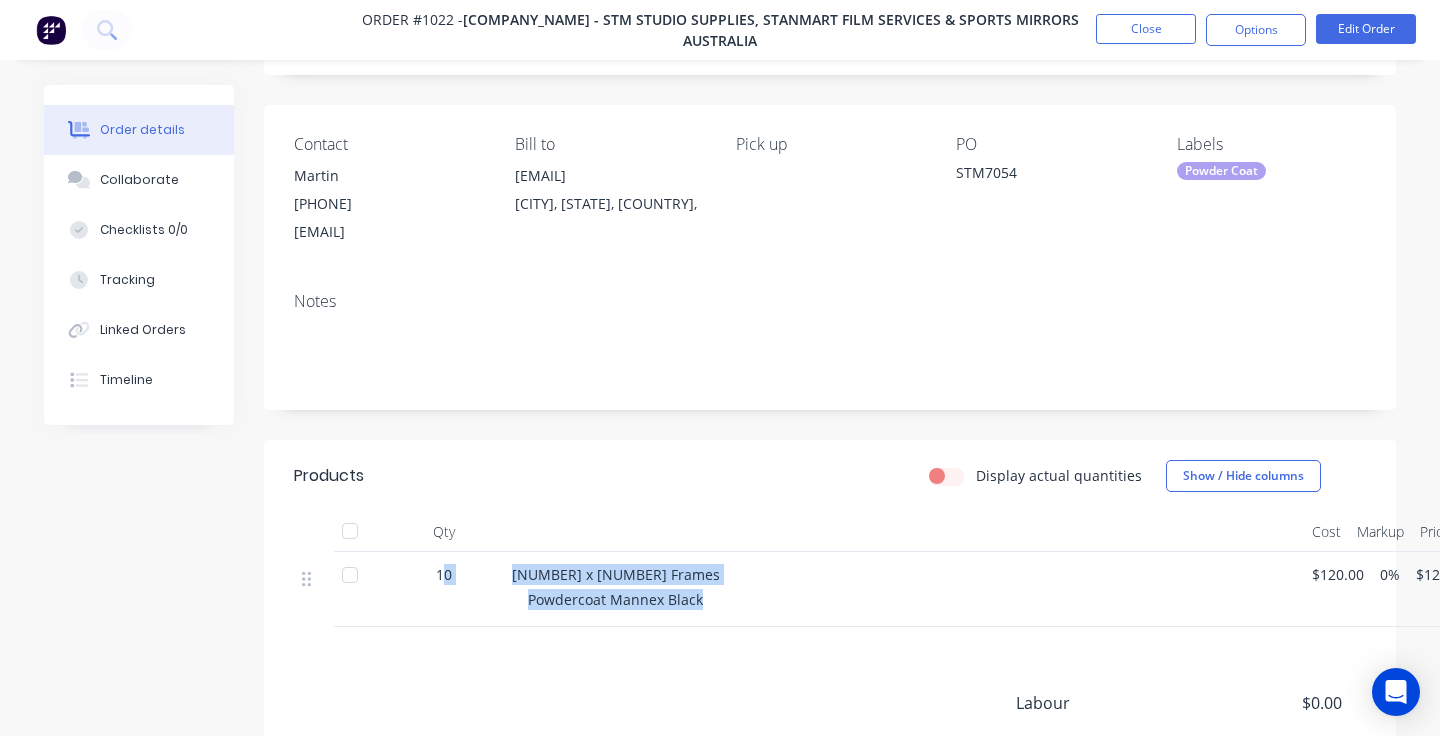 drag, startPoint x: 714, startPoint y: 601, endPoint x: 445, endPoint y: 580, distance: 269.81845 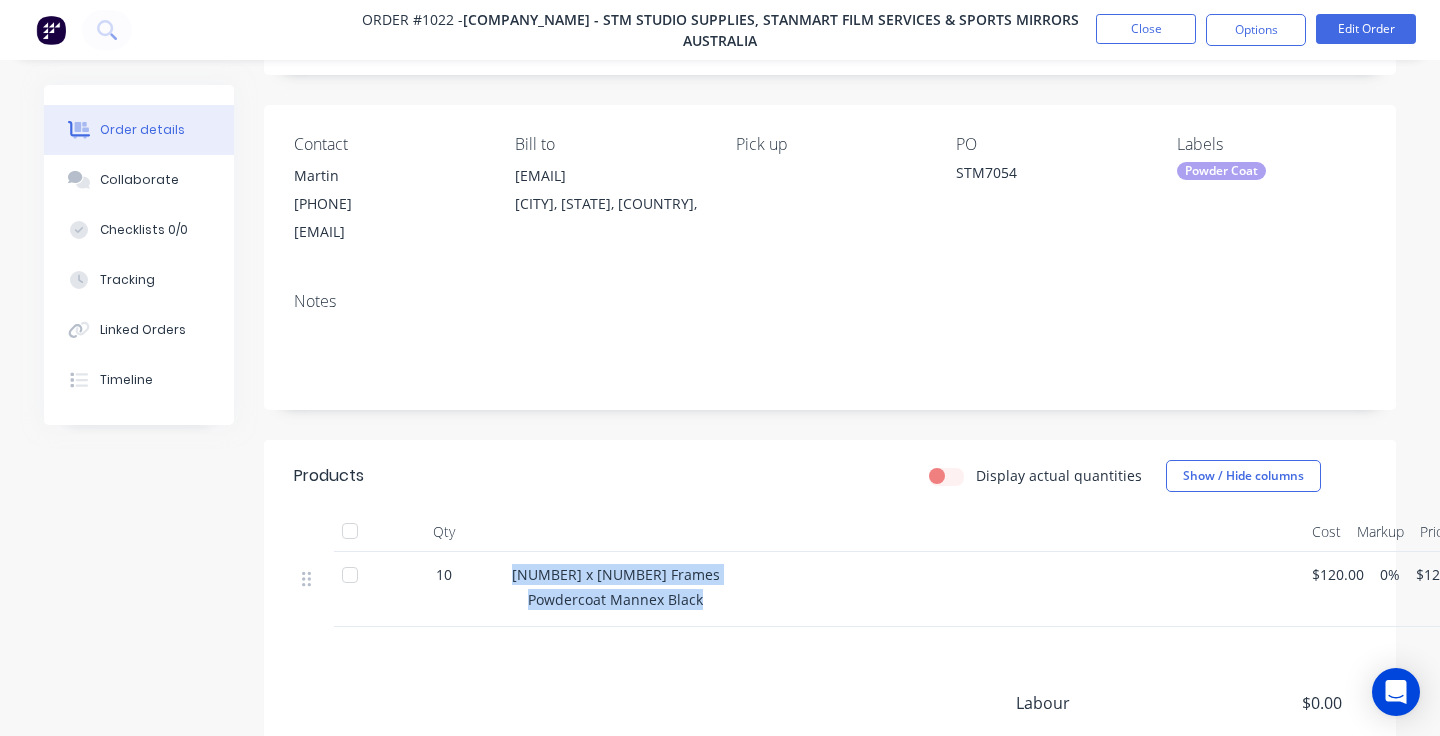 drag, startPoint x: 709, startPoint y: 607, endPoint x: 512, endPoint y: 578, distance: 199.12308 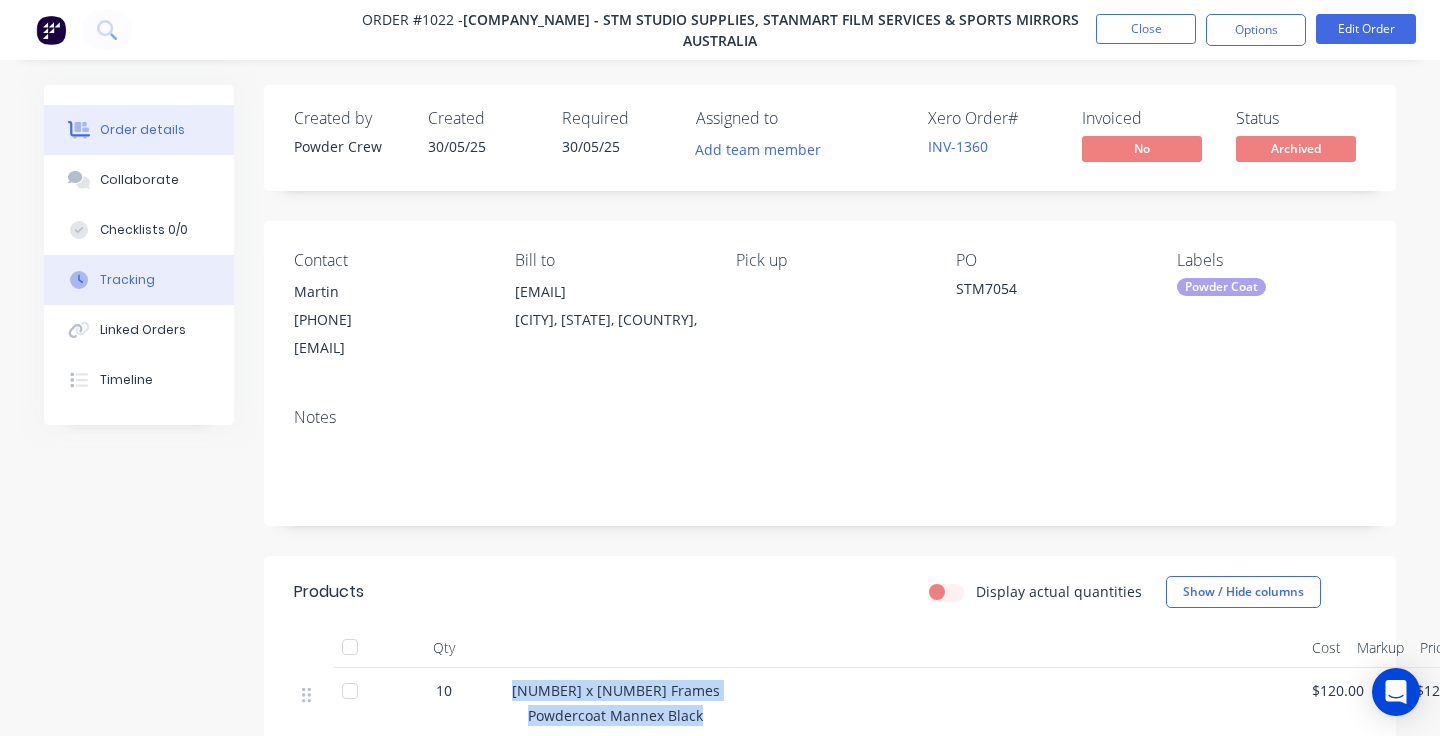 scroll, scrollTop: 0, scrollLeft: 0, axis: both 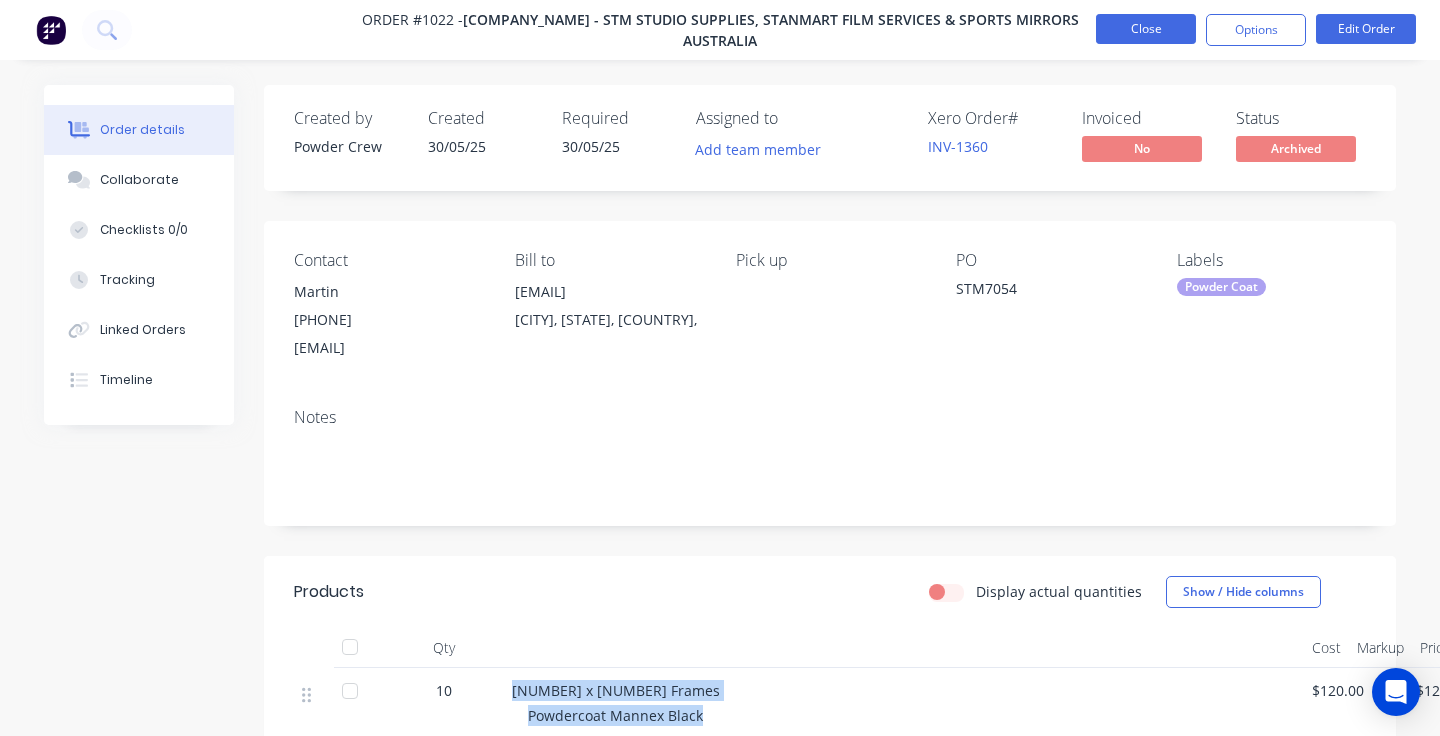 click on "Close" at bounding box center [1146, 29] 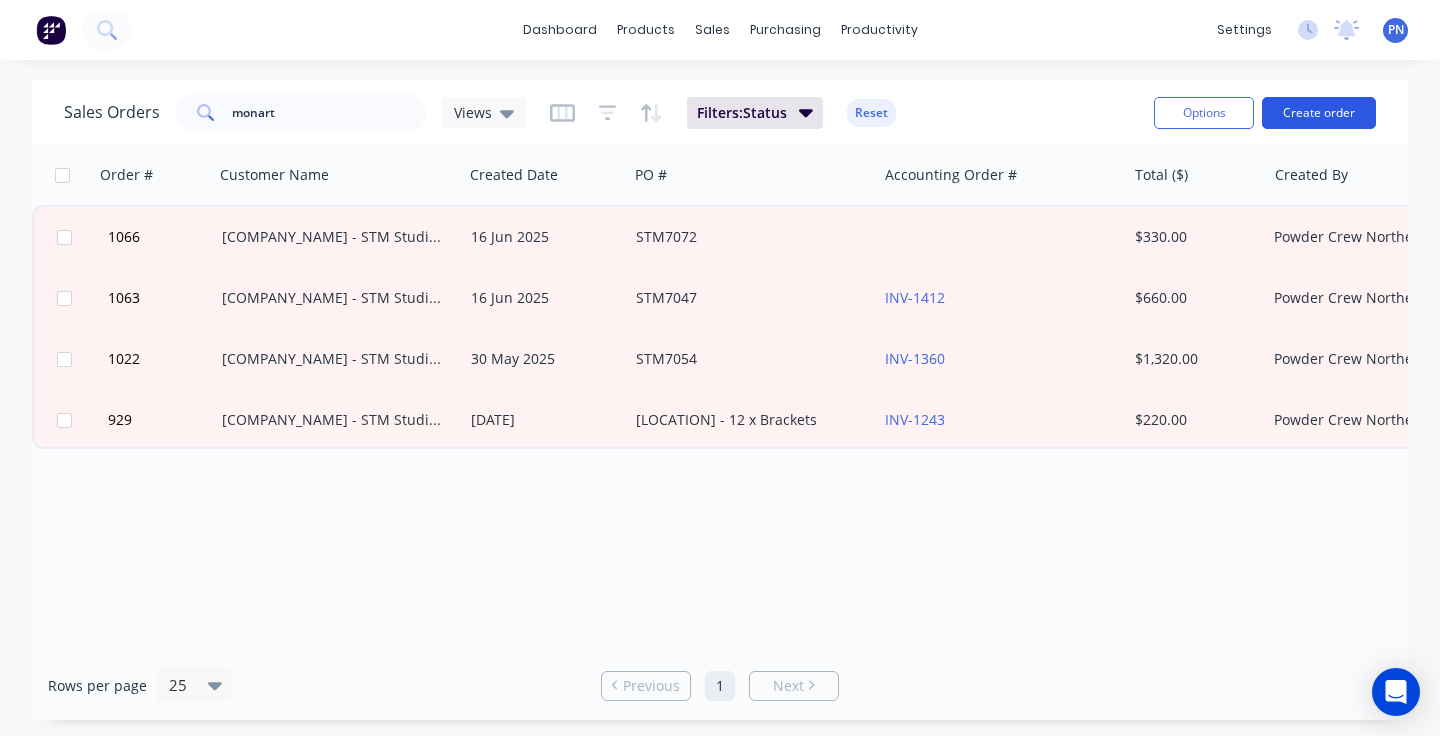 click on "Create order" at bounding box center (1319, 113) 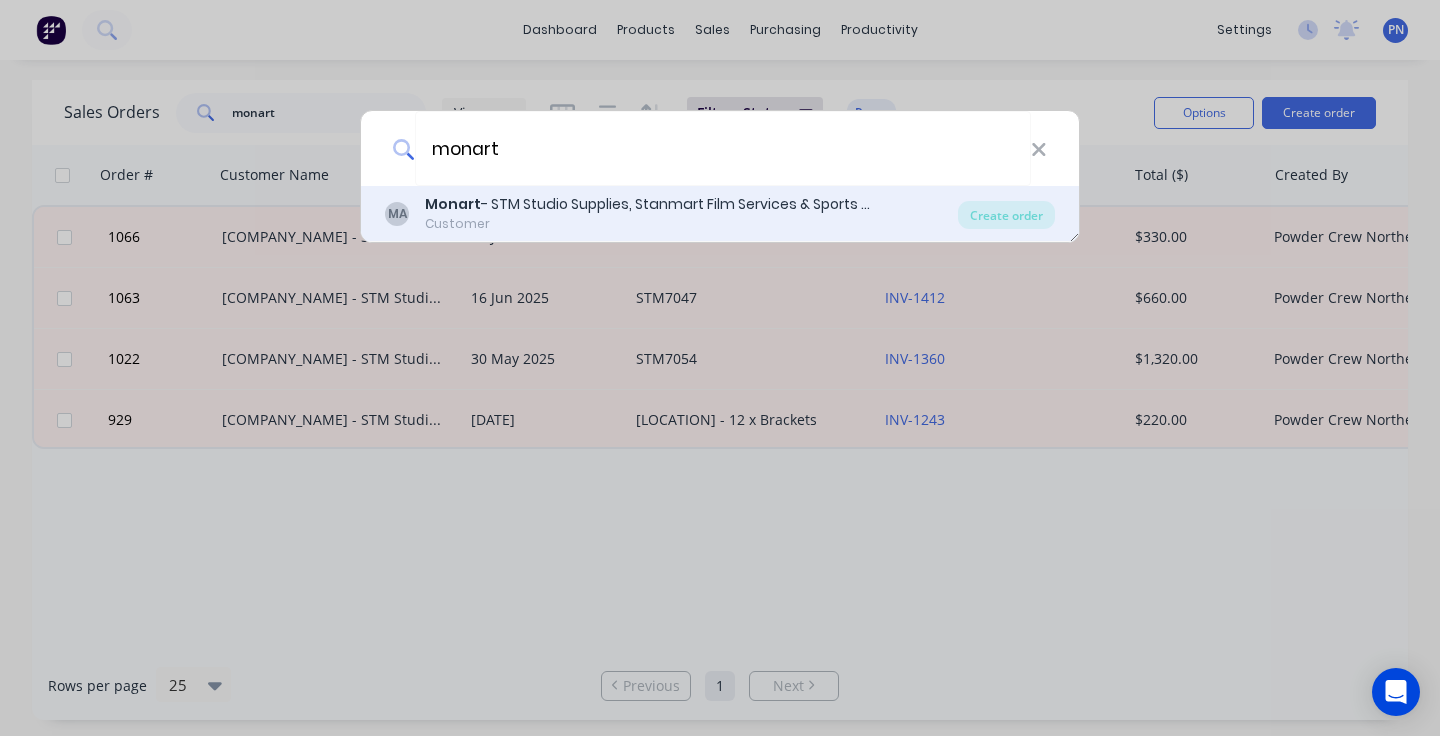 type on "monart" 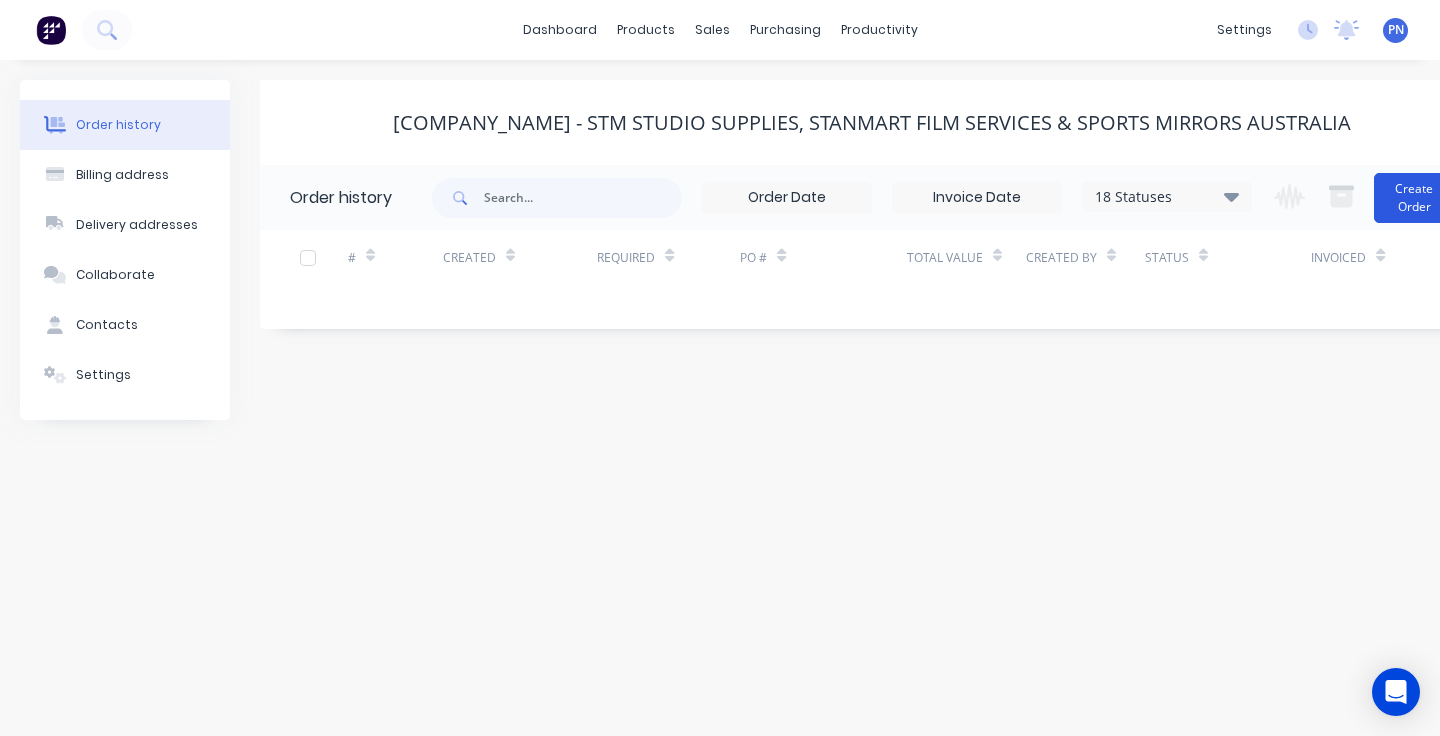 click on "Create Order" at bounding box center (1414, 198) 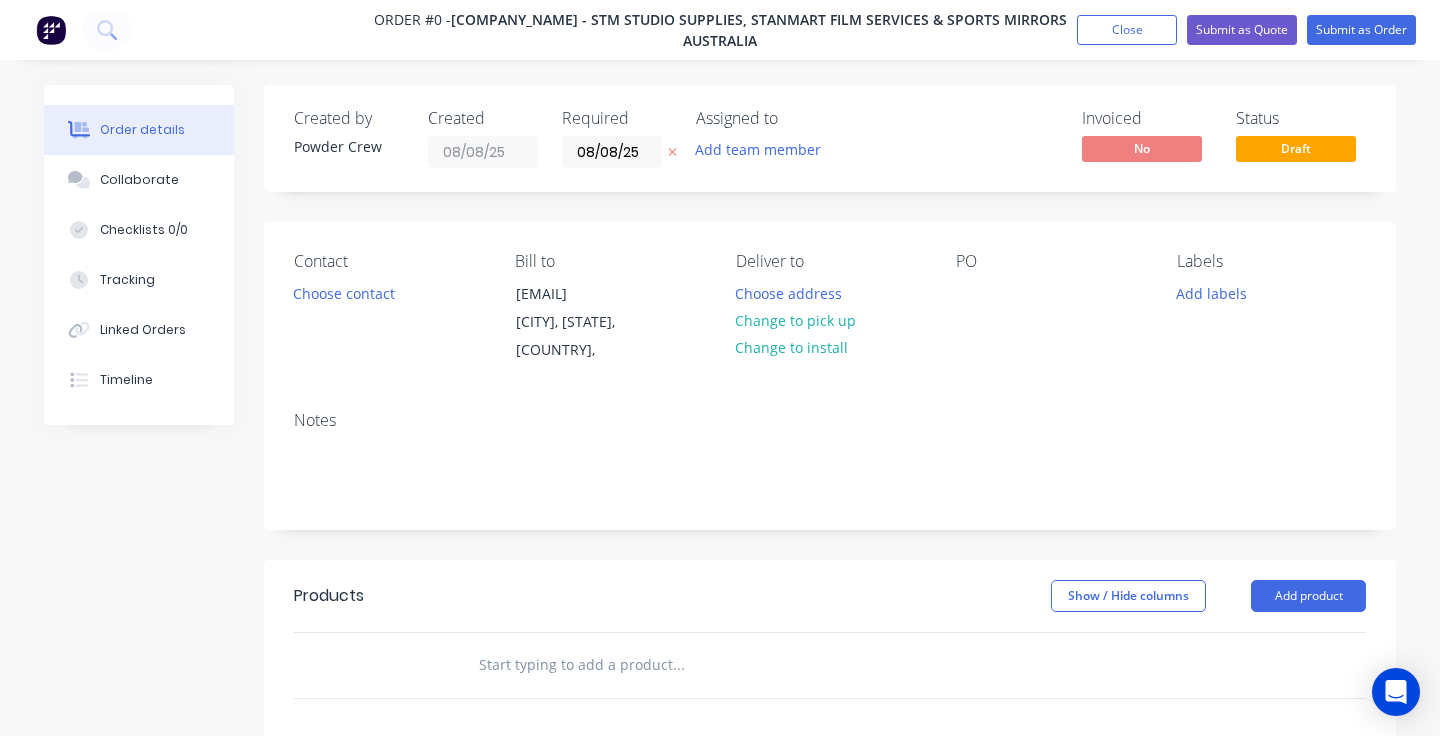 click on "PO" at bounding box center (1050, 308) 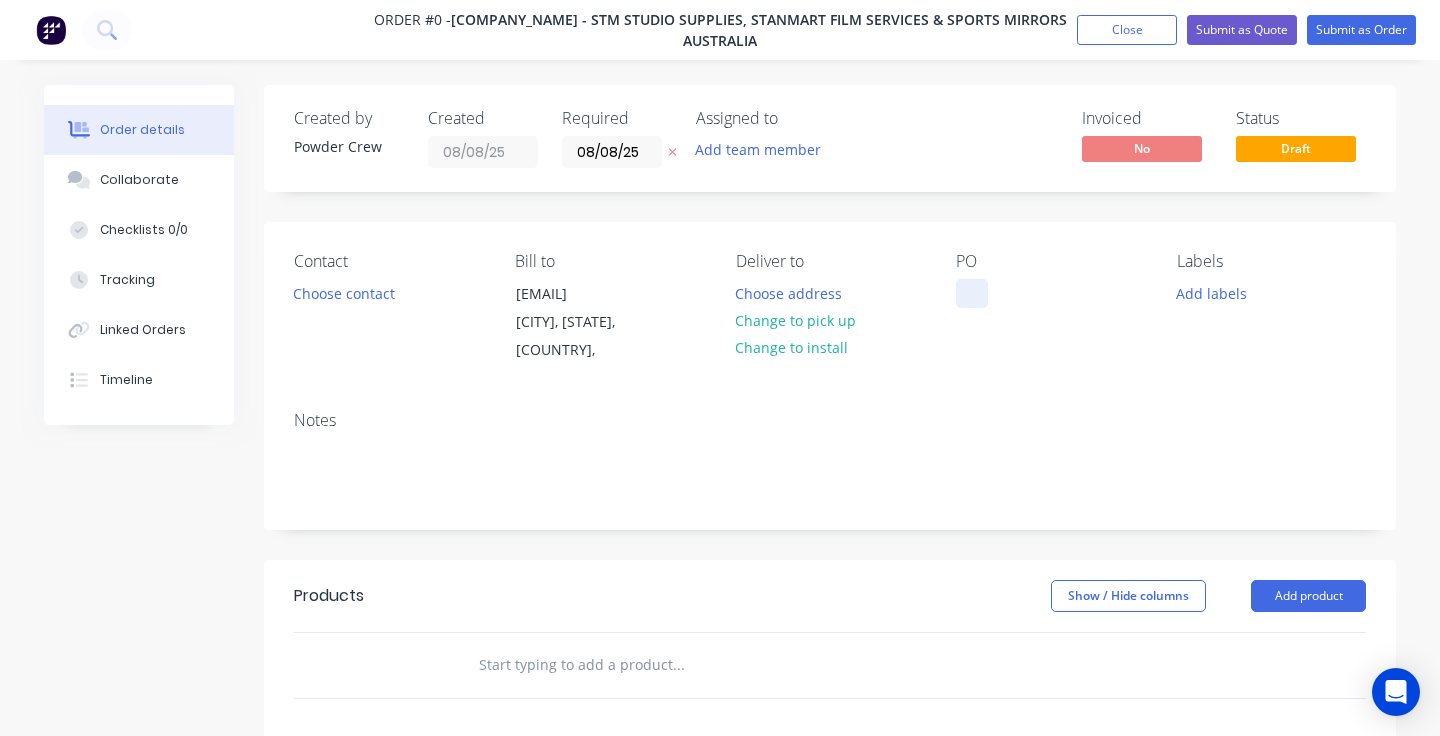 click at bounding box center (972, 293) 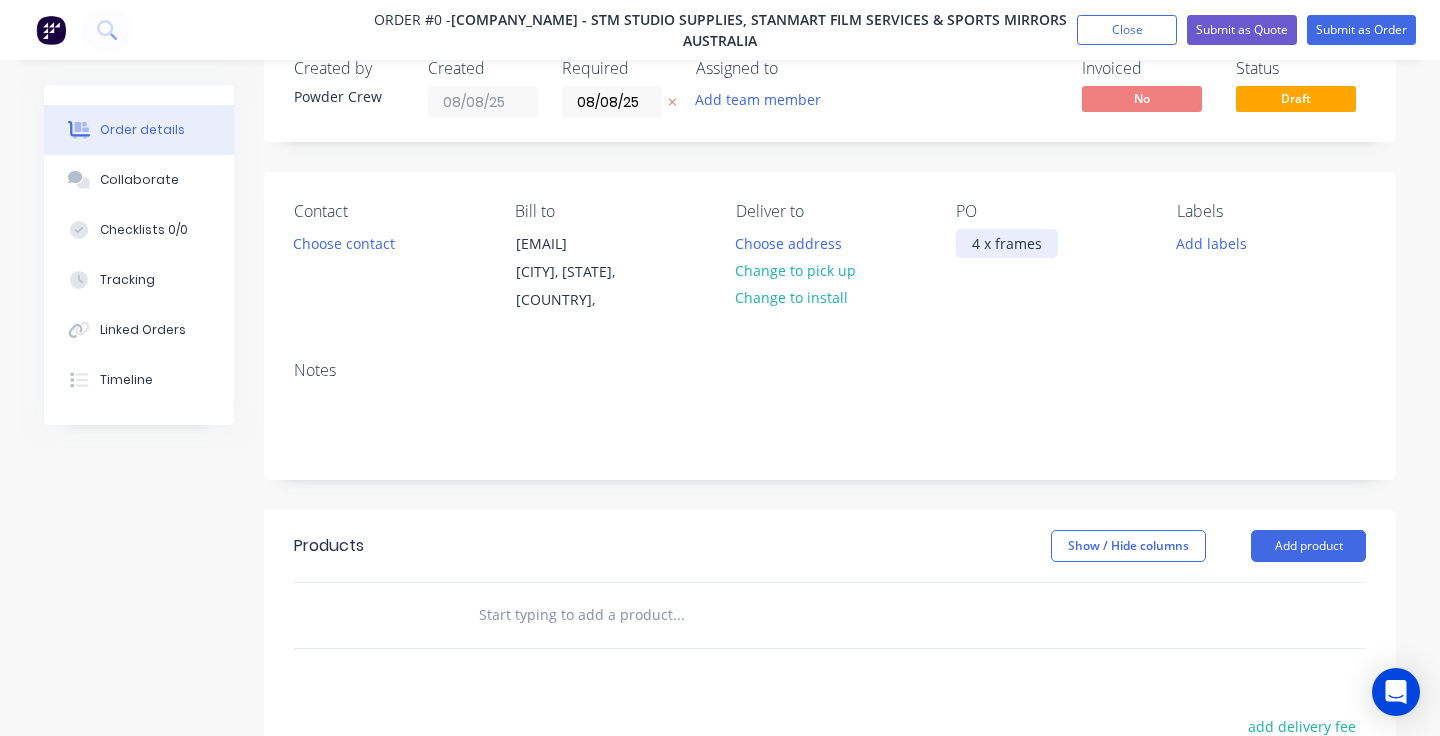 scroll, scrollTop: 54, scrollLeft: 0, axis: vertical 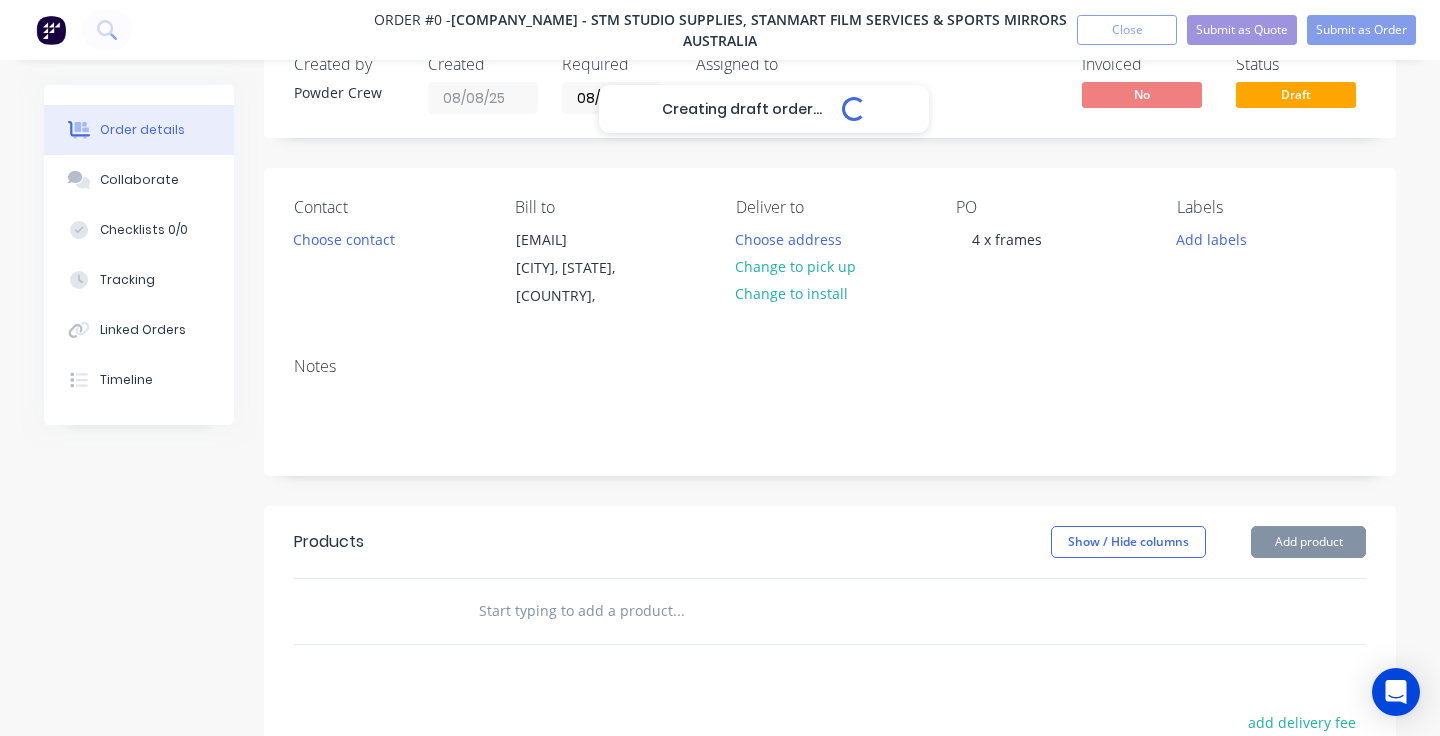 click on "Creating draft order... Loading... Order details Collaborate Checklists 0/0 Tracking Linked Orders Timeline Order details Collaborate Checklists Tracking Linked Orders Timeline Created by Powder Crew Created [DATE] Required [DATE] Assigned to Add team member Invoiced No Status Draft Contact Choose contact Bill to [EMAIL] CHATSWOOD, New South Wales, Australia, Deliver to Choose address Change to pick up Change to install PO 4 x frames Labels Add labels Notes Products Show / Hide columns Add product add delivery fee add markup add discount Labour $0.00 Sub total $0.00 Margin $0.00 ( 0 %) Tax $0.00 Total $0.00" at bounding box center [720, 593] 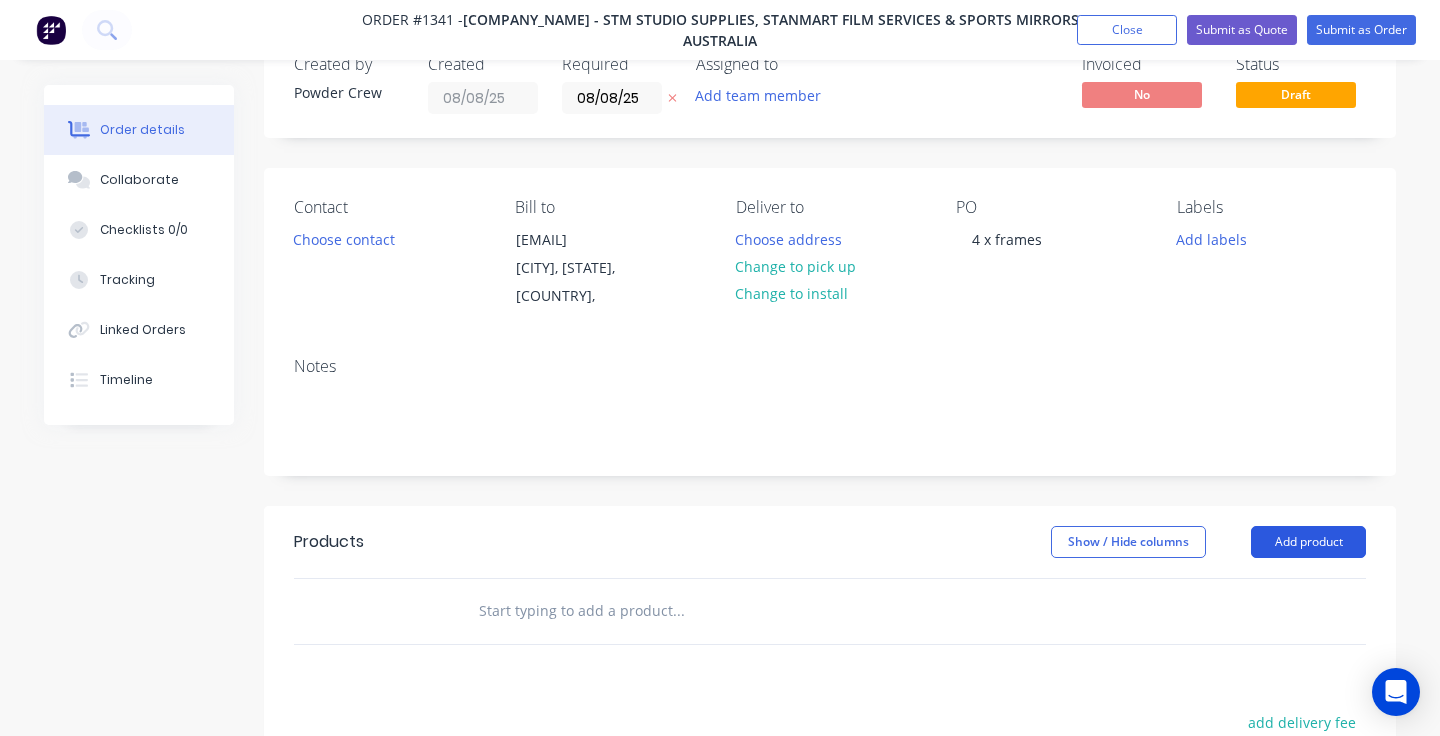click on "Add product" at bounding box center [1308, 542] 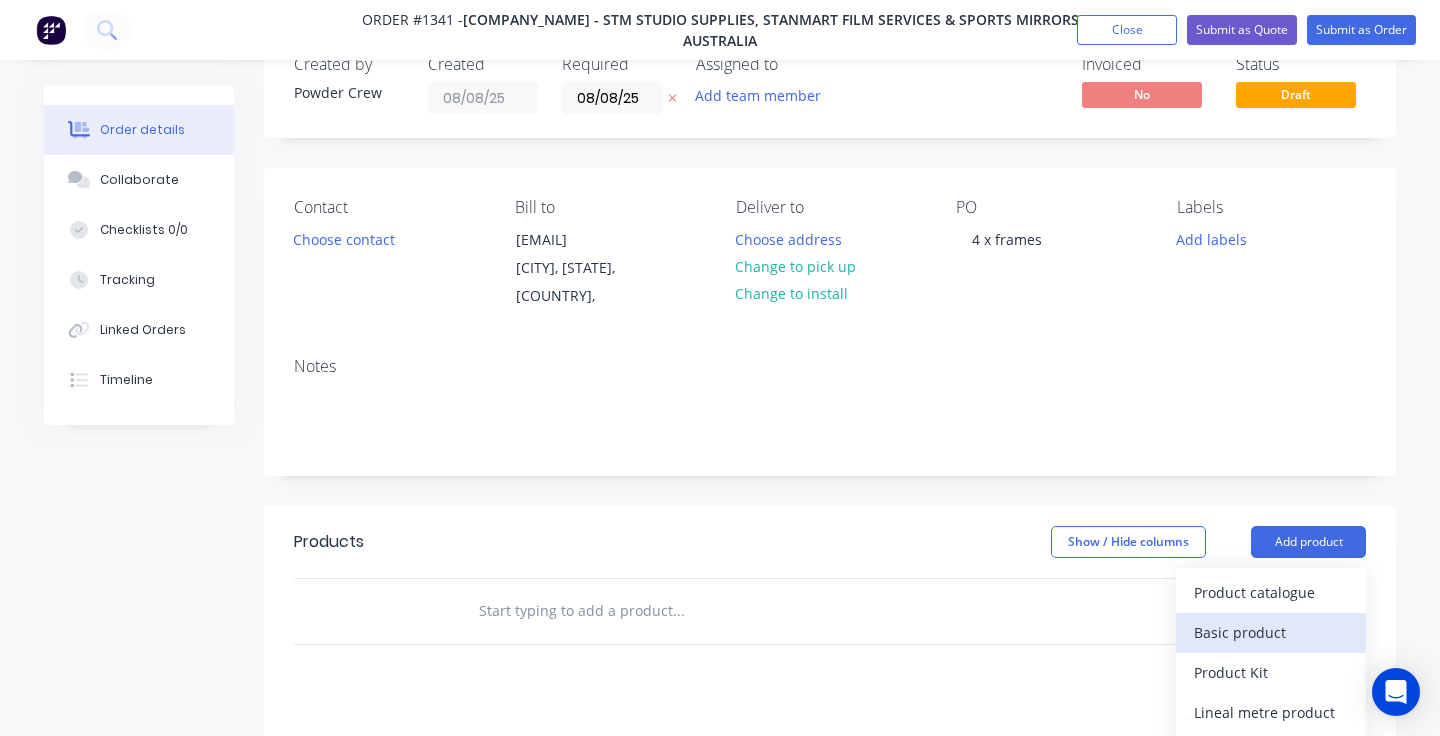 click on "Basic product" at bounding box center [1271, 632] 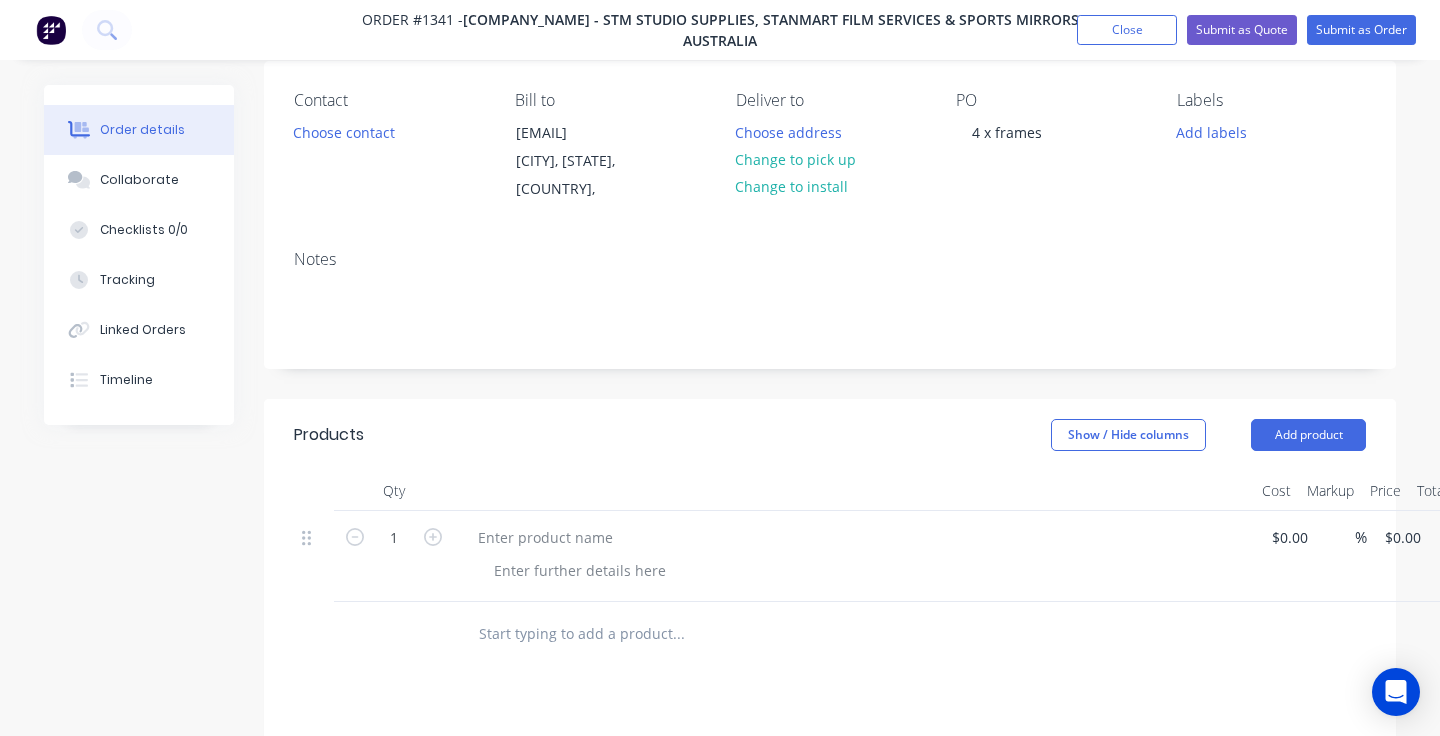 scroll, scrollTop: 170, scrollLeft: 0, axis: vertical 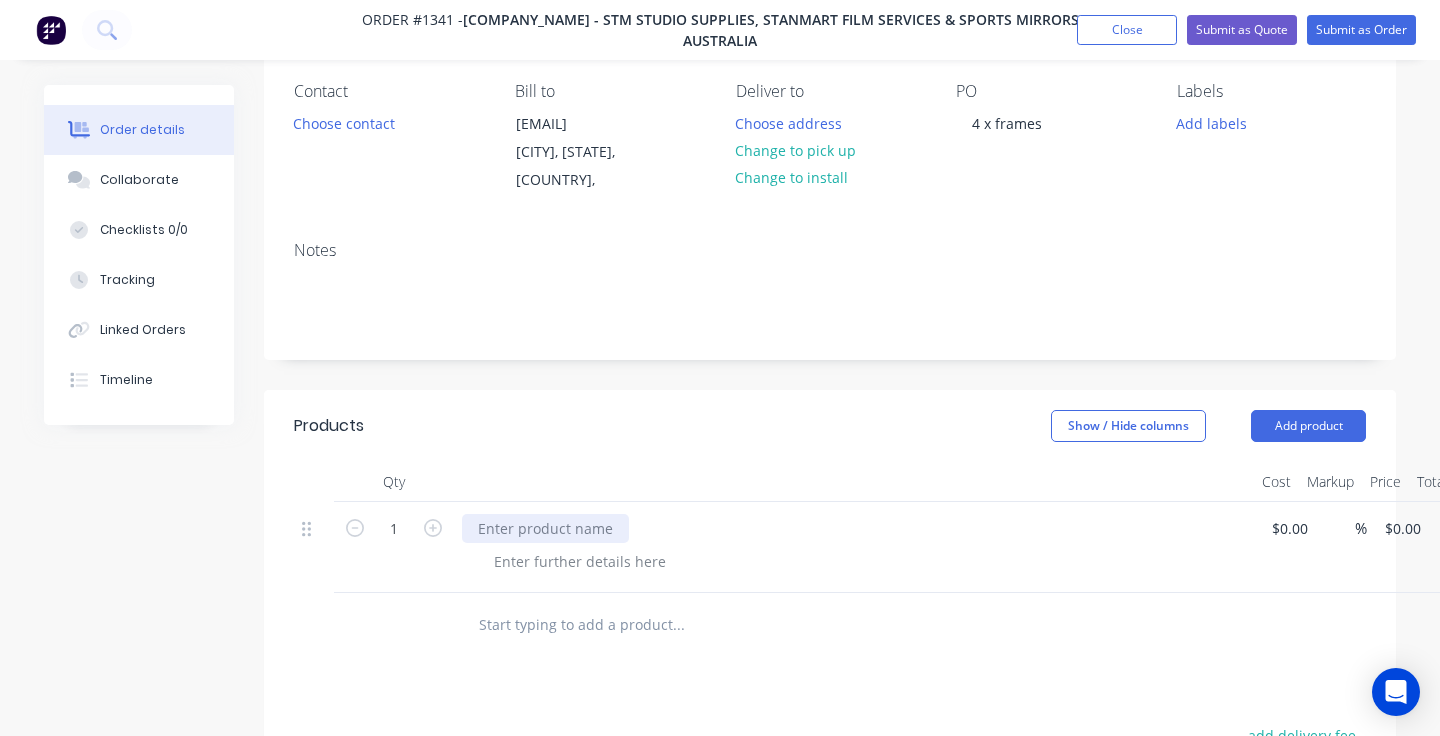 click at bounding box center [545, 528] 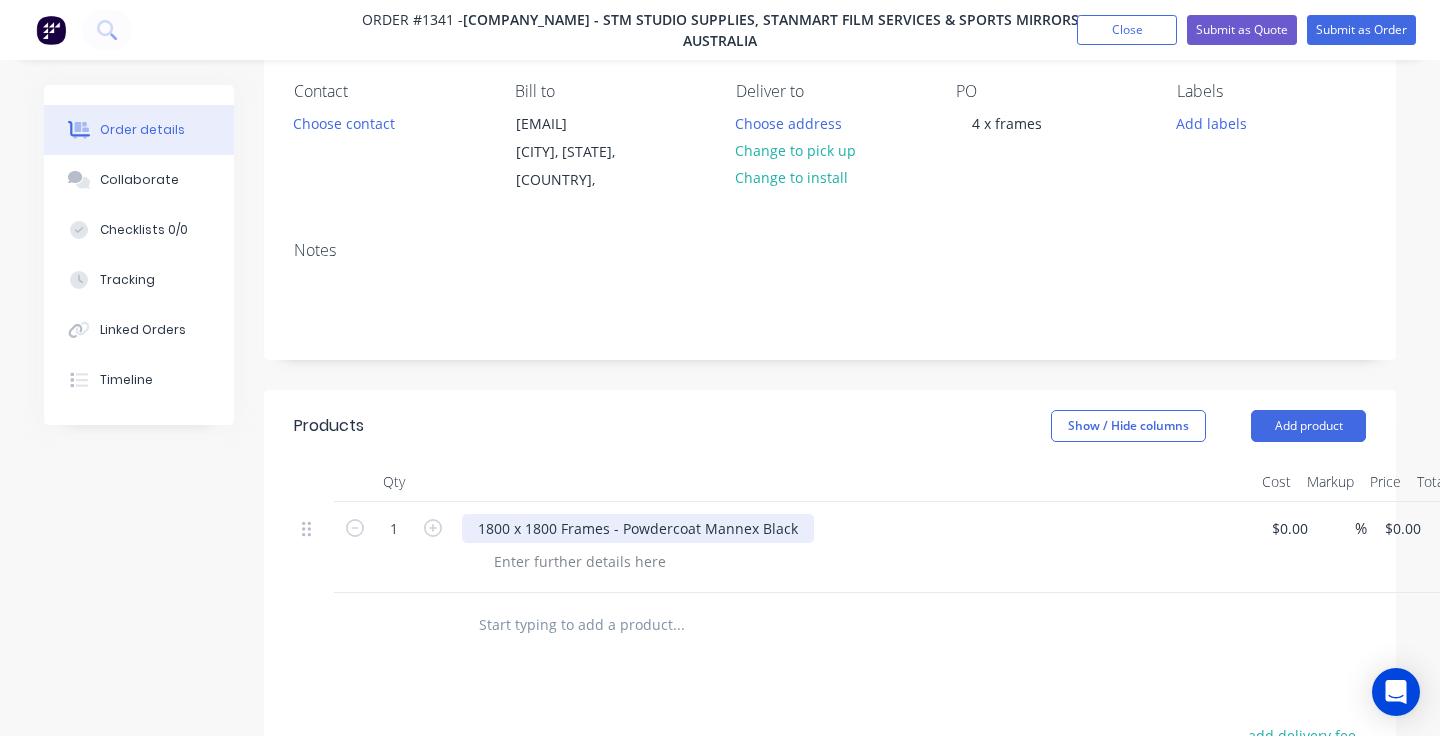 click on "1800 x 1800 Frames - Powdercoat Mannex Black" at bounding box center [638, 528] 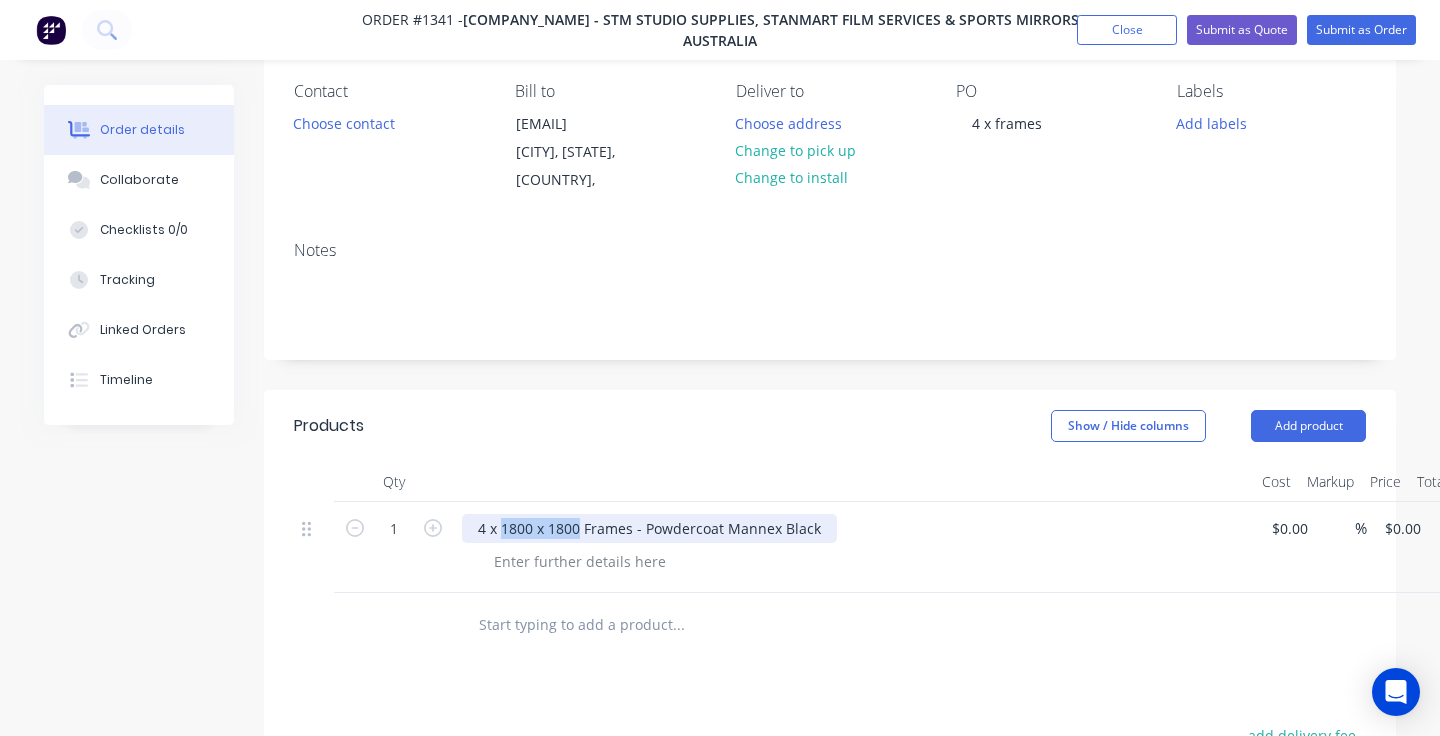 drag, startPoint x: 579, startPoint y: 528, endPoint x: 501, endPoint y: 533, distance: 78.160095 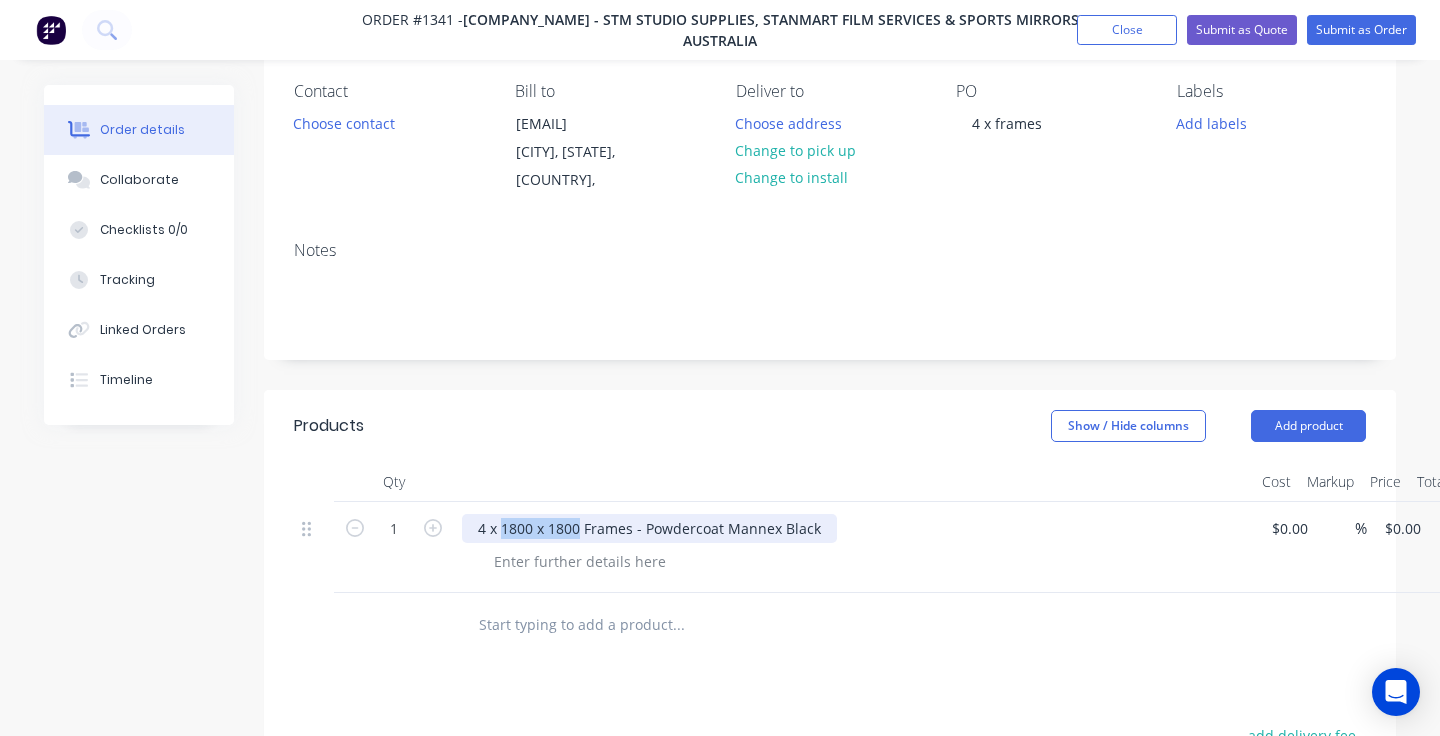 click on "4 x 1800 x 1800 Frames - Powdercoat Mannex Black" at bounding box center (649, 528) 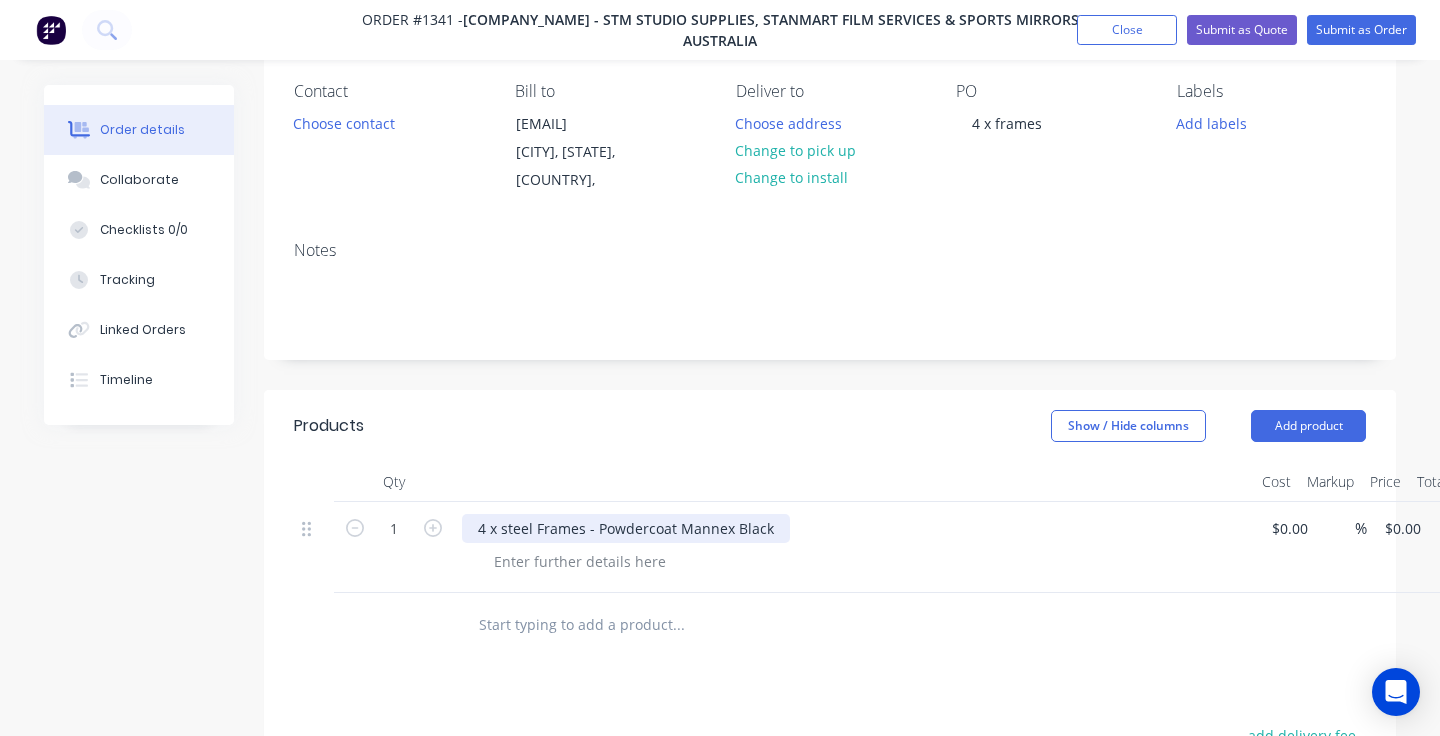 scroll, scrollTop: 184, scrollLeft: 0, axis: vertical 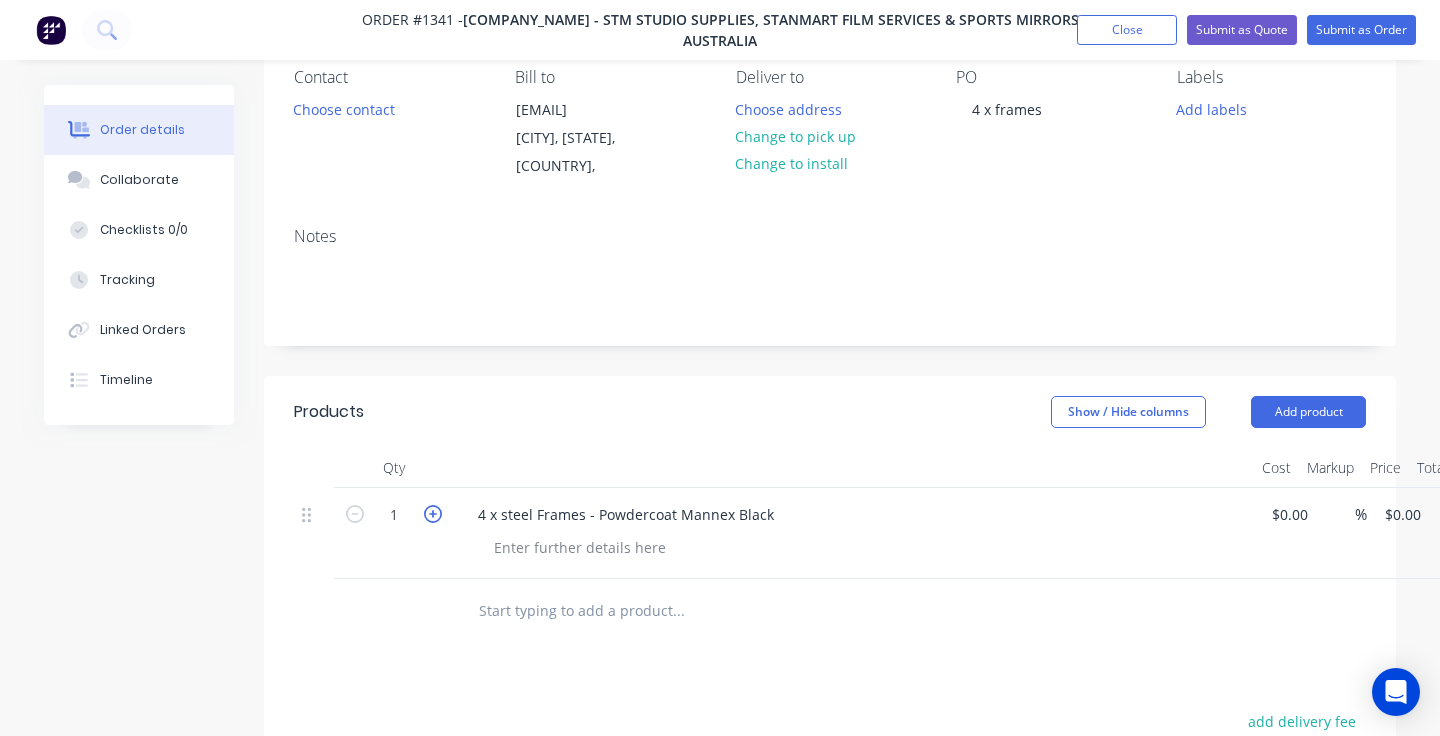 click 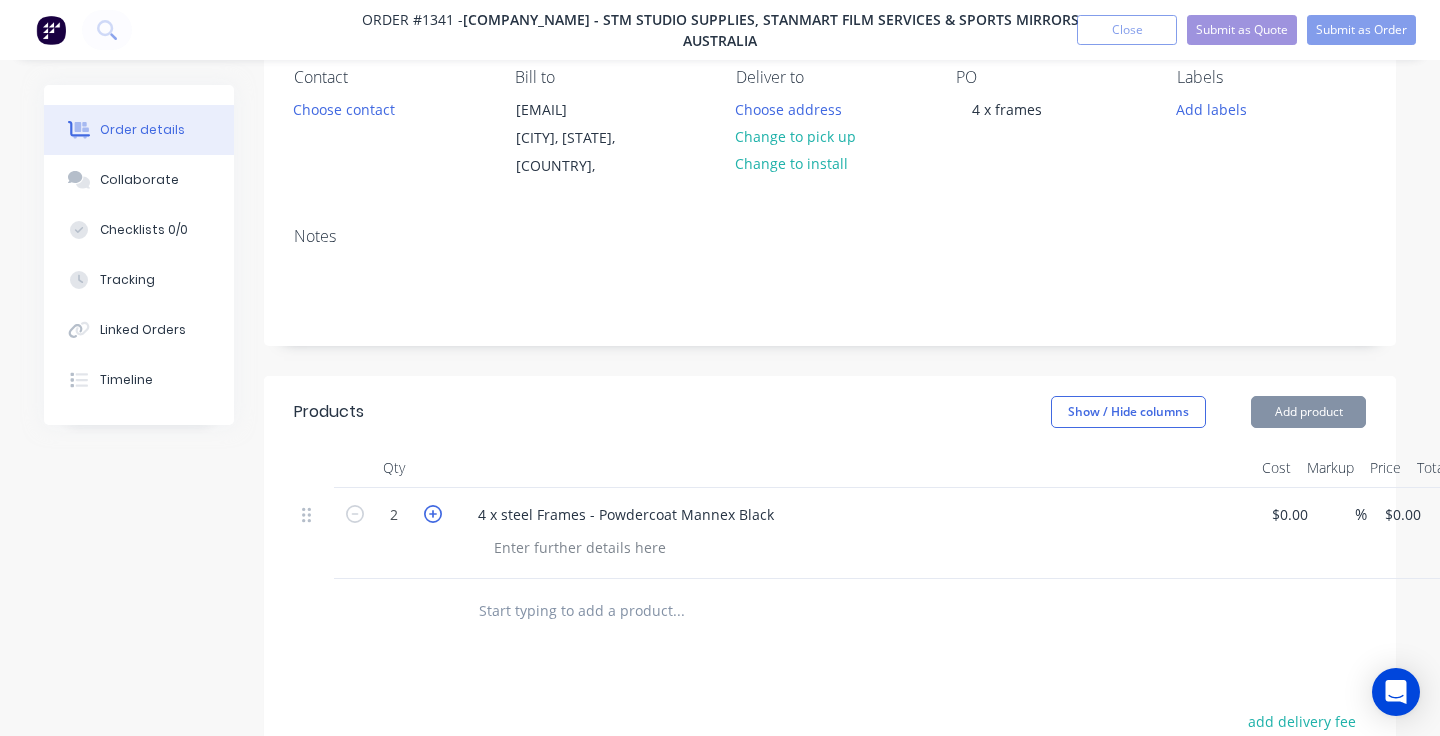 click 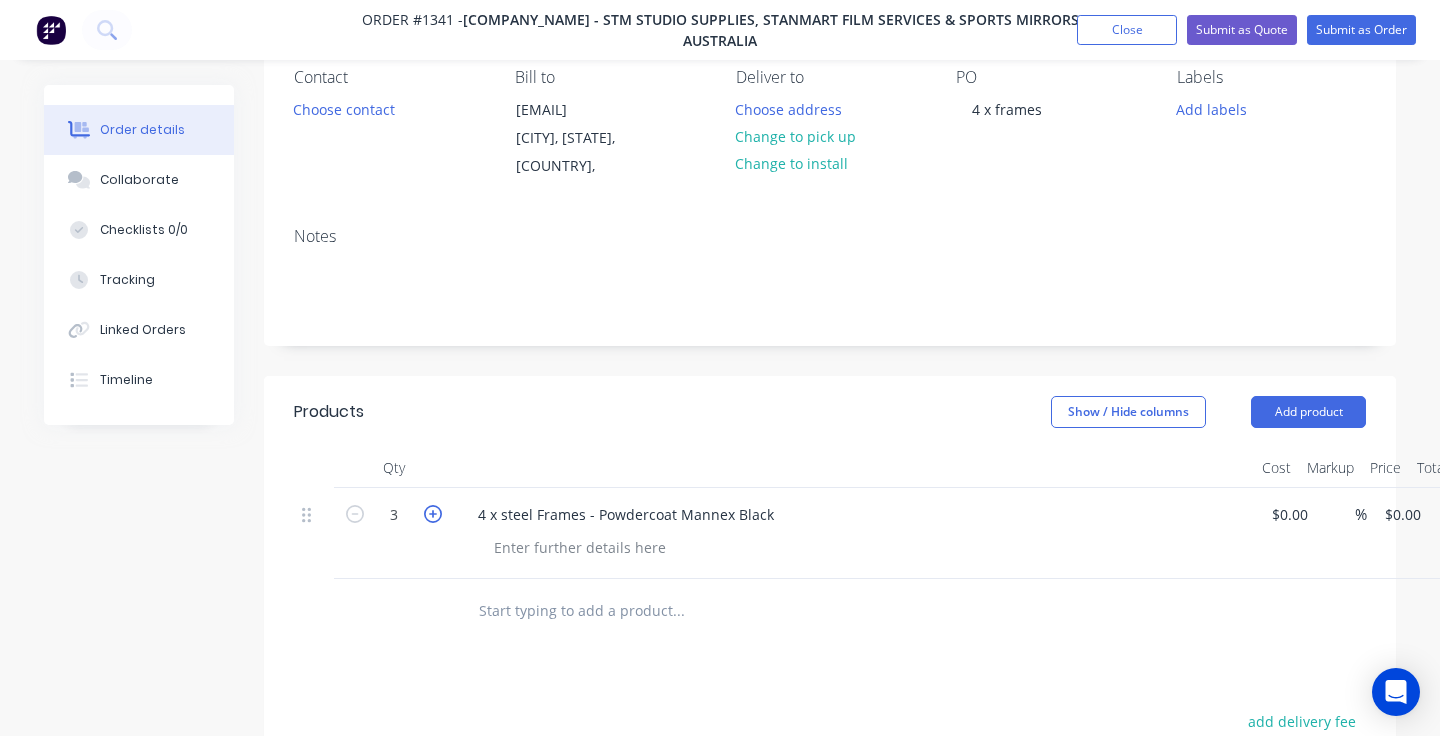 click 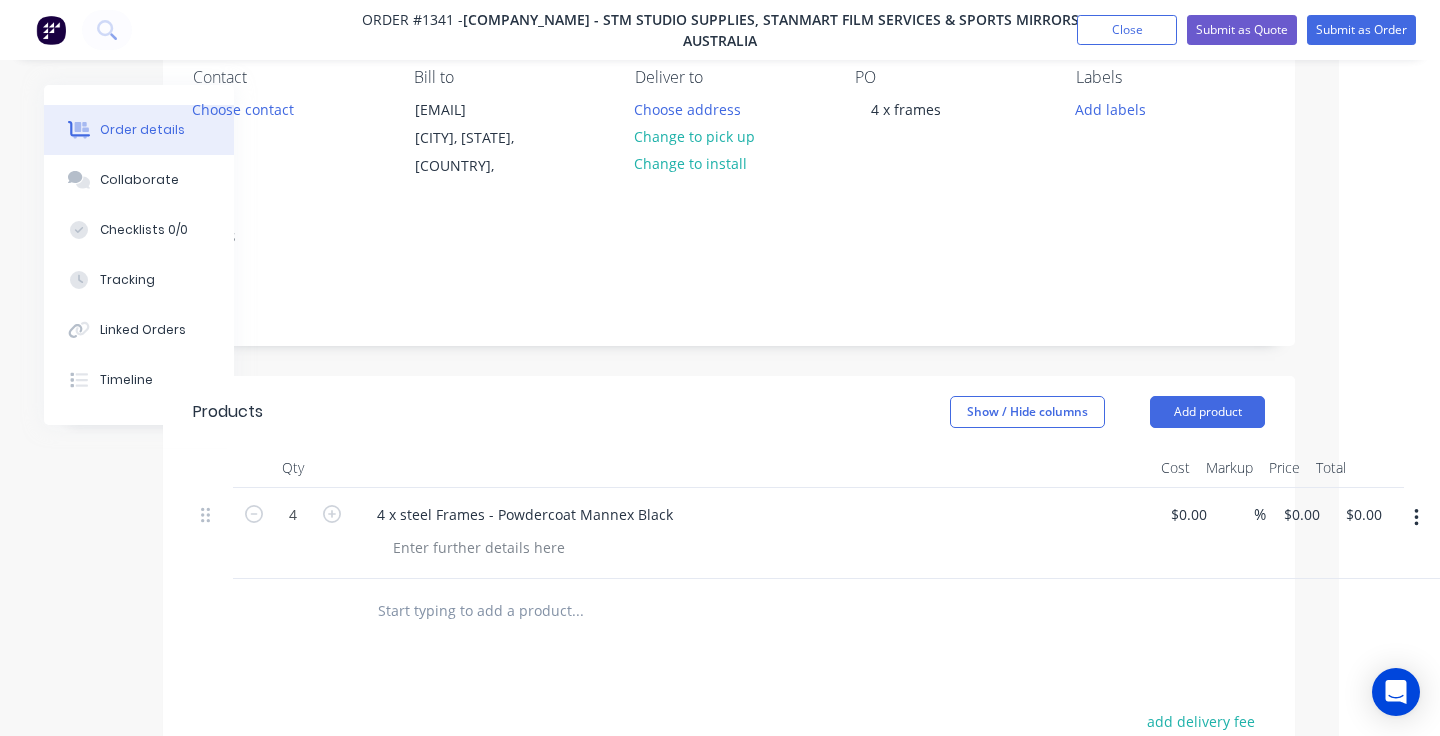 scroll, scrollTop: 184, scrollLeft: 101, axis: both 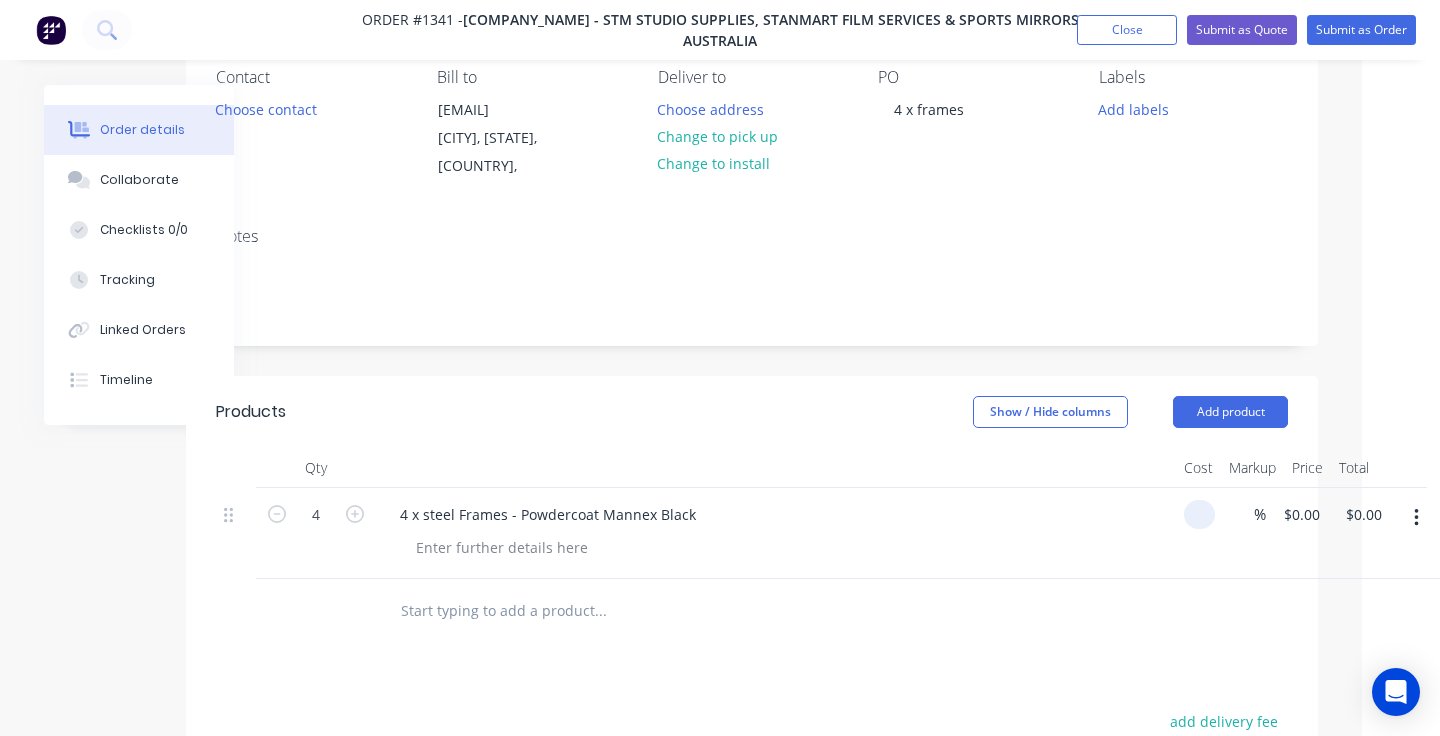 click at bounding box center [1199, 514] 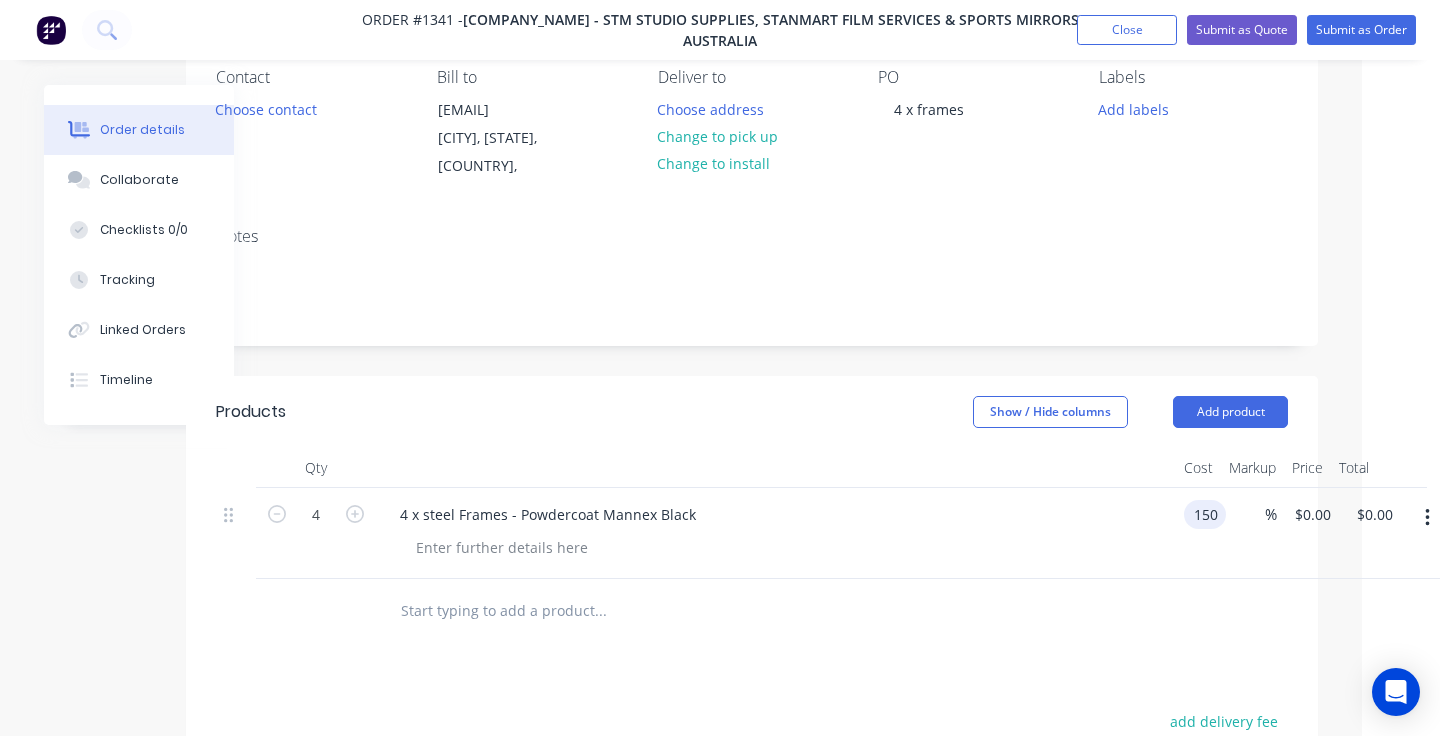 type on "$150.00" 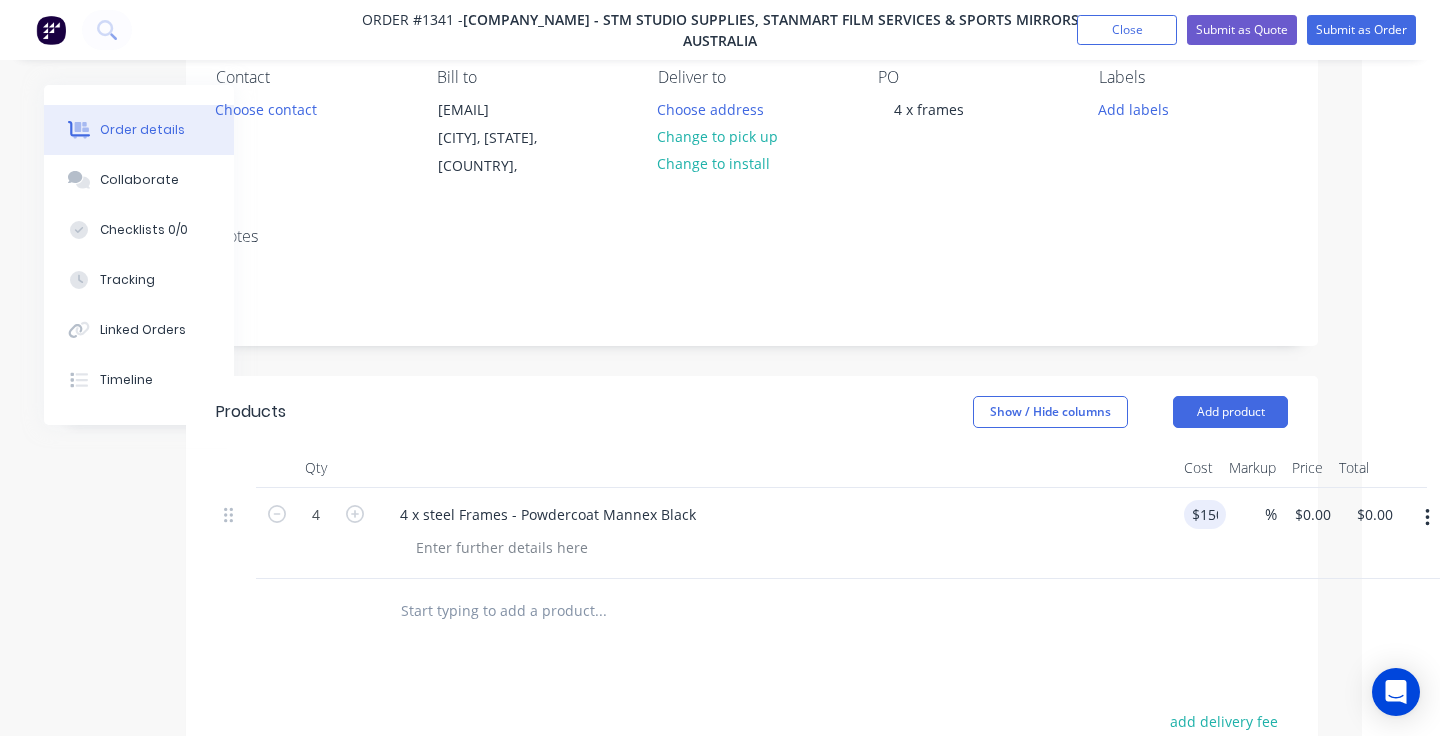 type on "$150.00" 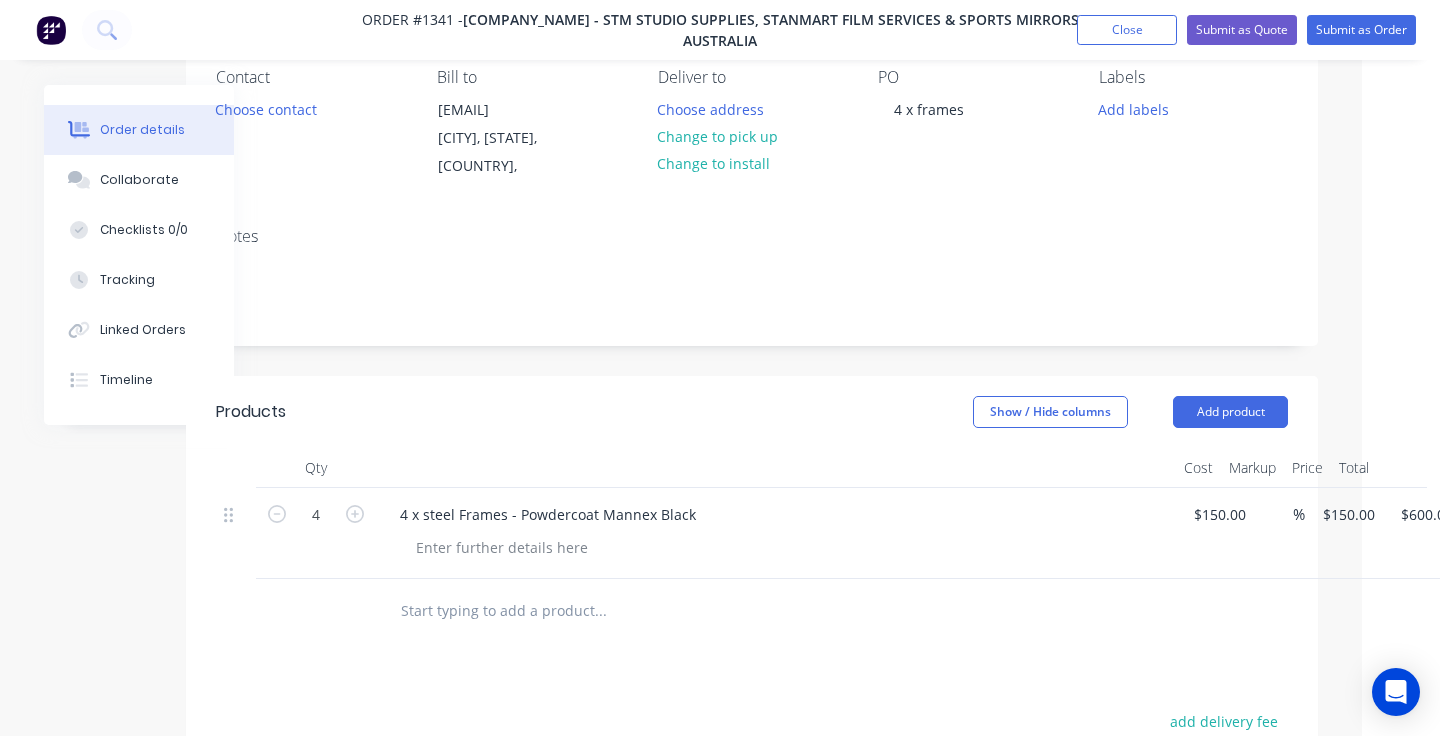 click on "4 x steel Frames - Powdercoat Mannex Black" at bounding box center [776, 533] 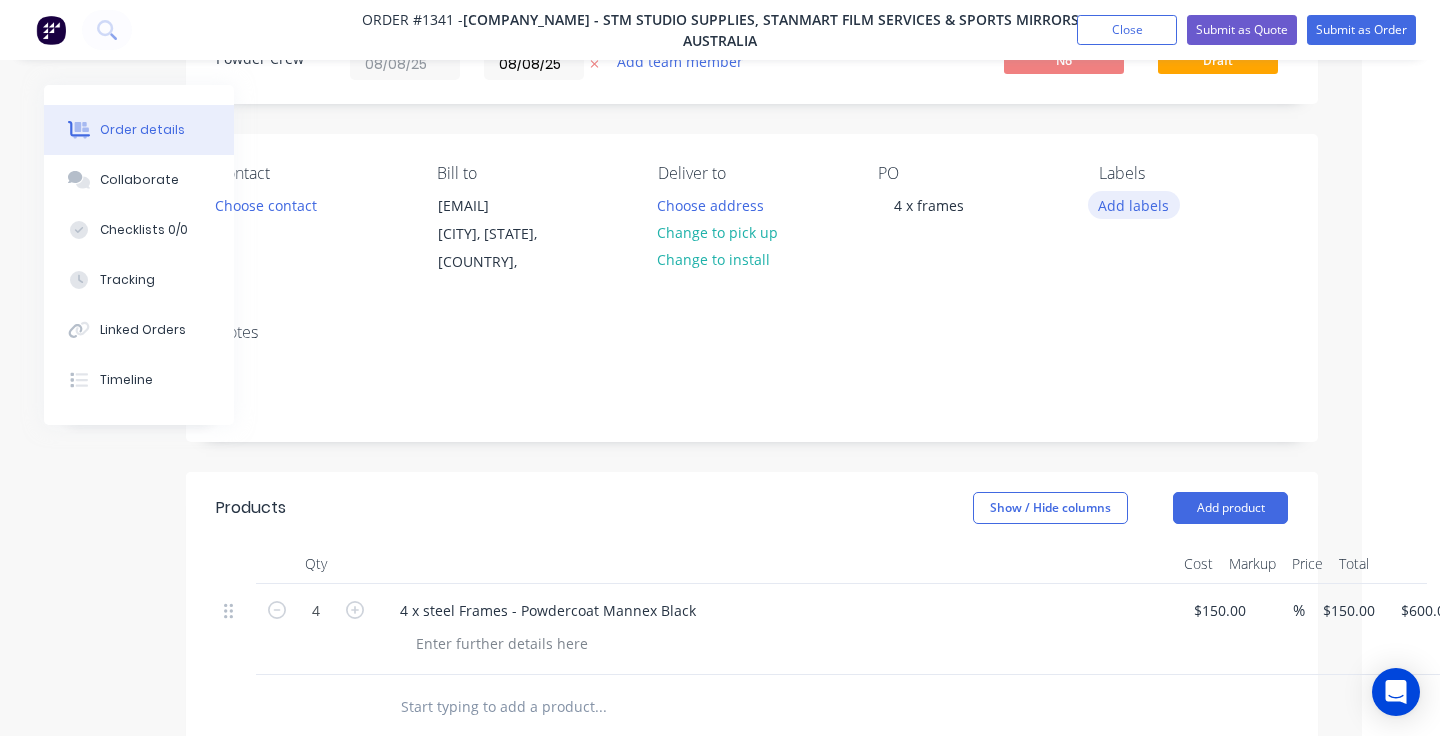 scroll, scrollTop: 43, scrollLeft: 78, axis: both 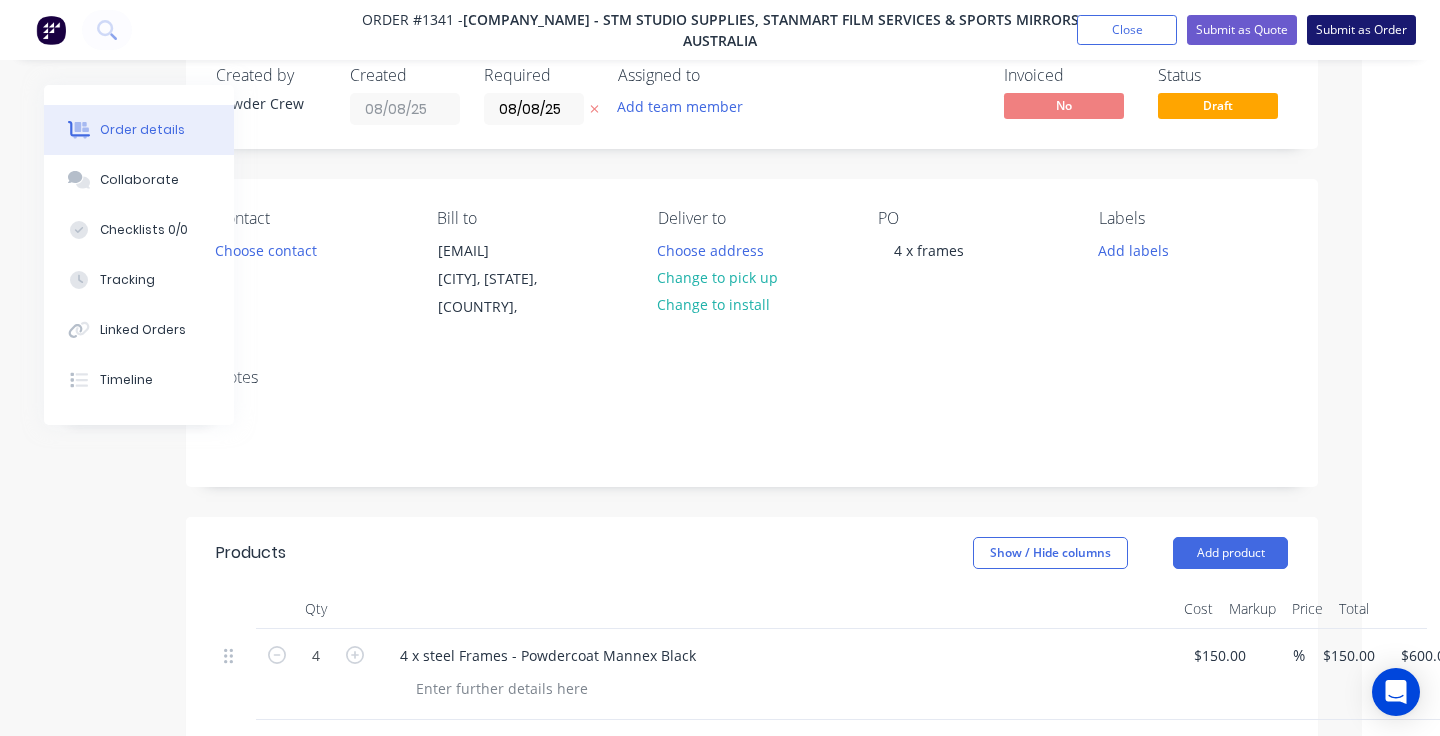 click on "Submit as Order" at bounding box center (1361, 30) 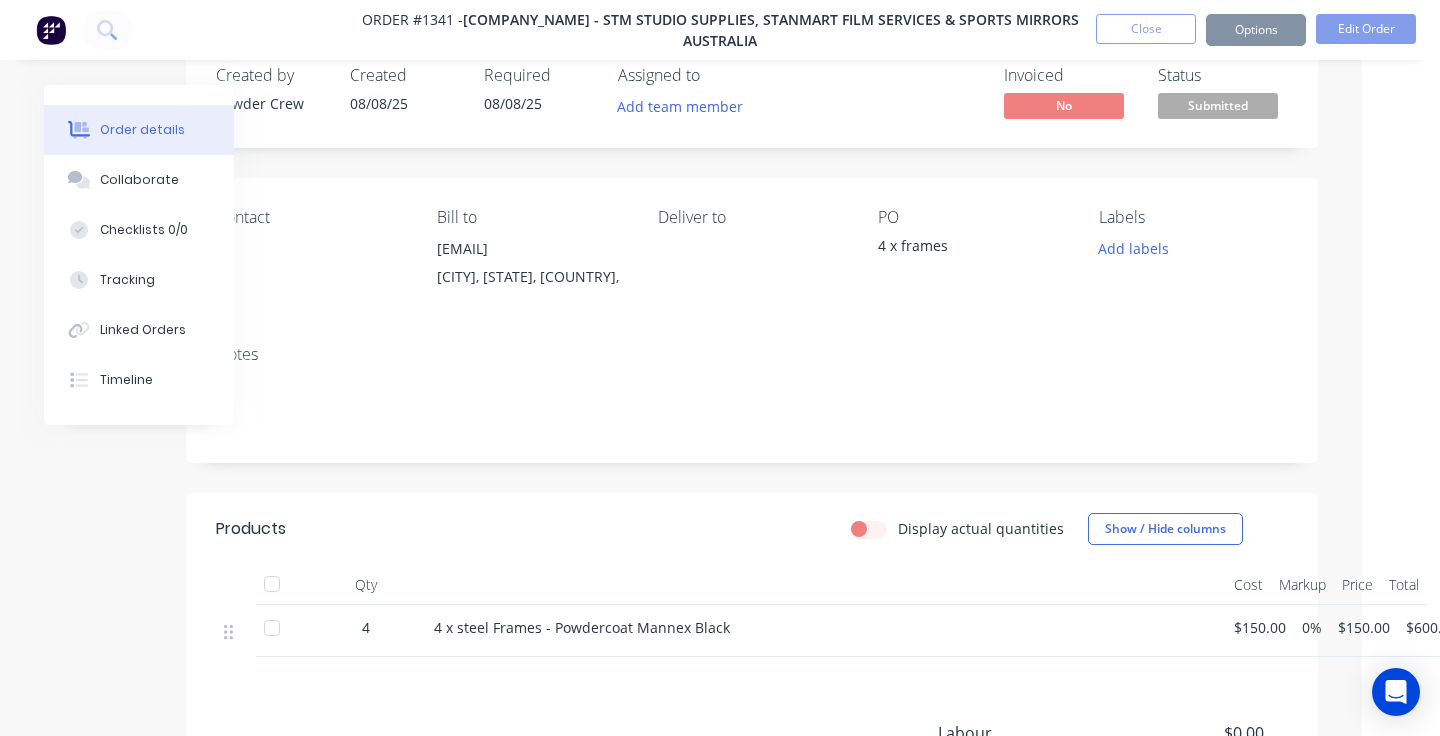 scroll, scrollTop: 0, scrollLeft: 0, axis: both 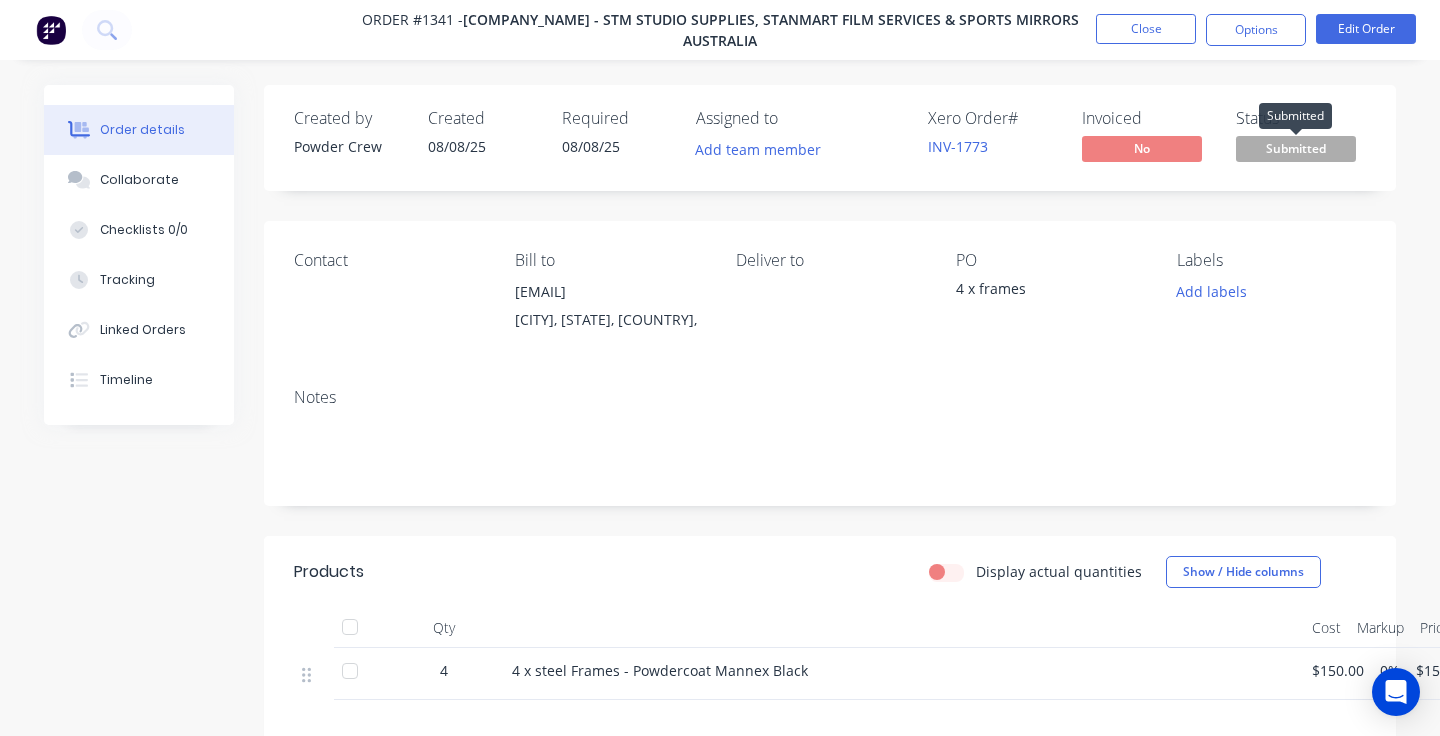 click on "Submitted" at bounding box center (1296, 148) 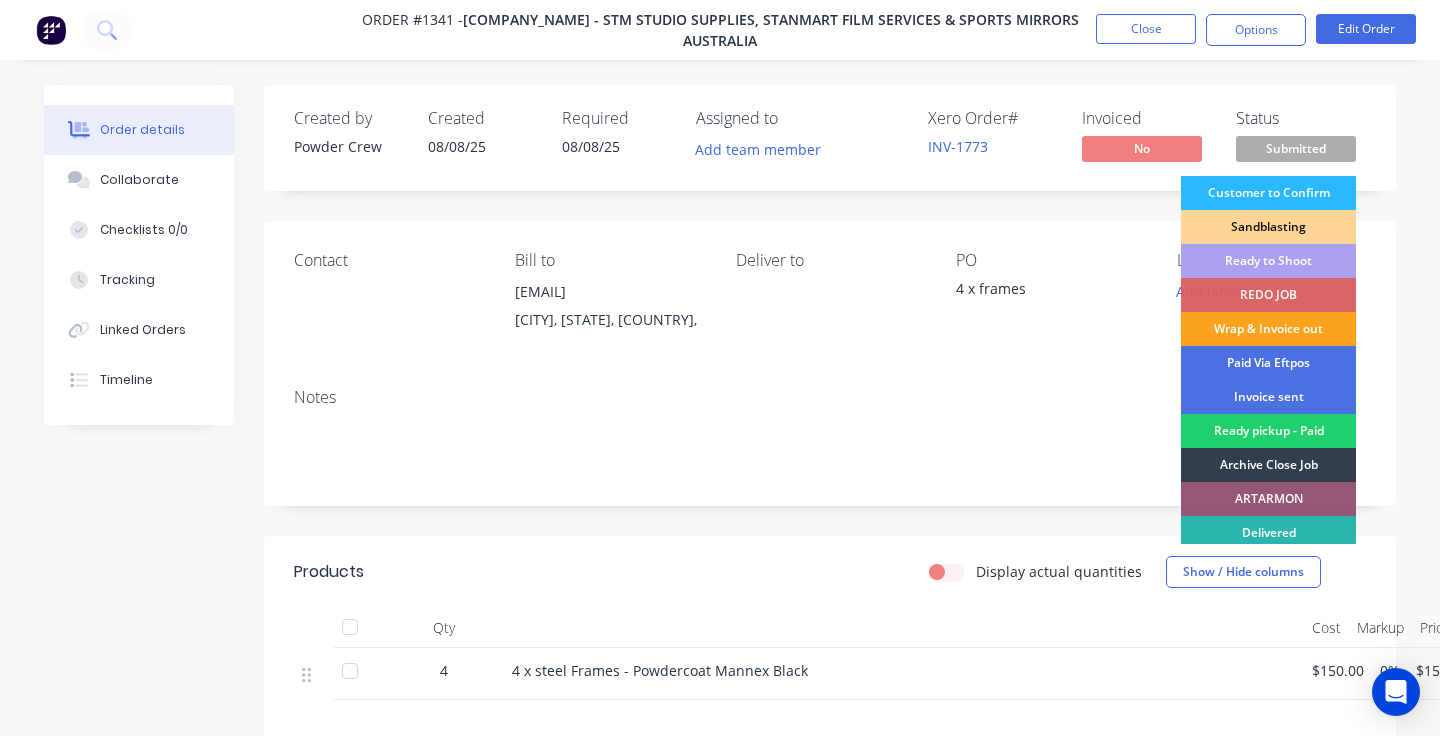 click on "Ready to Shoot" at bounding box center [1268, 261] 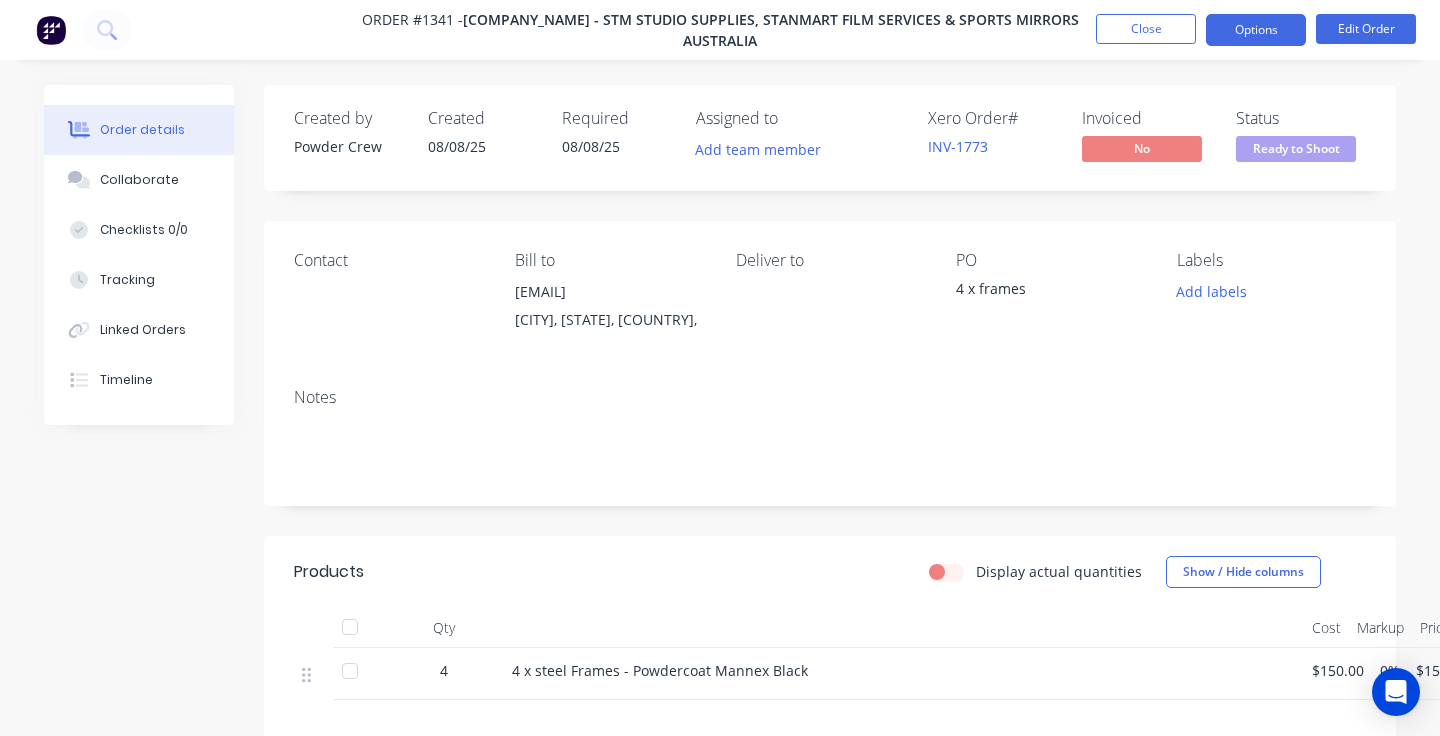click on "Options" at bounding box center (1256, 30) 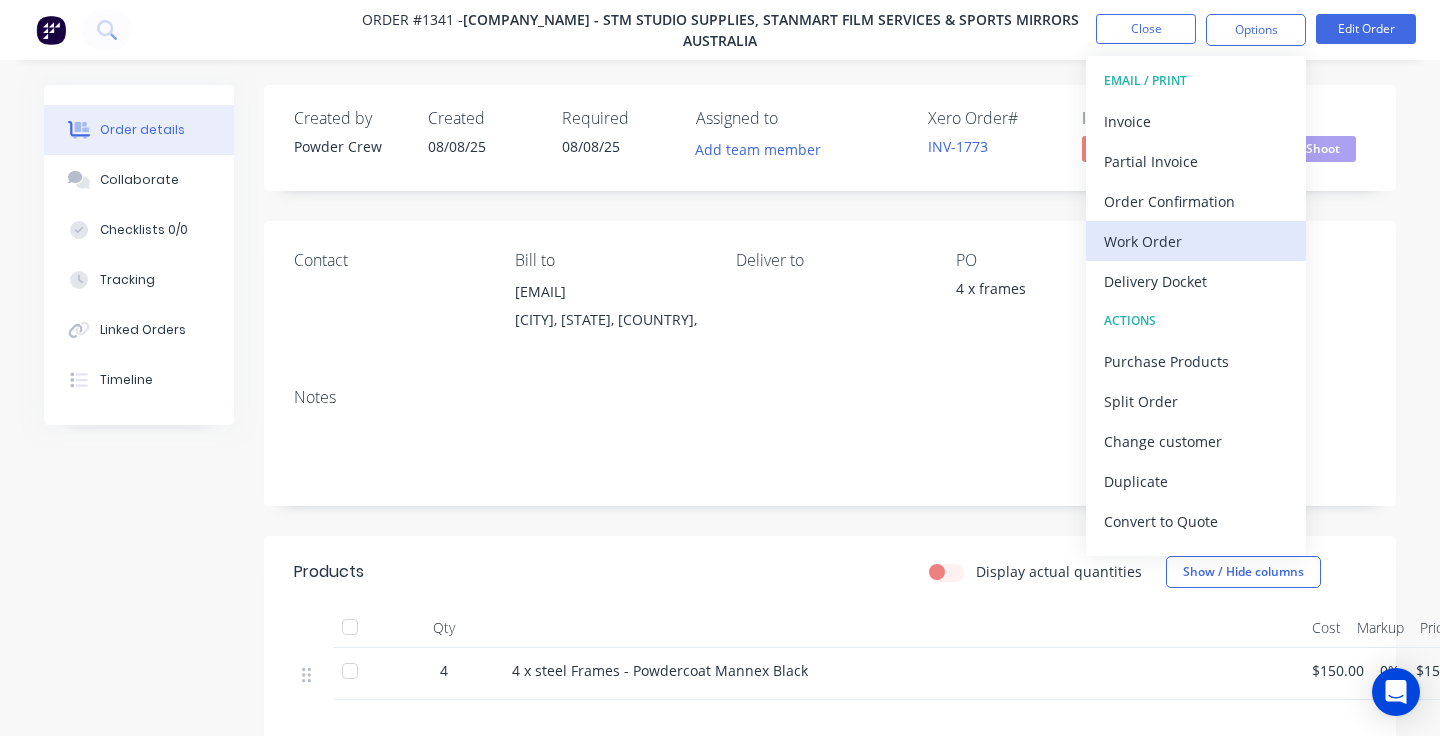 click on "Work Order" at bounding box center [1196, 241] 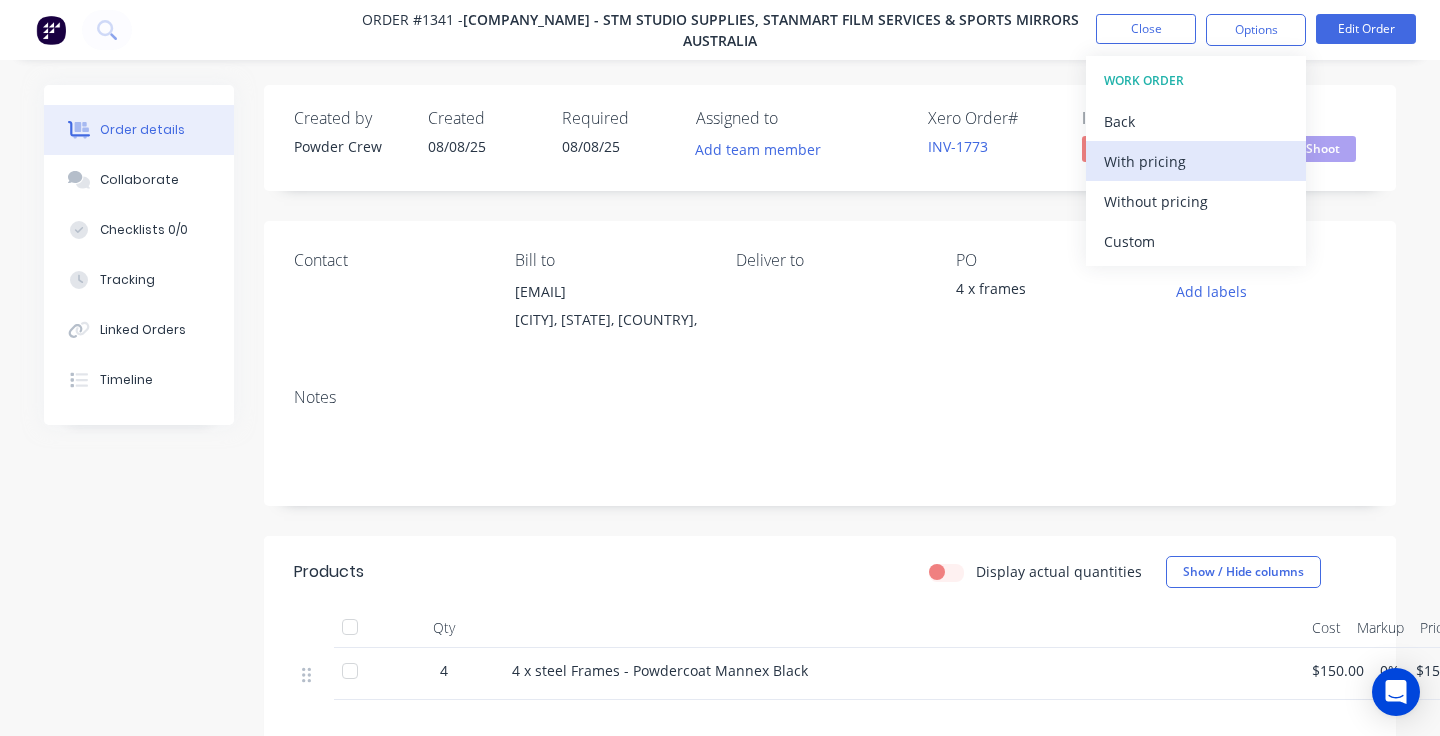 click on "With pricing" at bounding box center [1196, 161] 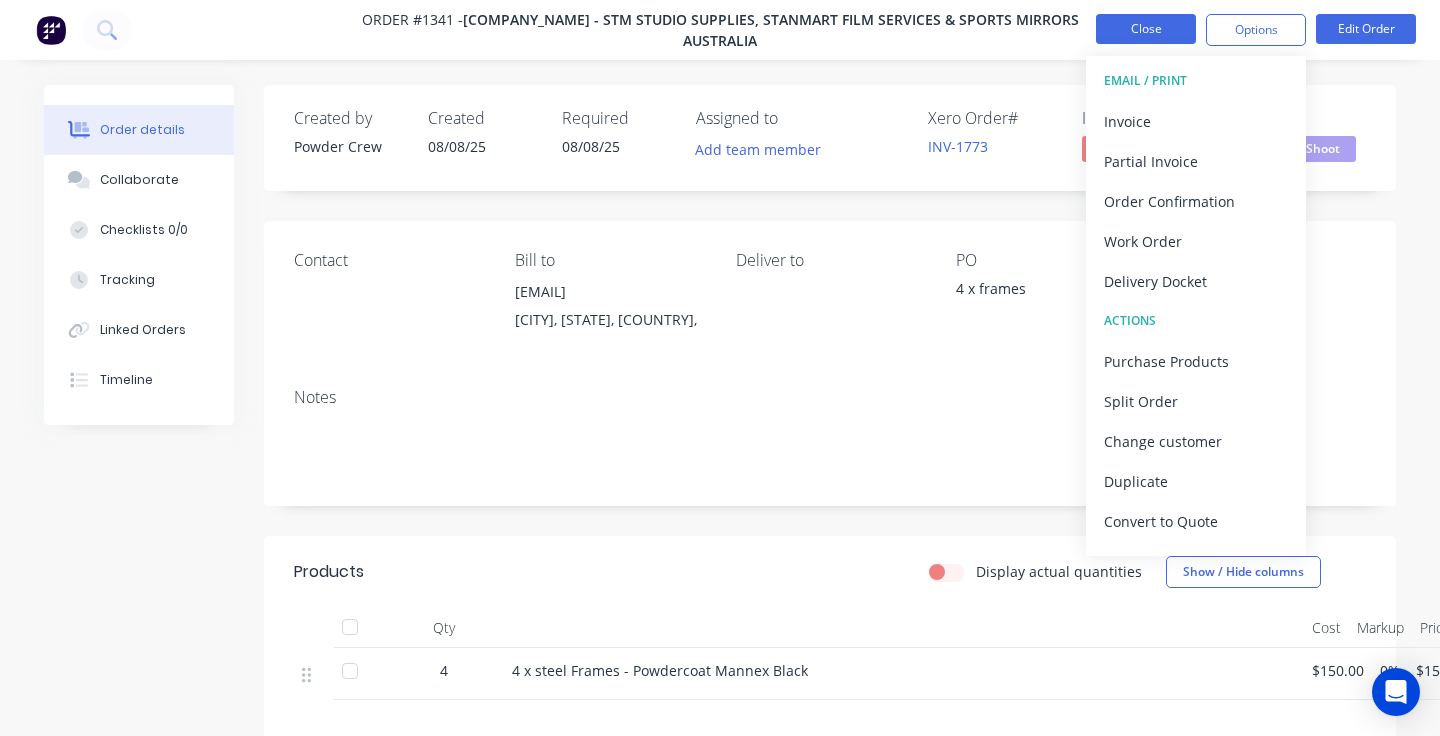click on "Close" at bounding box center (1146, 29) 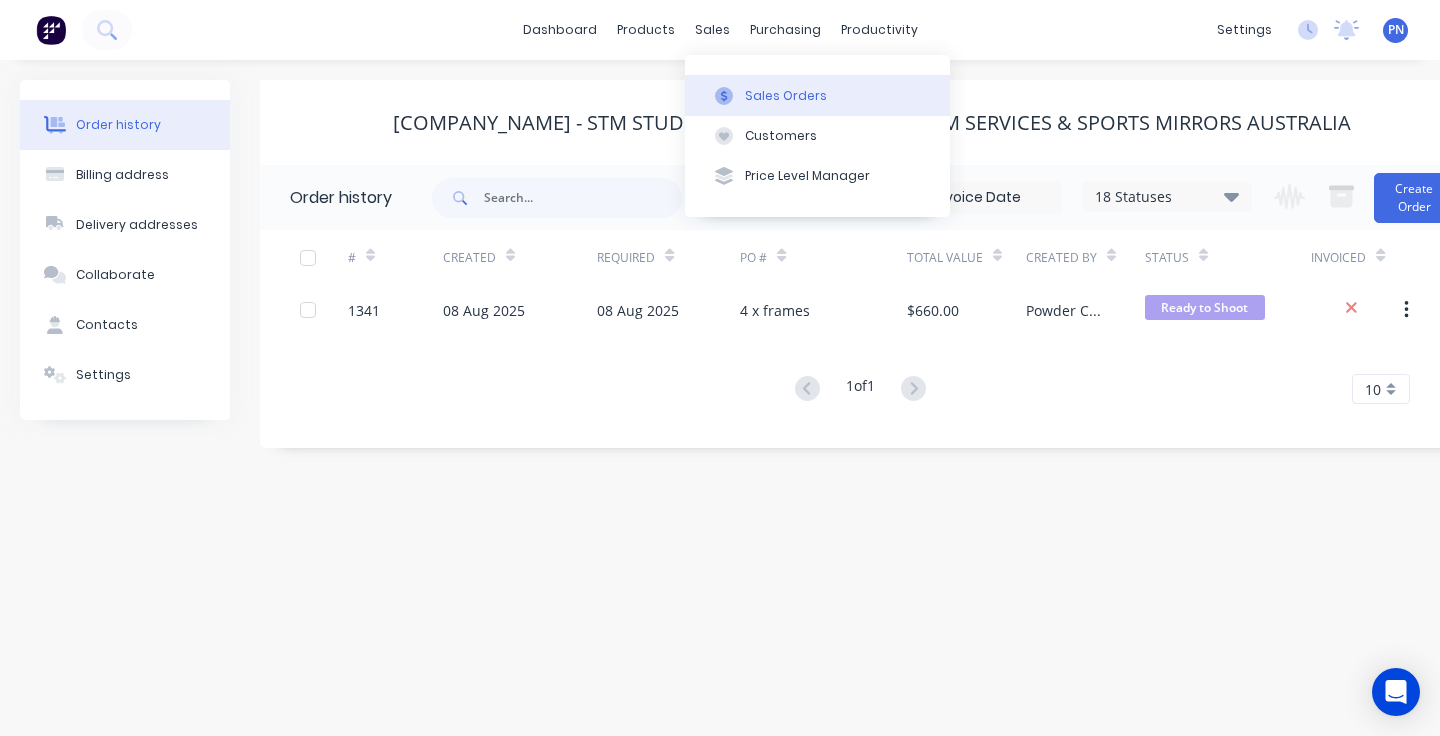 click on "Sales Orders" at bounding box center (786, 96) 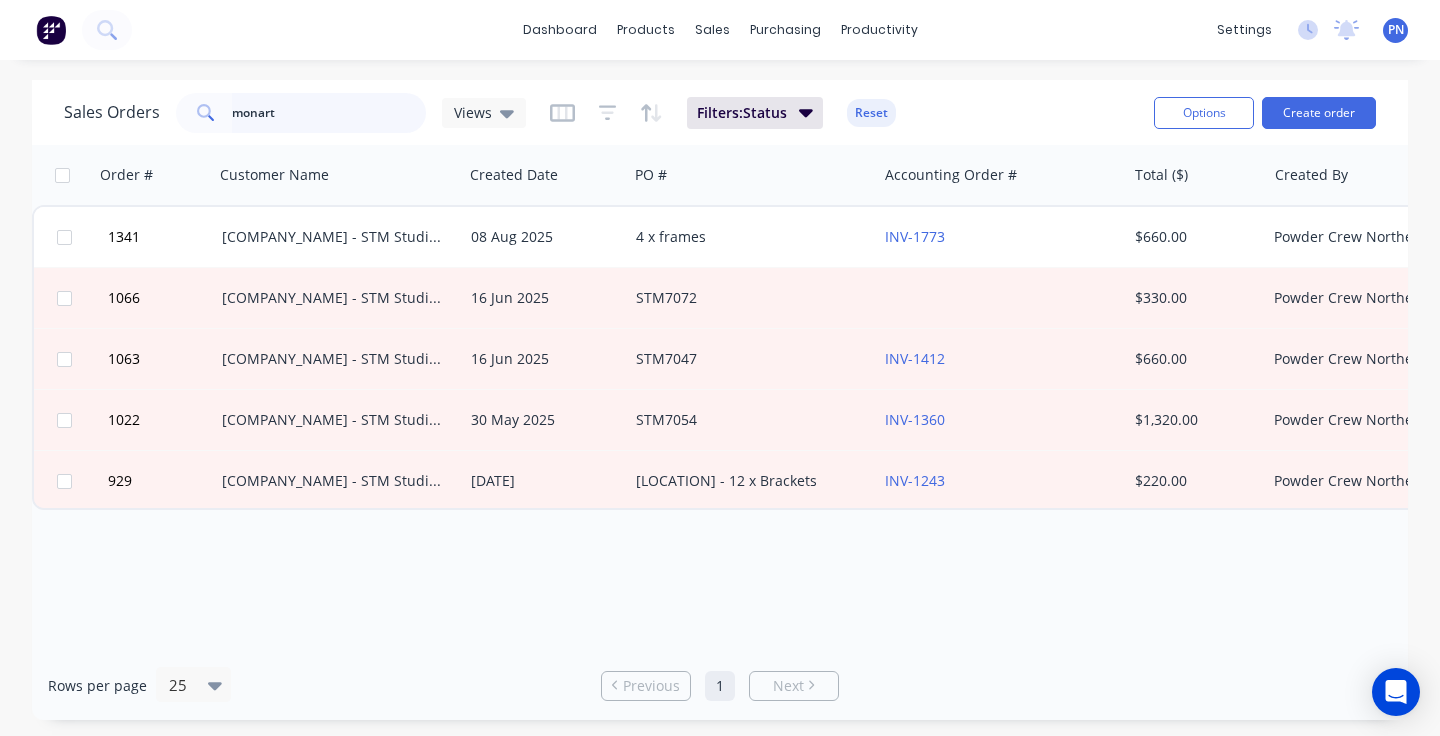 click on "monart" at bounding box center (329, 113) 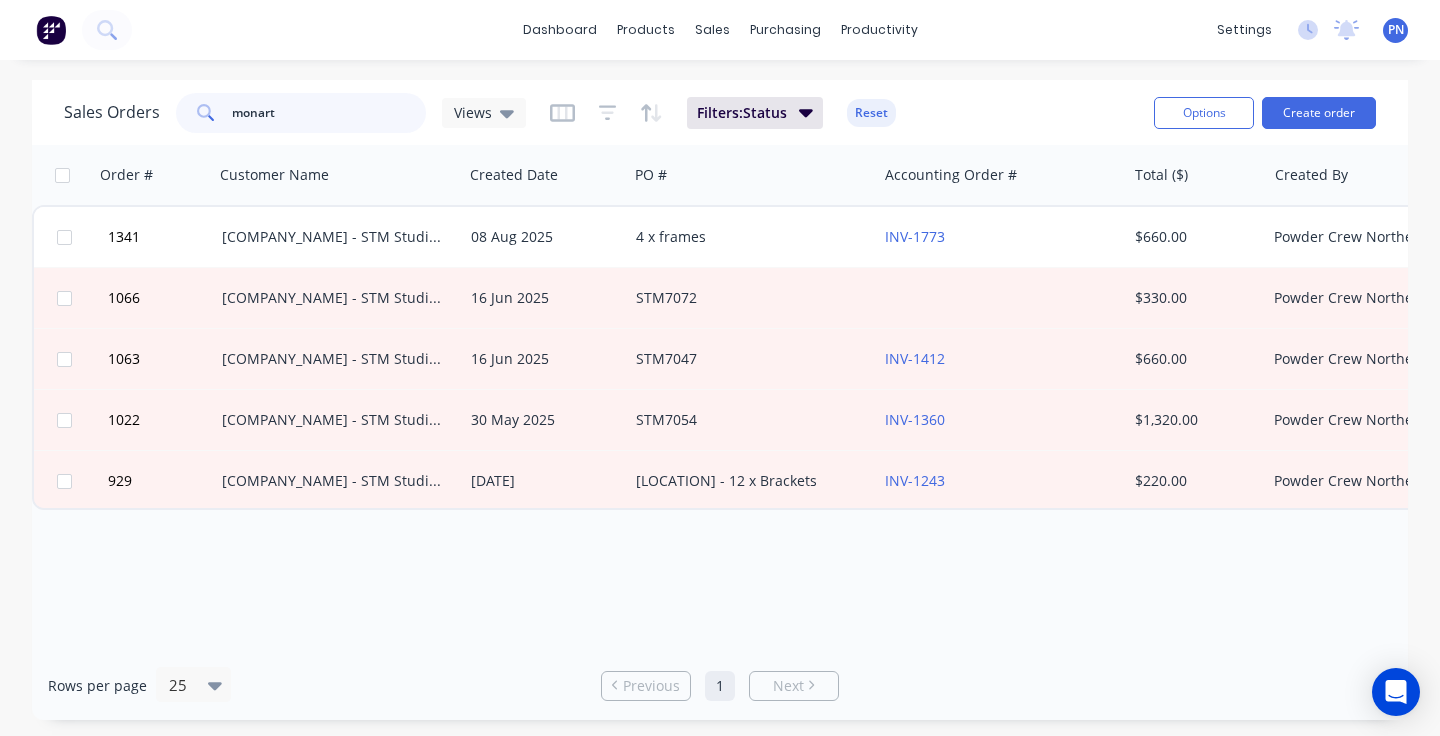 click on "monart" at bounding box center [329, 113] 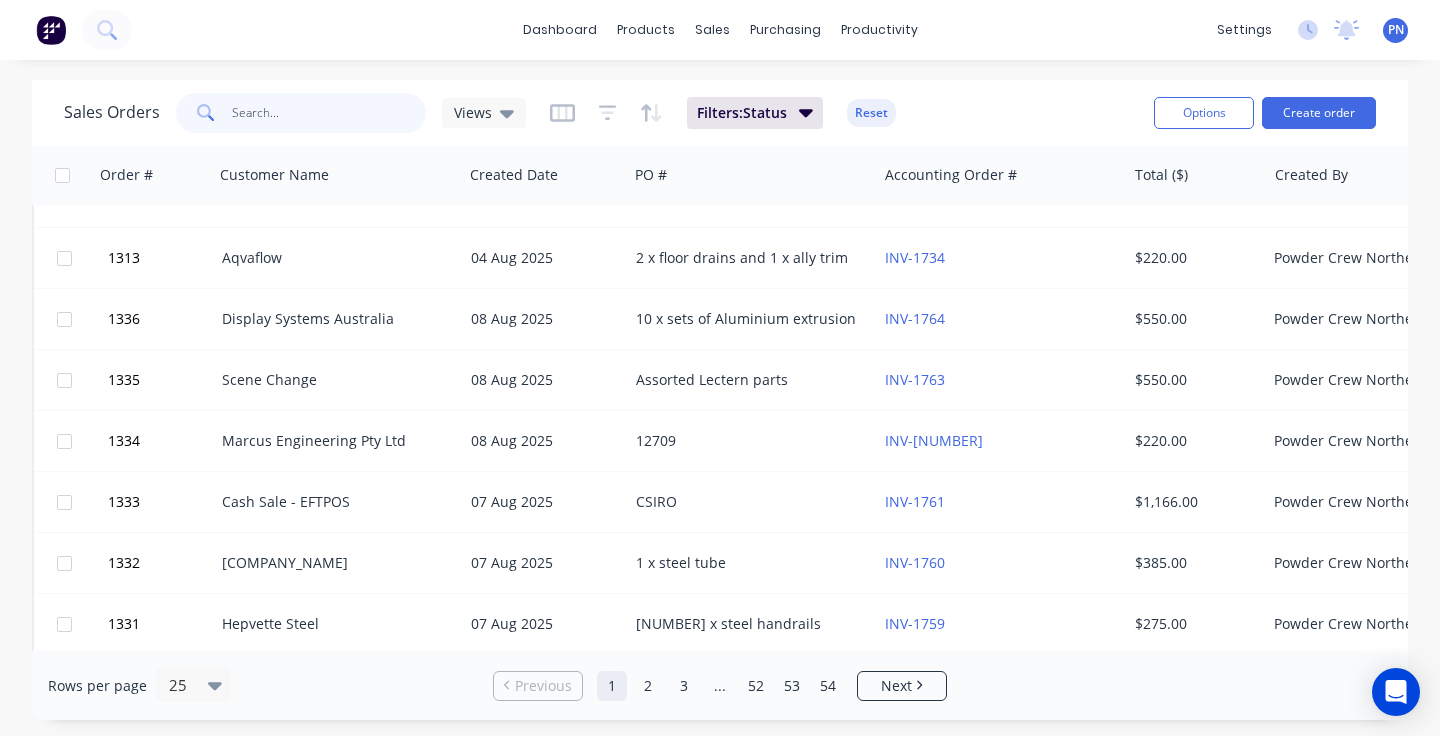 scroll, scrollTop: 347, scrollLeft: 0, axis: vertical 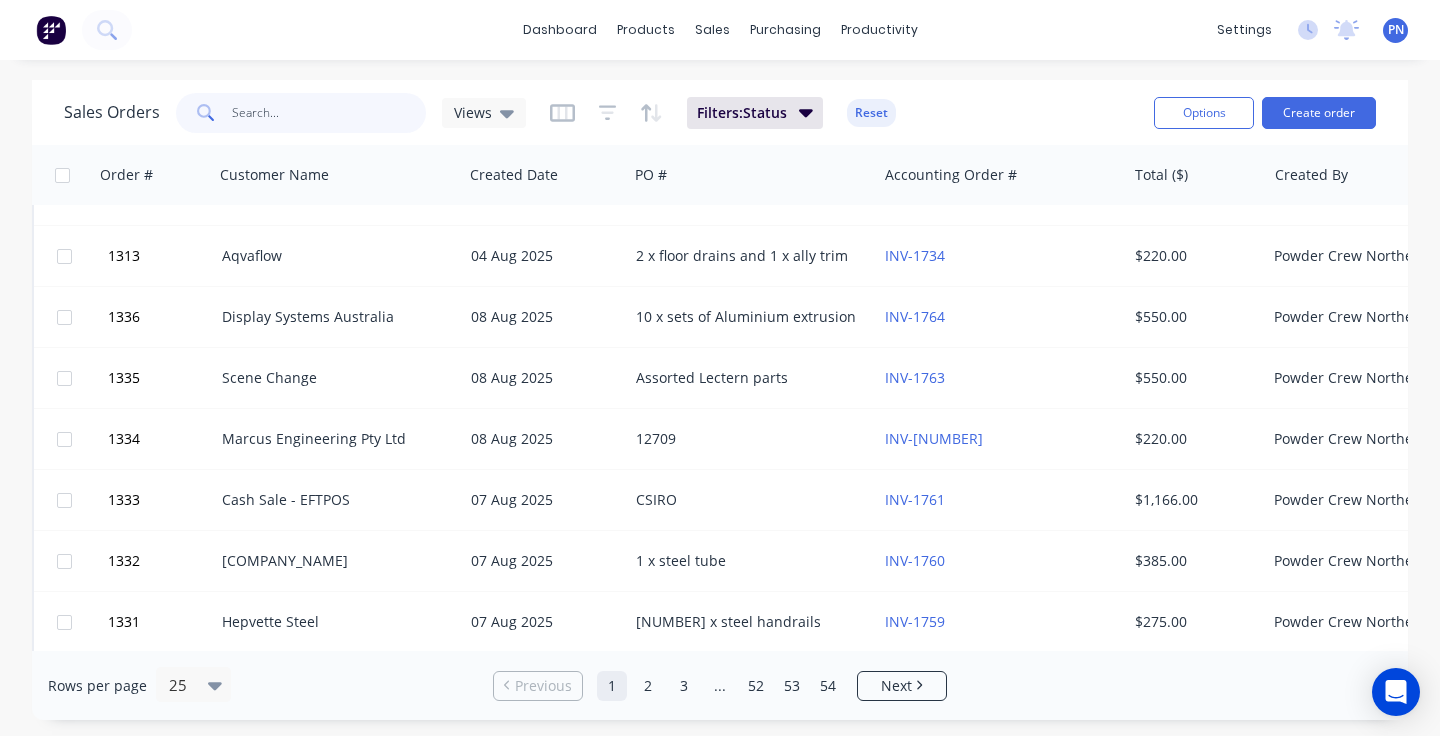 click at bounding box center (329, 113) 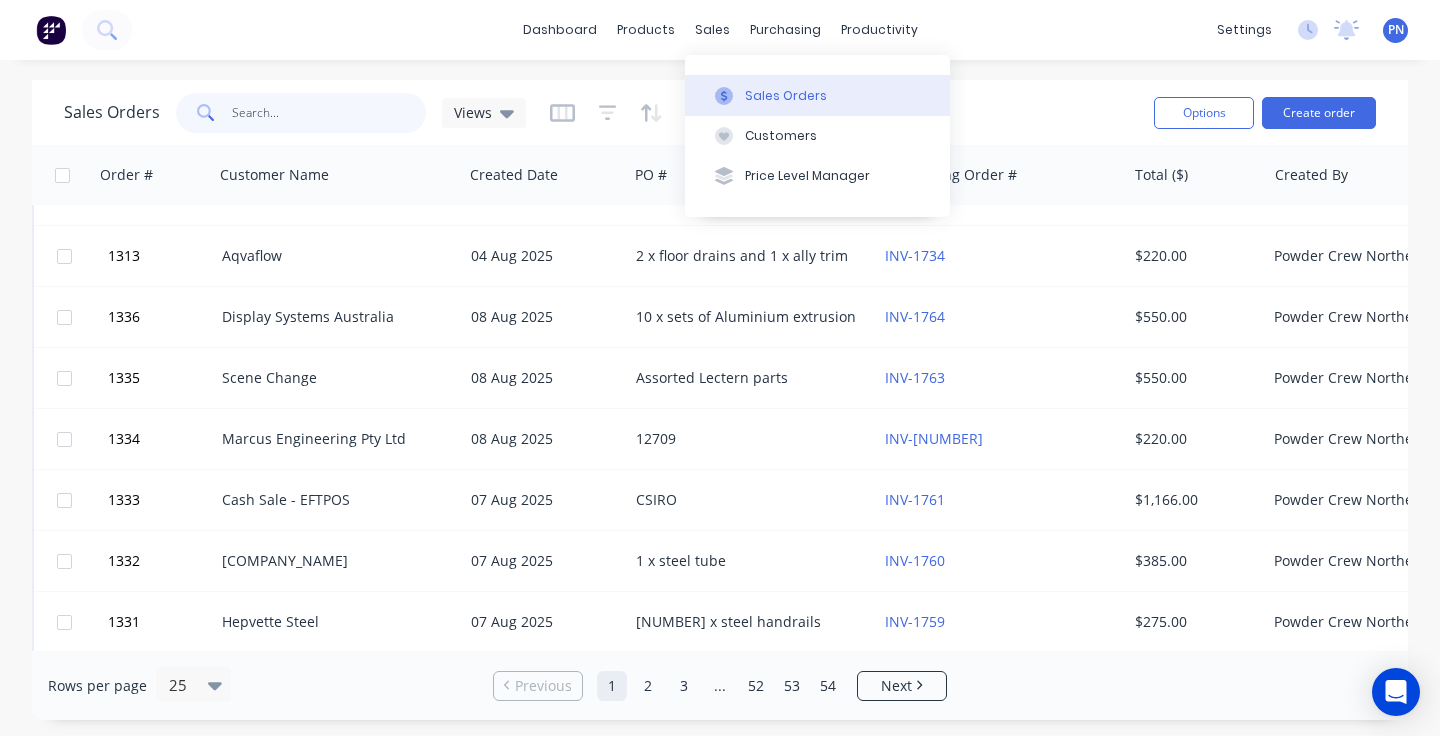 type 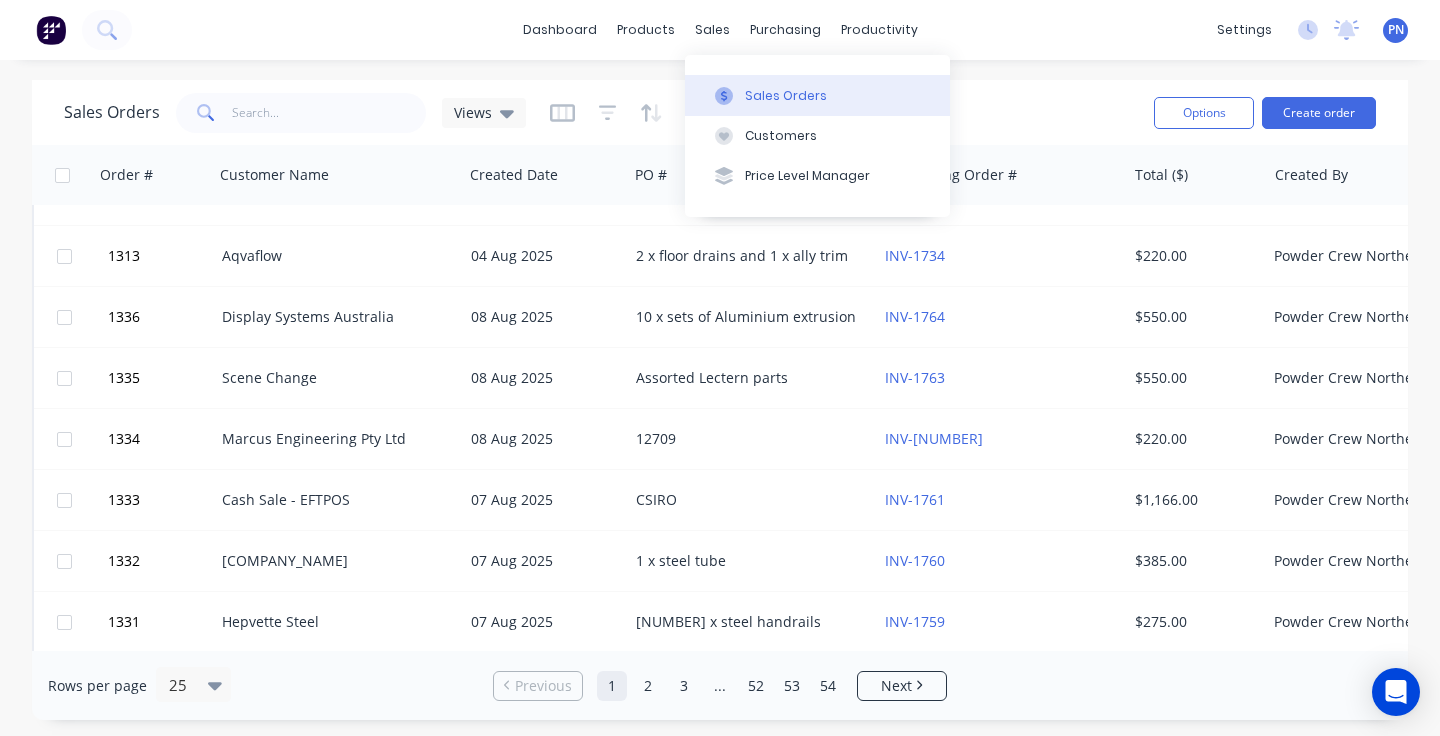 click on "Sales Orders" at bounding box center (817, 95) 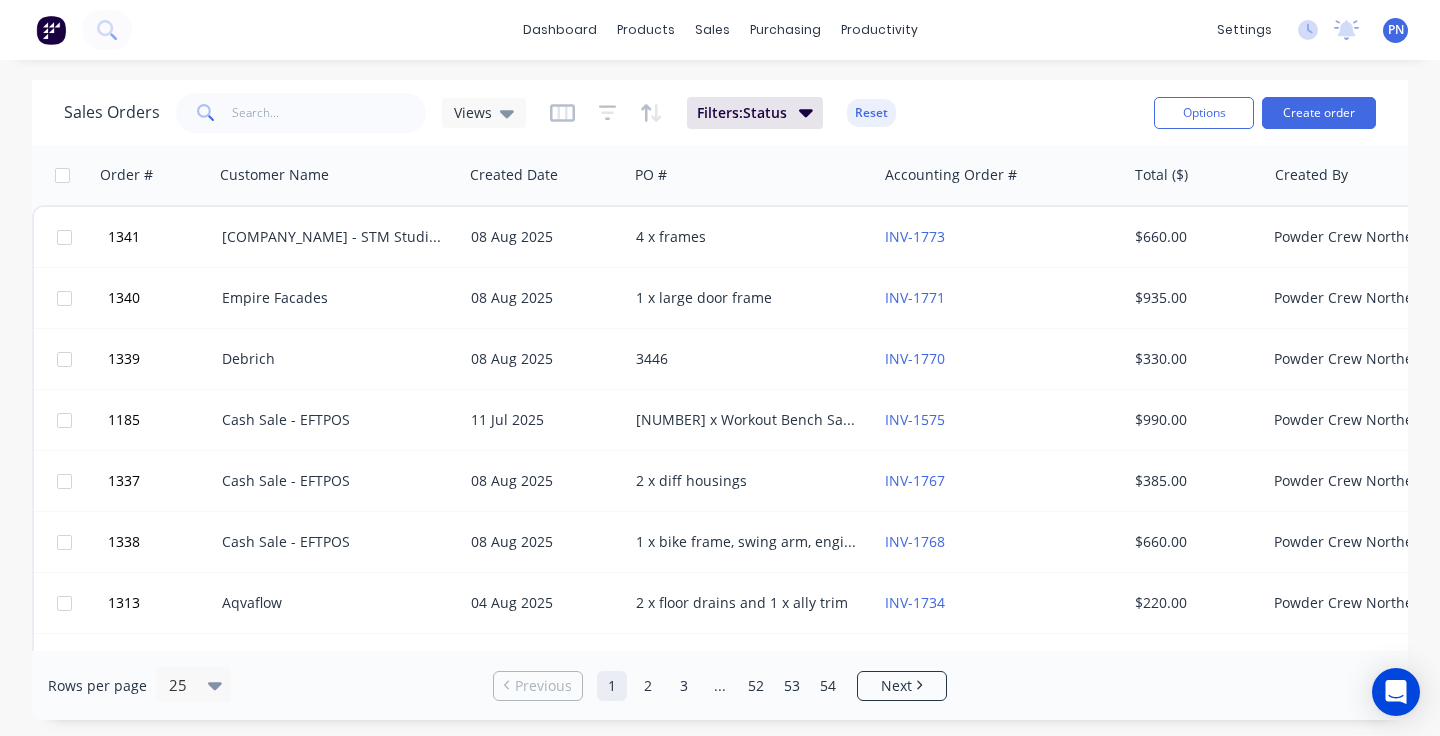 scroll, scrollTop: 0, scrollLeft: 0, axis: both 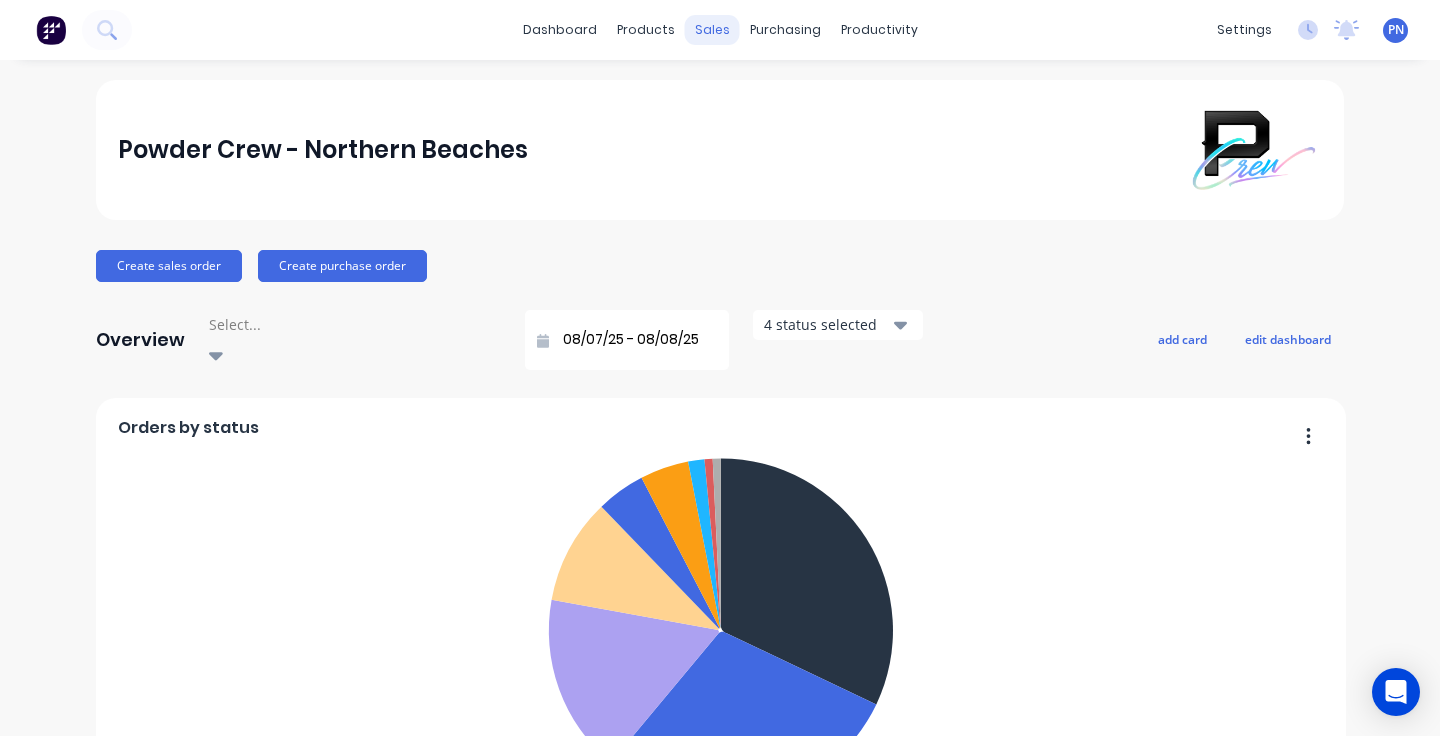 drag, startPoint x: 705, startPoint y: 29, endPoint x: 714, endPoint y: 35, distance: 10.816654 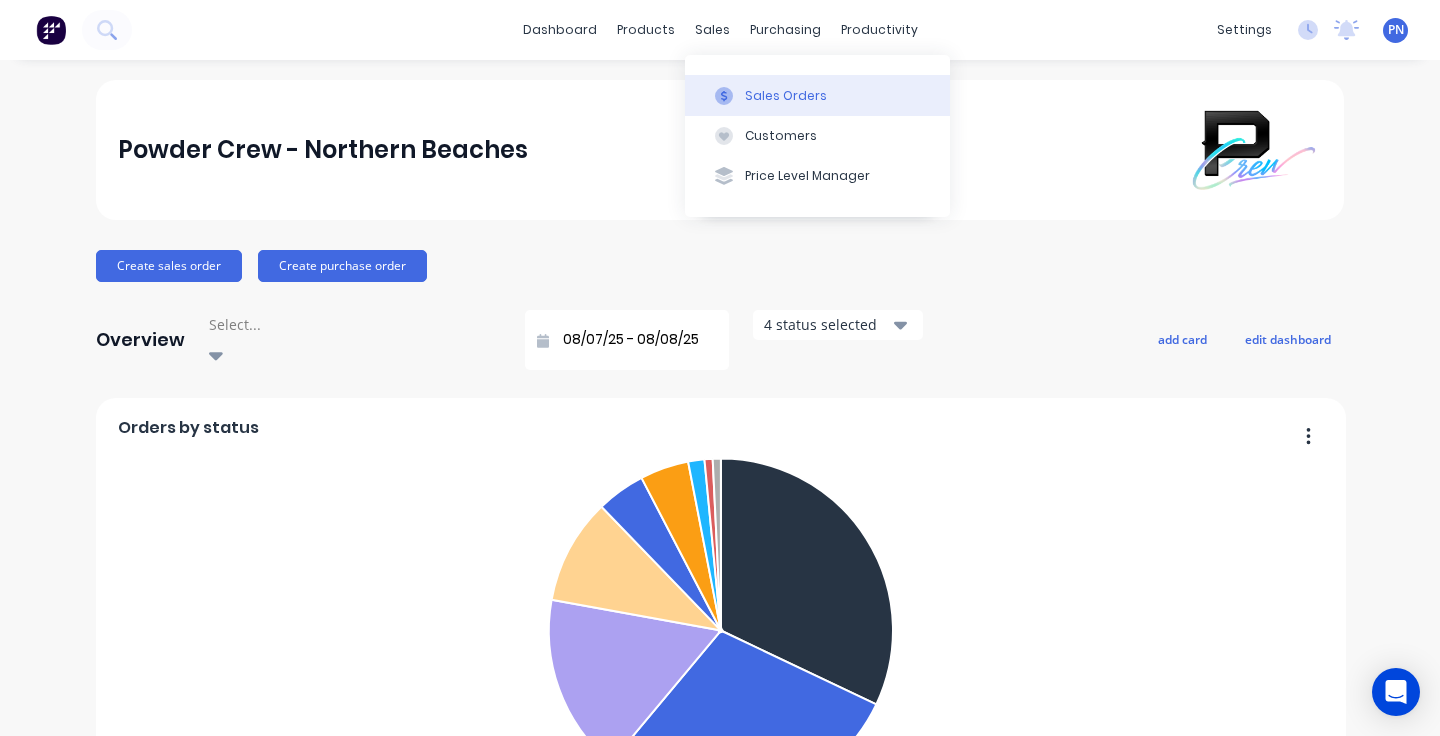 click on "Sales Orders" at bounding box center (786, 96) 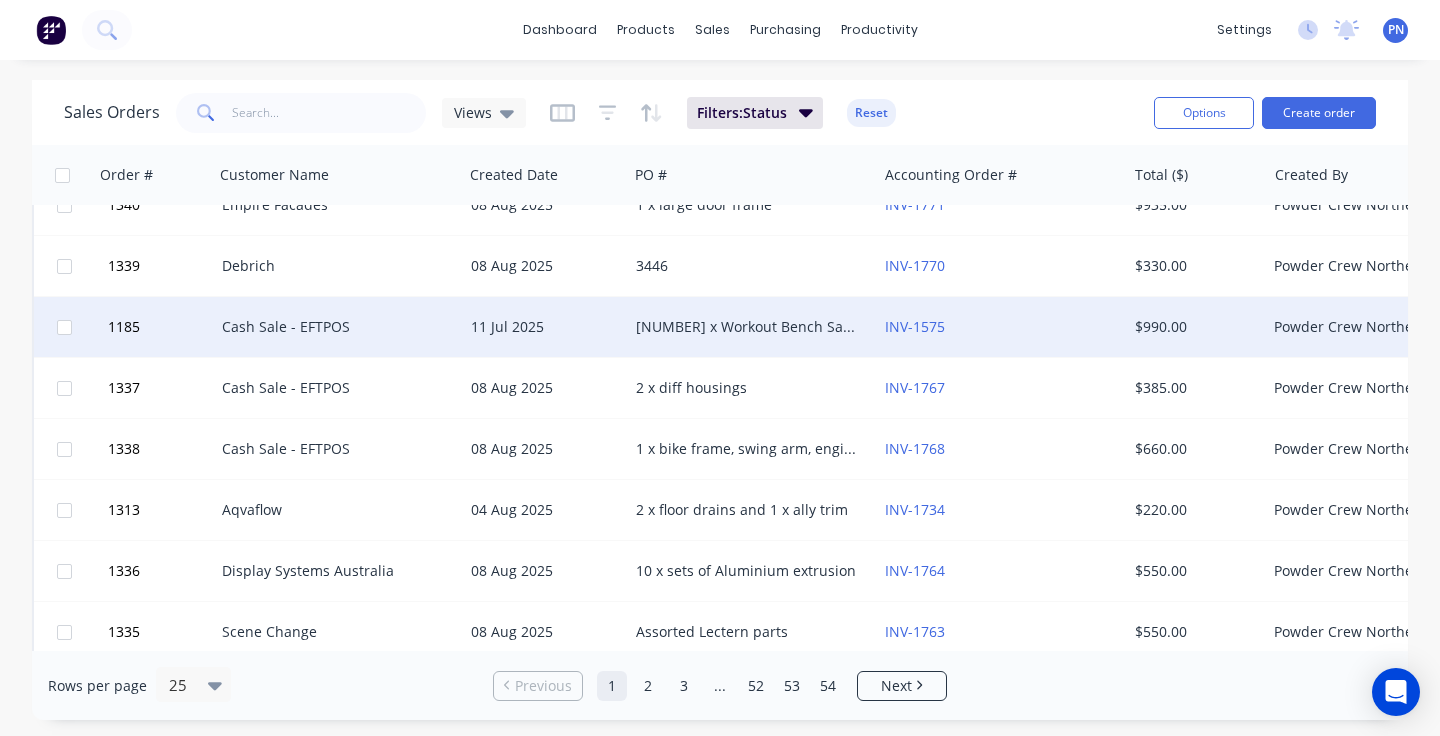 scroll, scrollTop: 100, scrollLeft: 0, axis: vertical 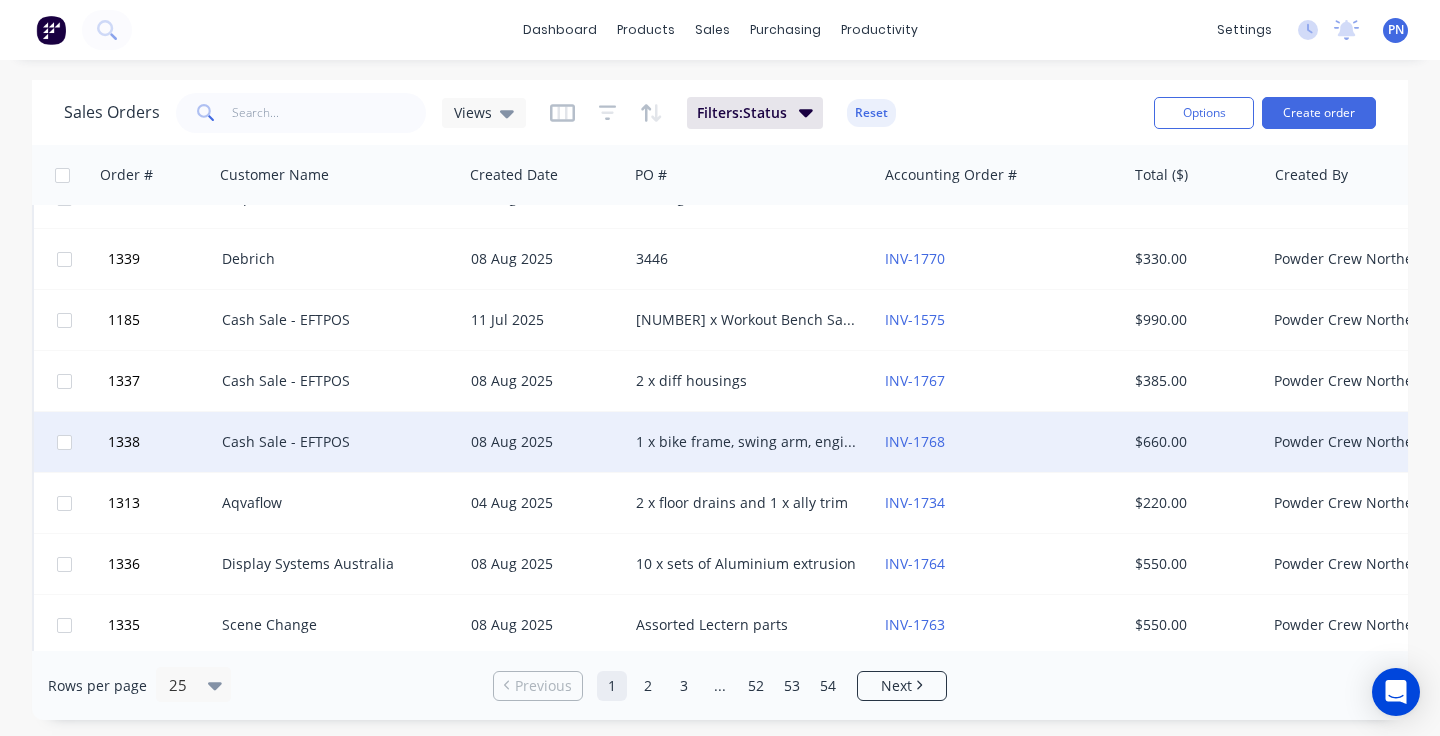 click on "08 Aug 2025" at bounding box center (545, 442) 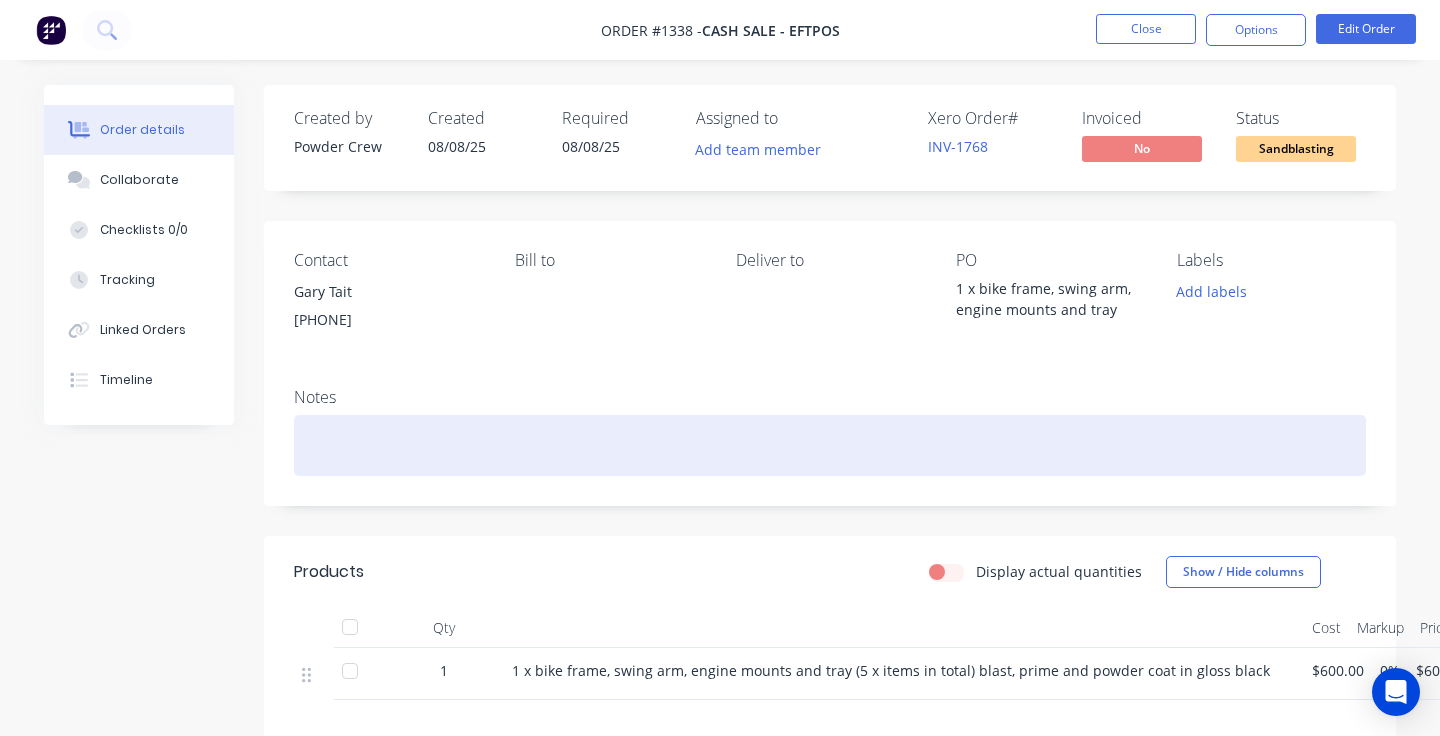 paste 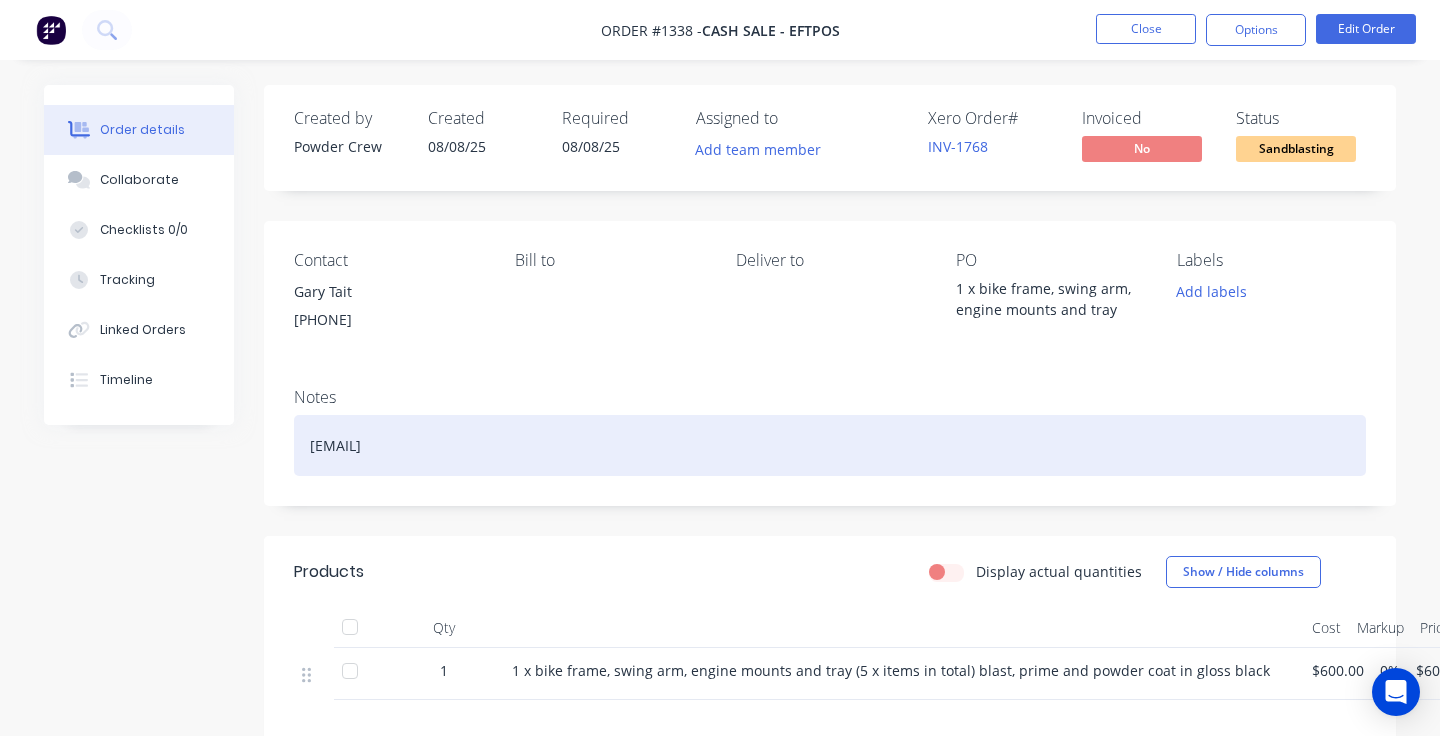 click on "[EMAIL]" at bounding box center [830, 445] 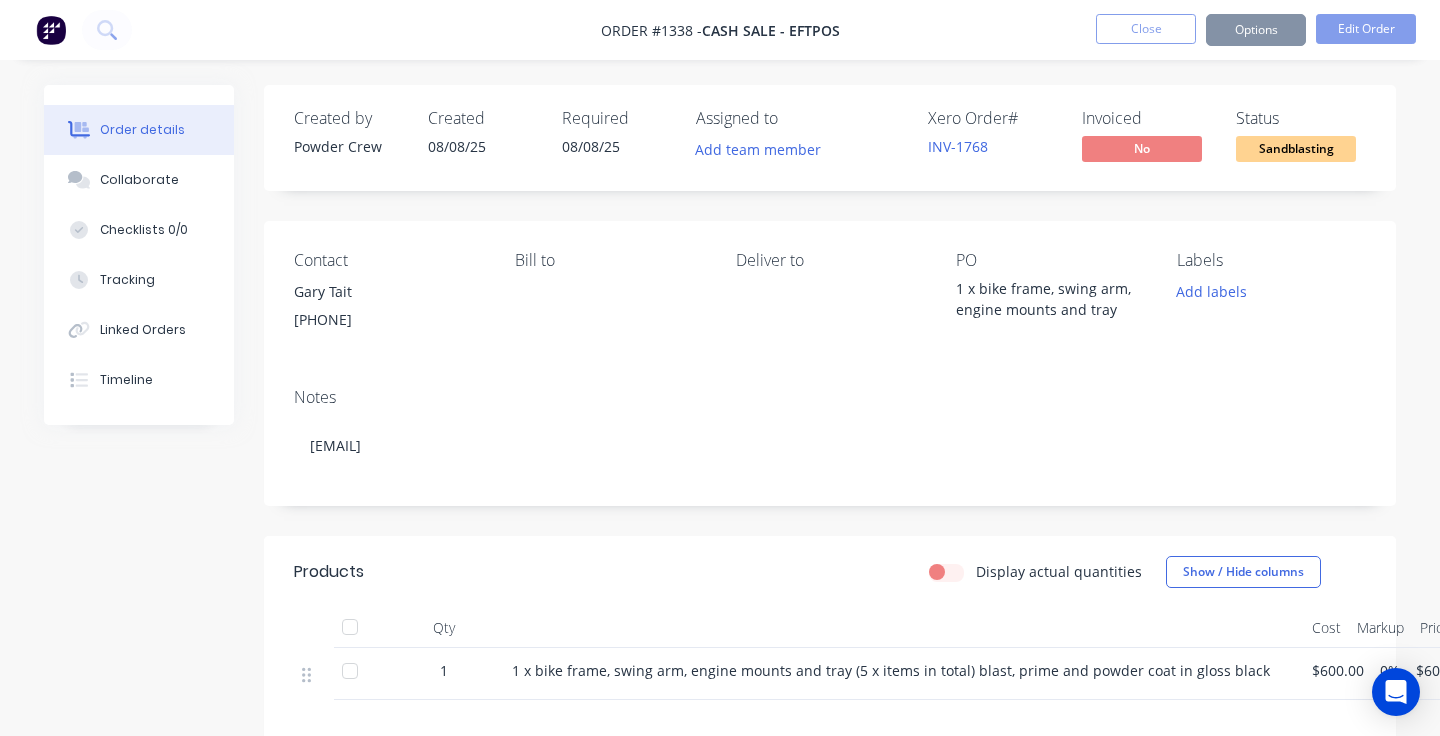 click on "Created by Powder Crew Created [DATE] Required [DATE] Assigned to Add team member Xero Order # INV-1768 Invoiced No Status Sandblasting Contact [PERSON_NAME] [PHONE] Bill to Deliver to PO 1 x bike frame, swing arm, engine mounts and tray Labels Add labels Notes Products Display actual quantities Show / Hide columns Qty Cost Markup Price Total 1 1 x bike frame, swing arm, engine mounts and tray (5 x items in total) blast, prime and powder coat in gloss black $600.00 0% $600.00 $600.00 Labour $0.00 Sub total $600.00 Margin $0.00 ( 0.00 %) Tax $60.00 Total $660.00" at bounding box center [830, 555] 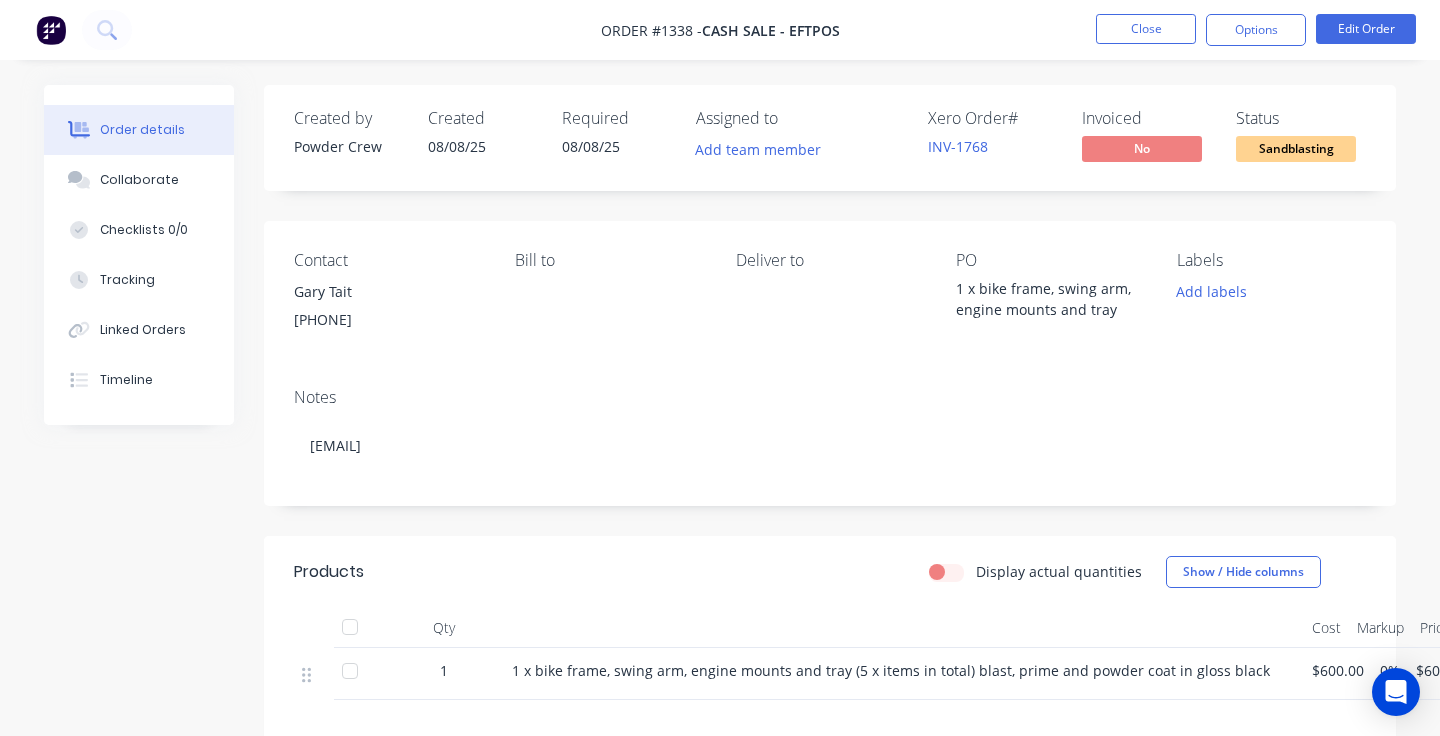 scroll, scrollTop: 0, scrollLeft: 0, axis: both 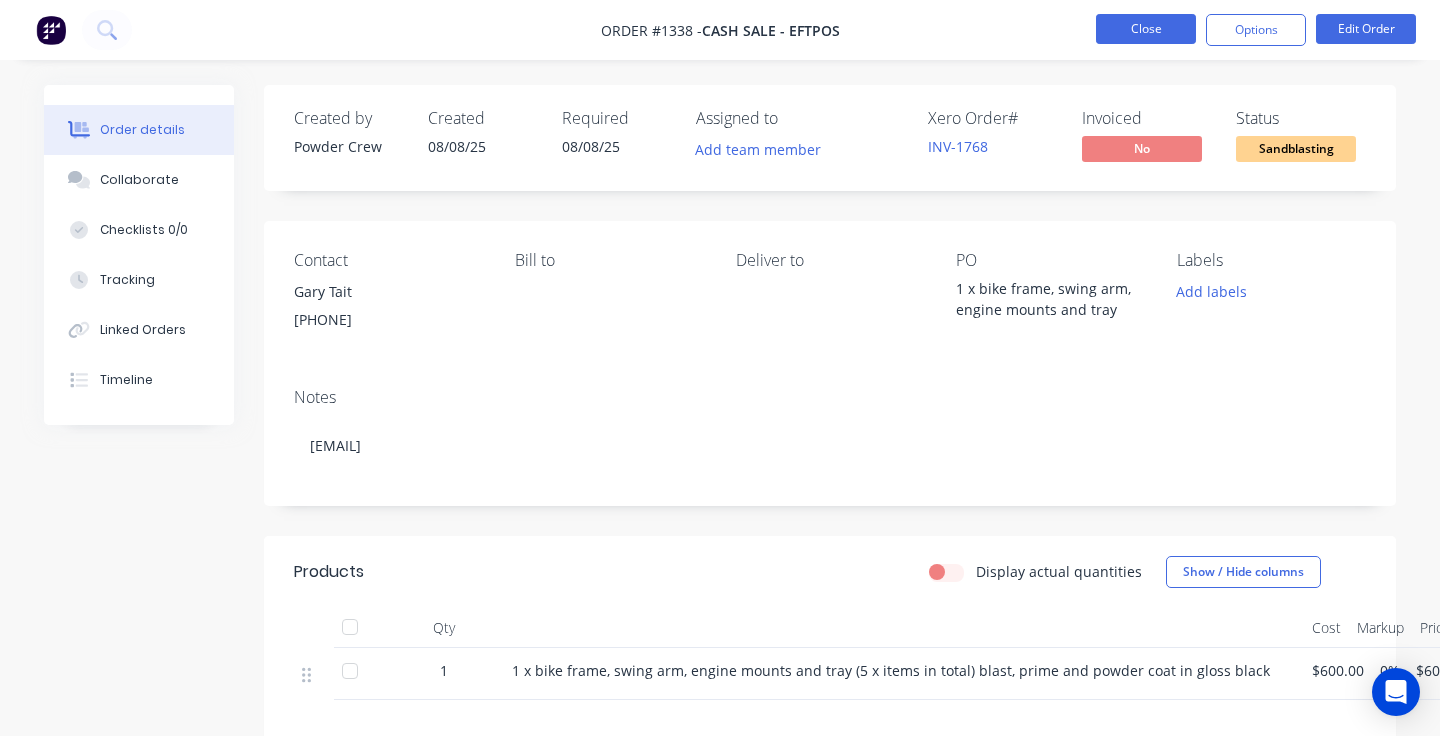 click on "Close" at bounding box center (1146, 29) 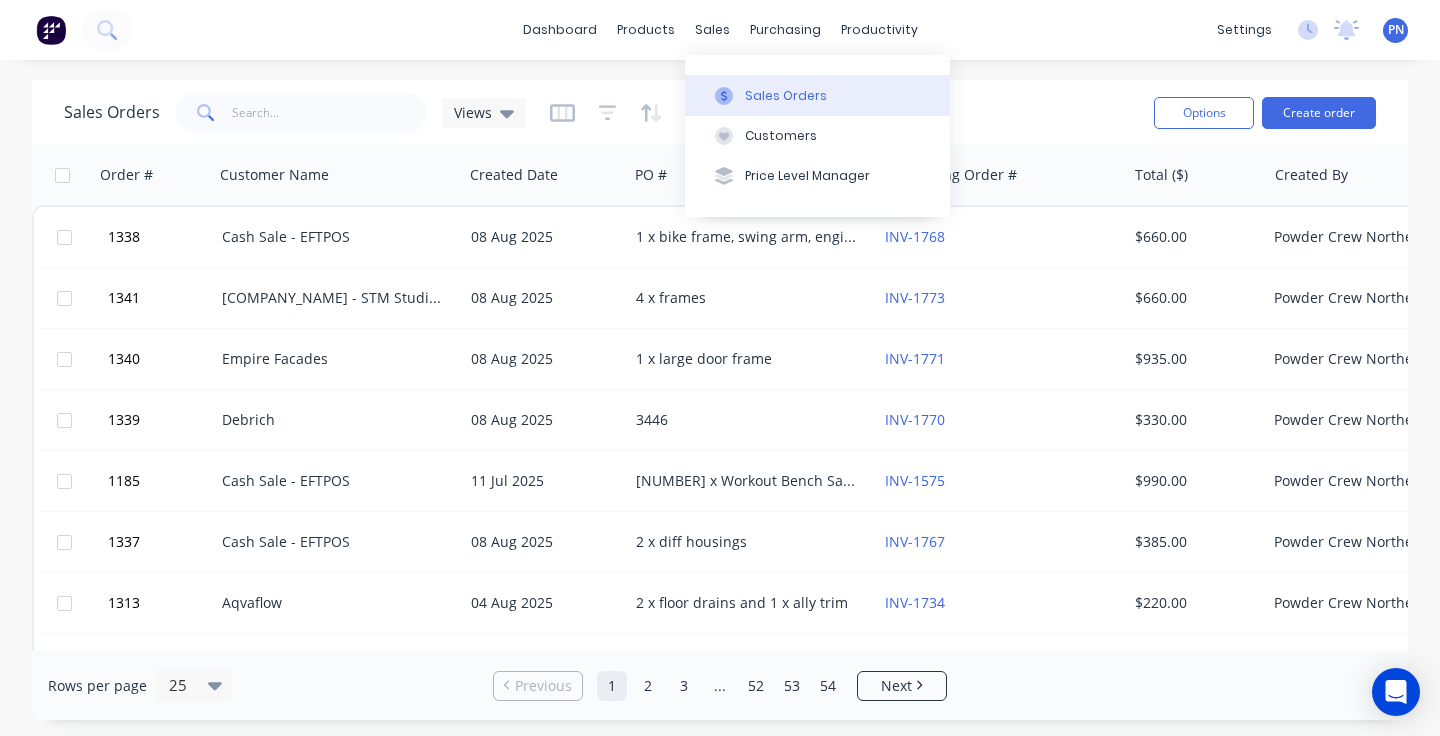 click on "Sales Orders" at bounding box center [786, 96] 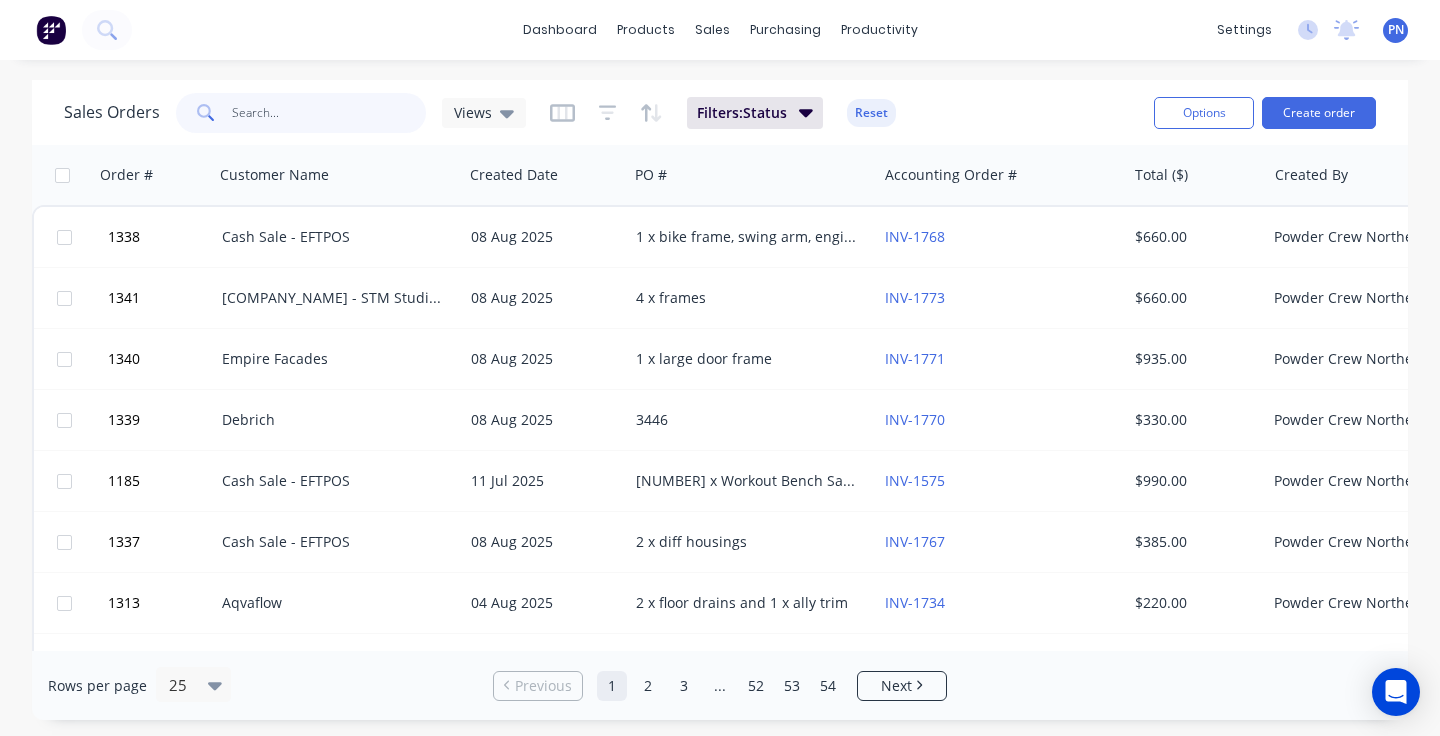click at bounding box center (329, 113) 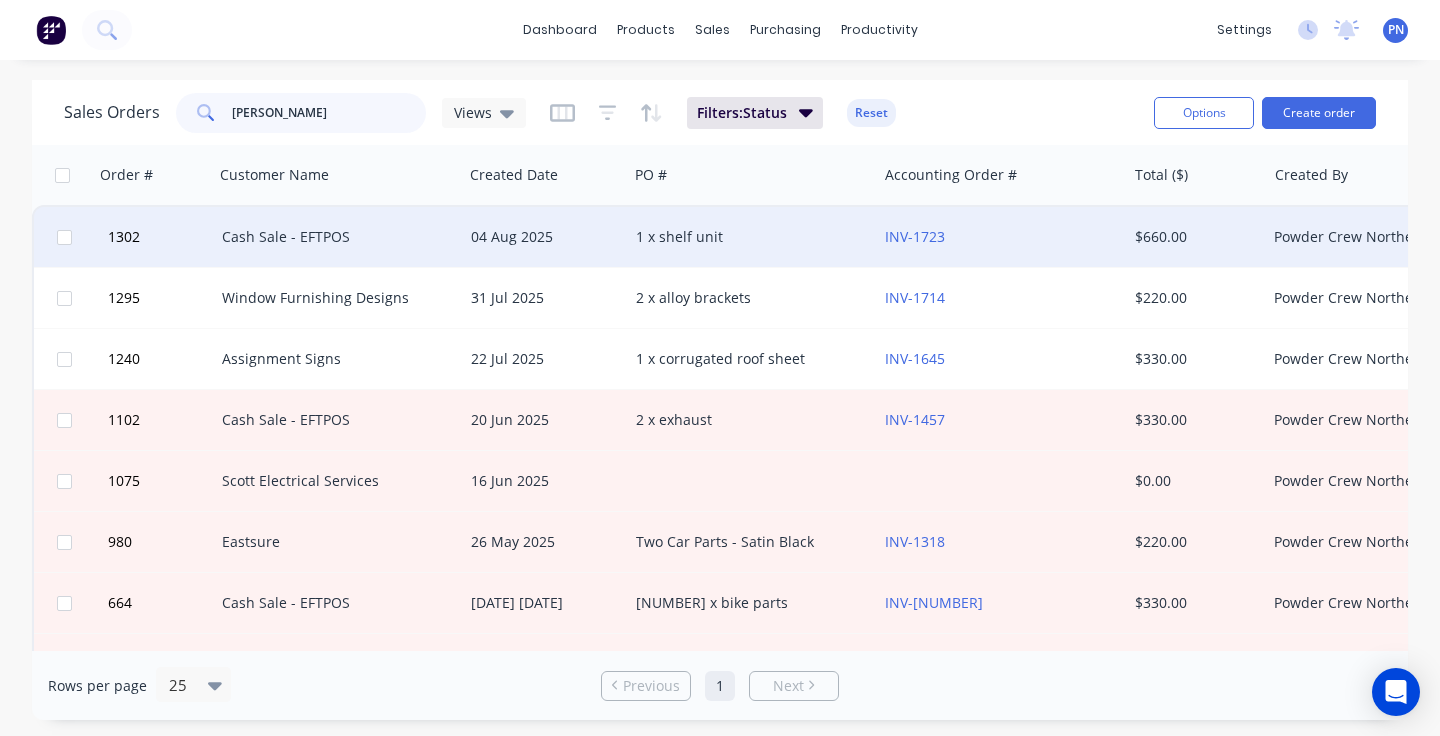 type on "[PERSON_NAME]" 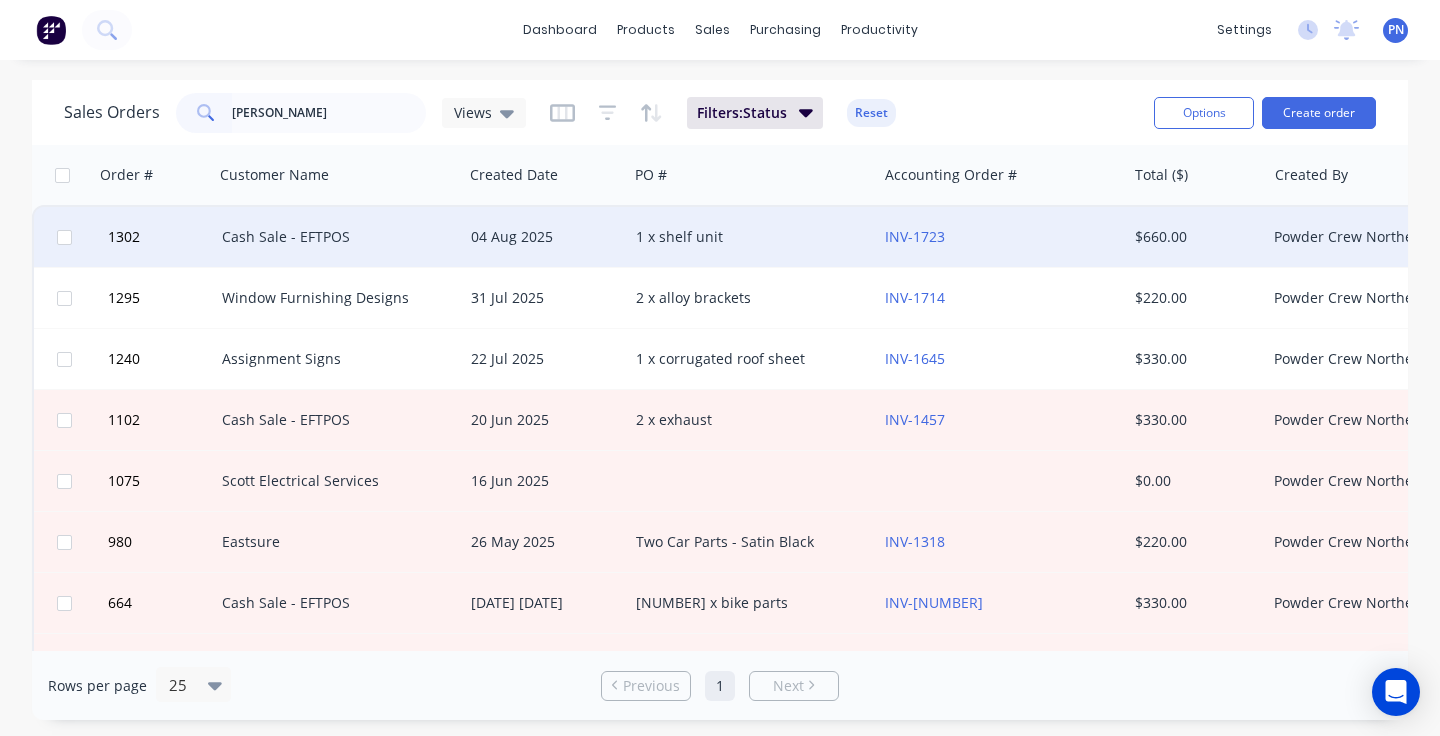 click on "1 x shelf unit" at bounding box center (747, 237) 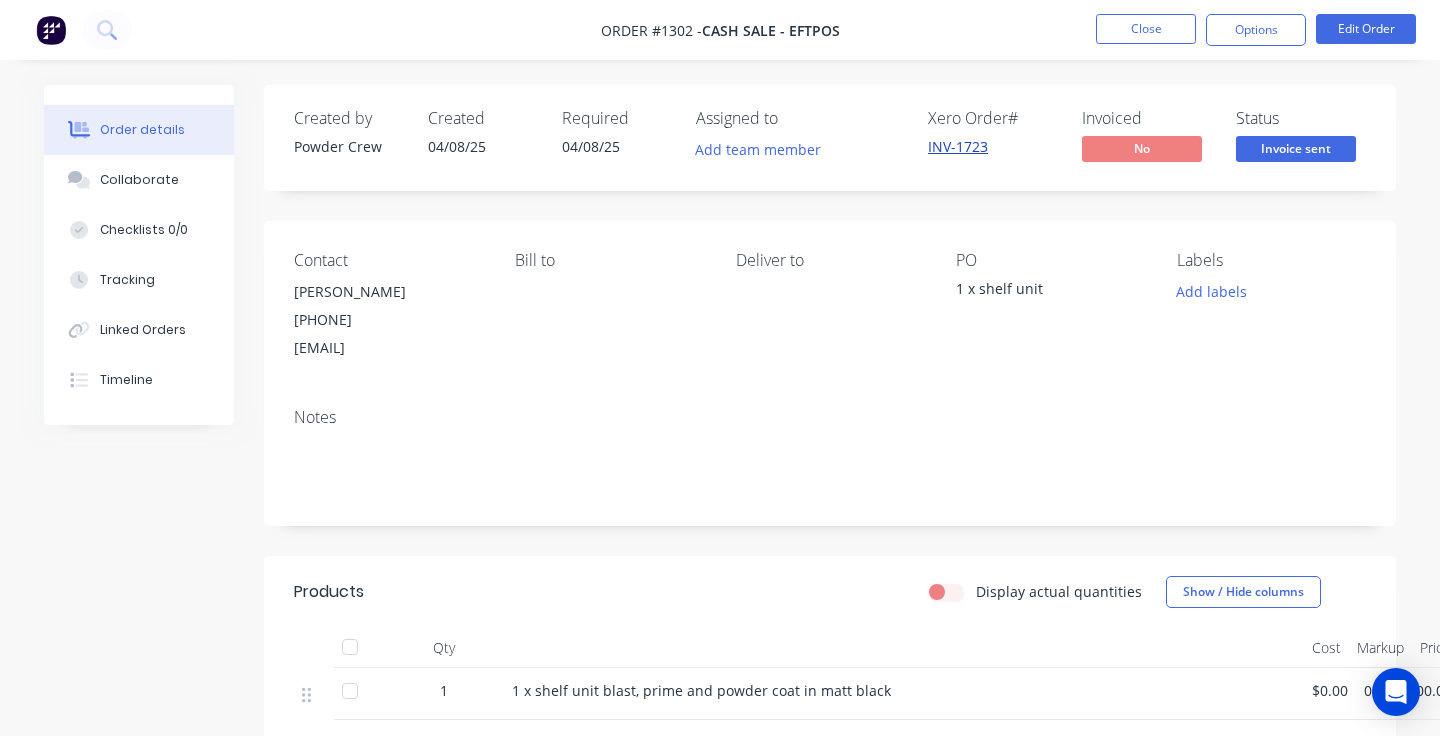click on "INV-1723" at bounding box center (958, 146) 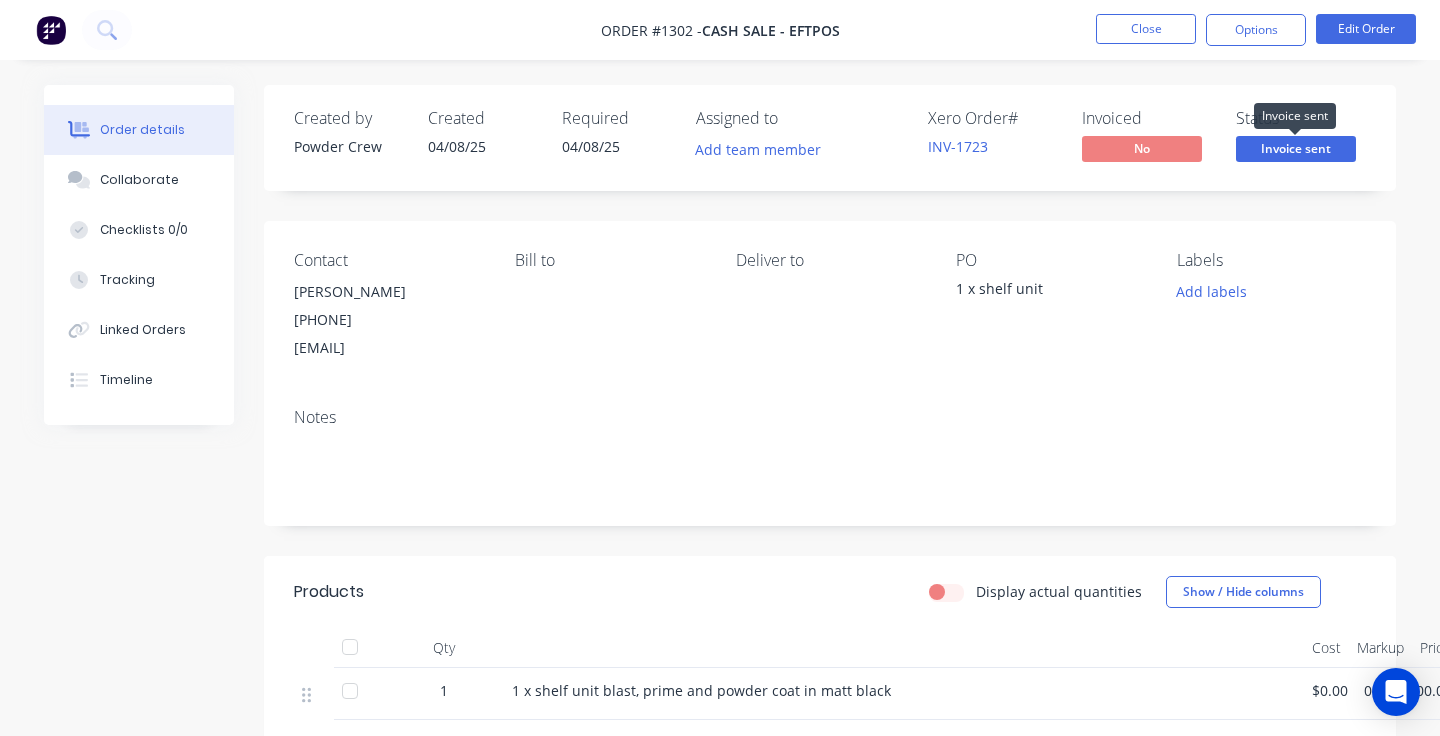click on "Invoice sent" at bounding box center [1296, 148] 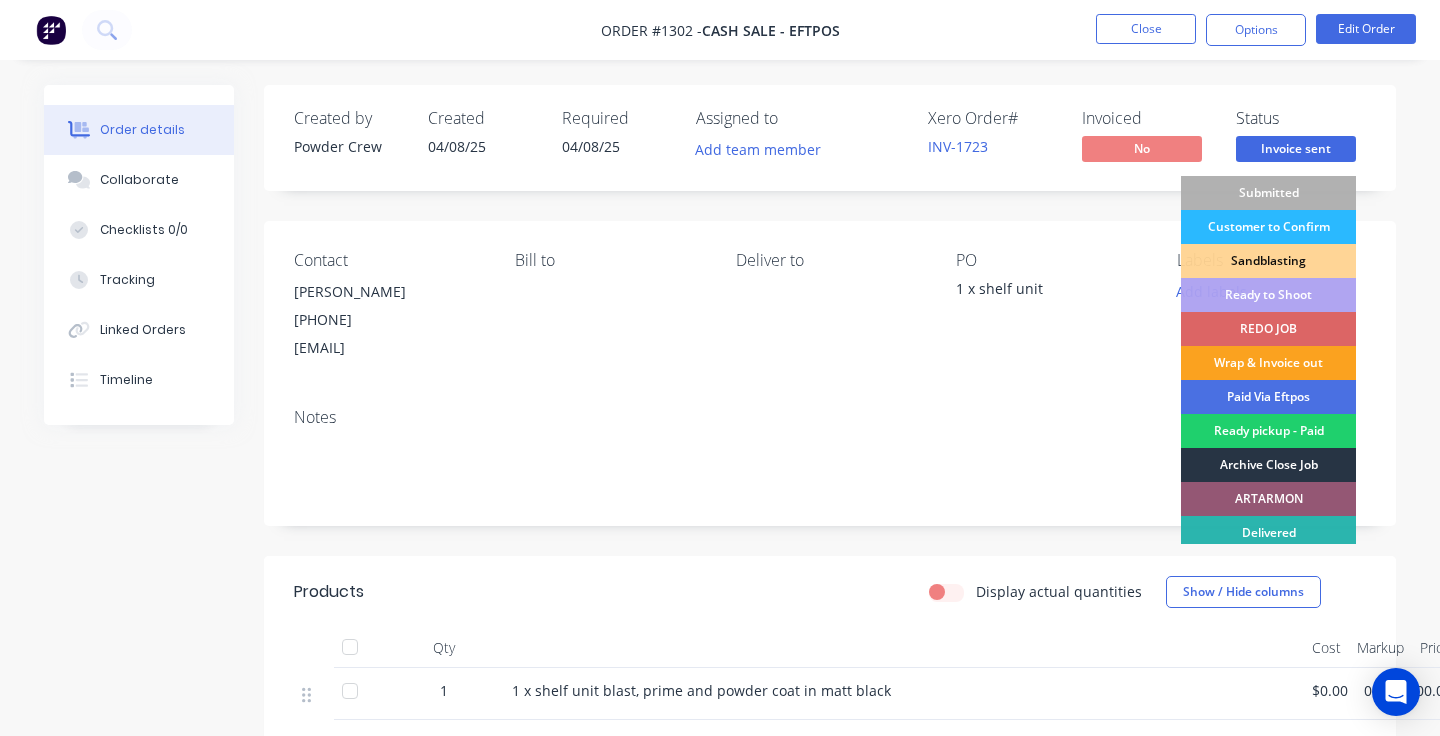 click on "Archive Close Job" at bounding box center (1268, 465) 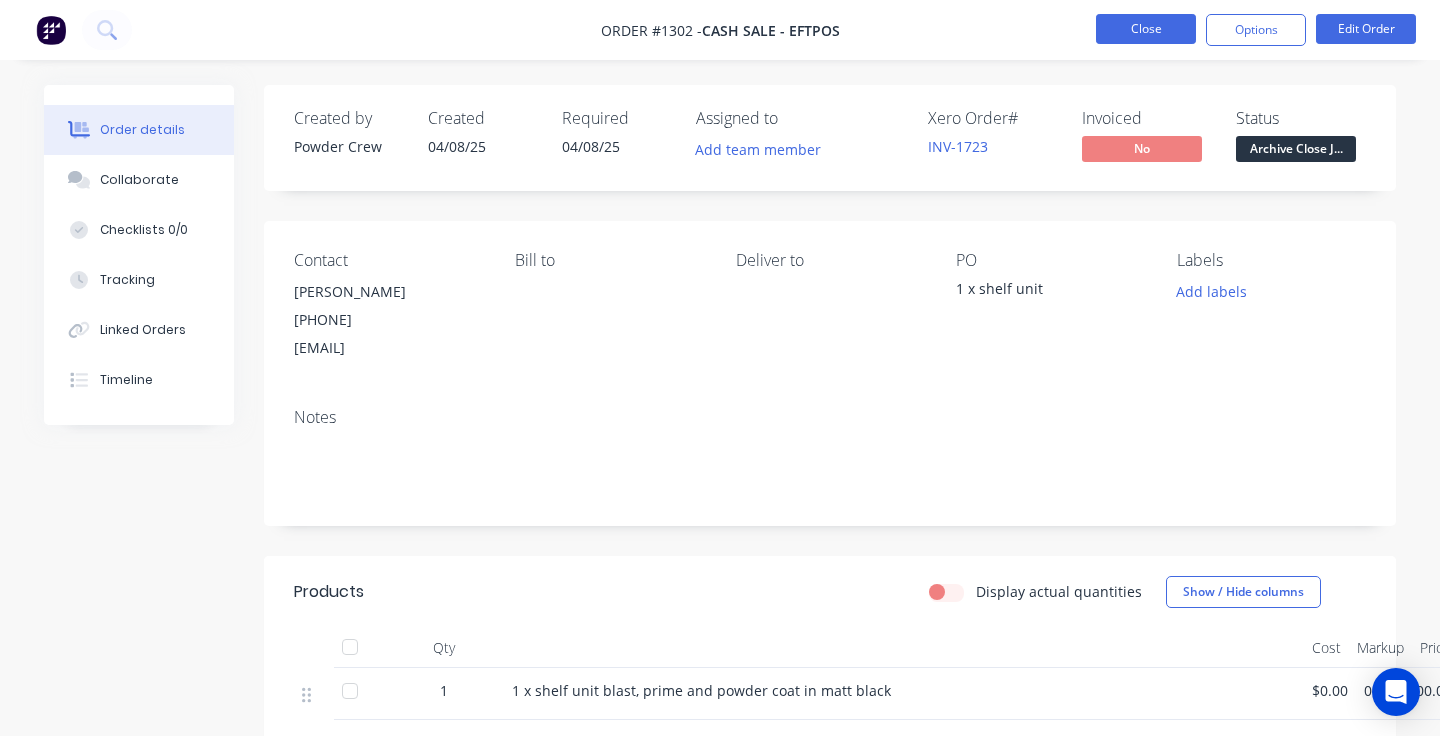 click on "Close" at bounding box center [1146, 29] 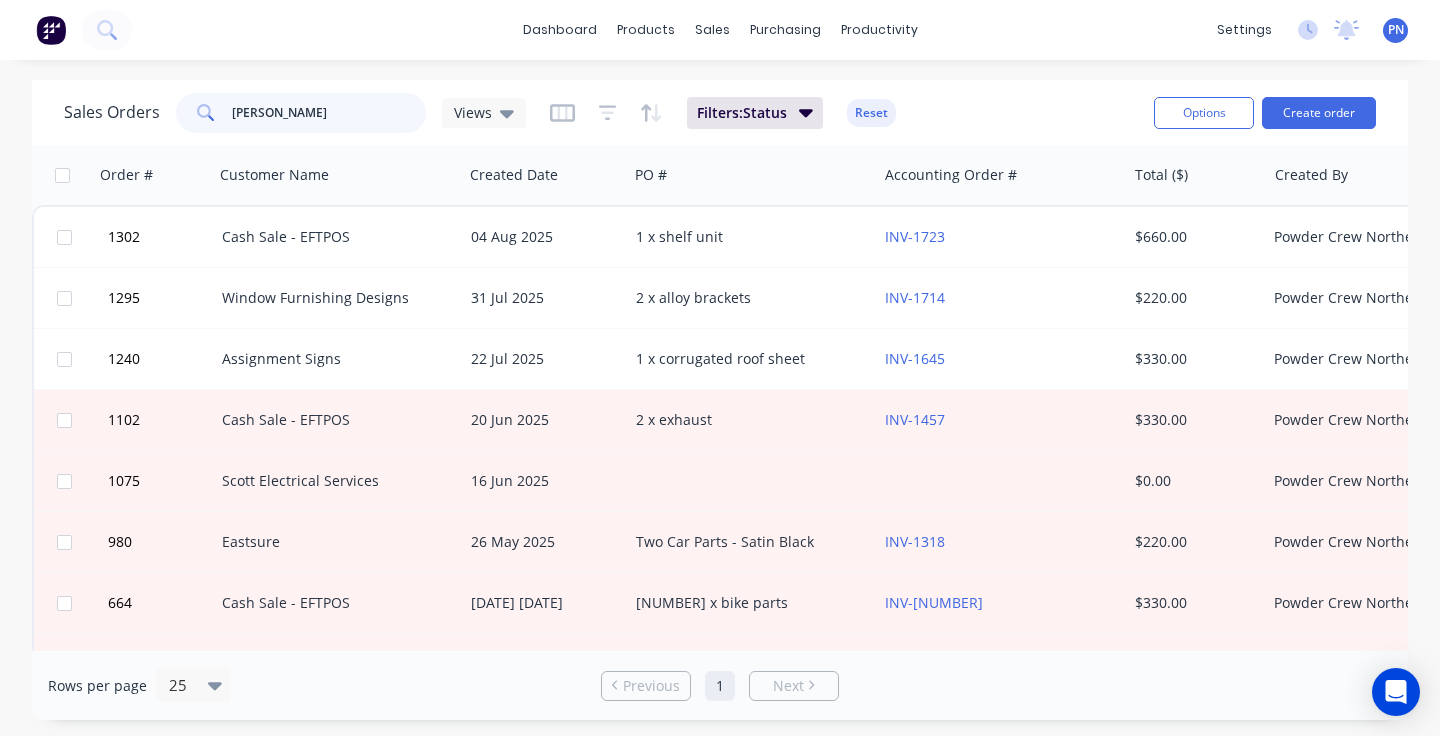 click on "[PERSON_NAME]" at bounding box center [329, 113] 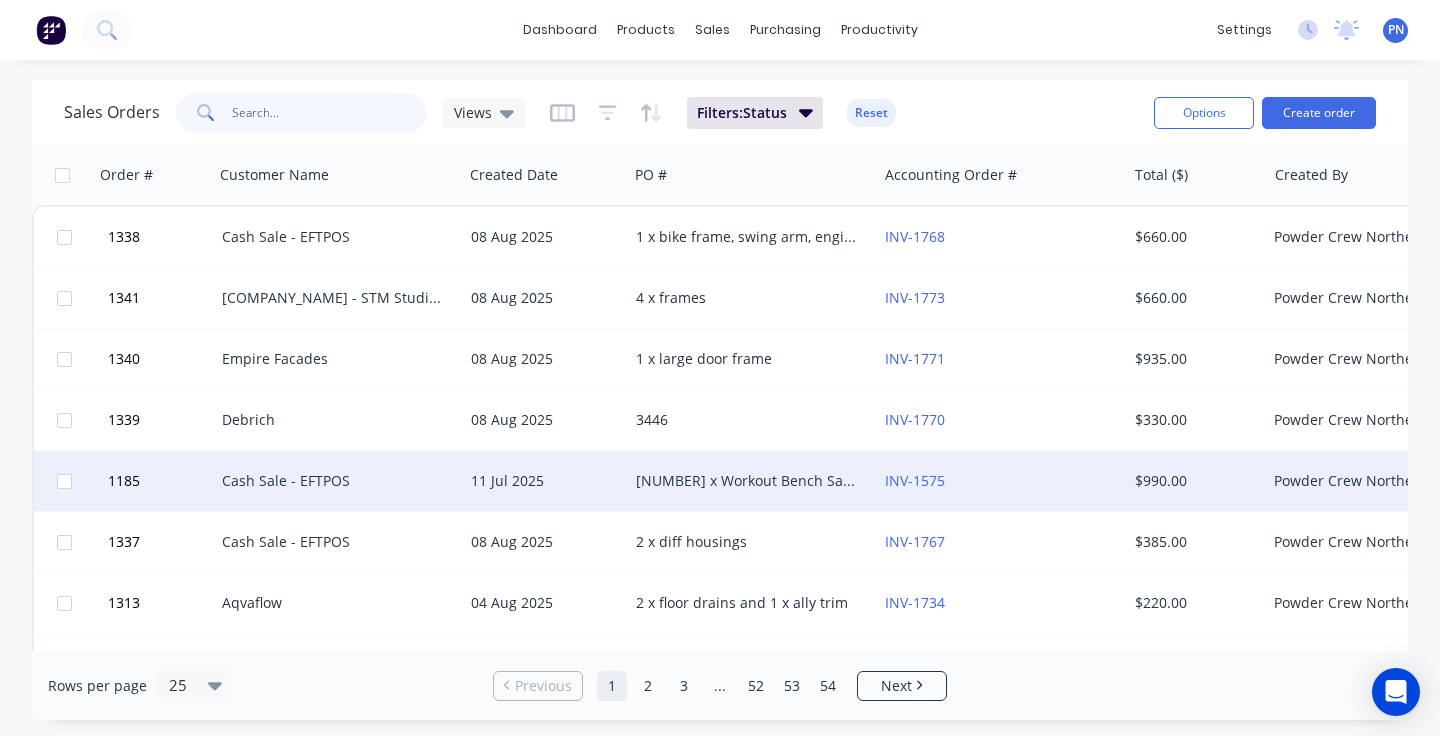 scroll, scrollTop: 0, scrollLeft: 0, axis: both 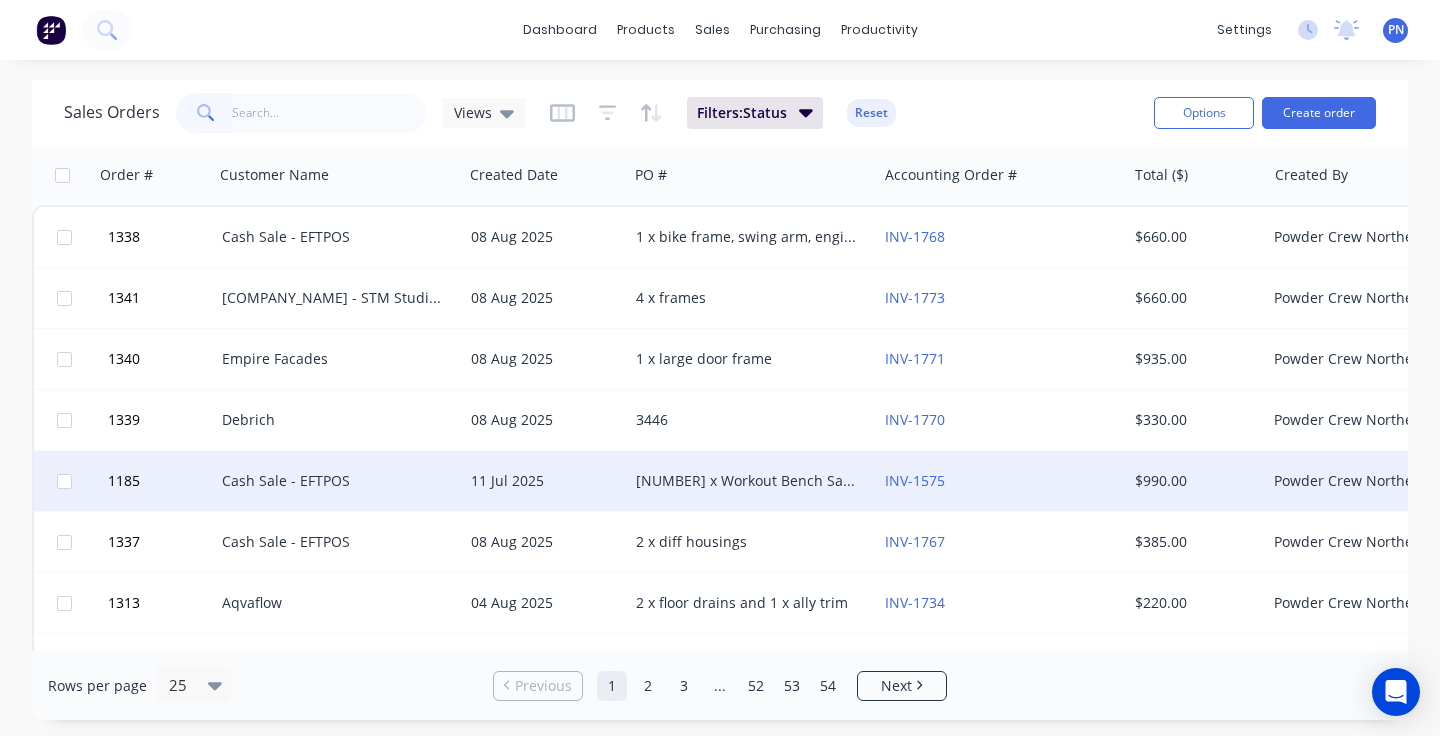 click on "11 Jul 2025" at bounding box center (545, 481) 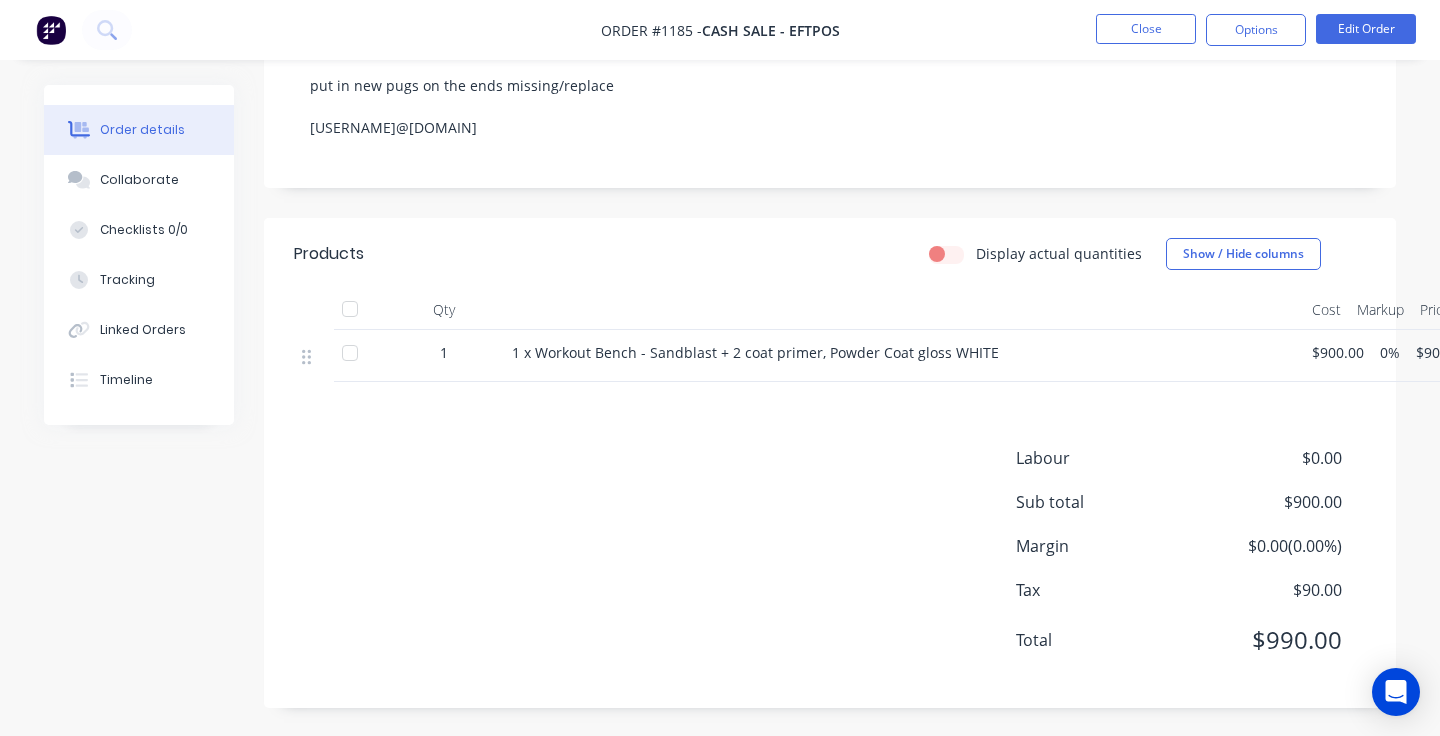 click on "Labour $0.00 Sub total $900.00 Margin $0.00  ( 0.00 %) Tax $90.00 Total $990.00" at bounding box center (830, 562) 